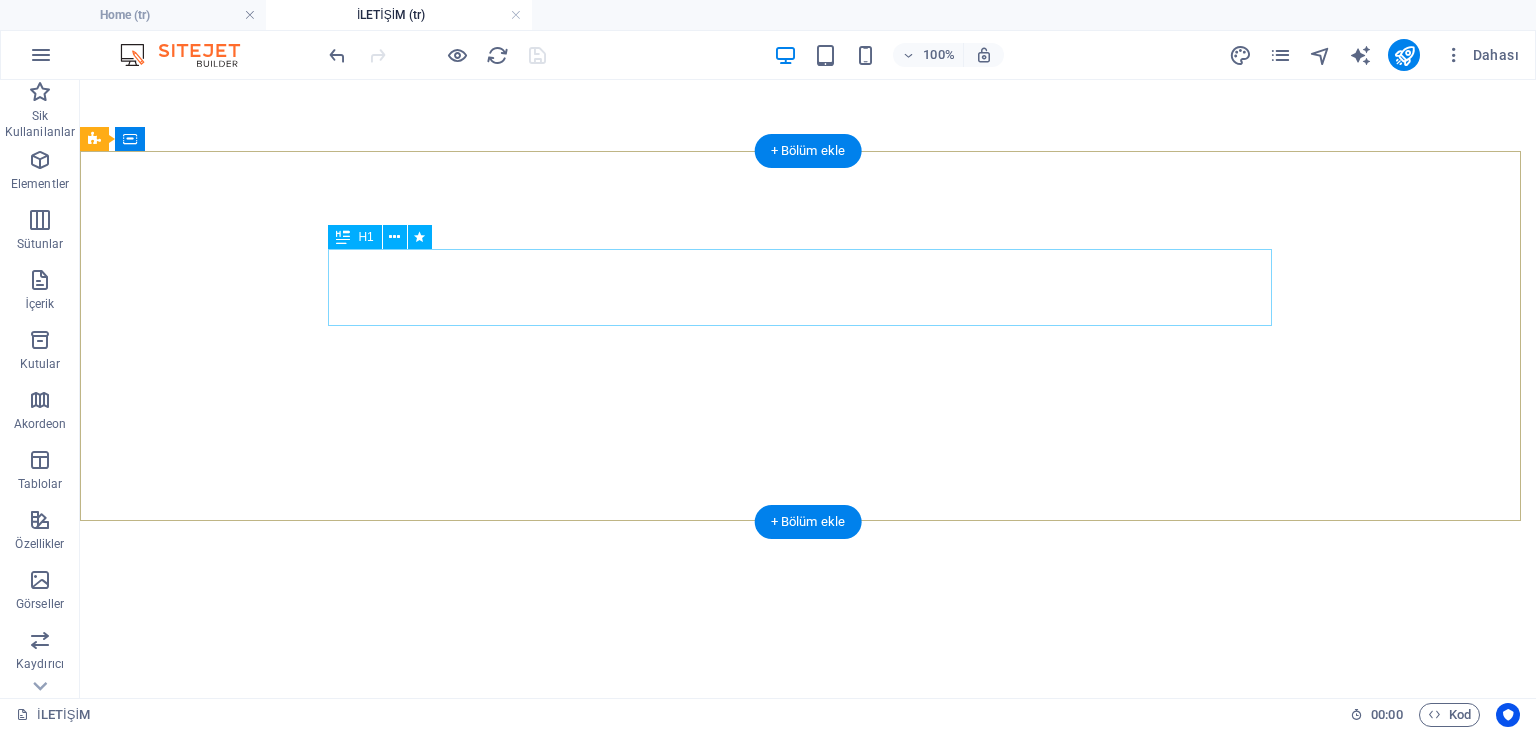 scroll, scrollTop: 0, scrollLeft: 0, axis: both 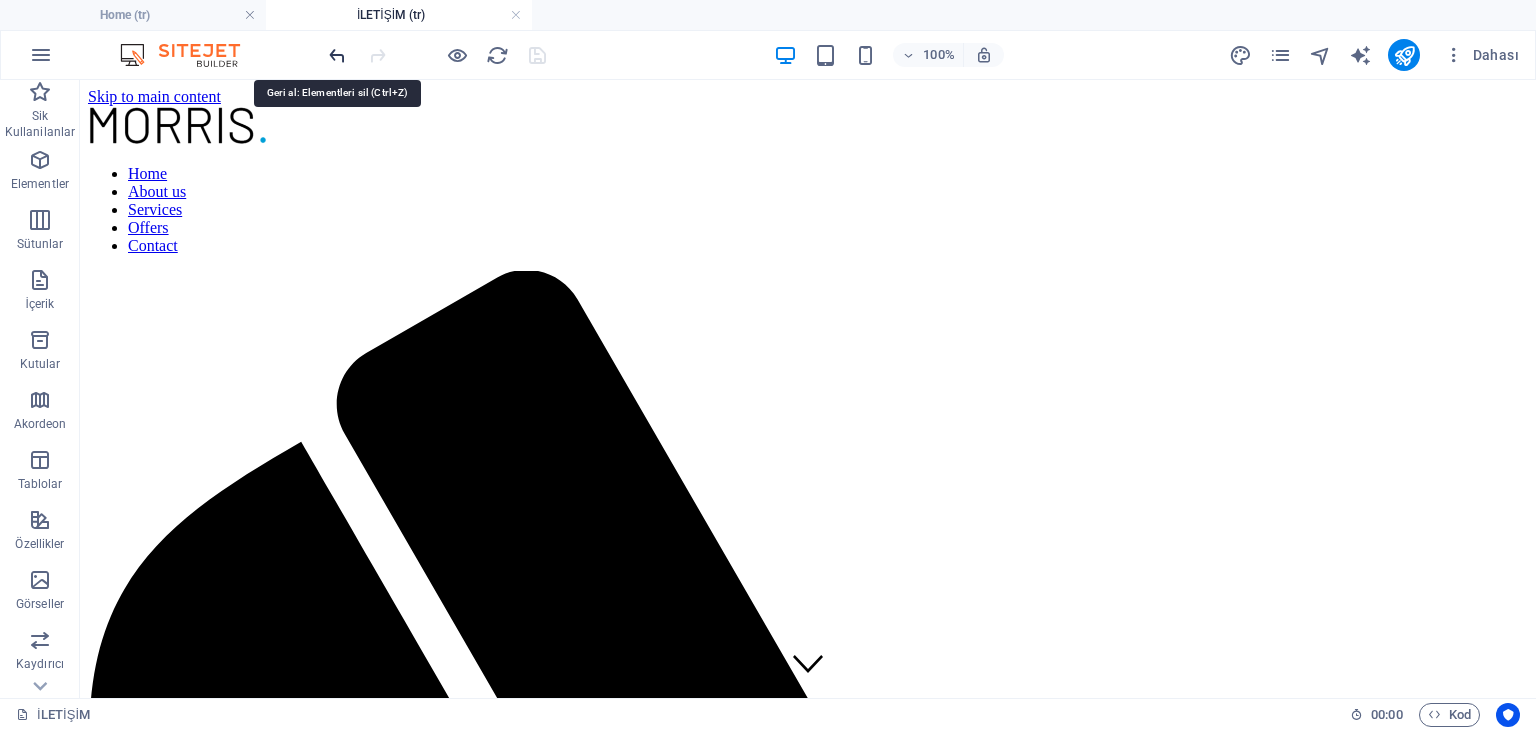 click at bounding box center (337, 55) 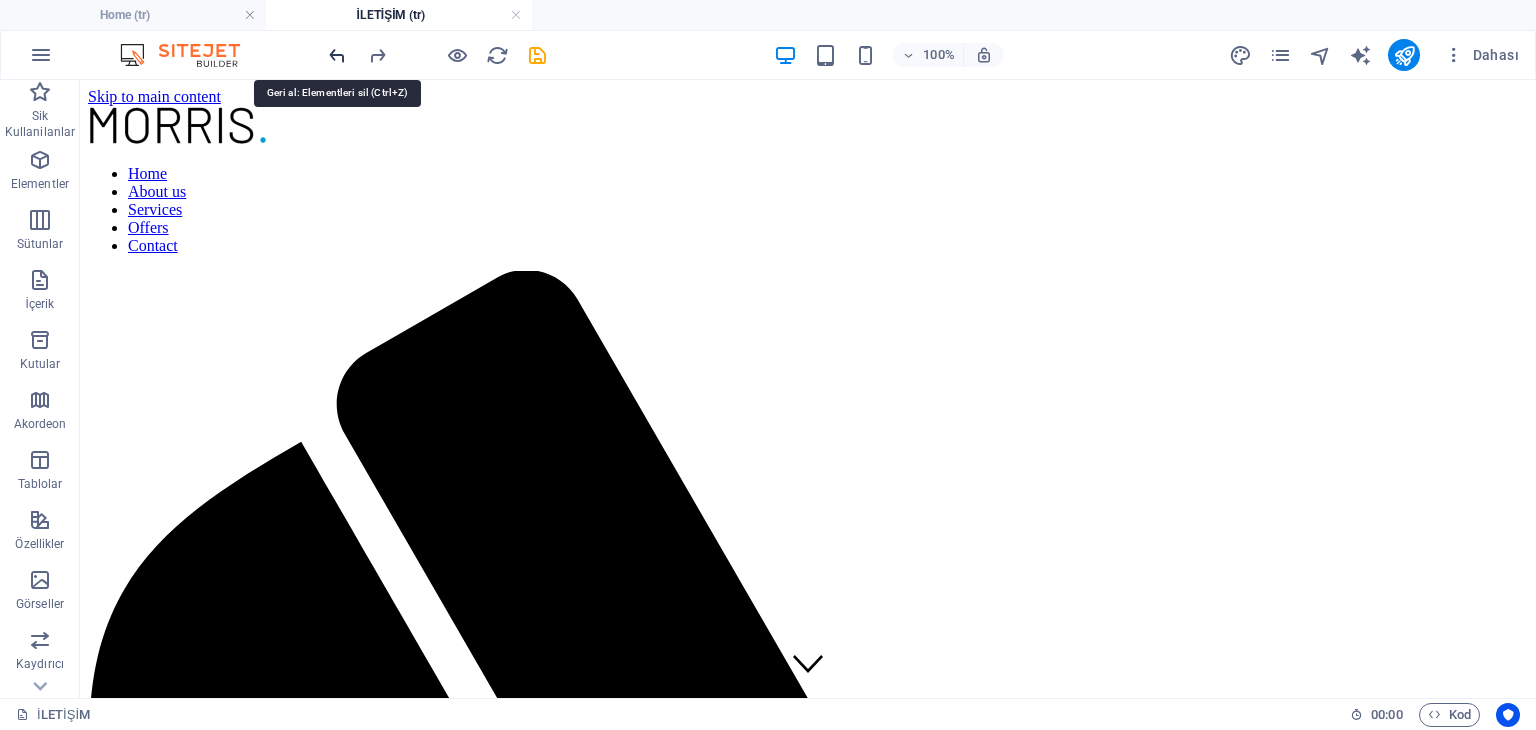 click at bounding box center [337, 55] 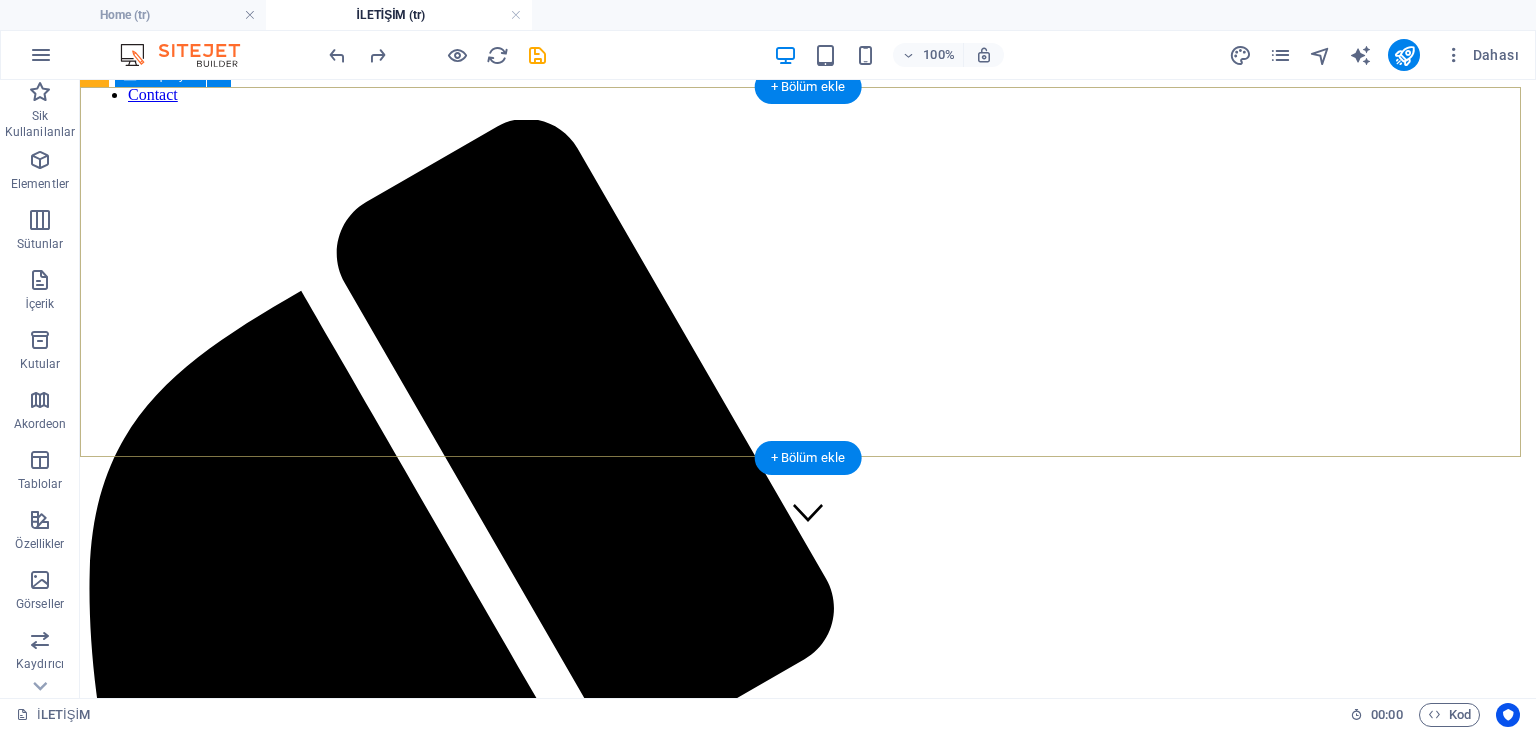 scroll, scrollTop: 300, scrollLeft: 0, axis: vertical 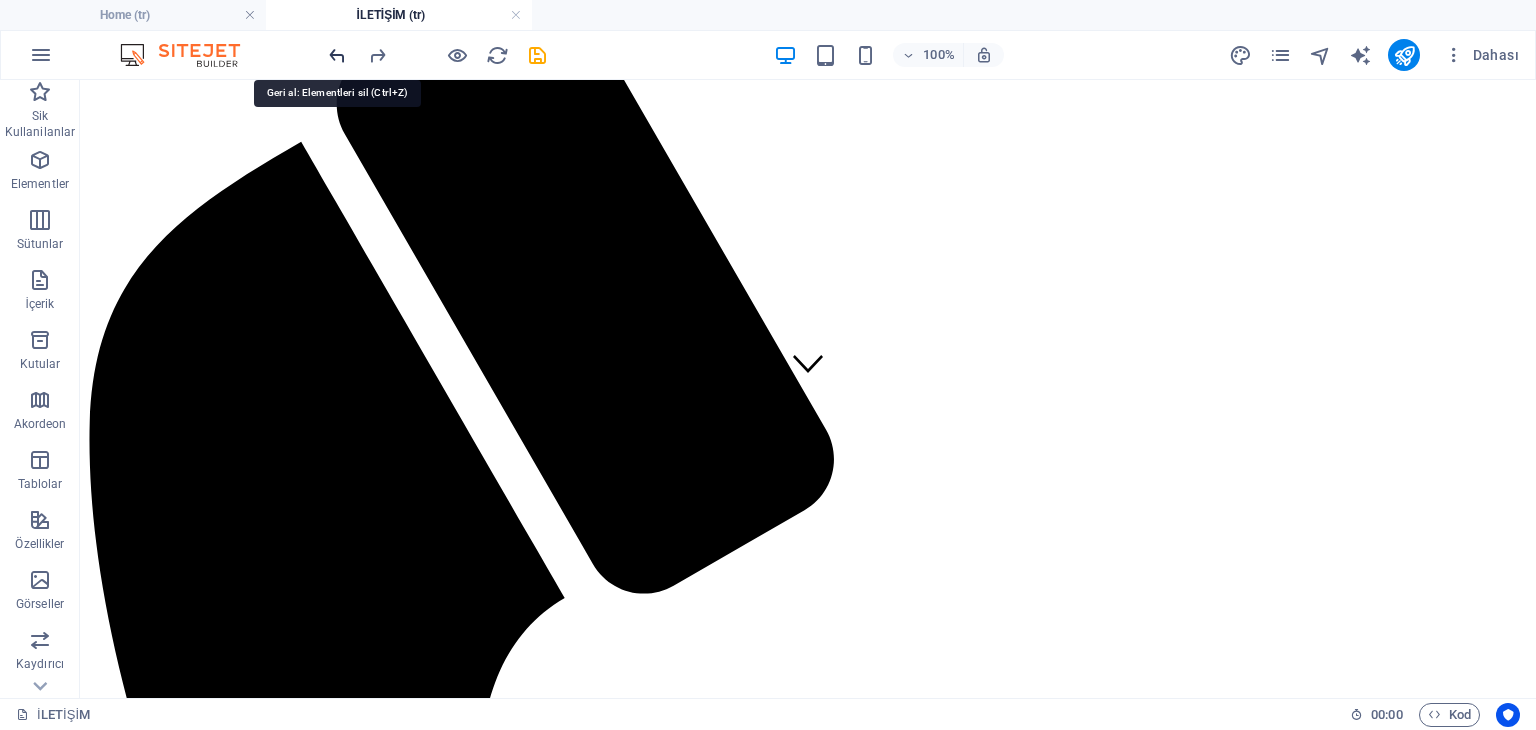 click at bounding box center [337, 55] 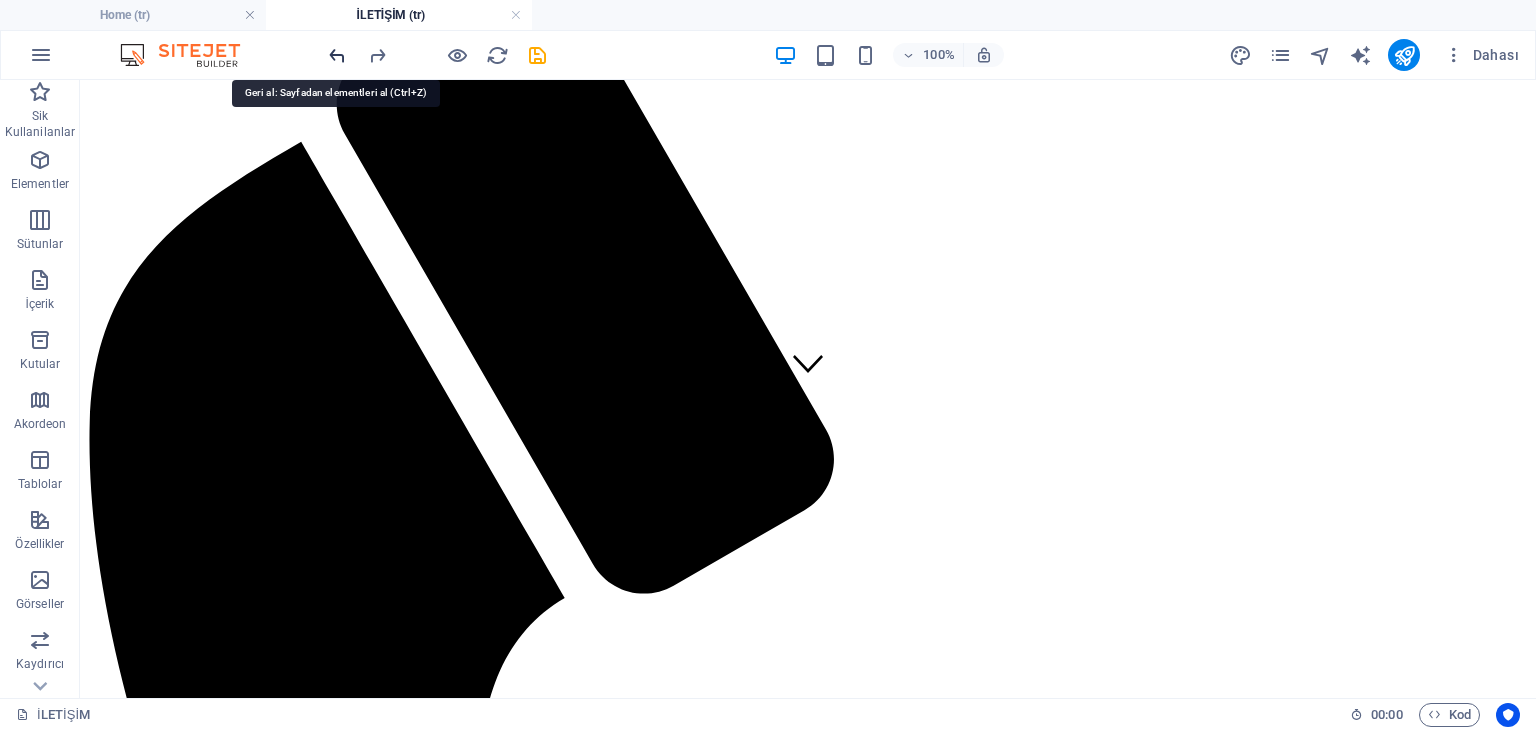 click at bounding box center [337, 55] 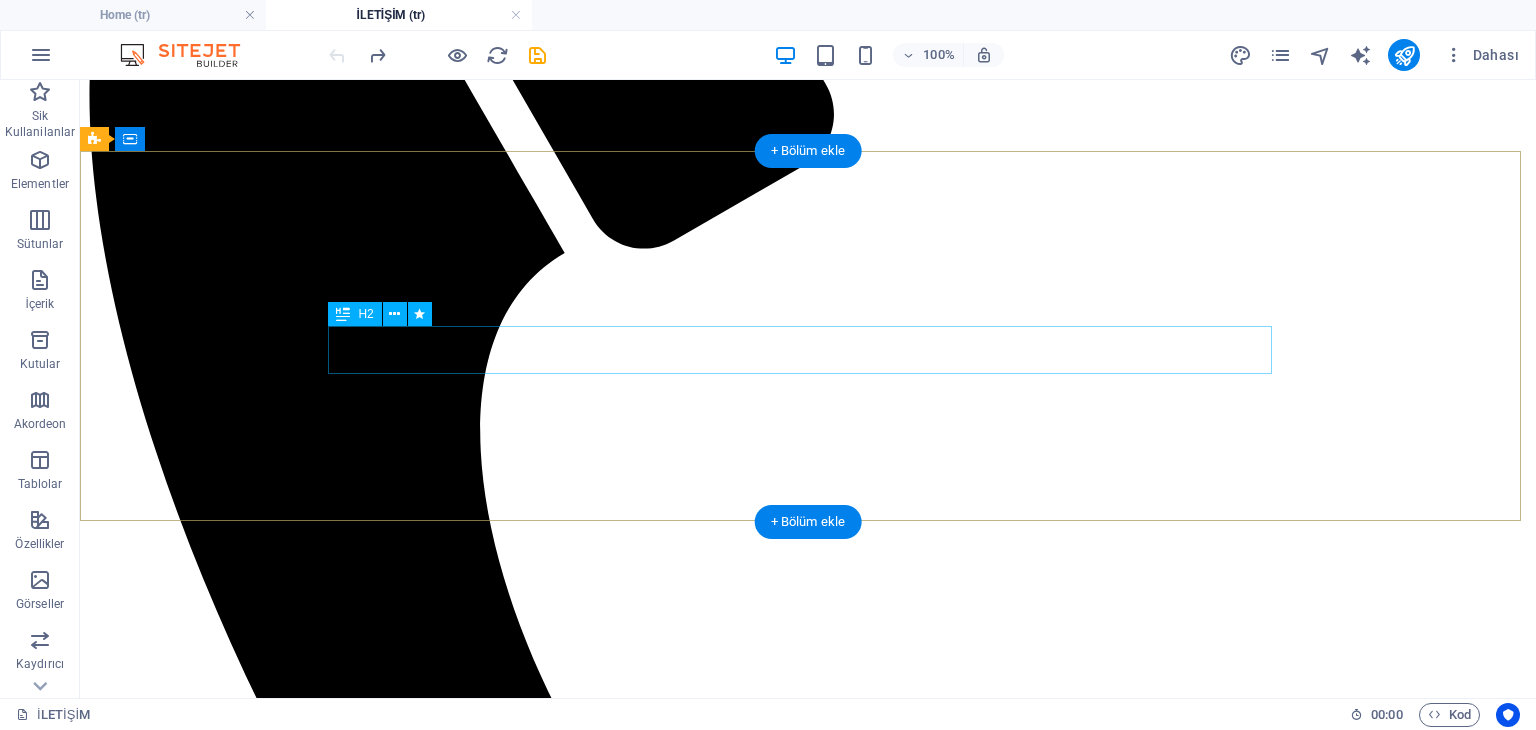 scroll, scrollTop: 0, scrollLeft: 0, axis: both 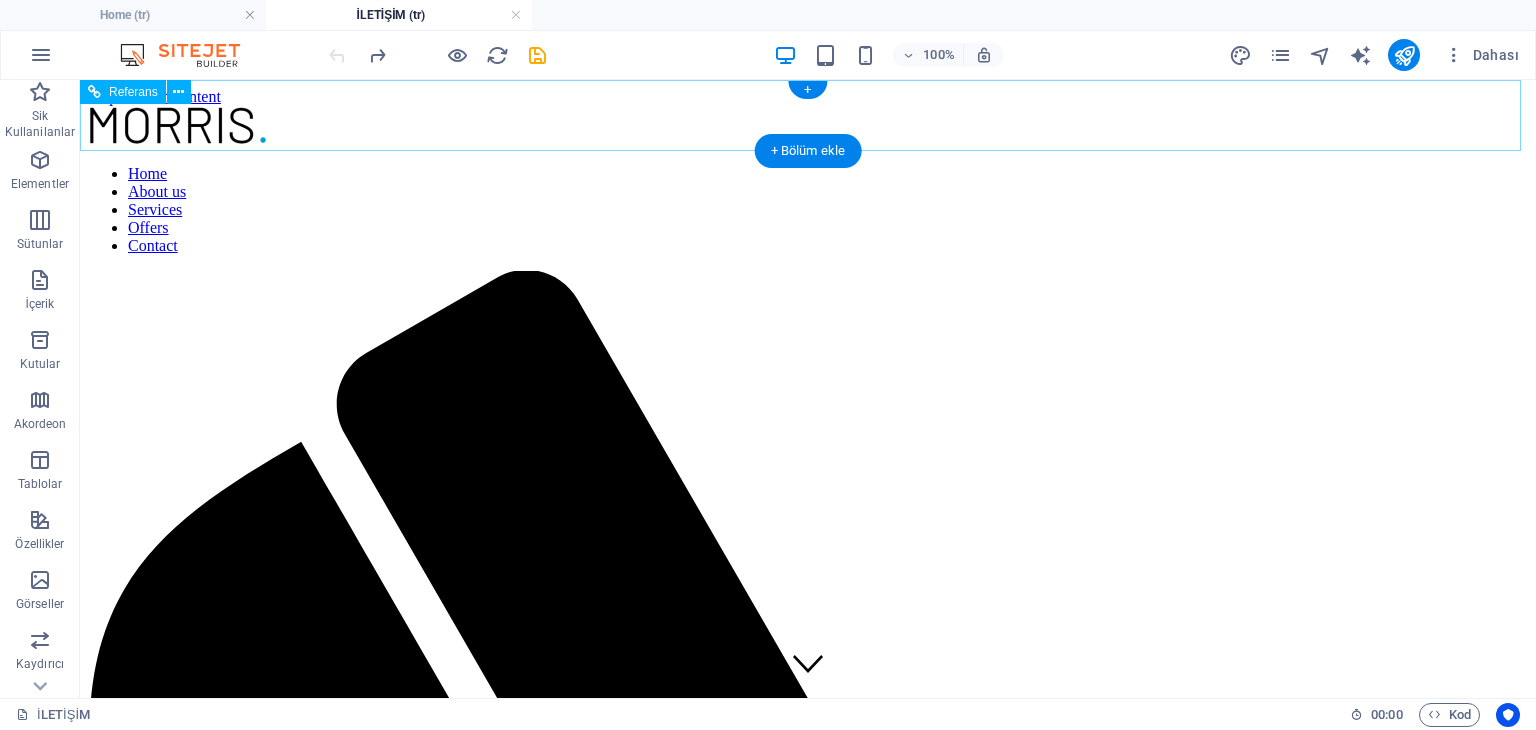 click on "Home About us Services Offers Contact" at bounding box center [808, 210] 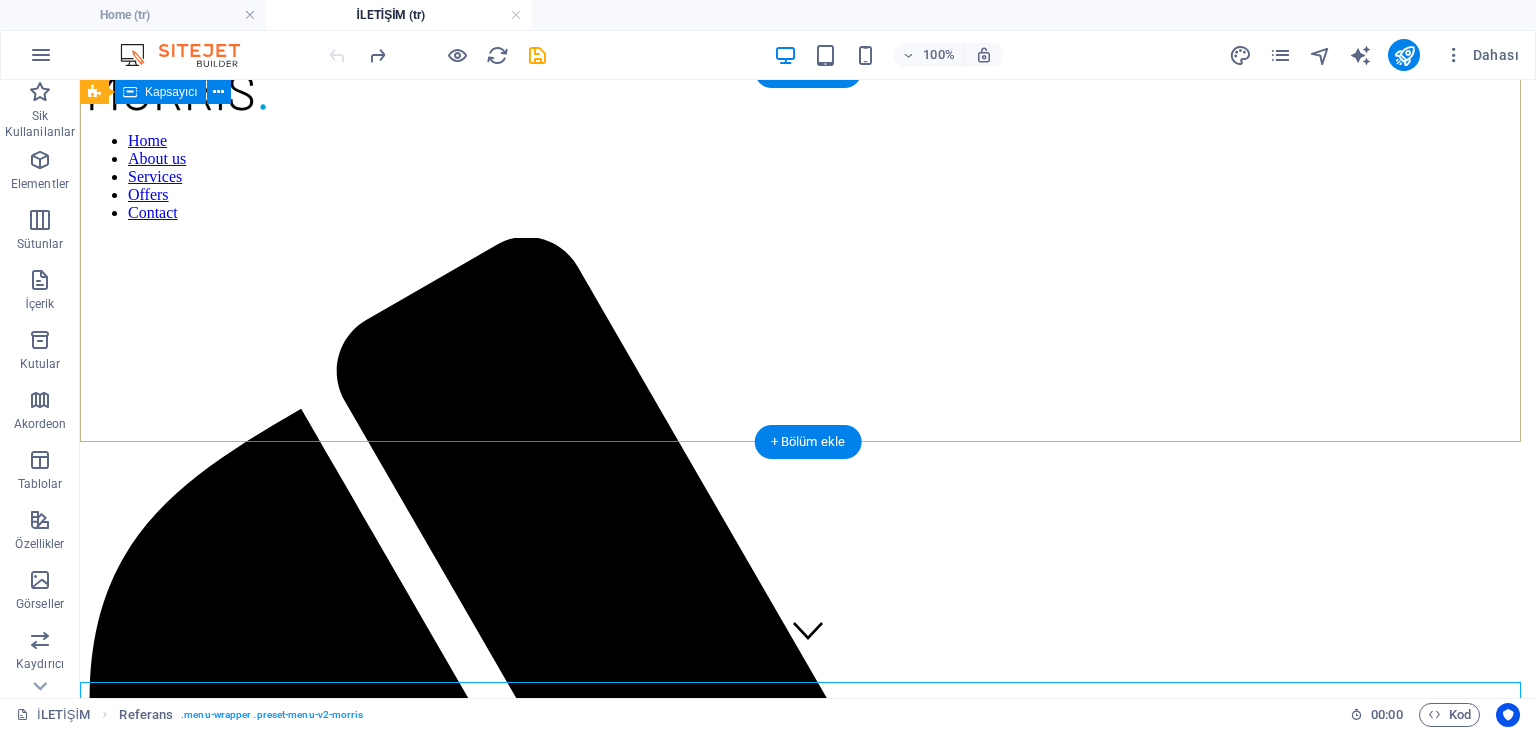 scroll, scrollTop: 0, scrollLeft: 0, axis: both 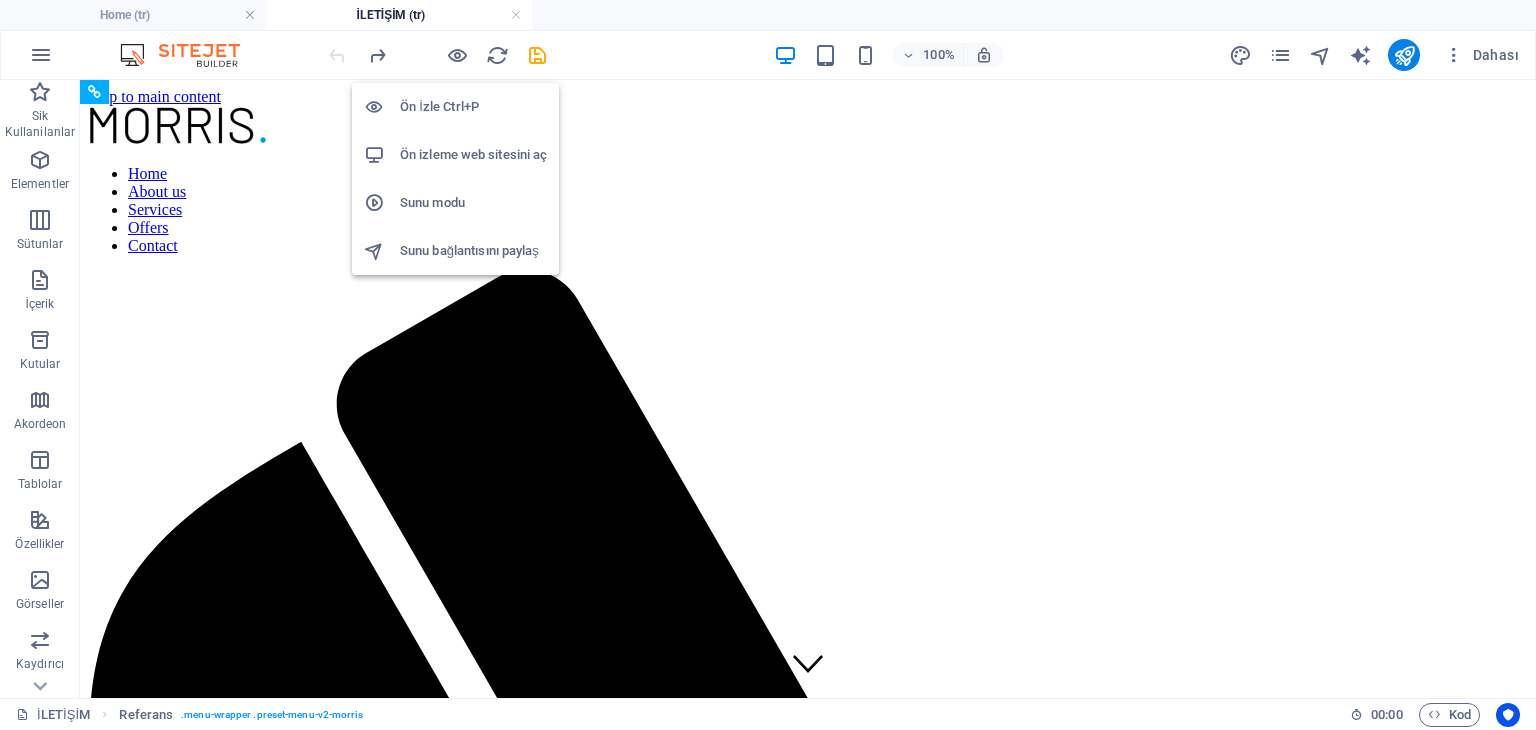 click on "Ön izleme web sitesini aç" at bounding box center [473, 155] 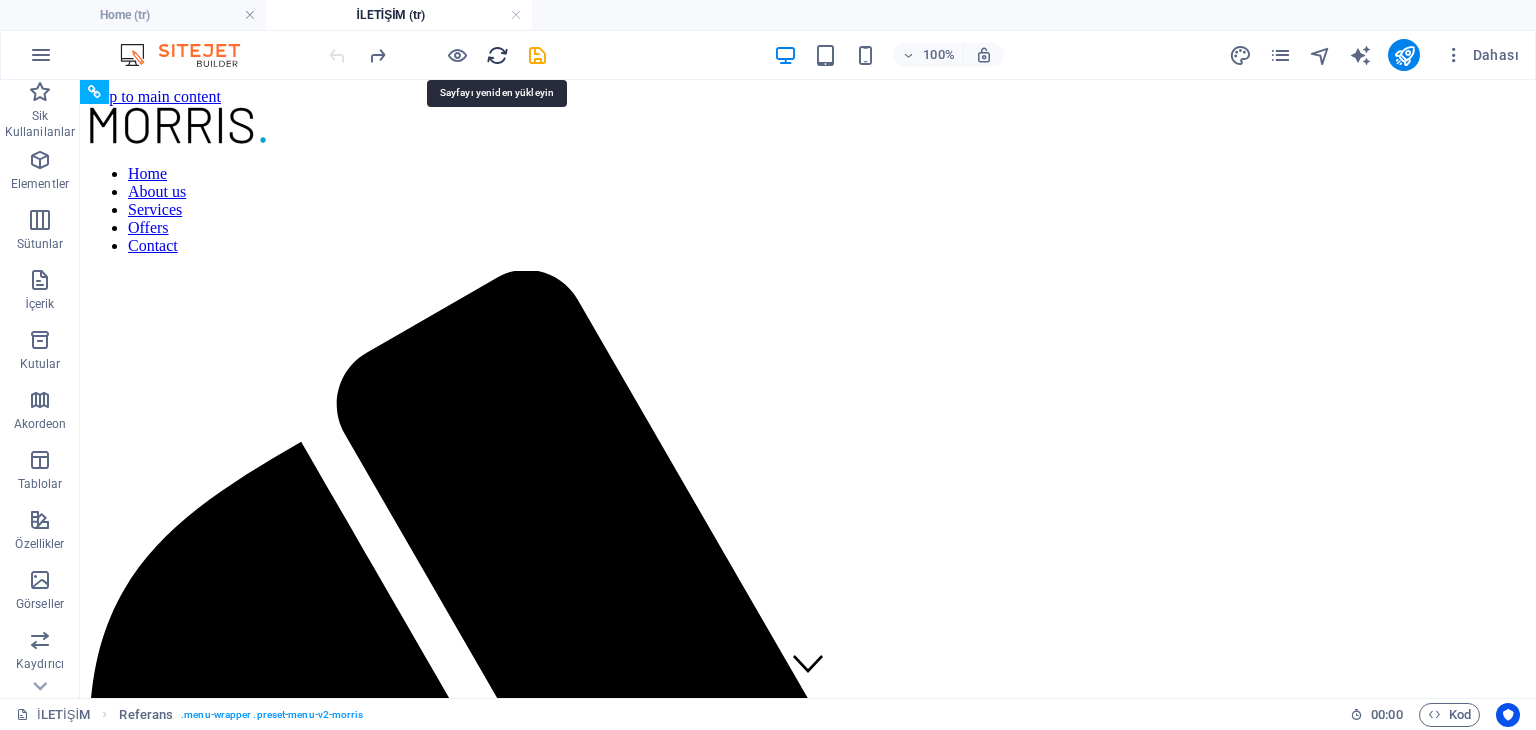 click at bounding box center [497, 55] 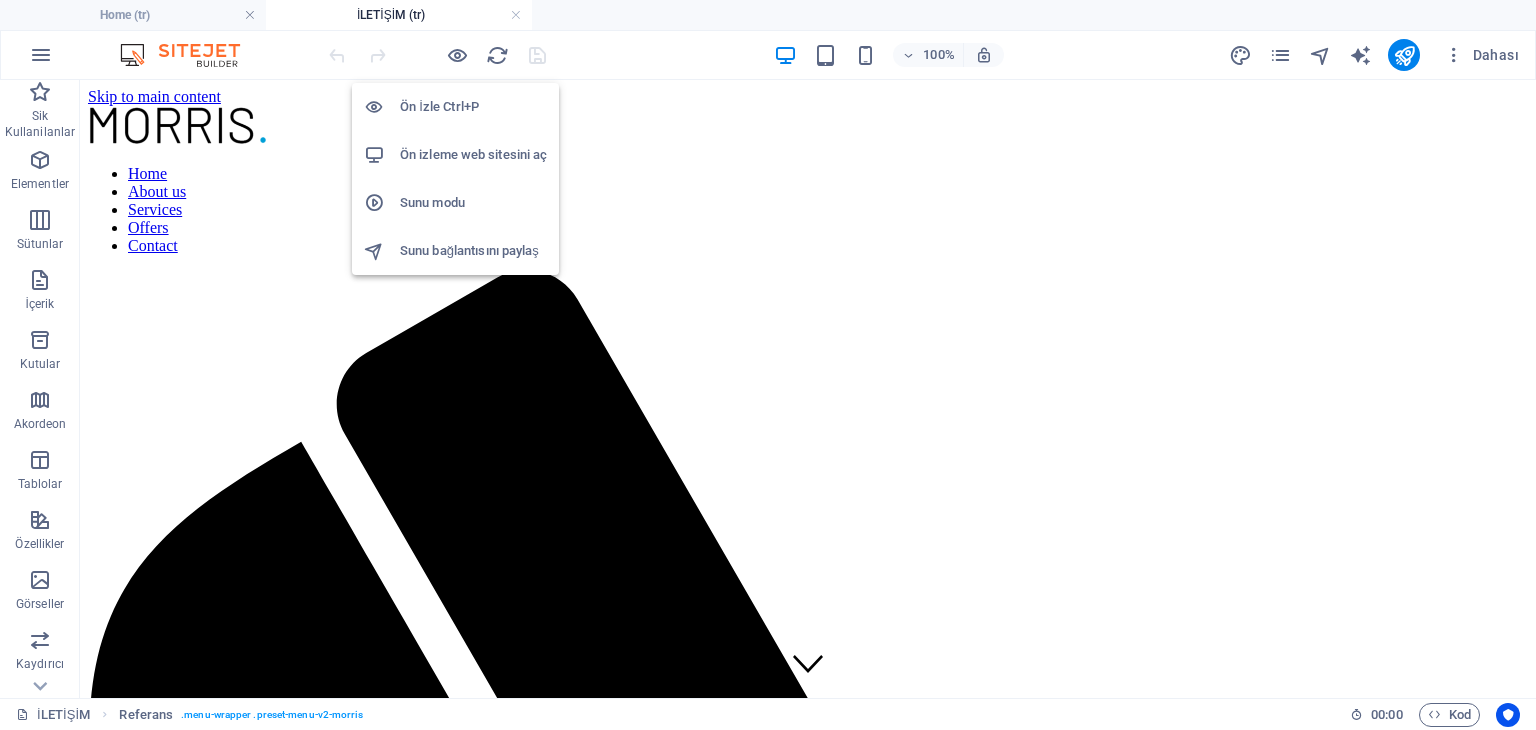 click on "Sunu modu" at bounding box center [473, 203] 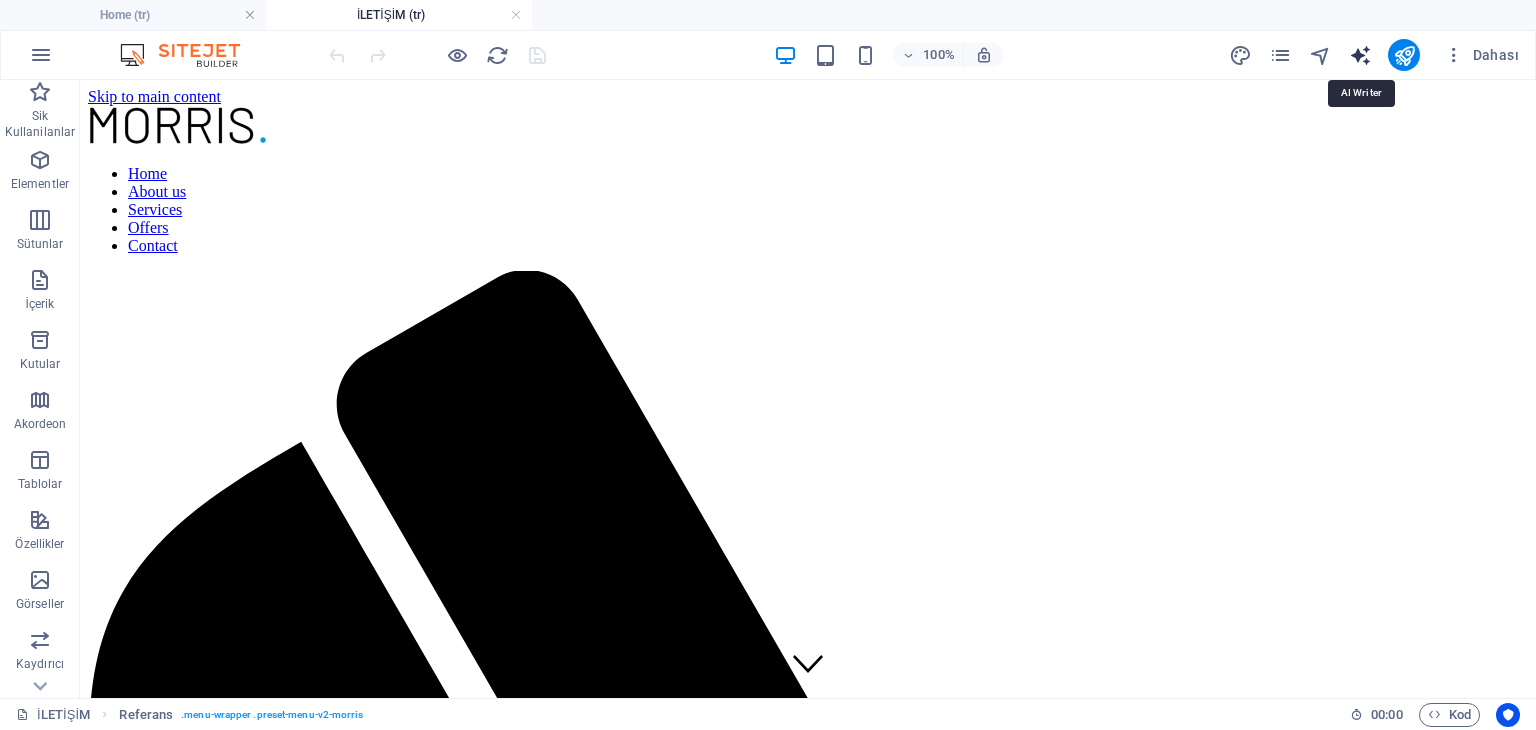 click at bounding box center (1360, 55) 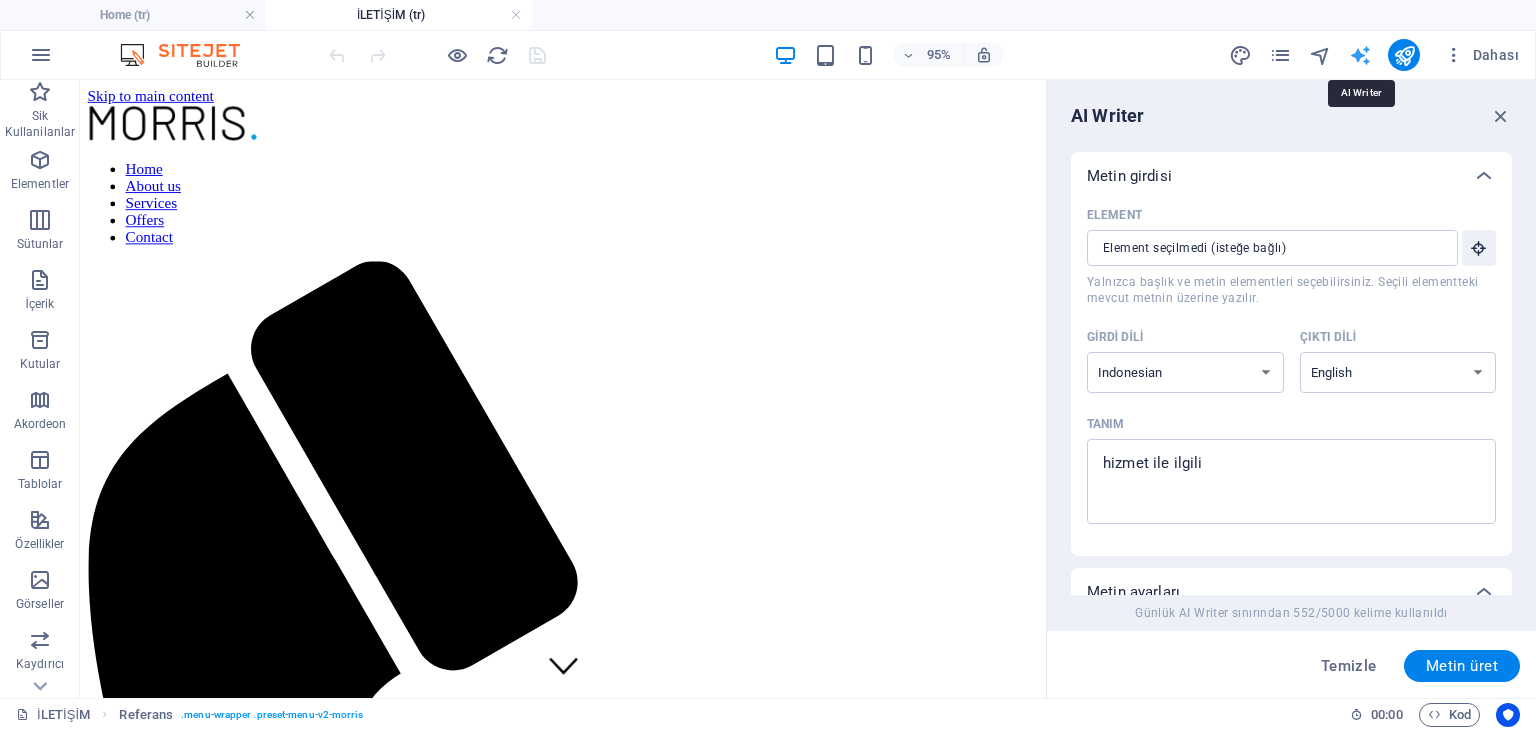 click at bounding box center [1360, 55] 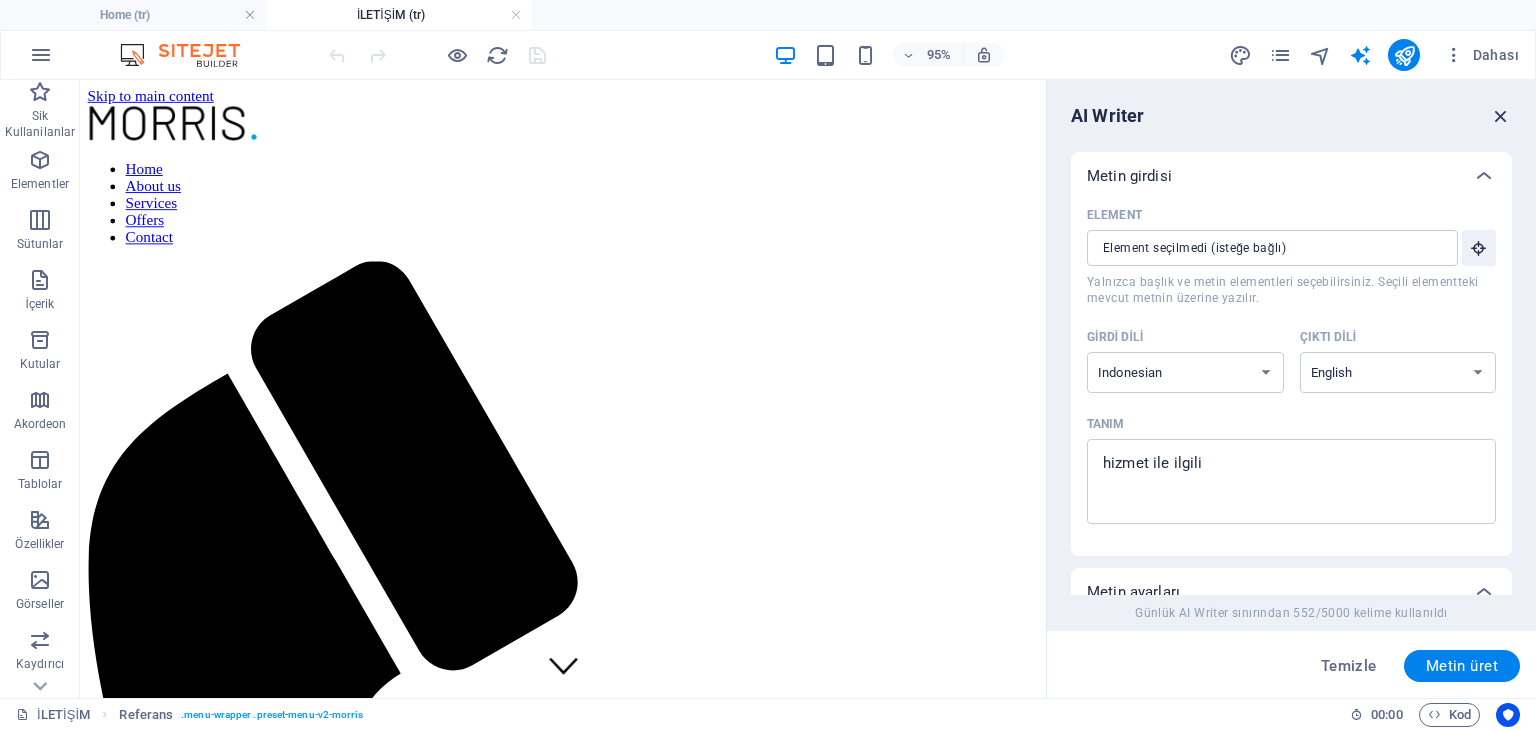 click at bounding box center (1501, 116) 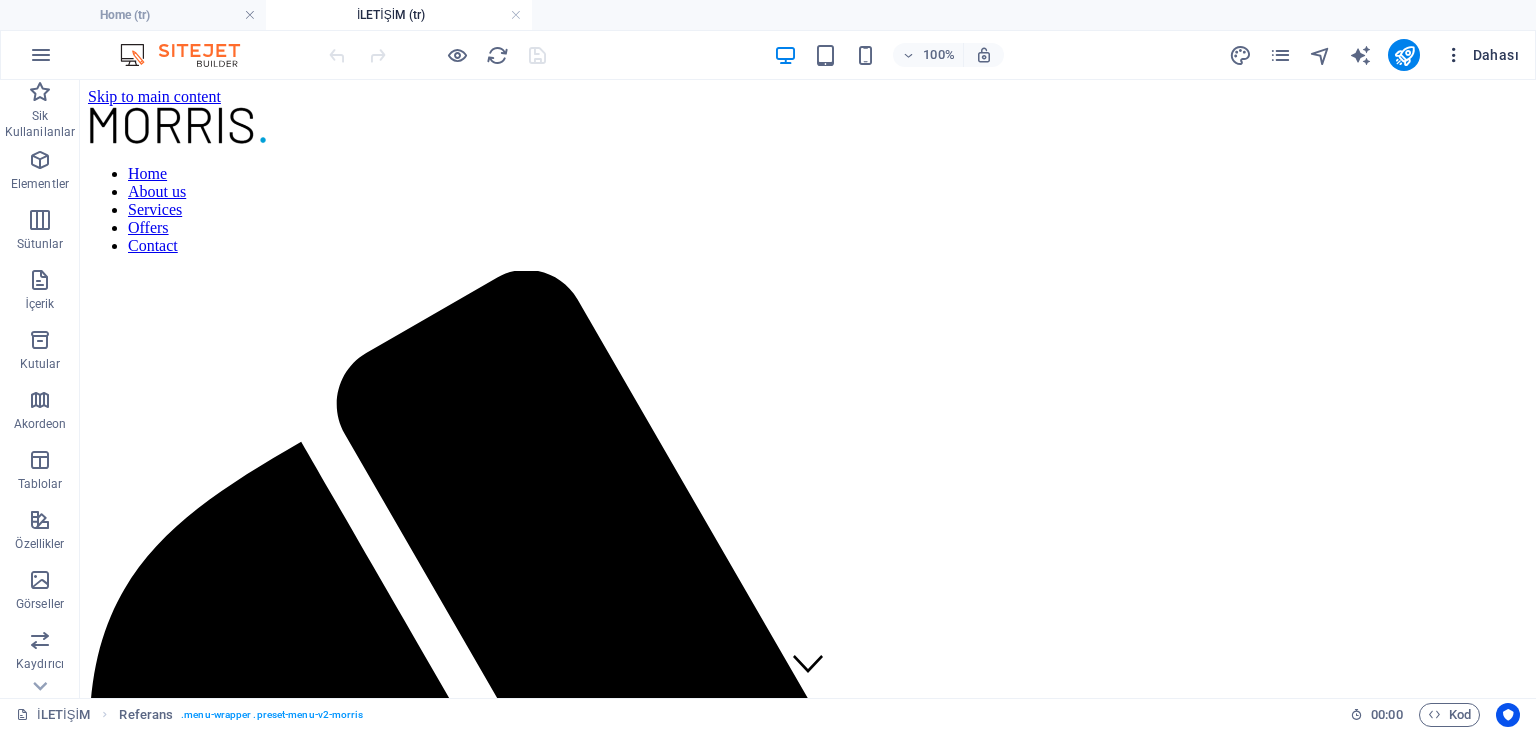 click at bounding box center [1454, 55] 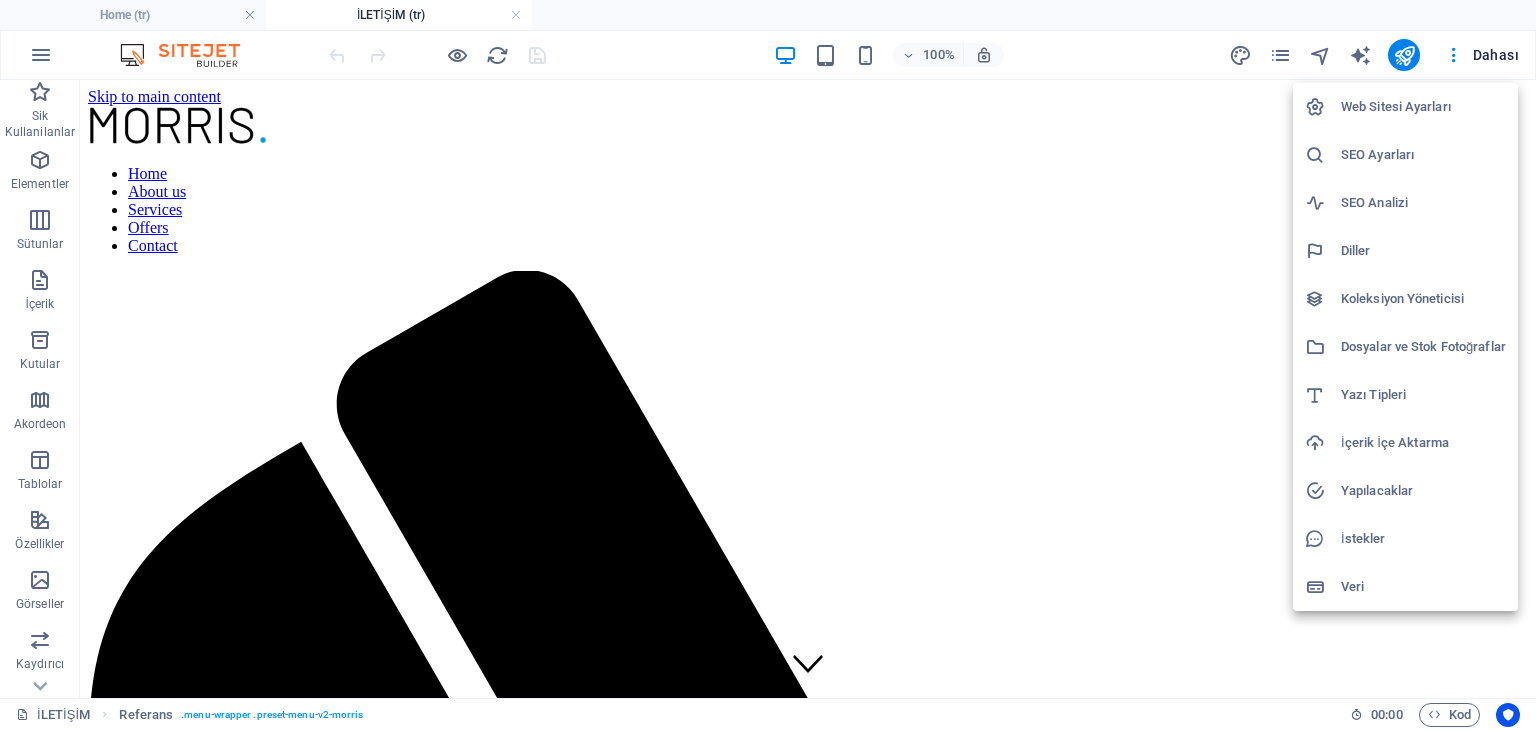click at bounding box center (768, 365) 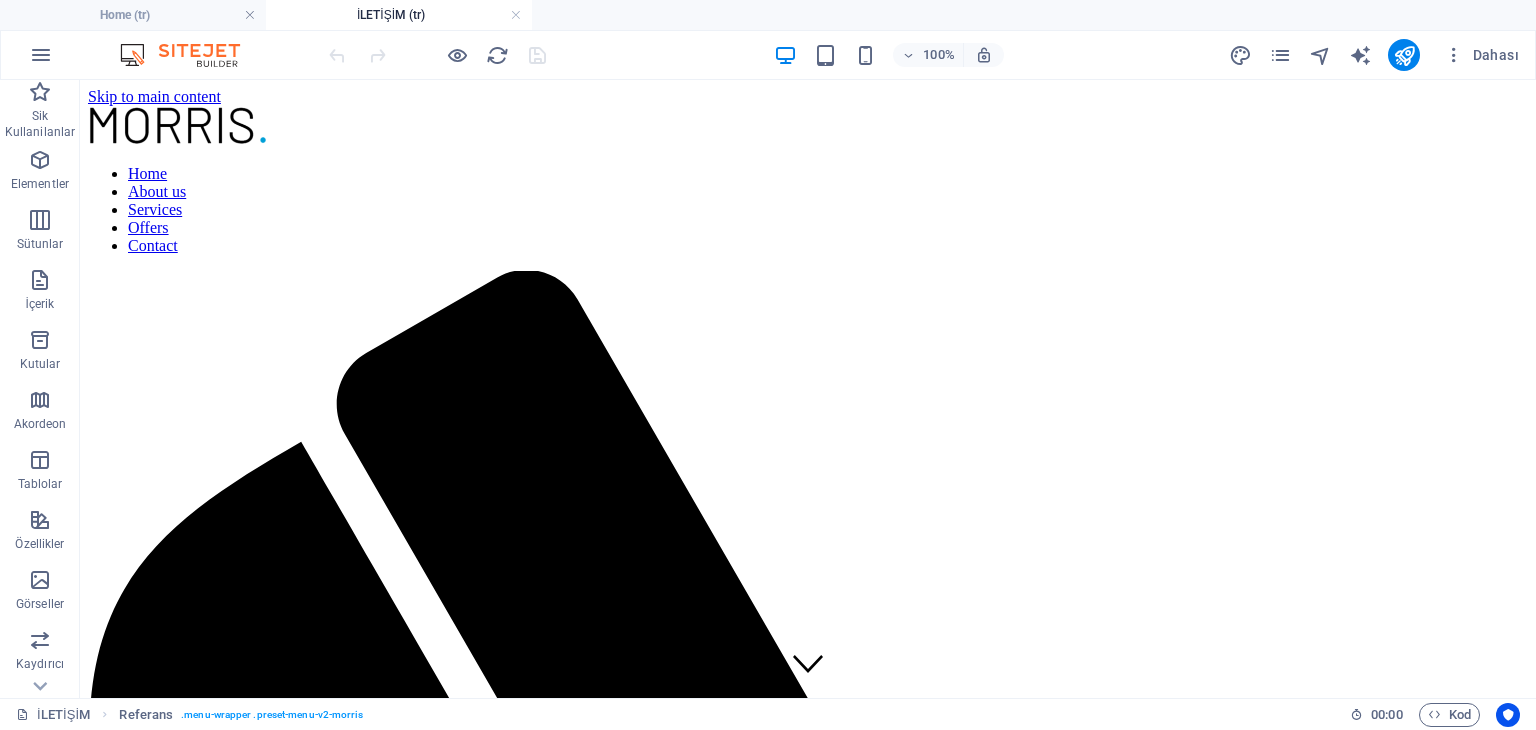 click on "Dahası" at bounding box center [1481, 55] 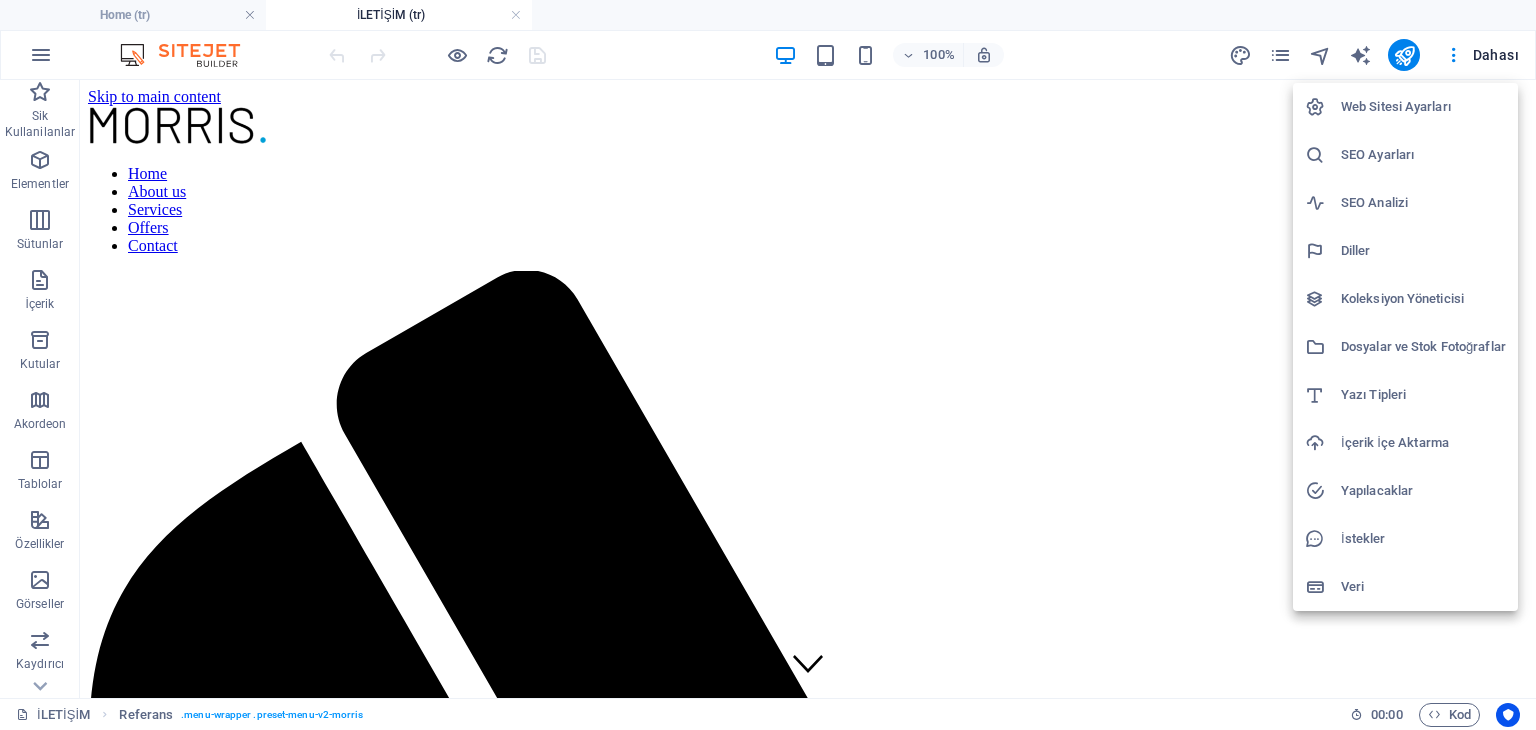 click on "Web Sitesi Ayarları" at bounding box center [1423, 107] 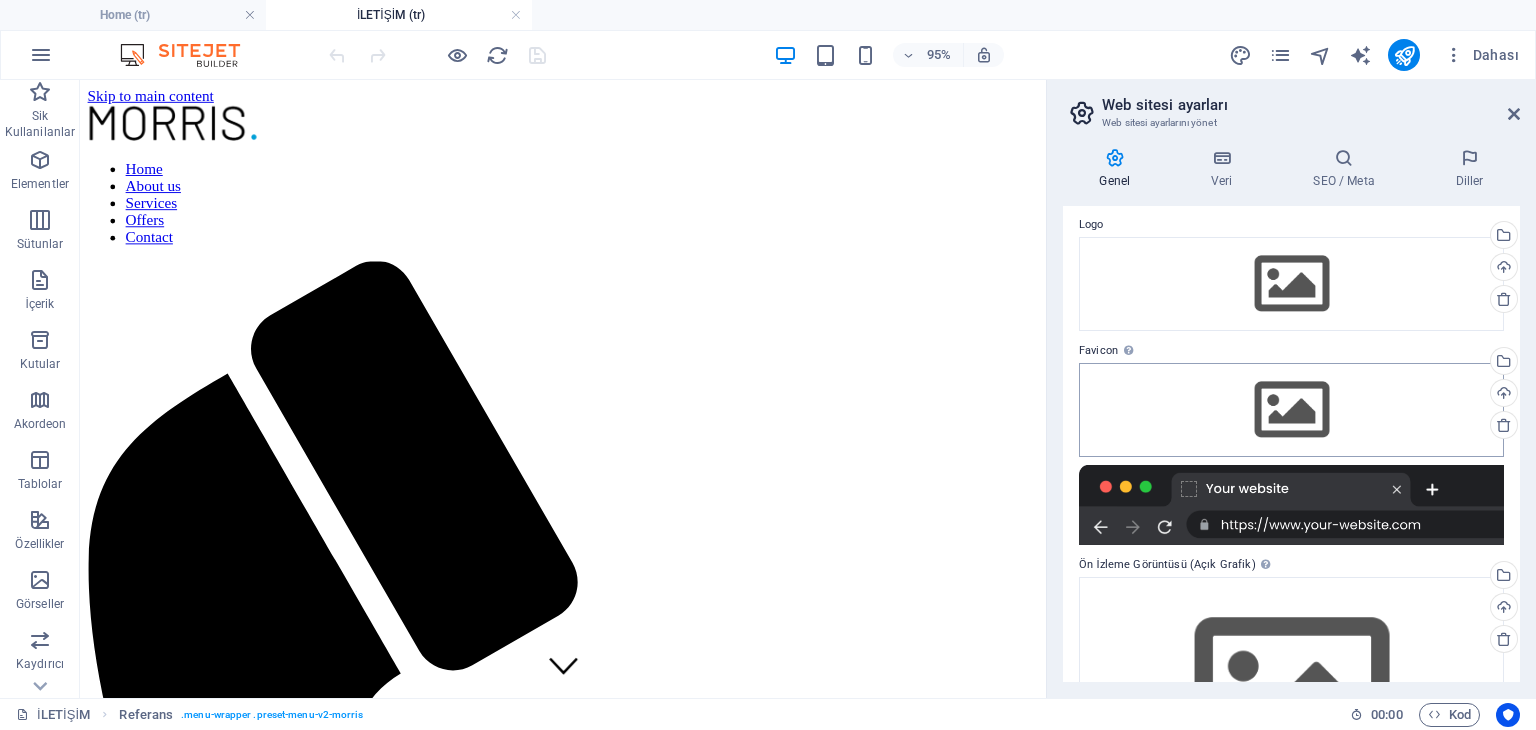 scroll, scrollTop: 0, scrollLeft: 0, axis: both 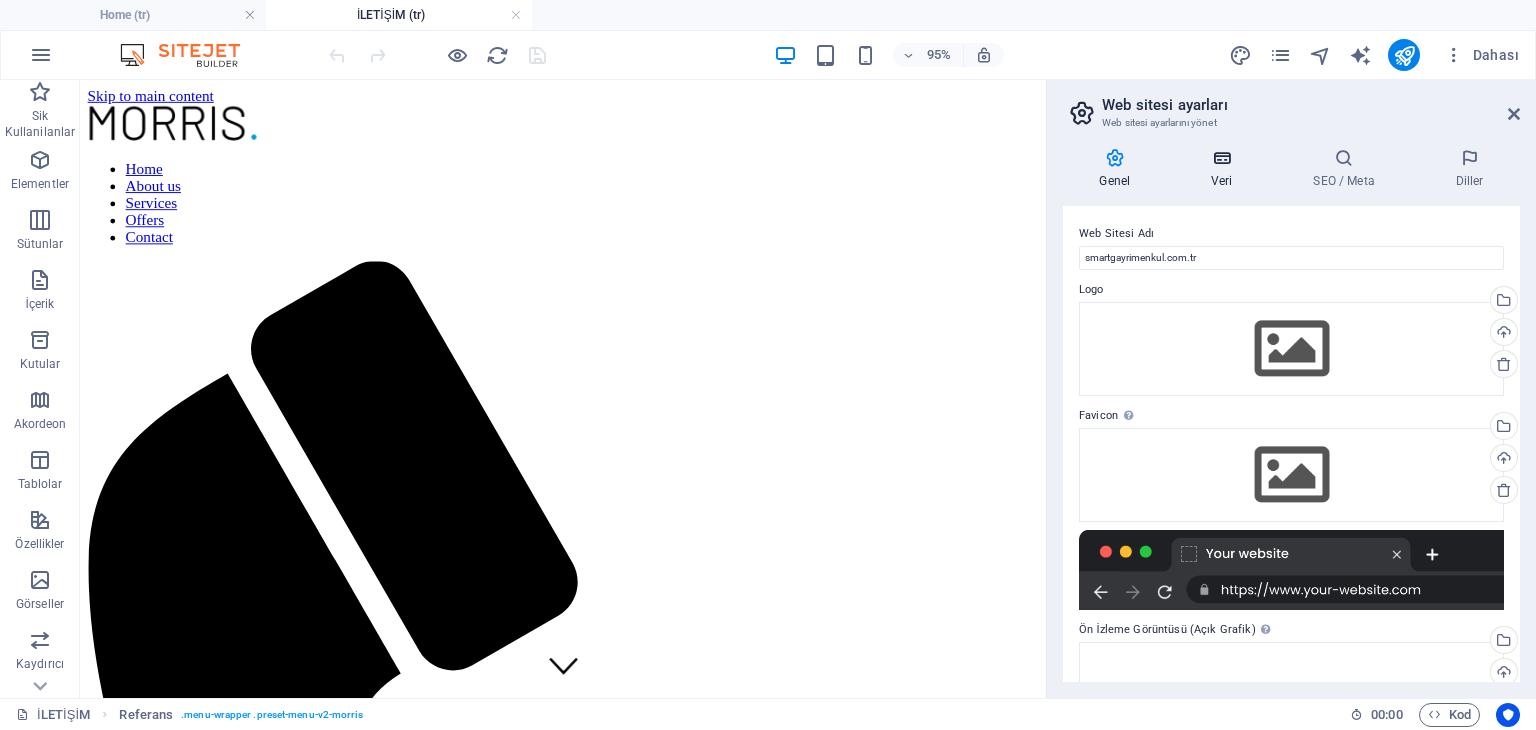 click at bounding box center (1222, 158) 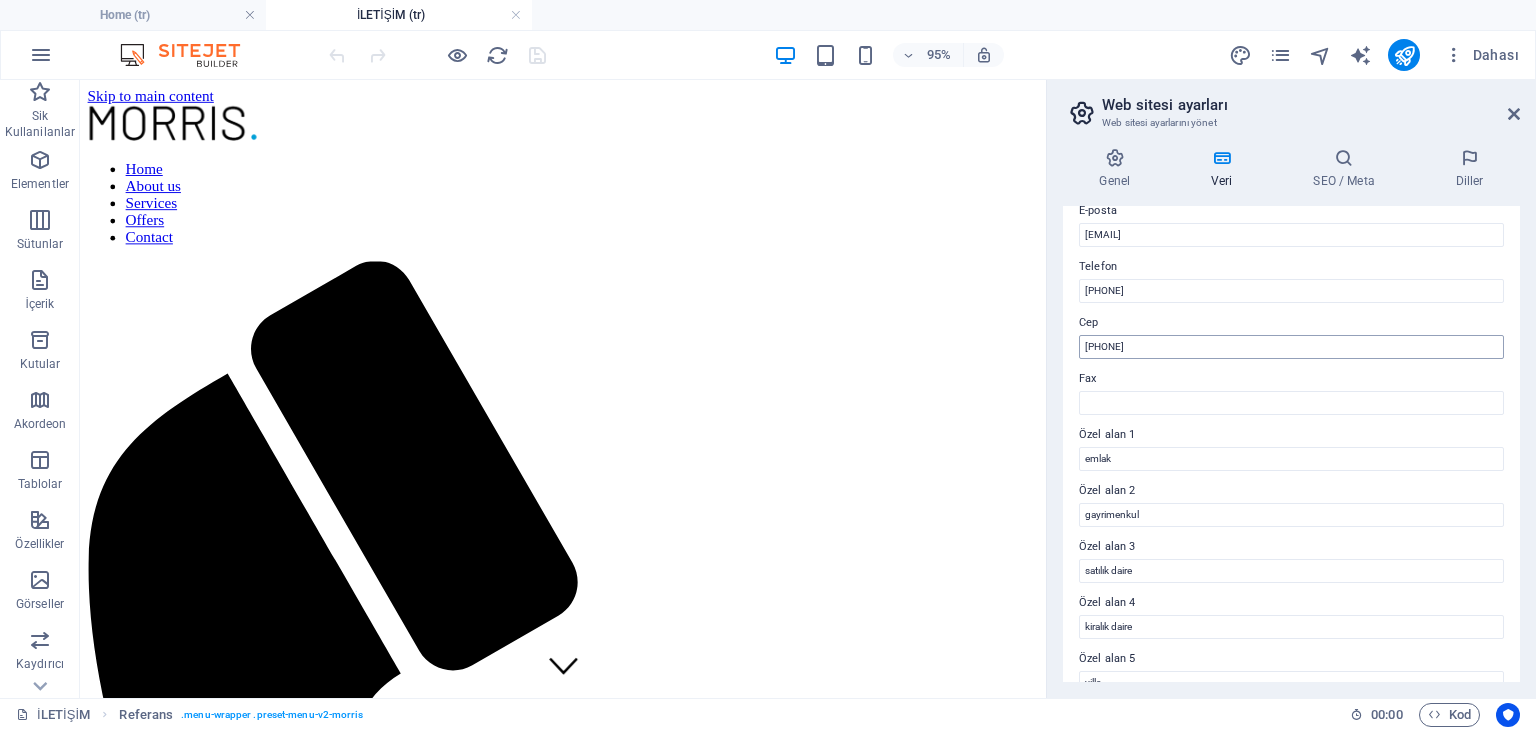 scroll, scrollTop: 484, scrollLeft: 0, axis: vertical 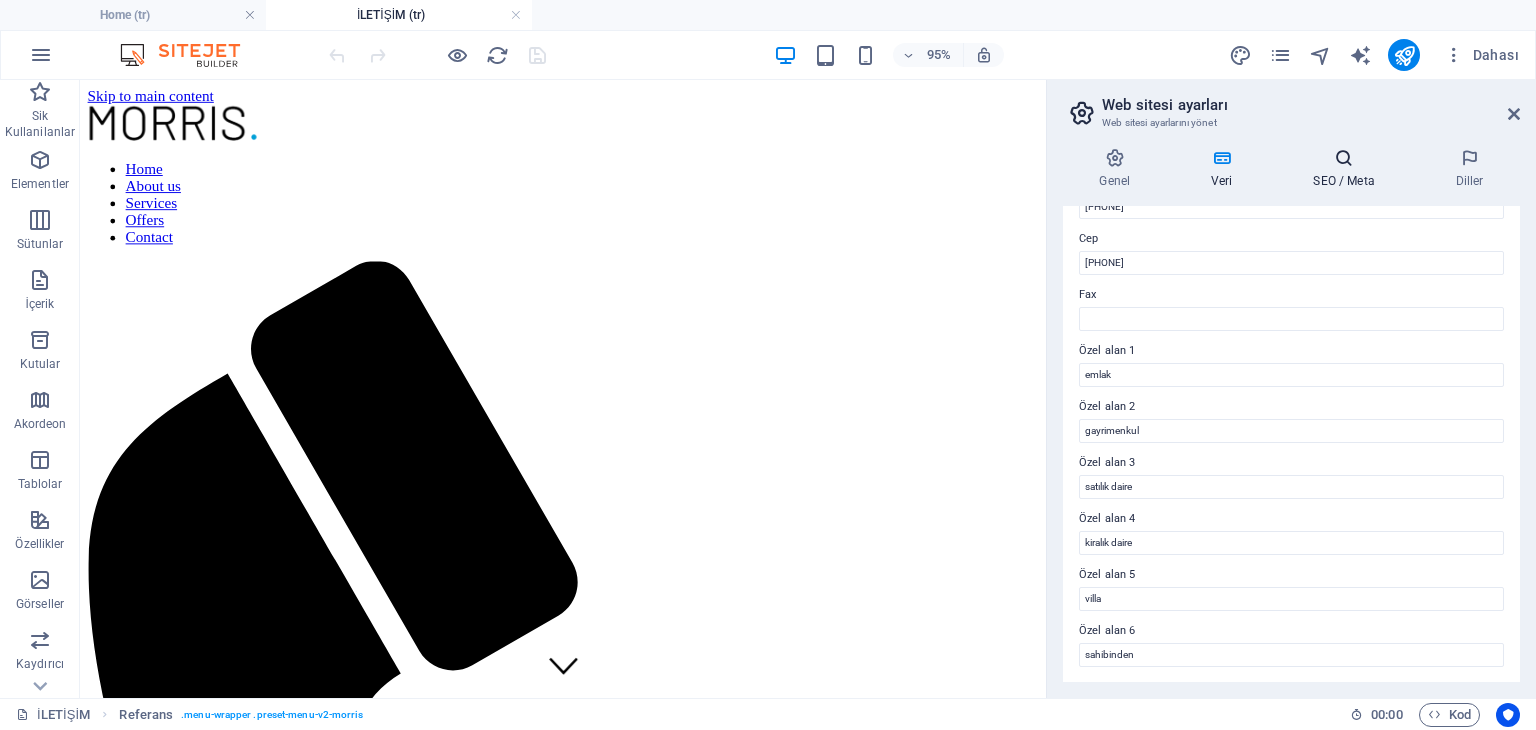click on "SEO / Meta" at bounding box center (1348, 169) 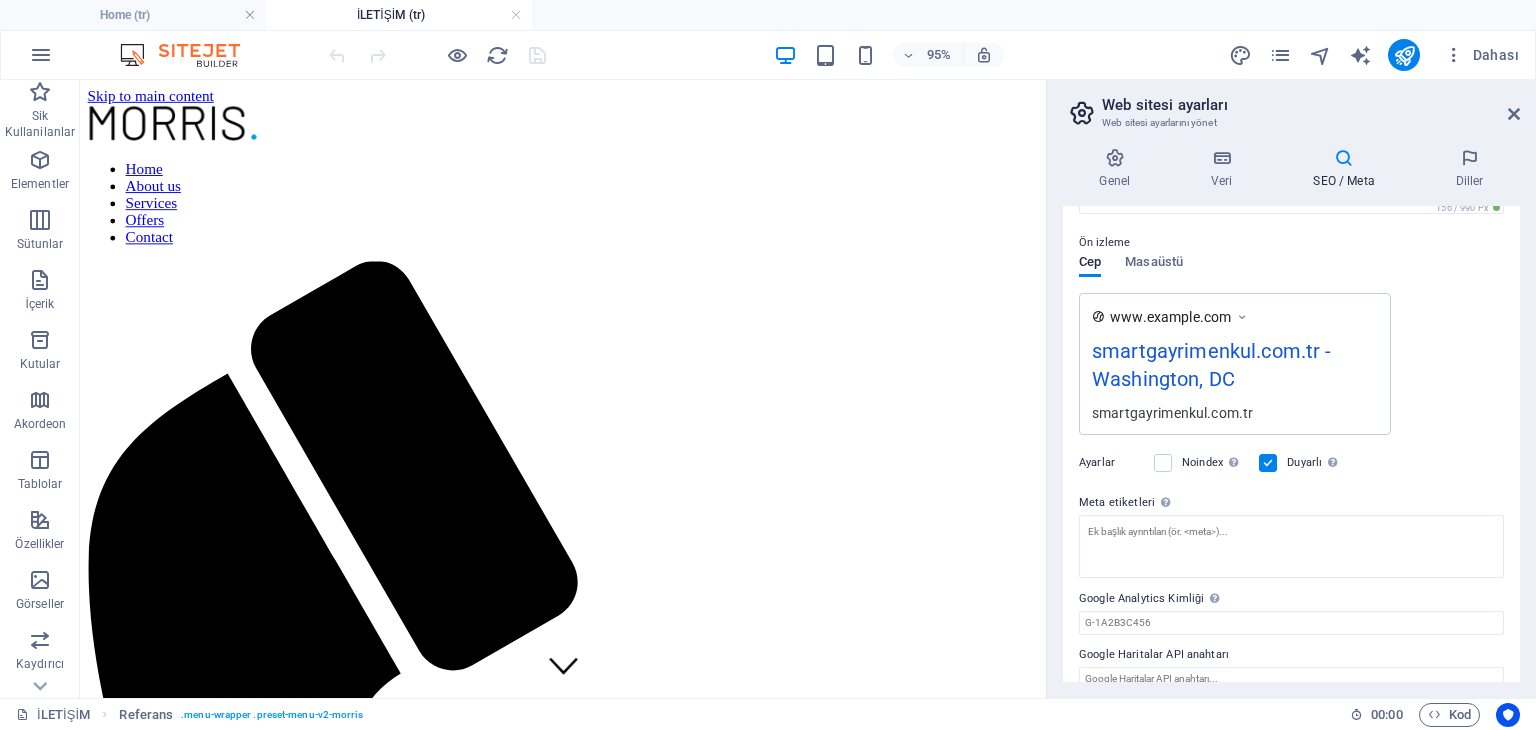 scroll, scrollTop: 287, scrollLeft: 0, axis: vertical 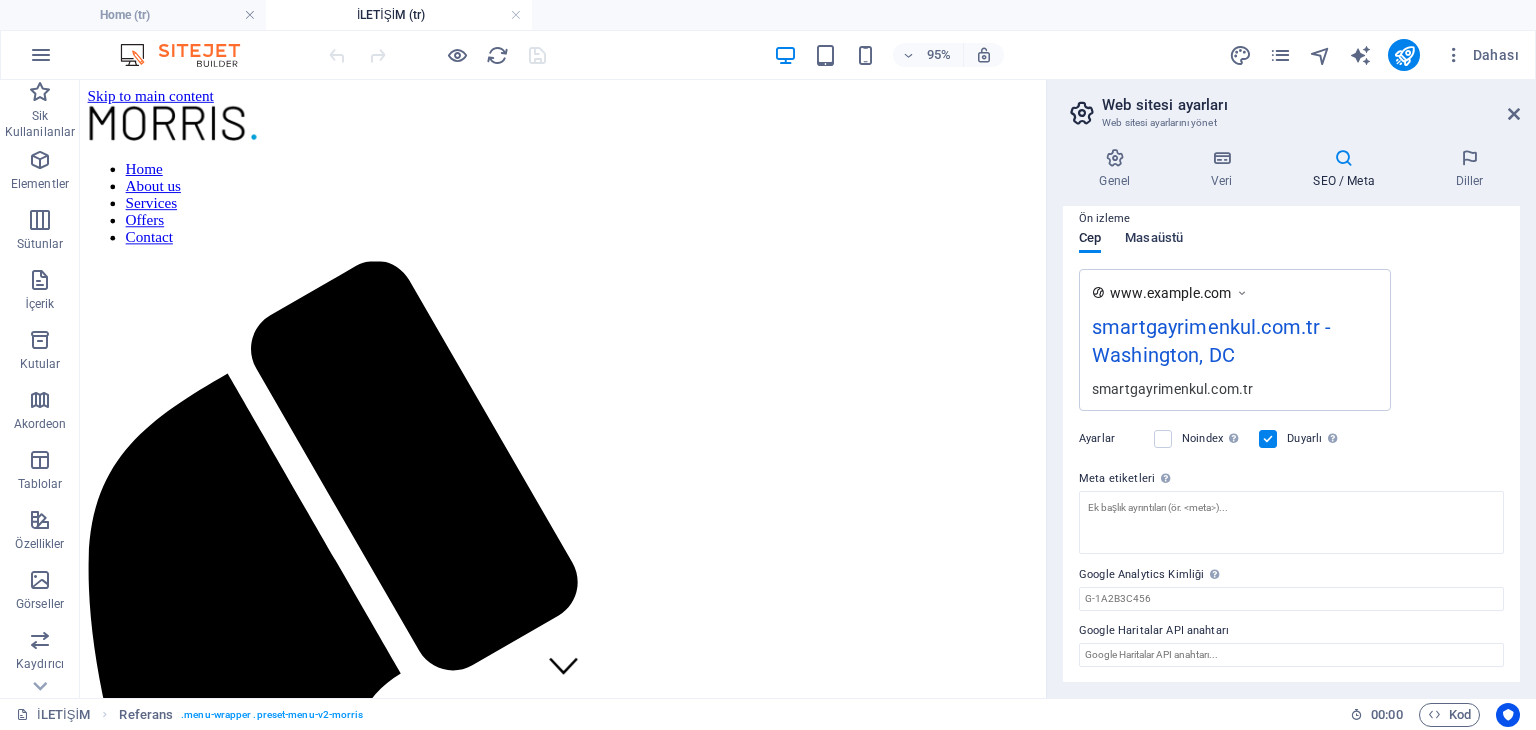 click on "Masaüstü" at bounding box center (1154, 240) 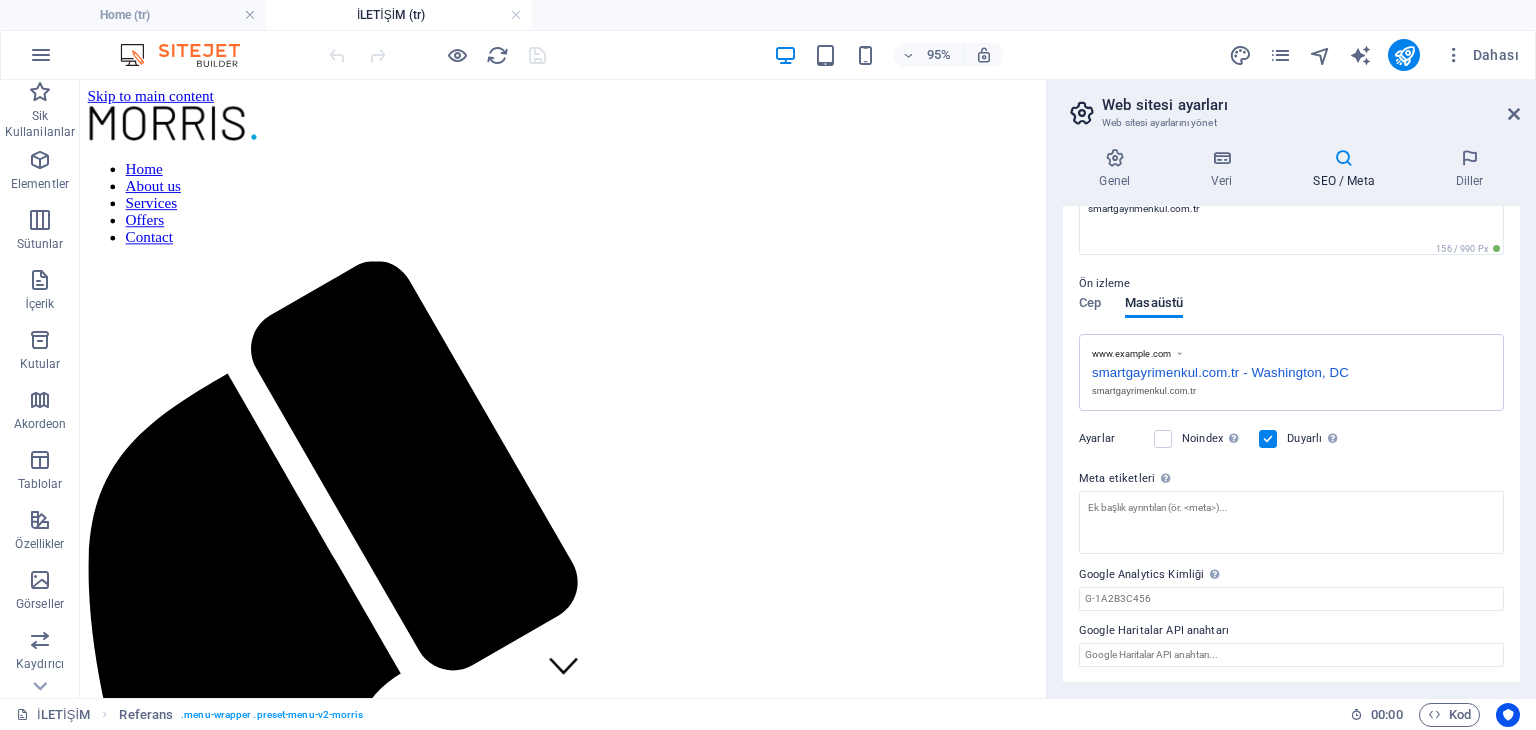 scroll, scrollTop: 0, scrollLeft: 0, axis: both 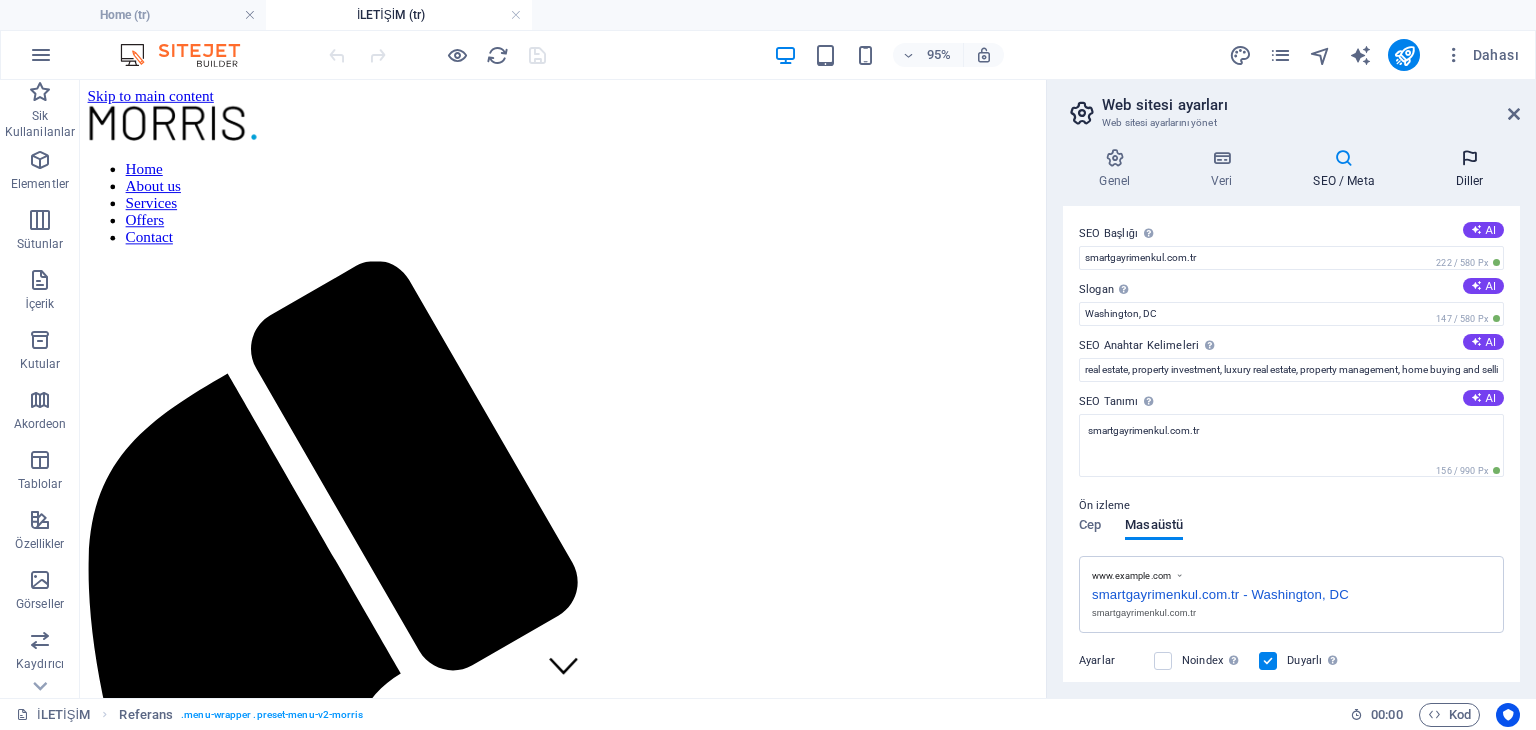click at bounding box center [1469, 158] 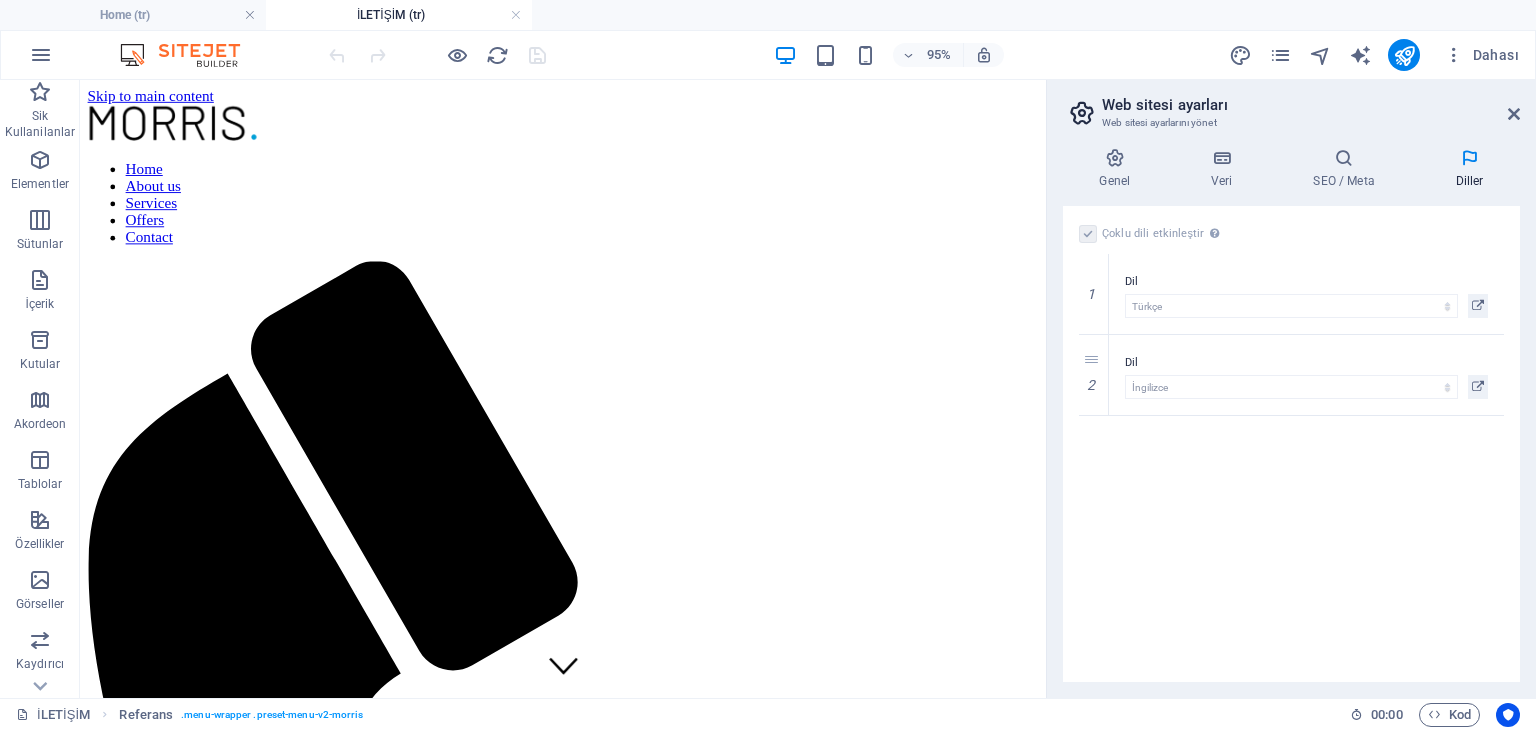 click at bounding box center [1469, 158] 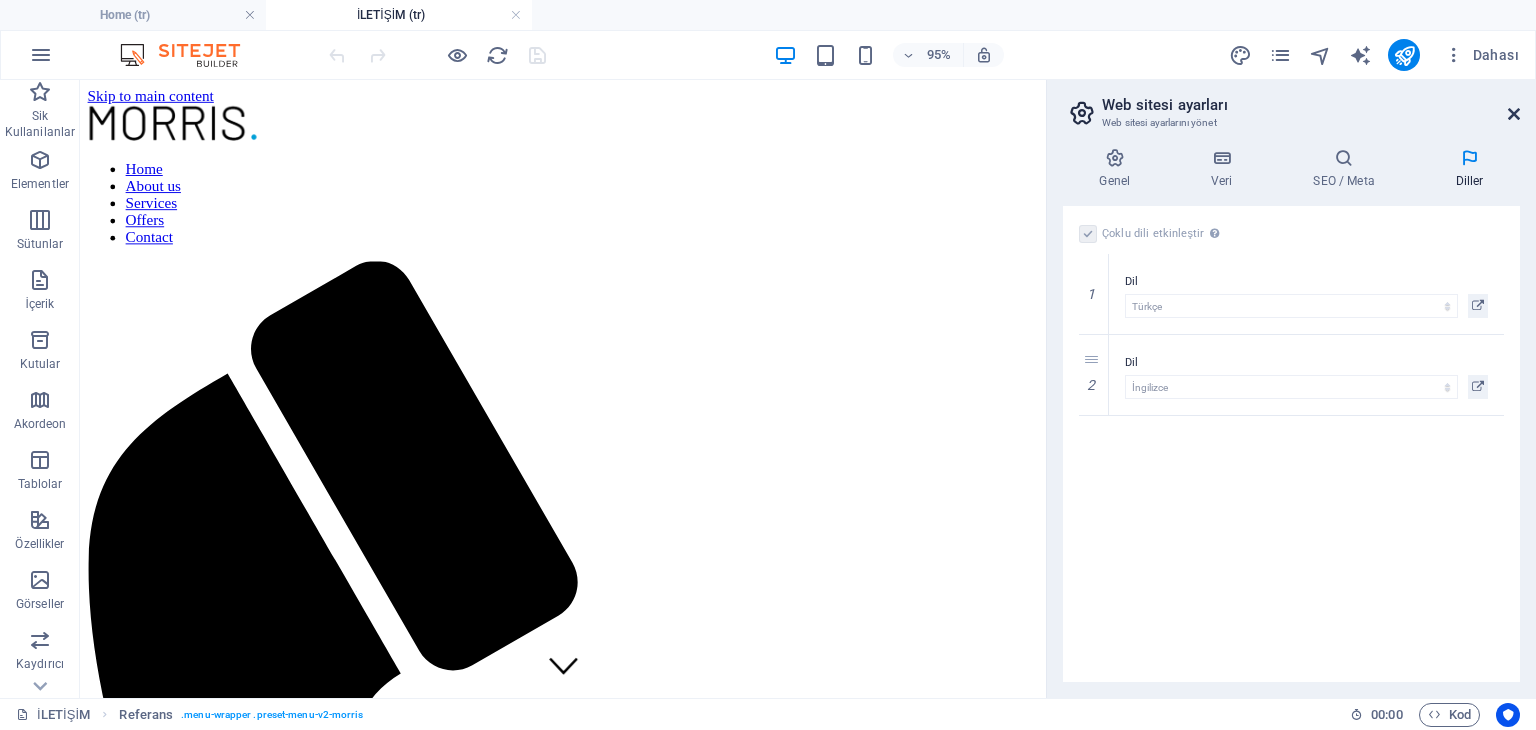 click at bounding box center (1514, 114) 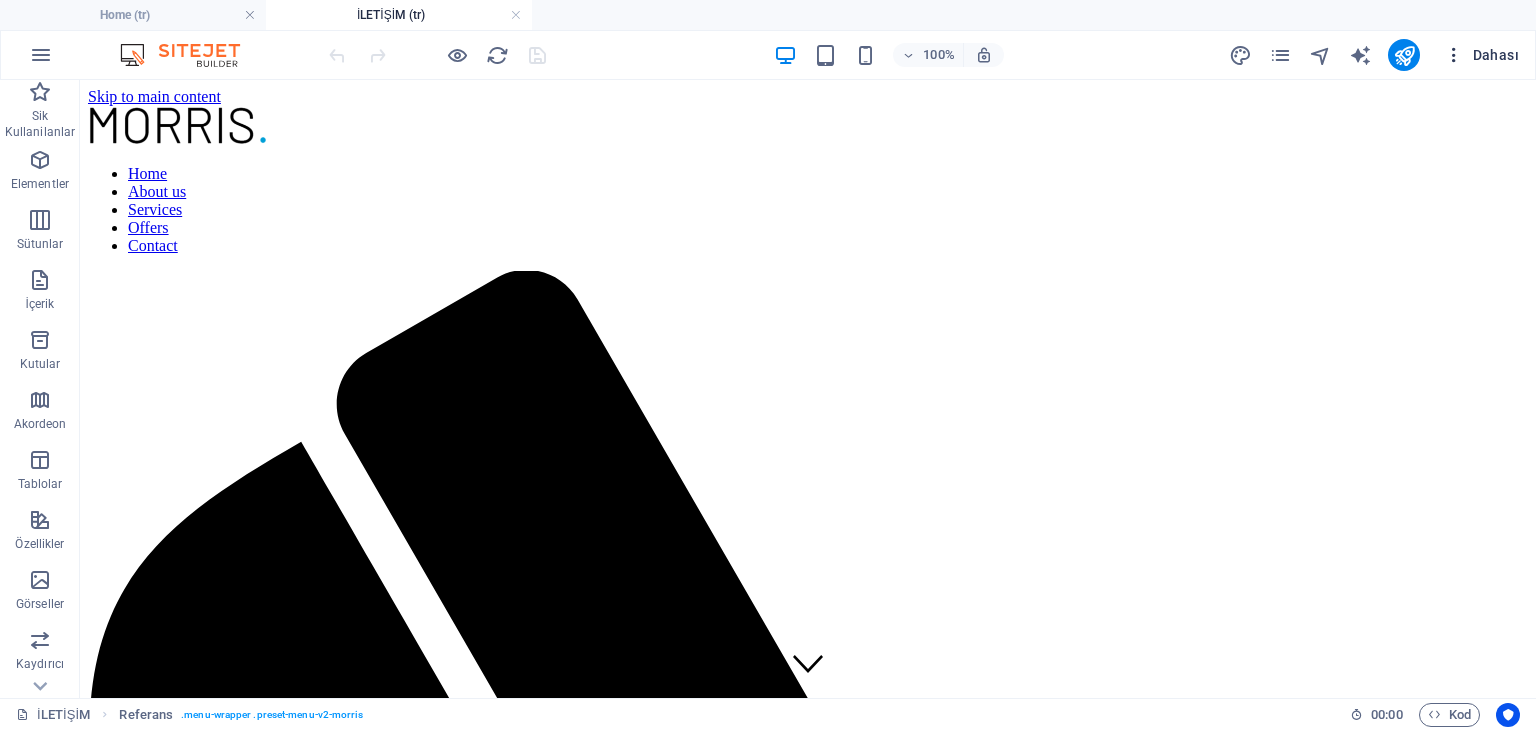 click on "Dahası" at bounding box center [1481, 55] 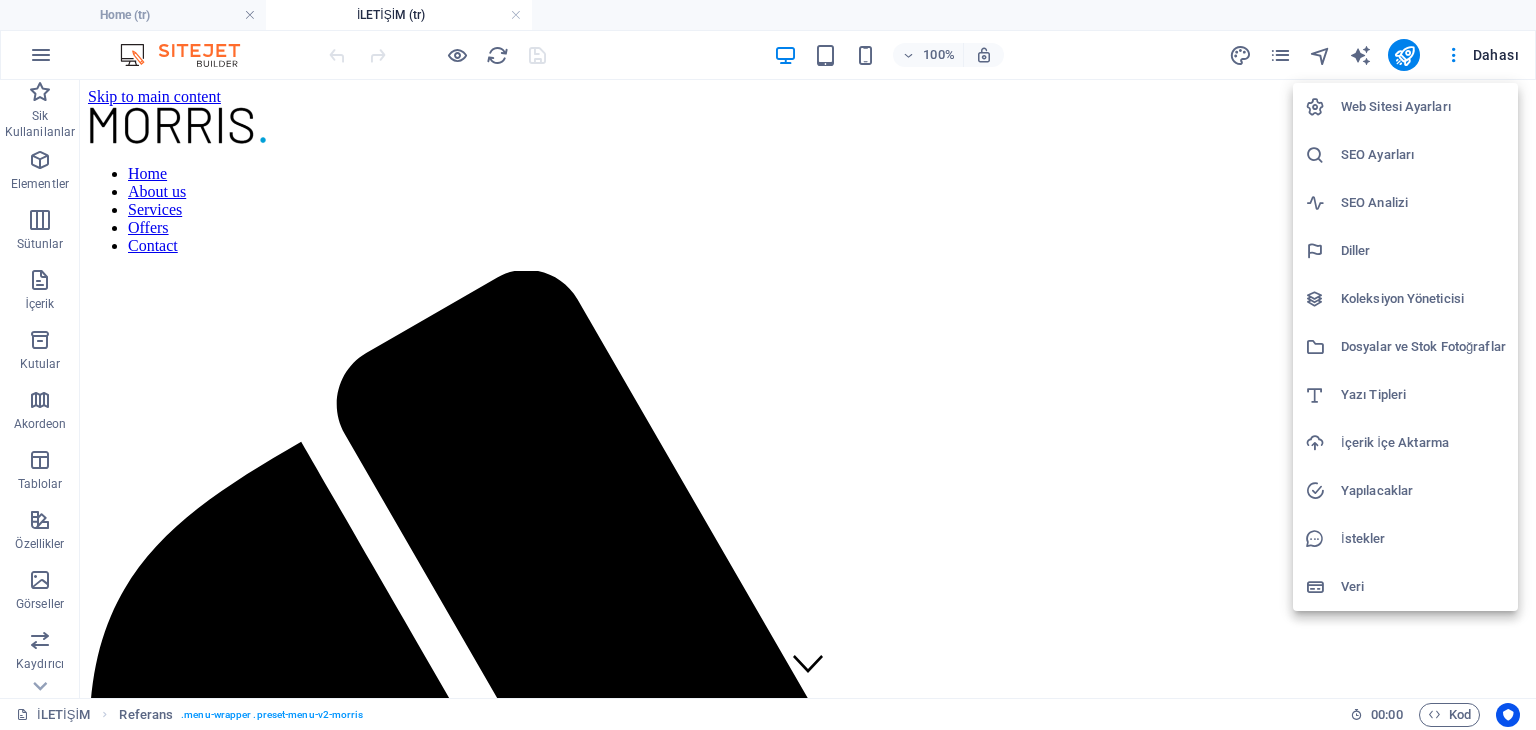 click on "İçerik İçe Aktarma" at bounding box center (1423, 443) 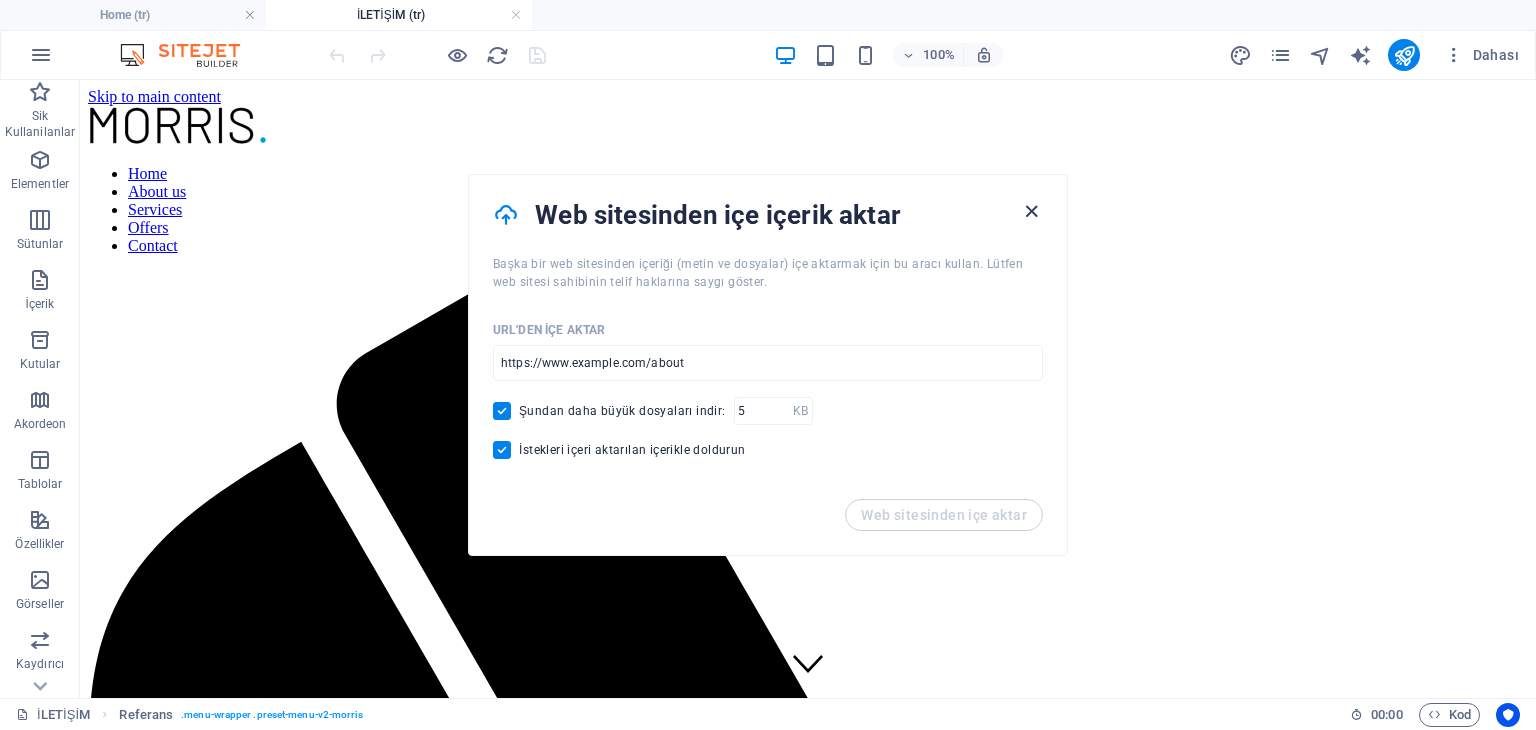 click at bounding box center (1031, 211) 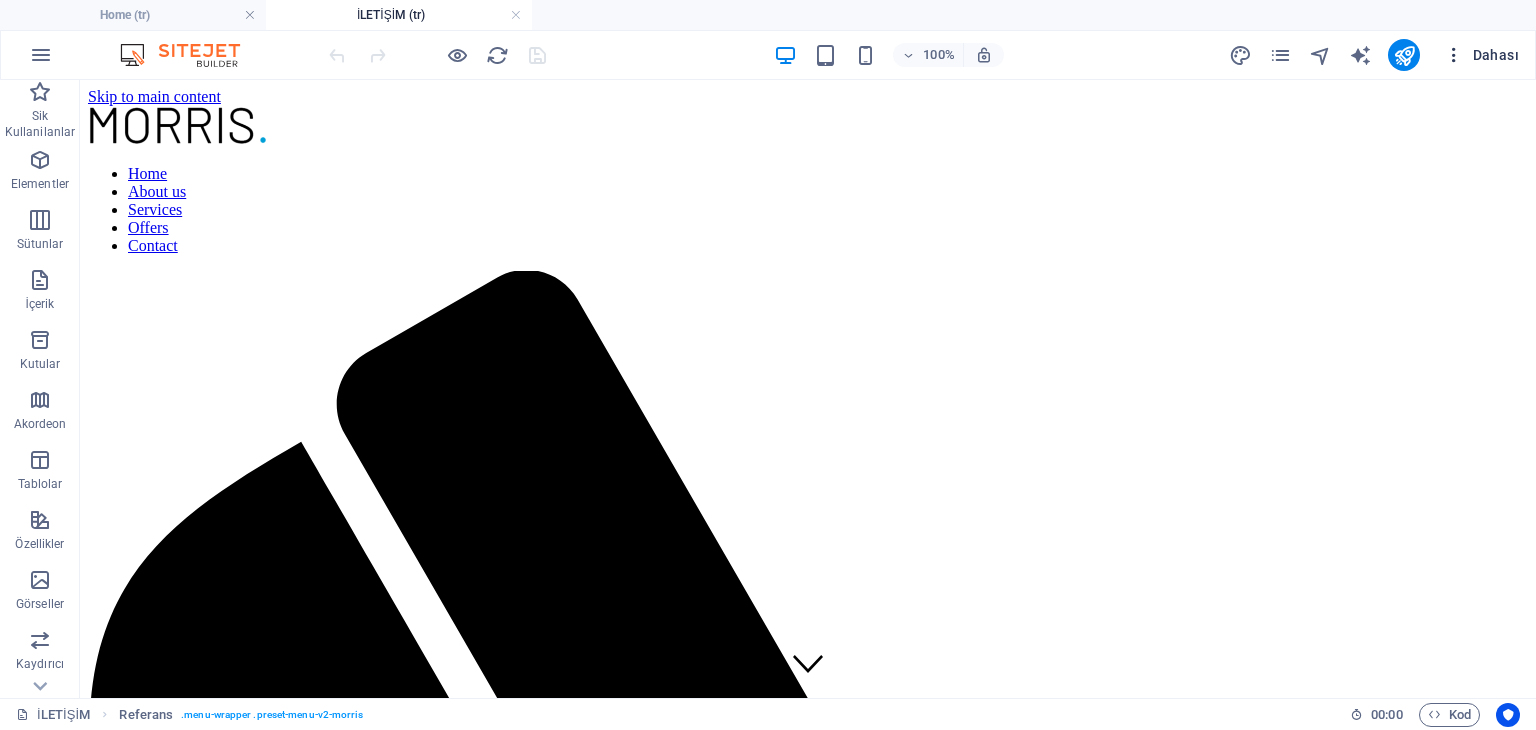 click at bounding box center (1454, 55) 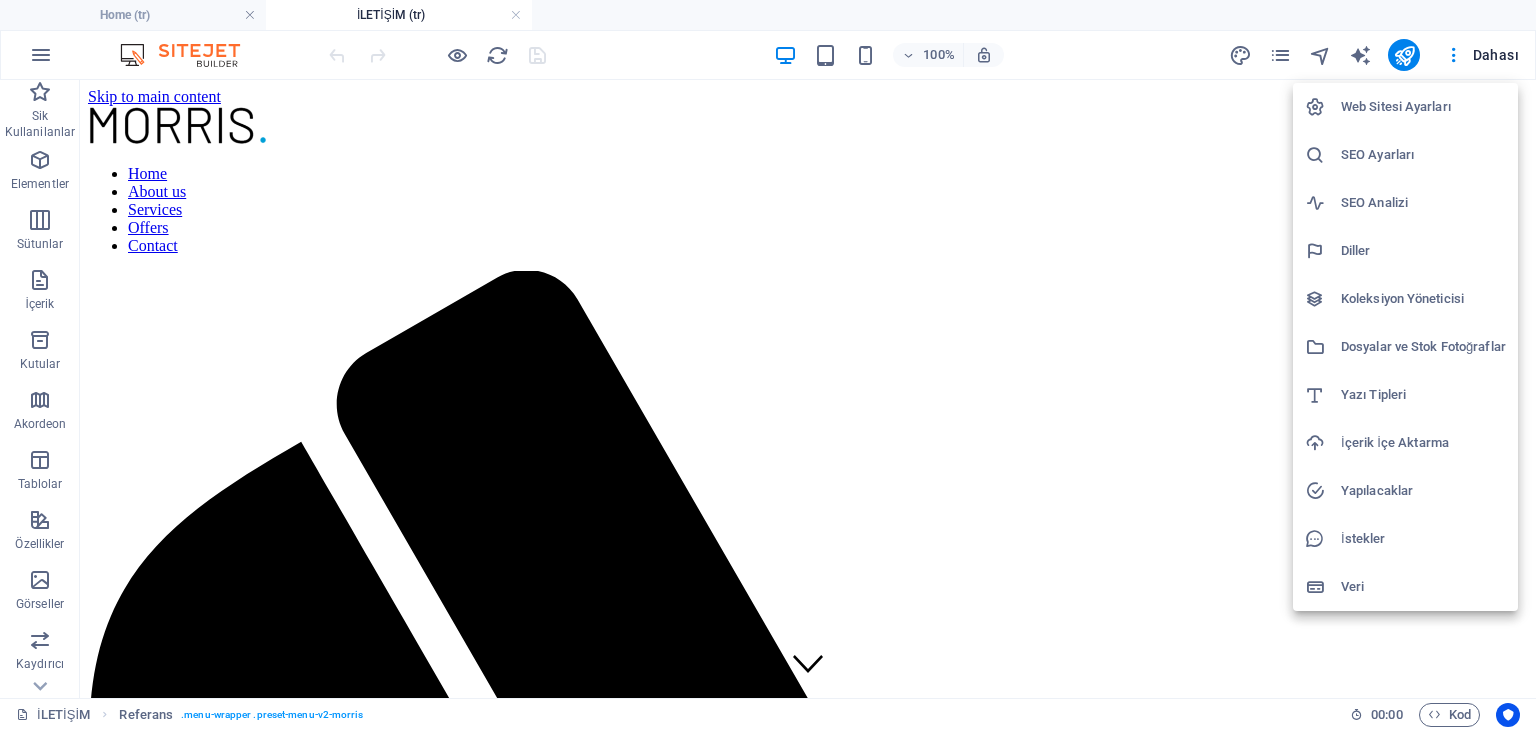 click at bounding box center [768, 365] 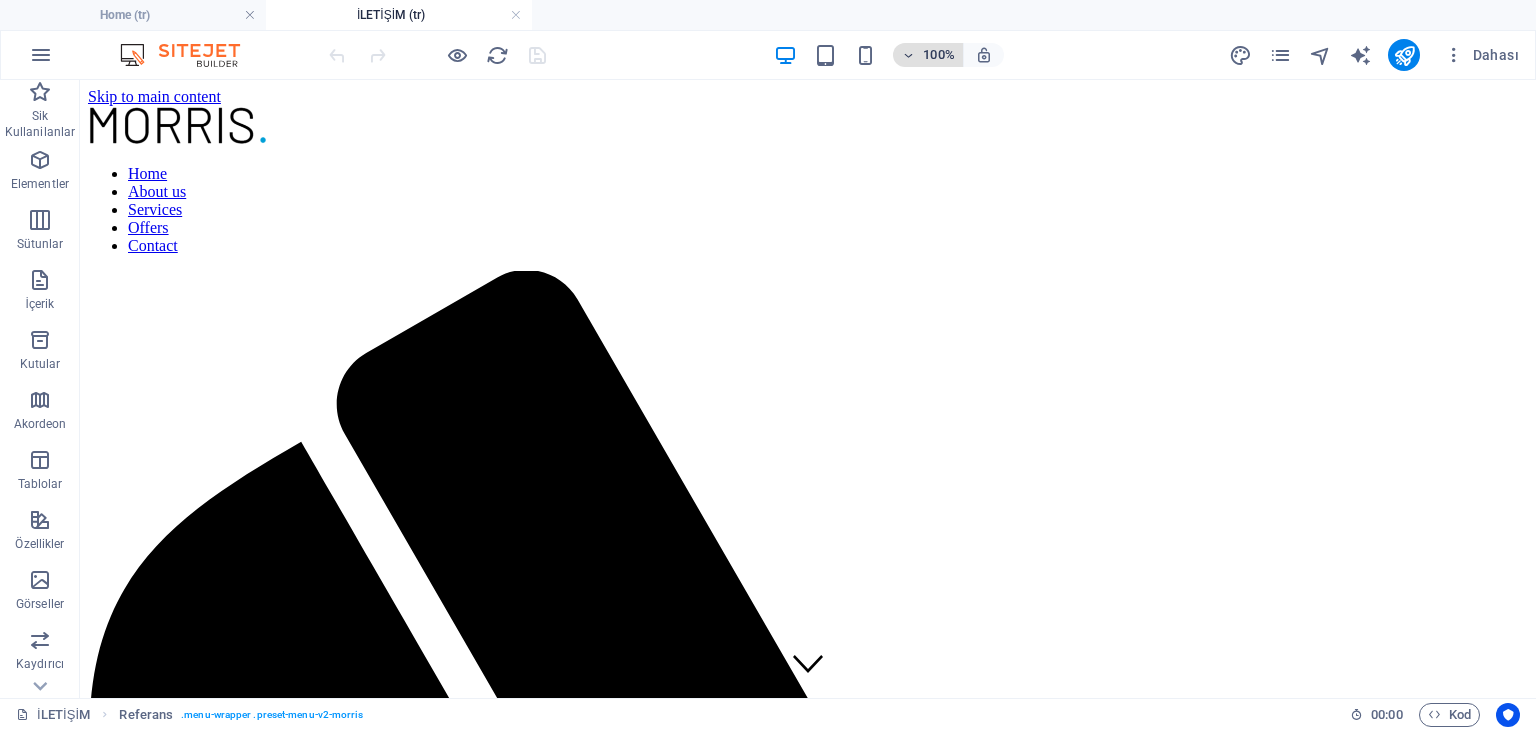 click on "100%" at bounding box center (928, 55) 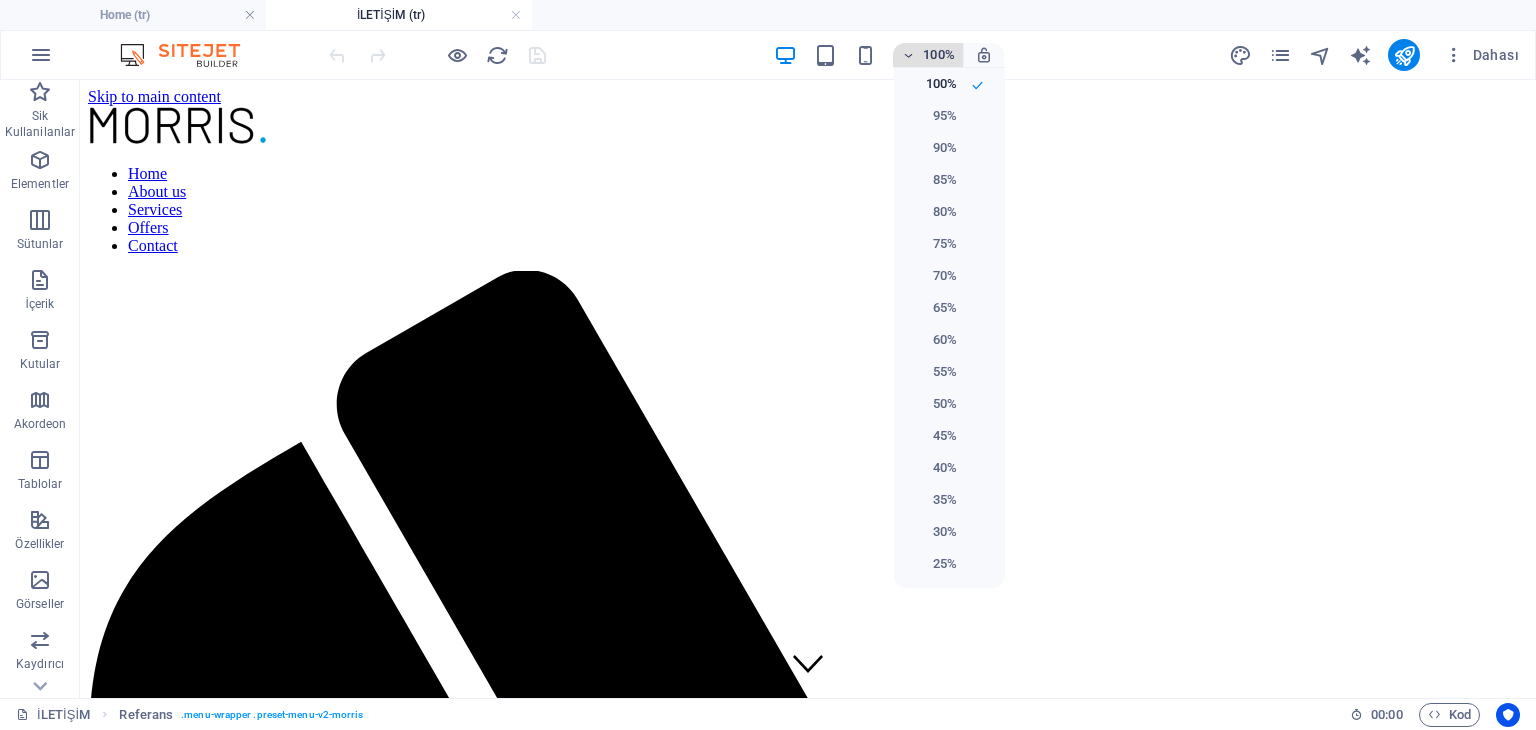 click at bounding box center (768, 365) 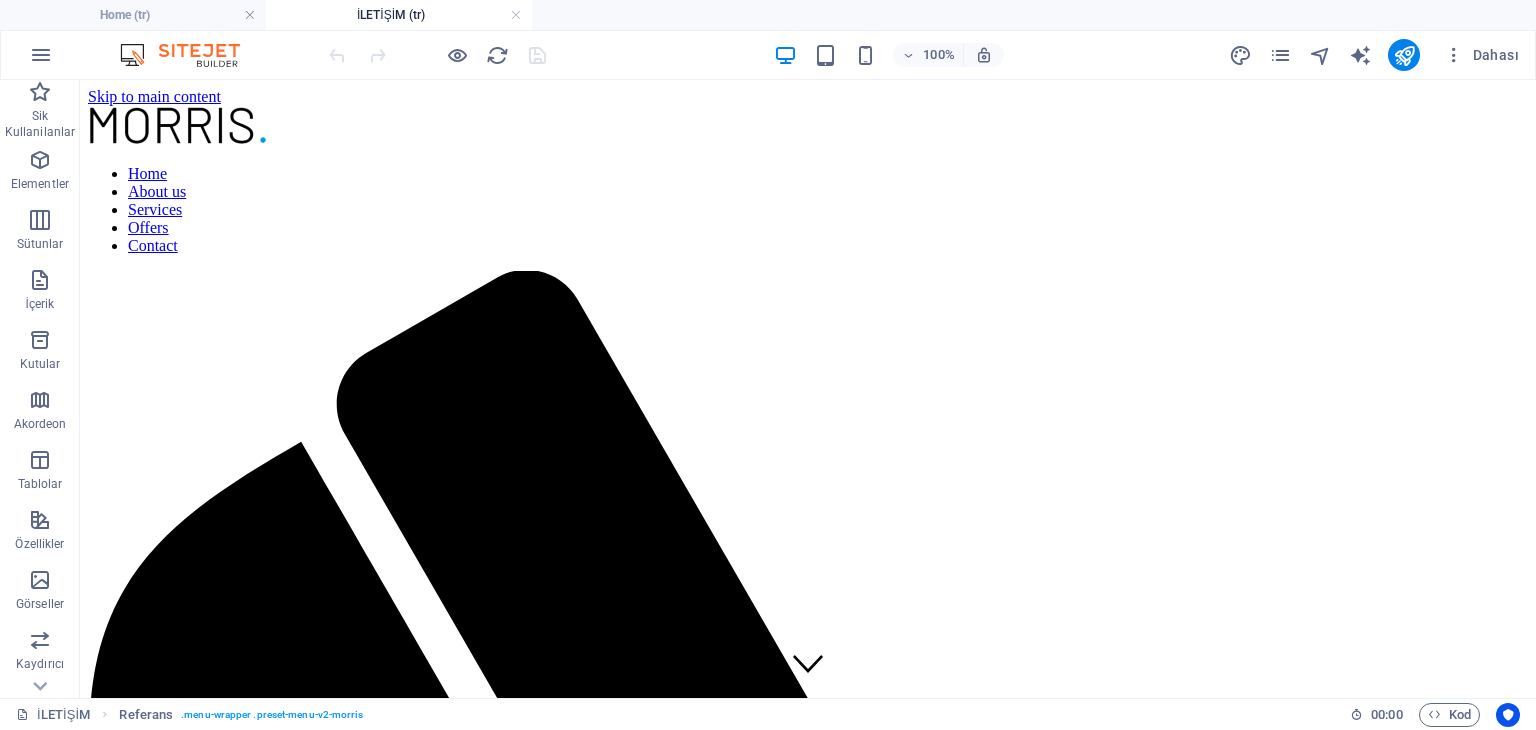 click on "İLETİŞİM (tr)" at bounding box center [399, 15] 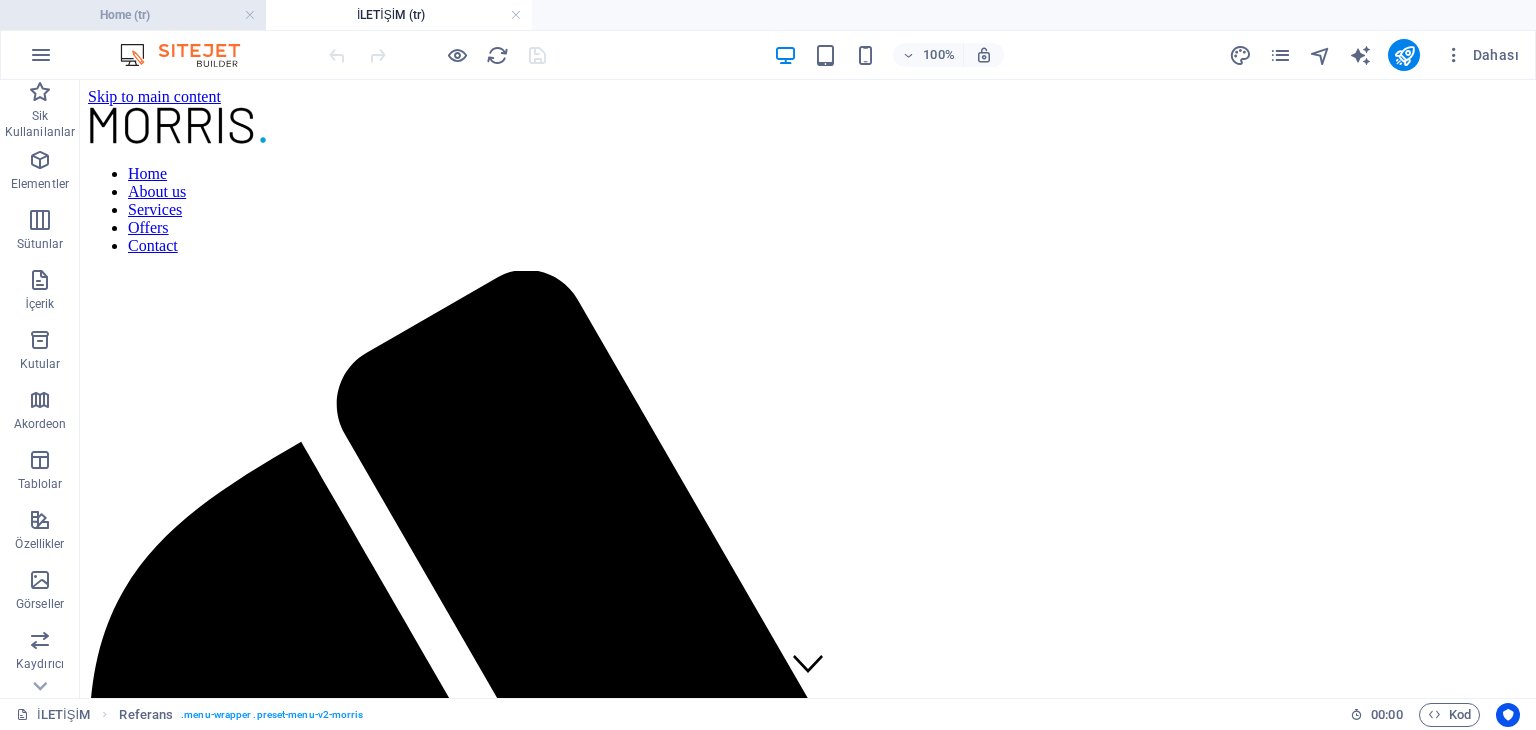 click on "Home (tr)" at bounding box center [133, 15] 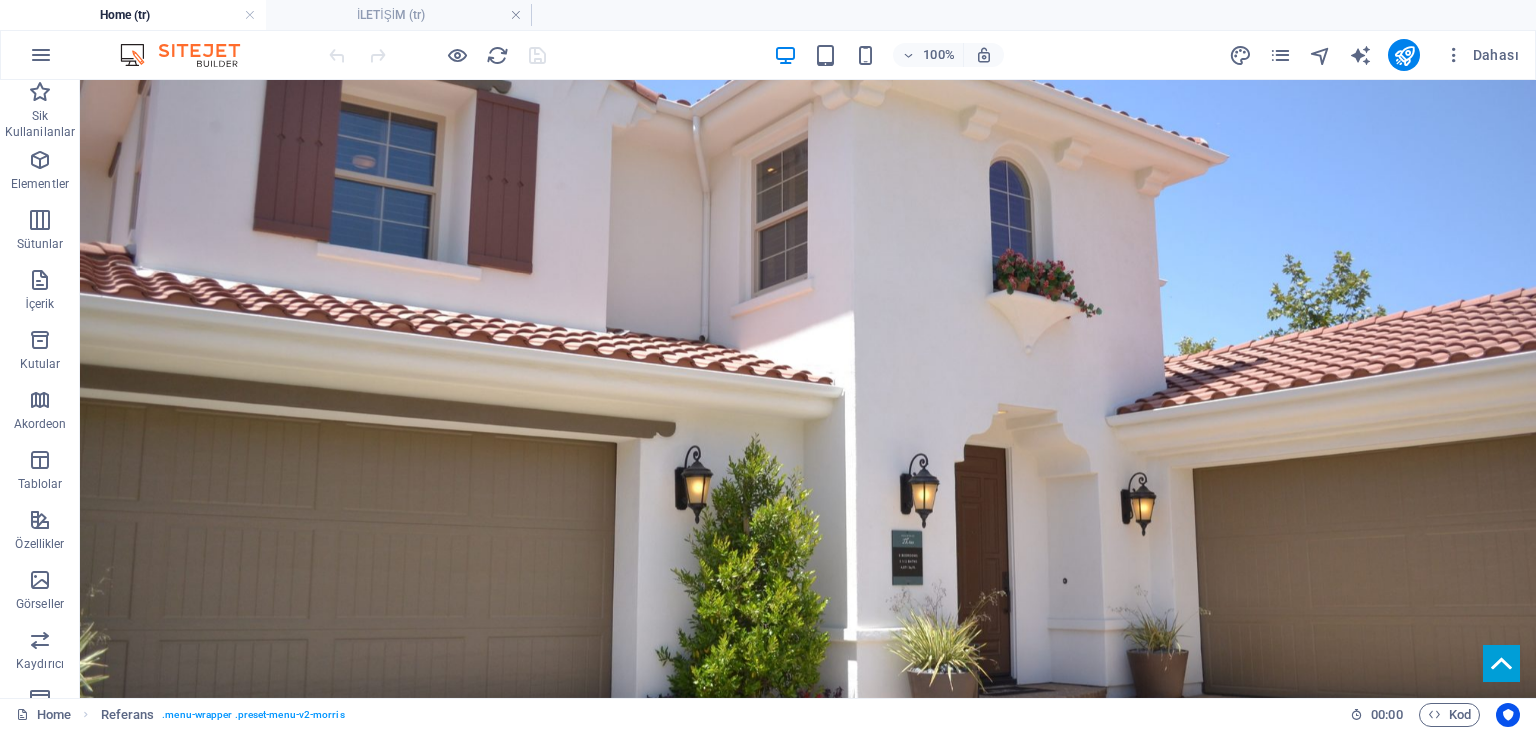 scroll, scrollTop: 4392, scrollLeft: 0, axis: vertical 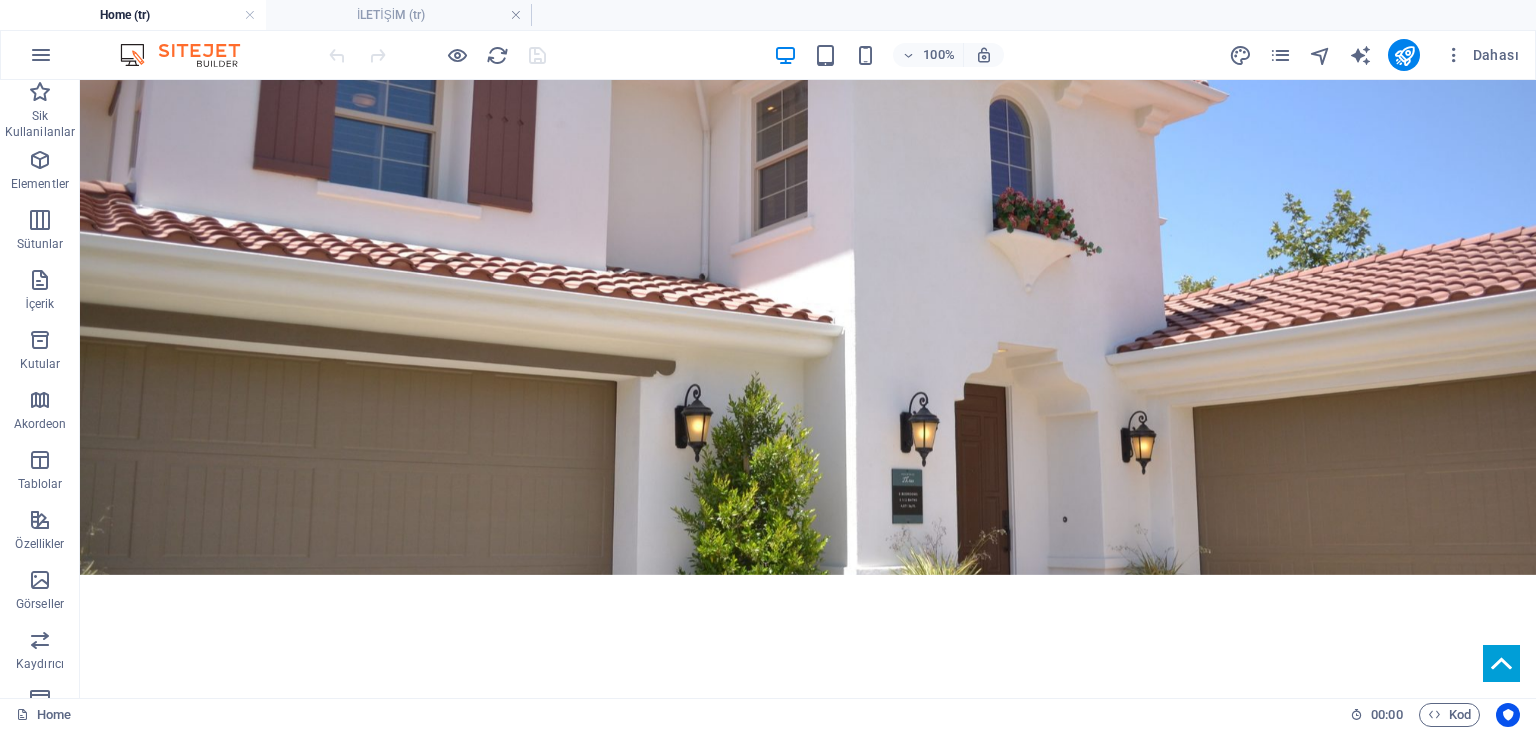 click at bounding box center [437, 55] 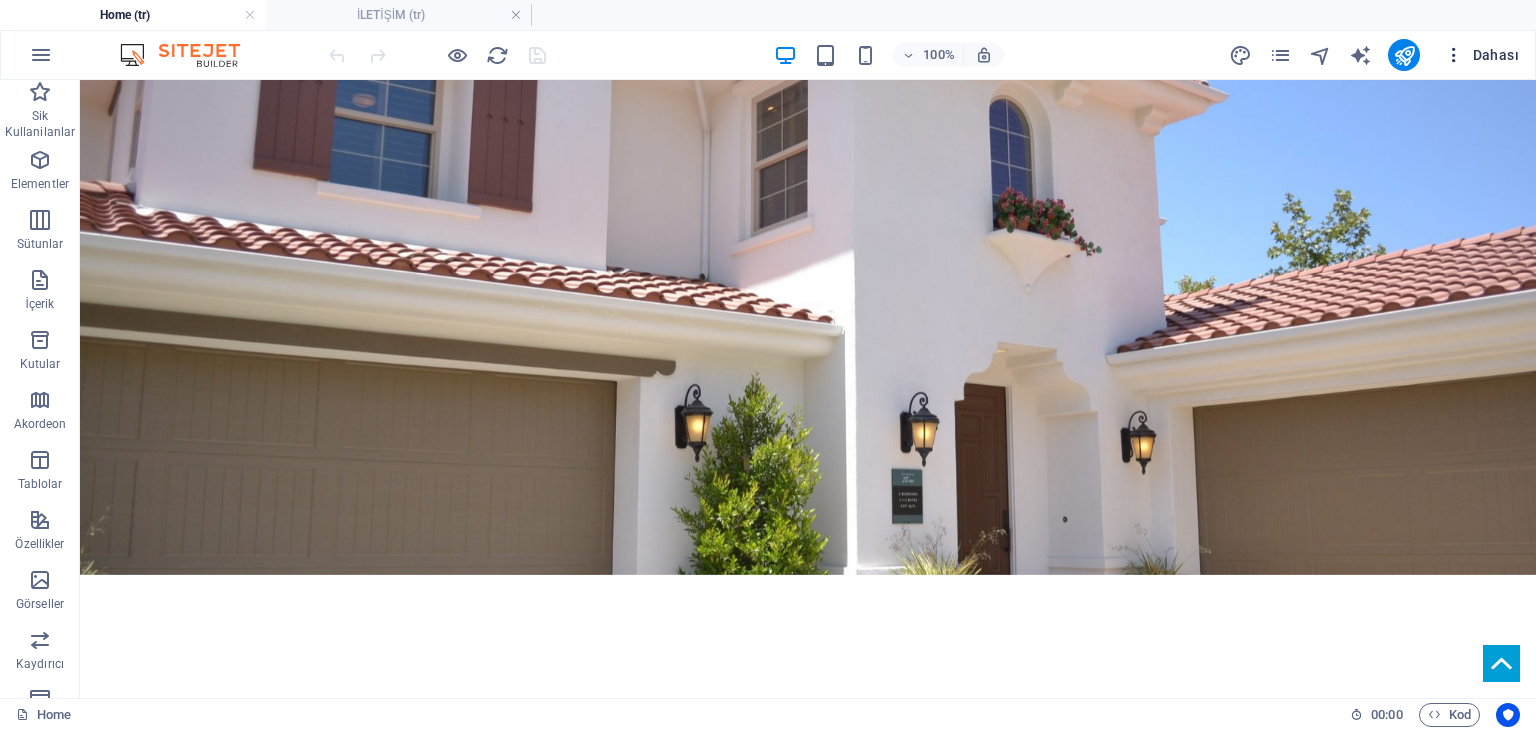 click at bounding box center (1454, 55) 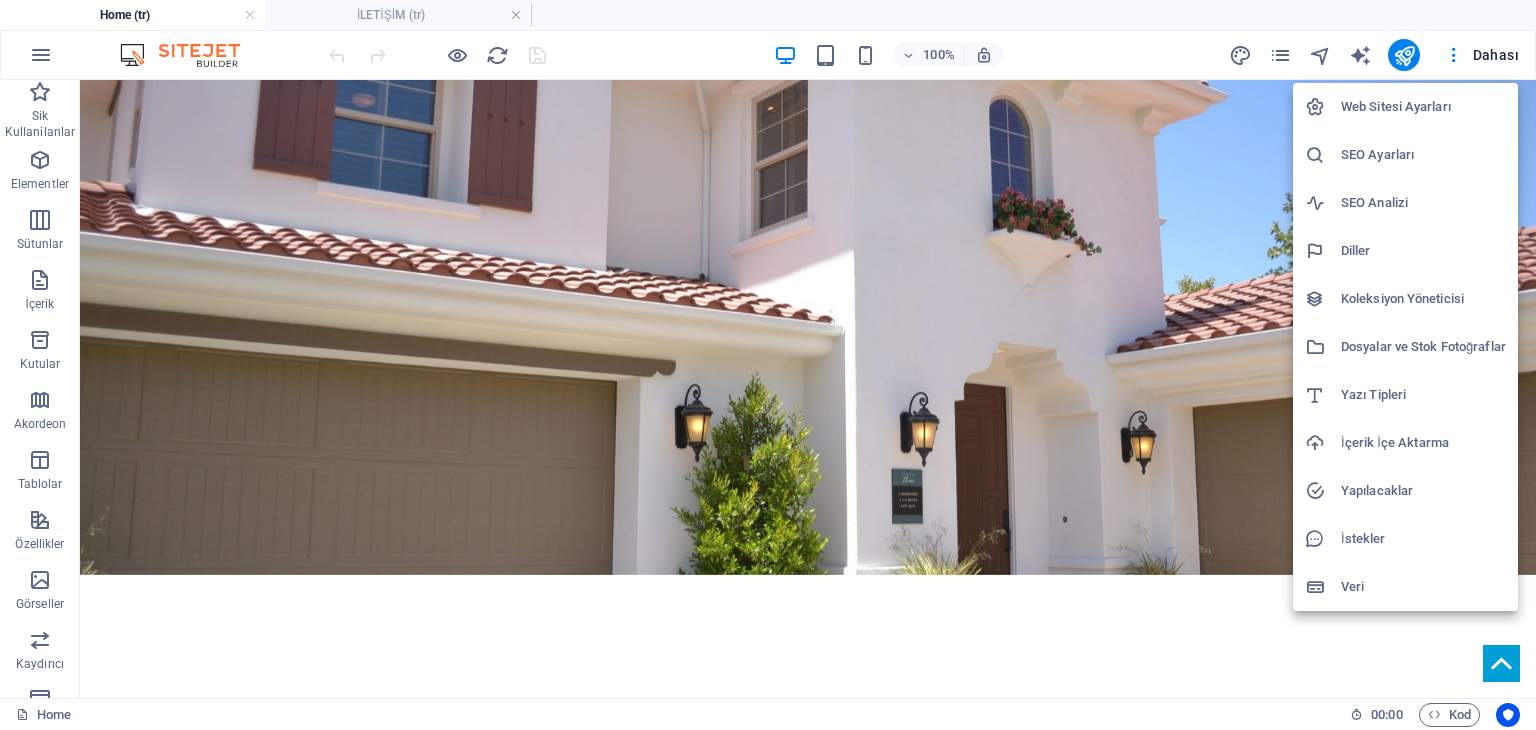 click on "Web Sitesi Ayarları" at bounding box center [1423, 107] 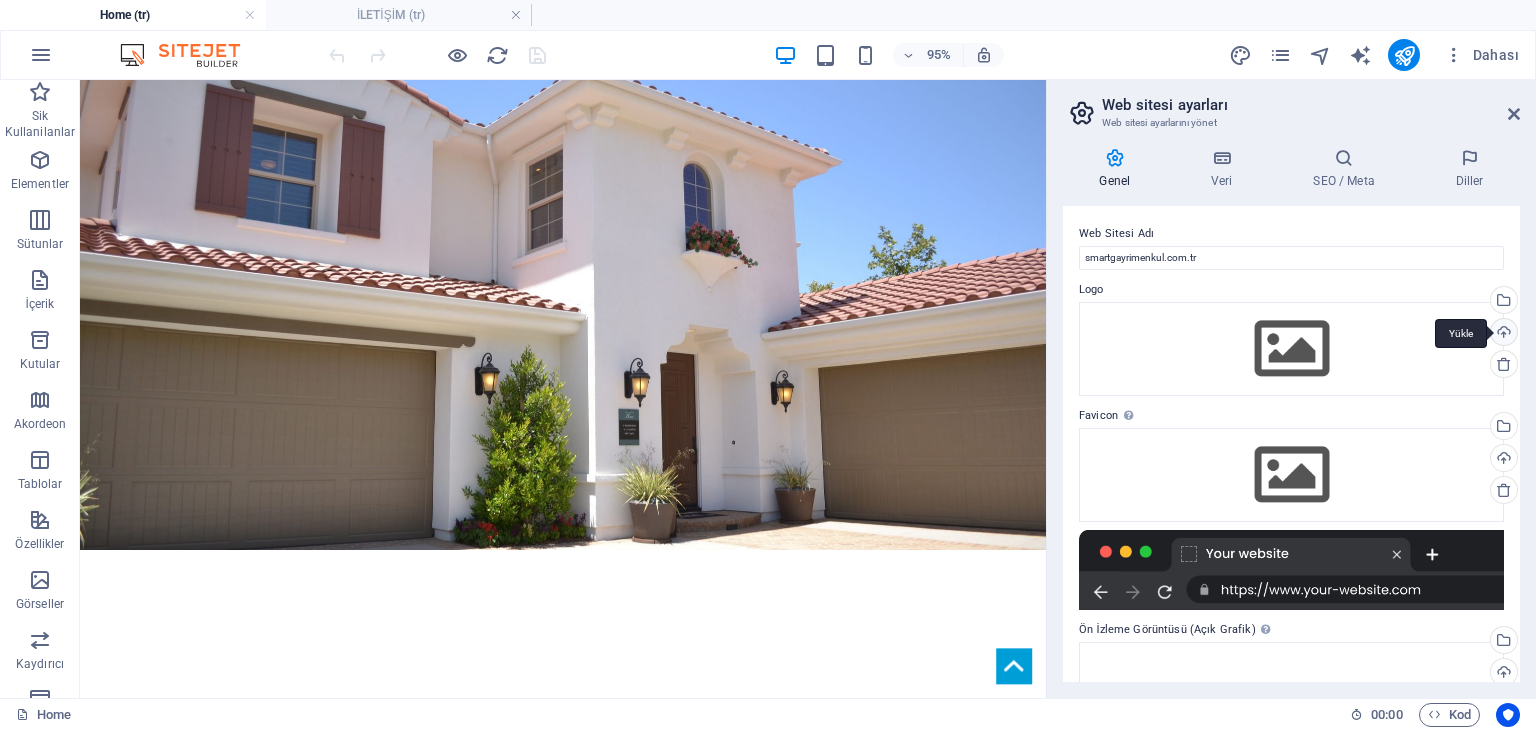 click on "Yükle" at bounding box center [1502, 334] 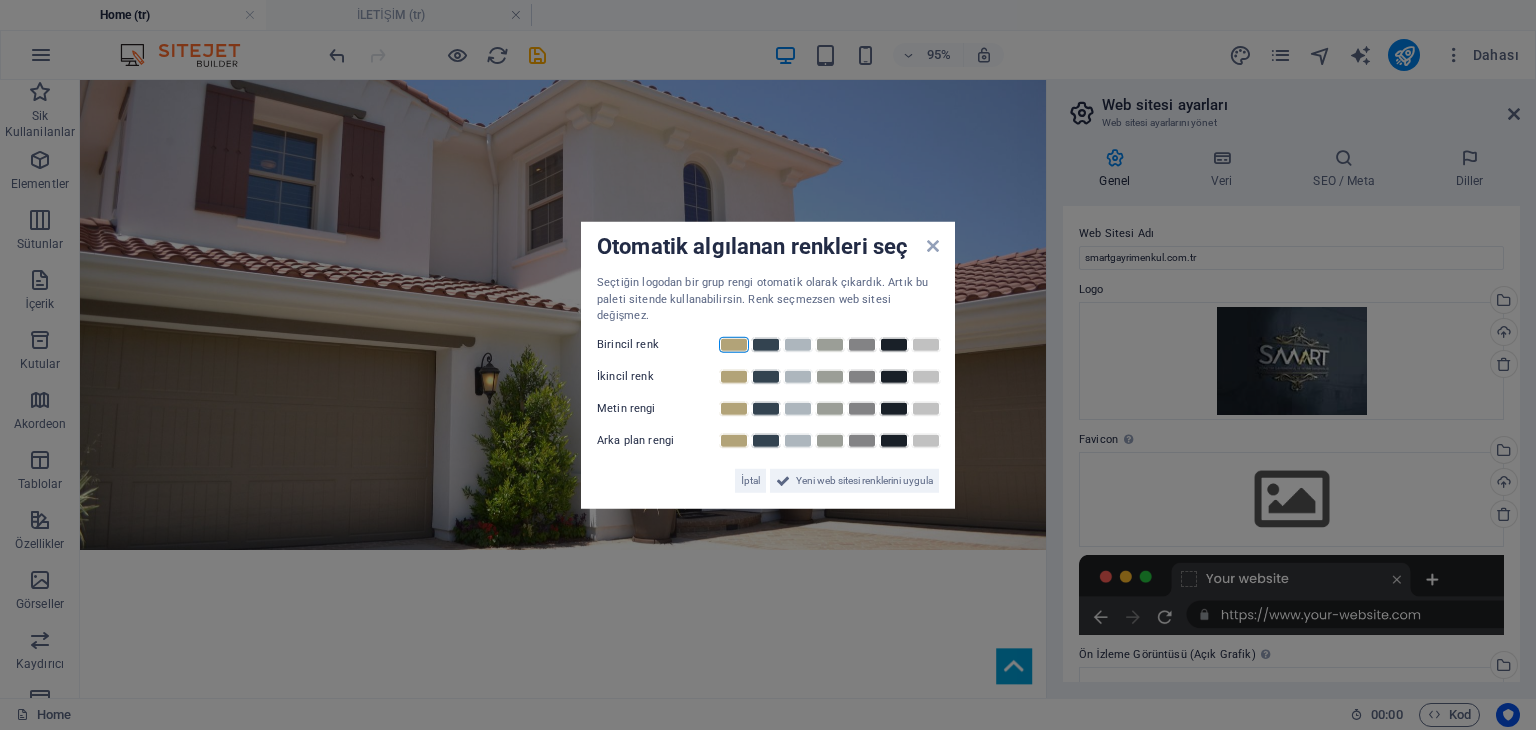 click at bounding box center (734, 344) 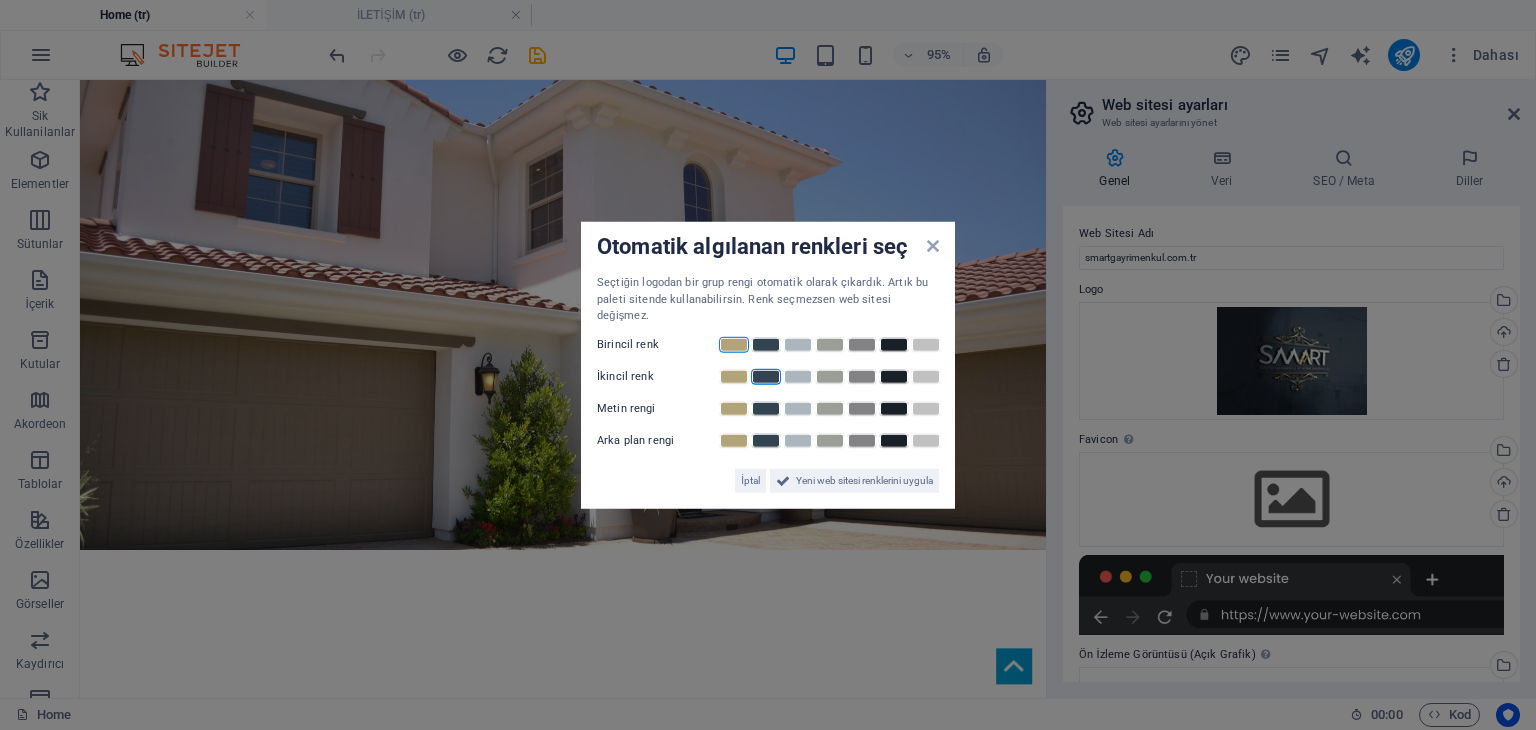 click at bounding box center (766, 376) 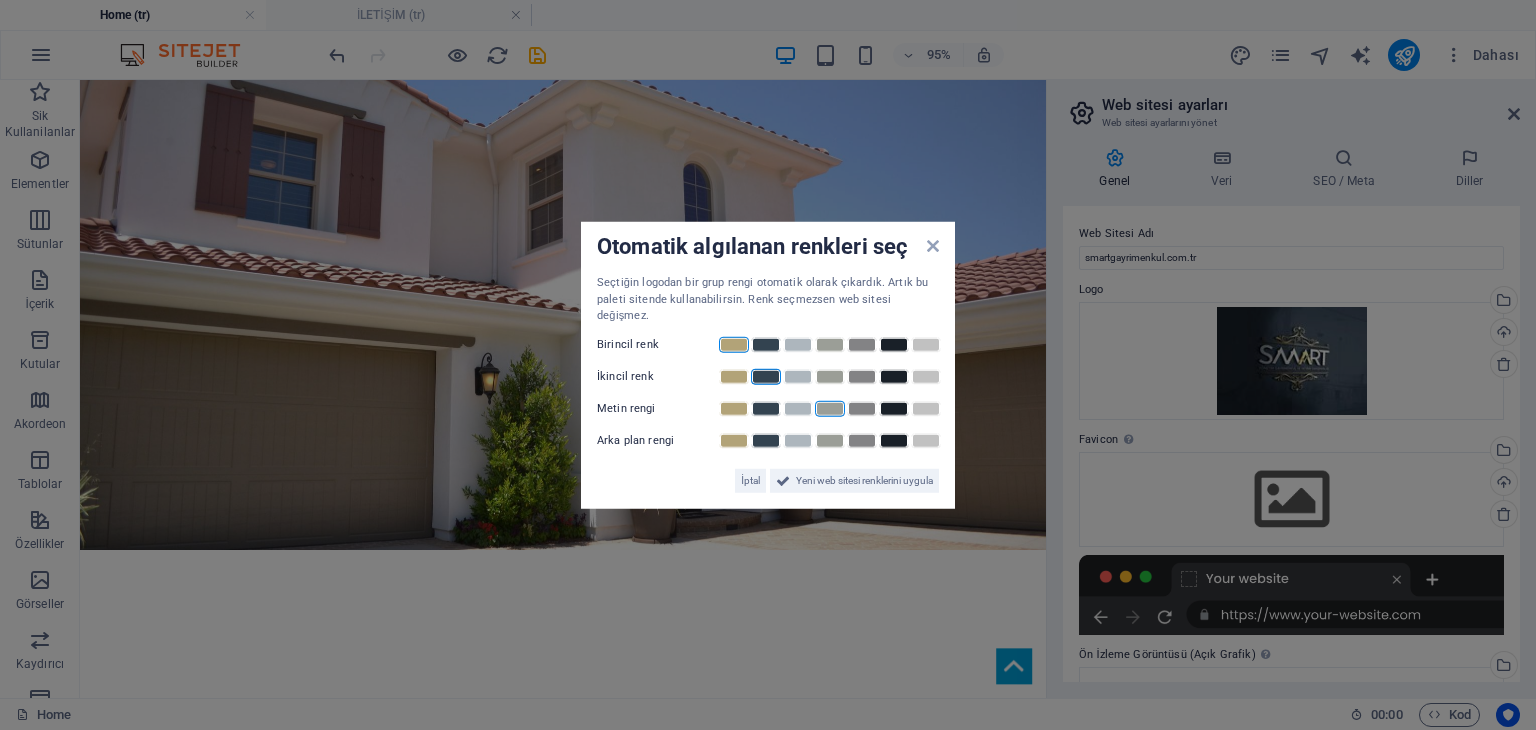 click at bounding box center (830, 408) 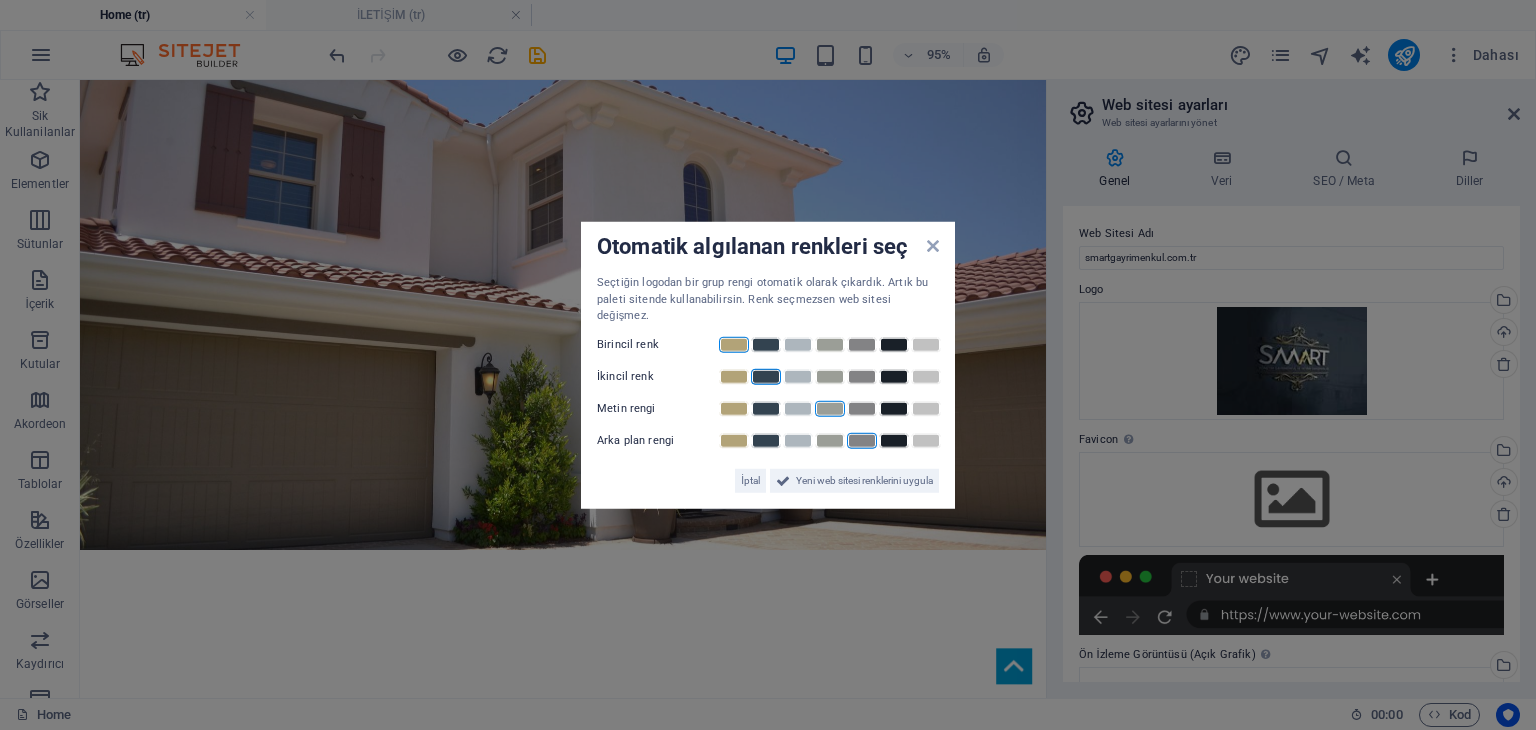 click at bounding box center (862, 440) 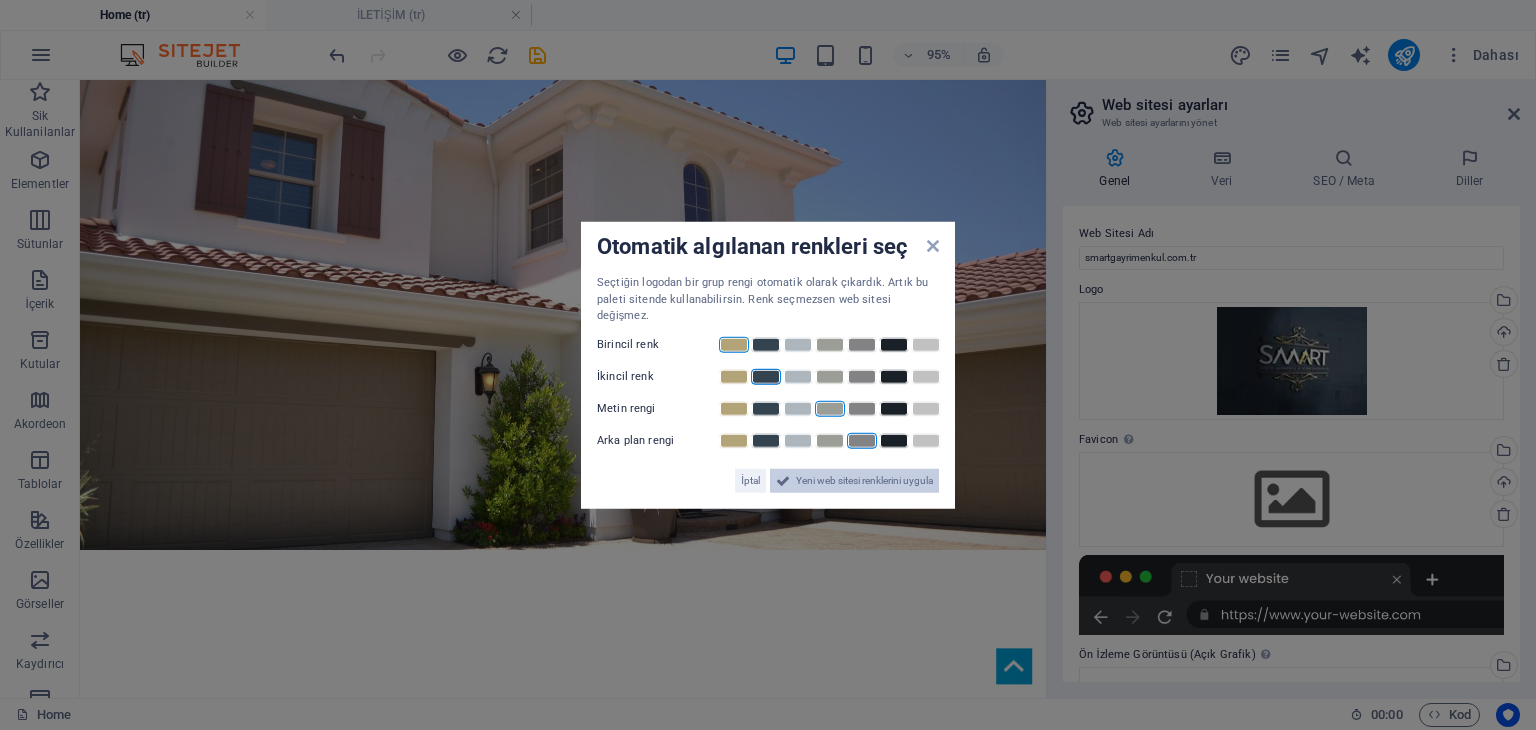 click on "Yeni web sitesi renklerini uygula" at bounding box center [864, 480] 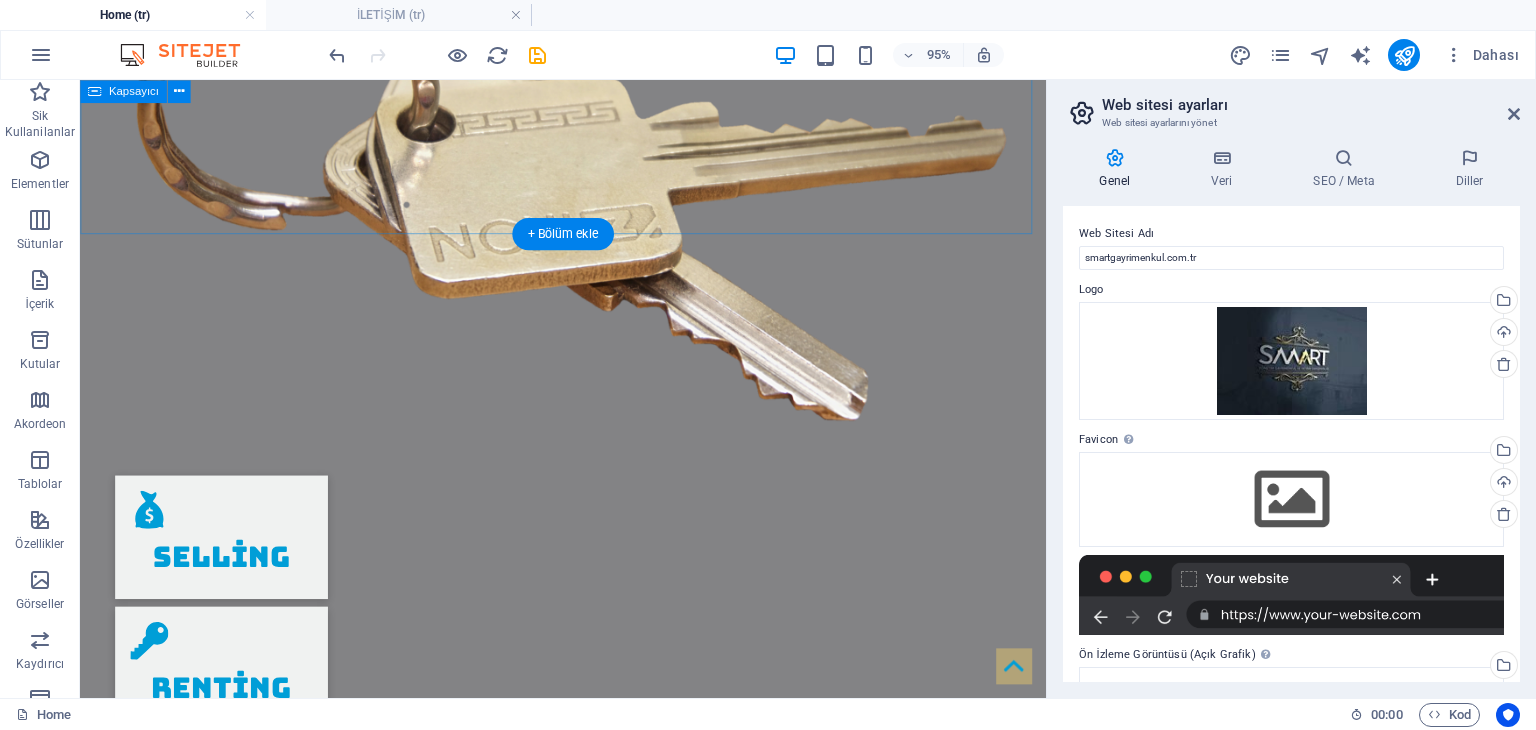 scroll, scrollTop: 2300, scrollLeft: 0, axis: vertical 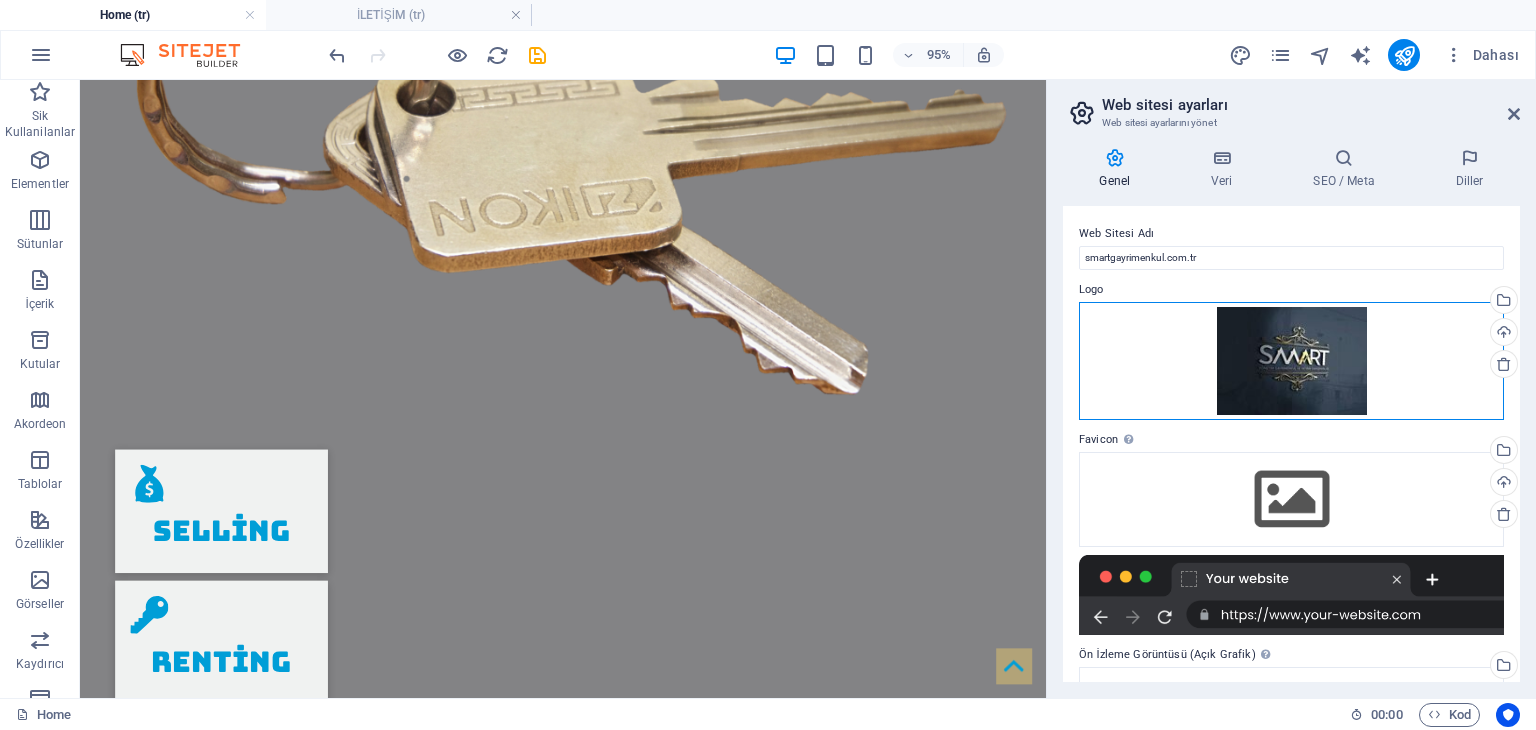 click on "Dosyaları buraya sürükleyin, dosyaları seçmek için tıklayın veya Dosyalardan ya da ücretsiz stok fotoğraf ve videolarımızdan dosyalar seçin" at bounding box center (1291, 361) 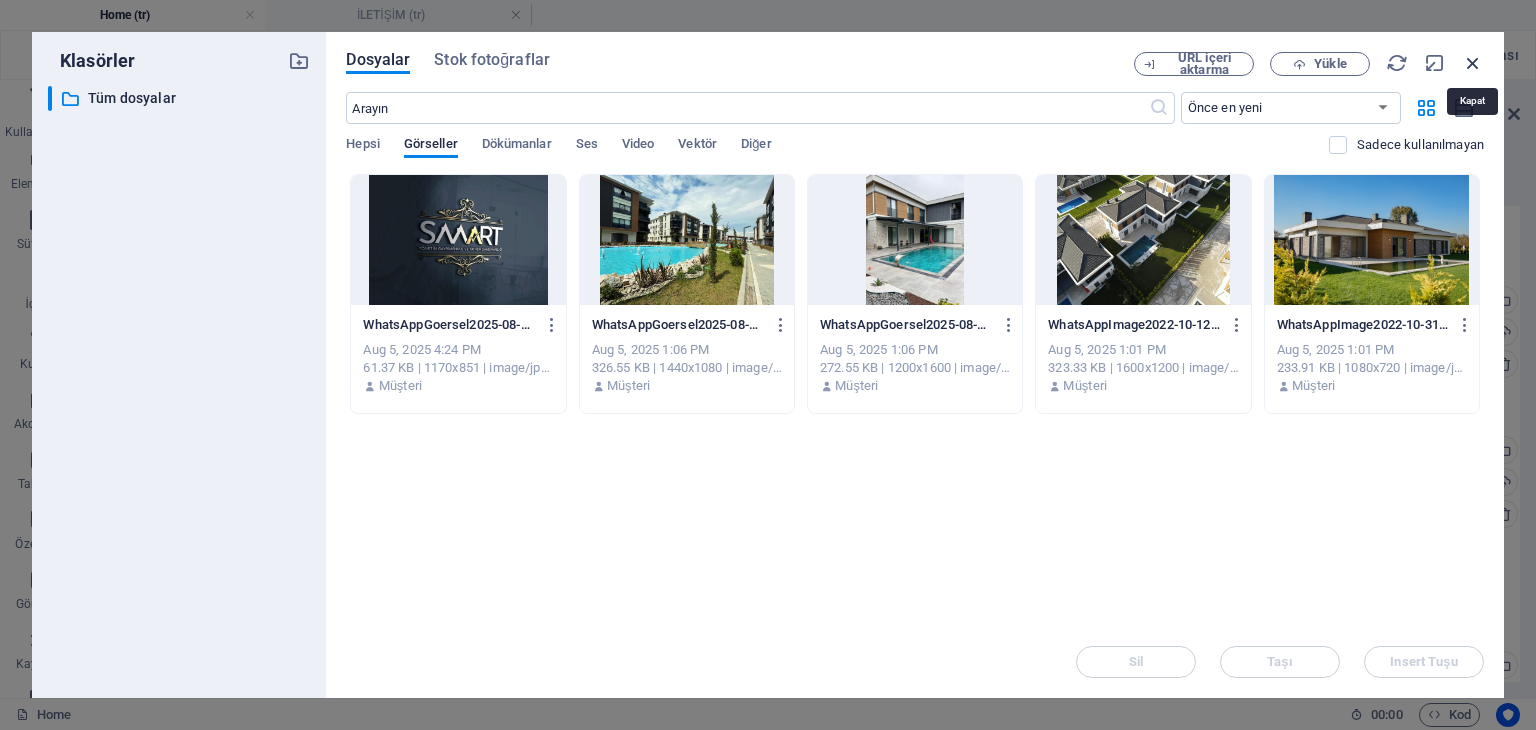 click at bounding box center (1473, 63) 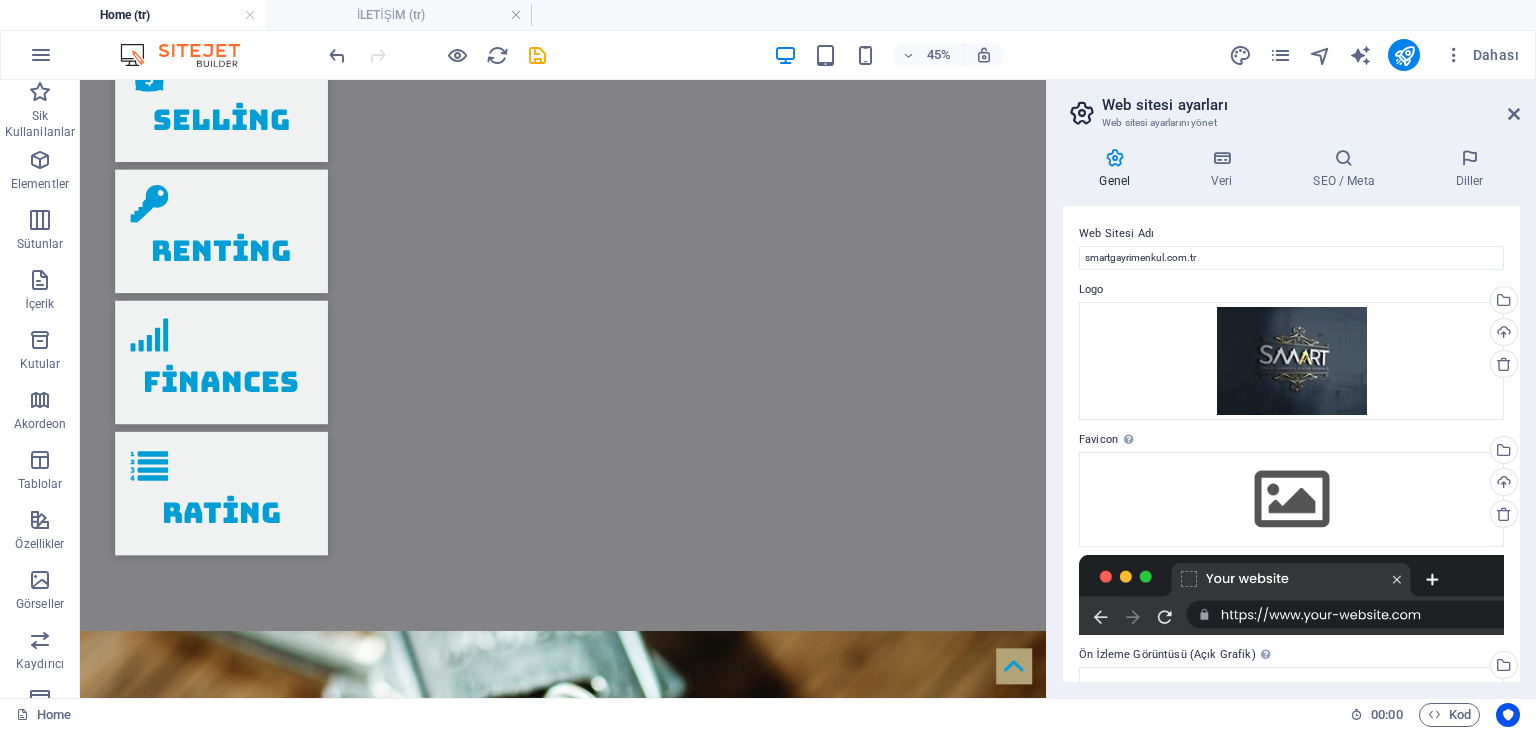 scroll, scrollTop: 2300, scrollLeft: 0, axis: vertical 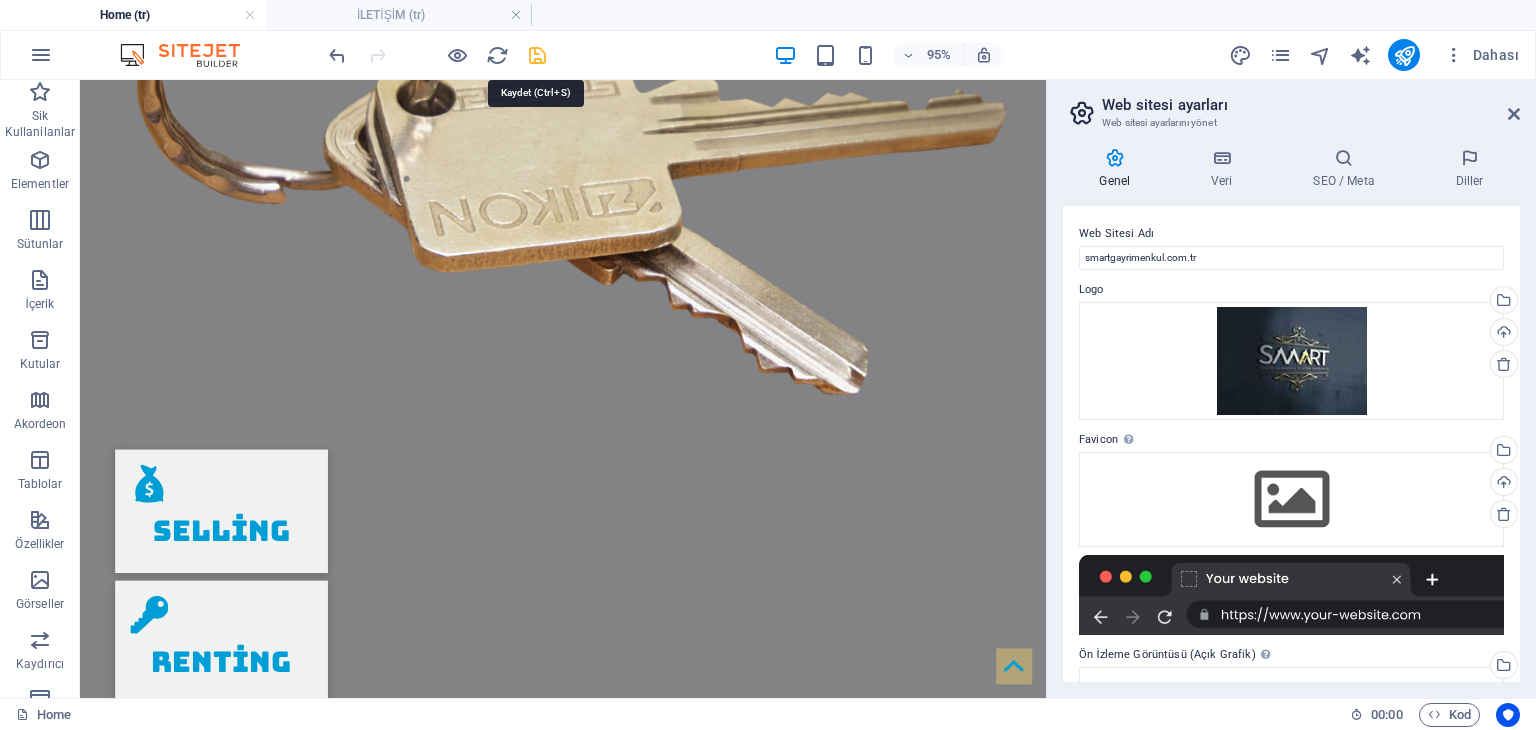 click at bounding box center [537, 55] 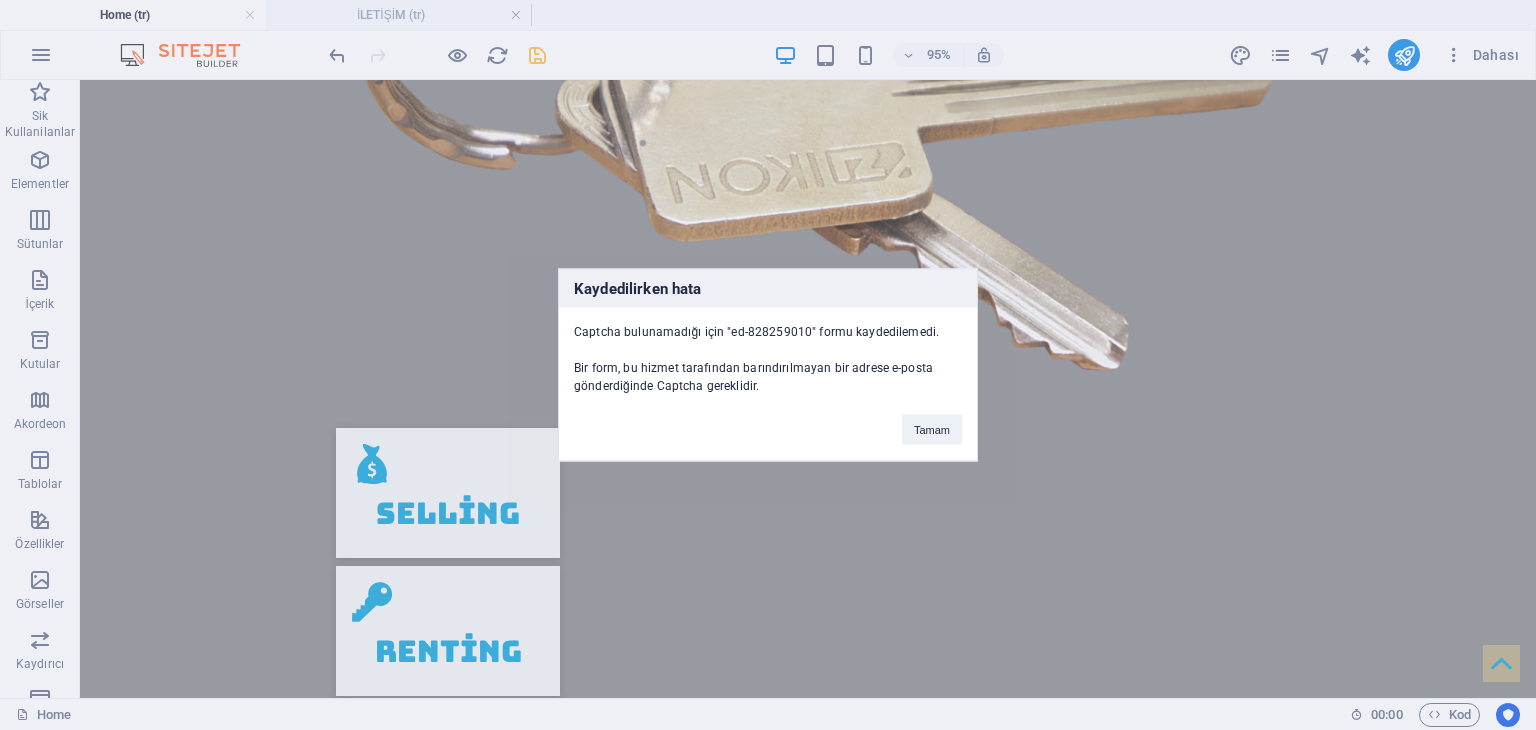 scroll, scrollTop: 4581, scrollLeft: 0, axis: vertical 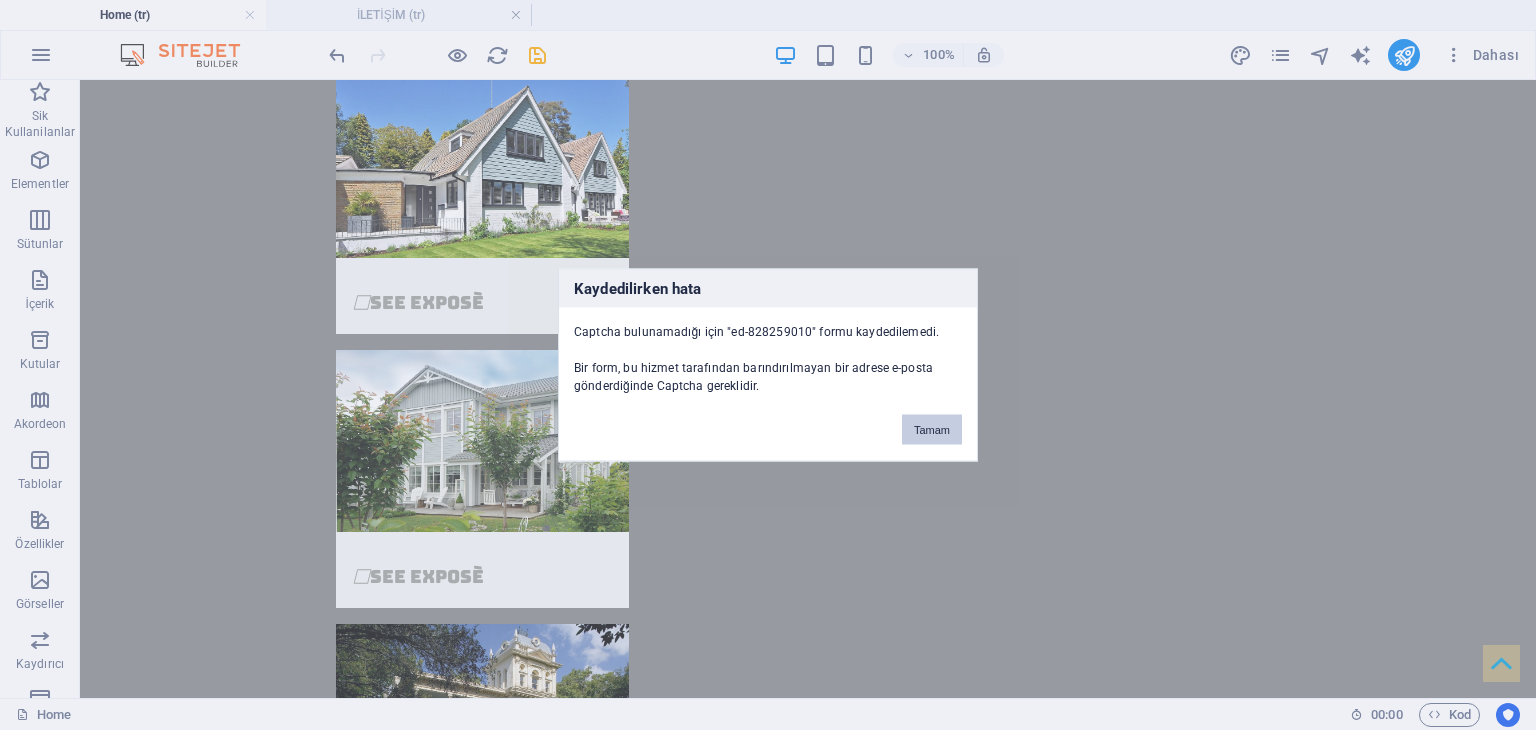 click on "Tamam" at bounding box center (932, 430) 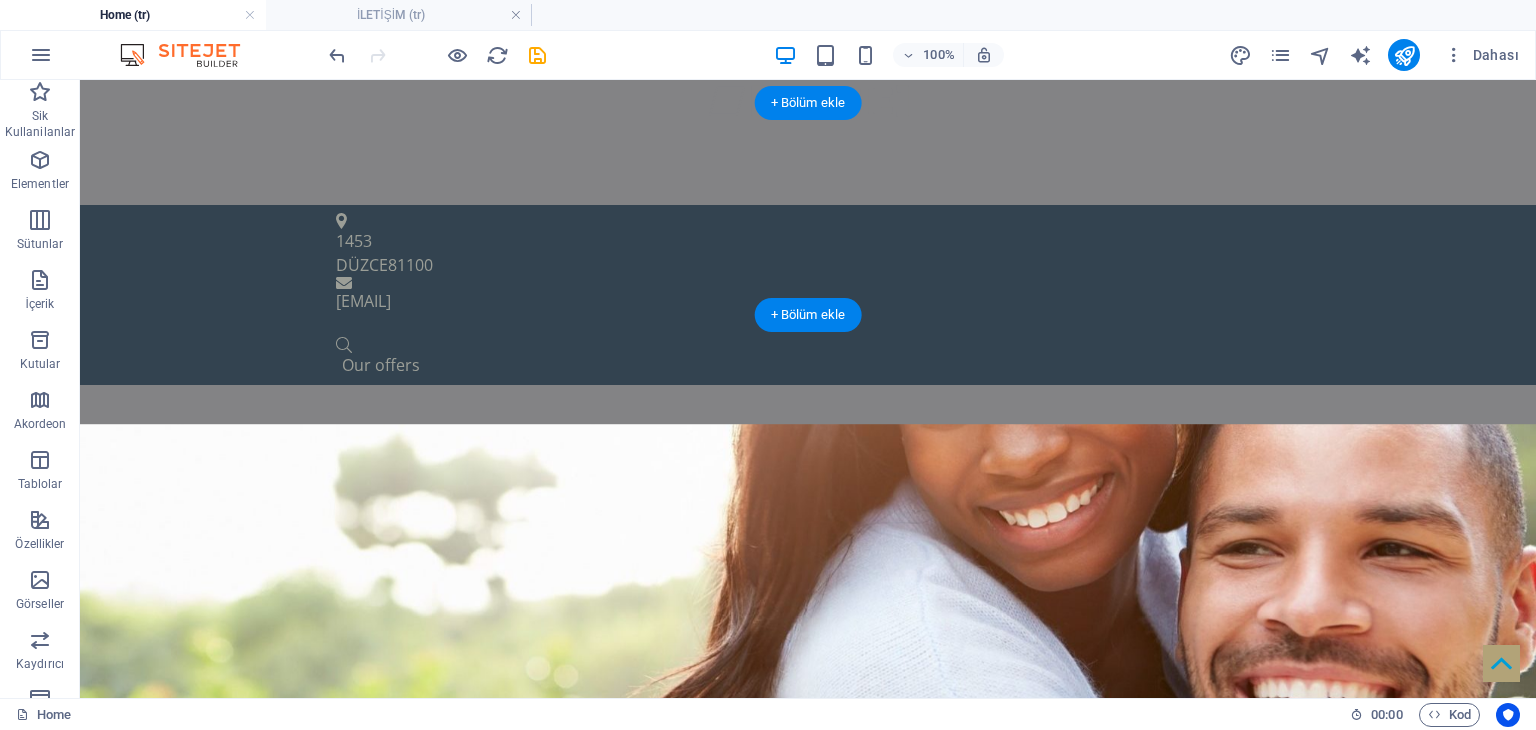 scroll, scrollTop: 0, scrollLeft: 0, axis: both 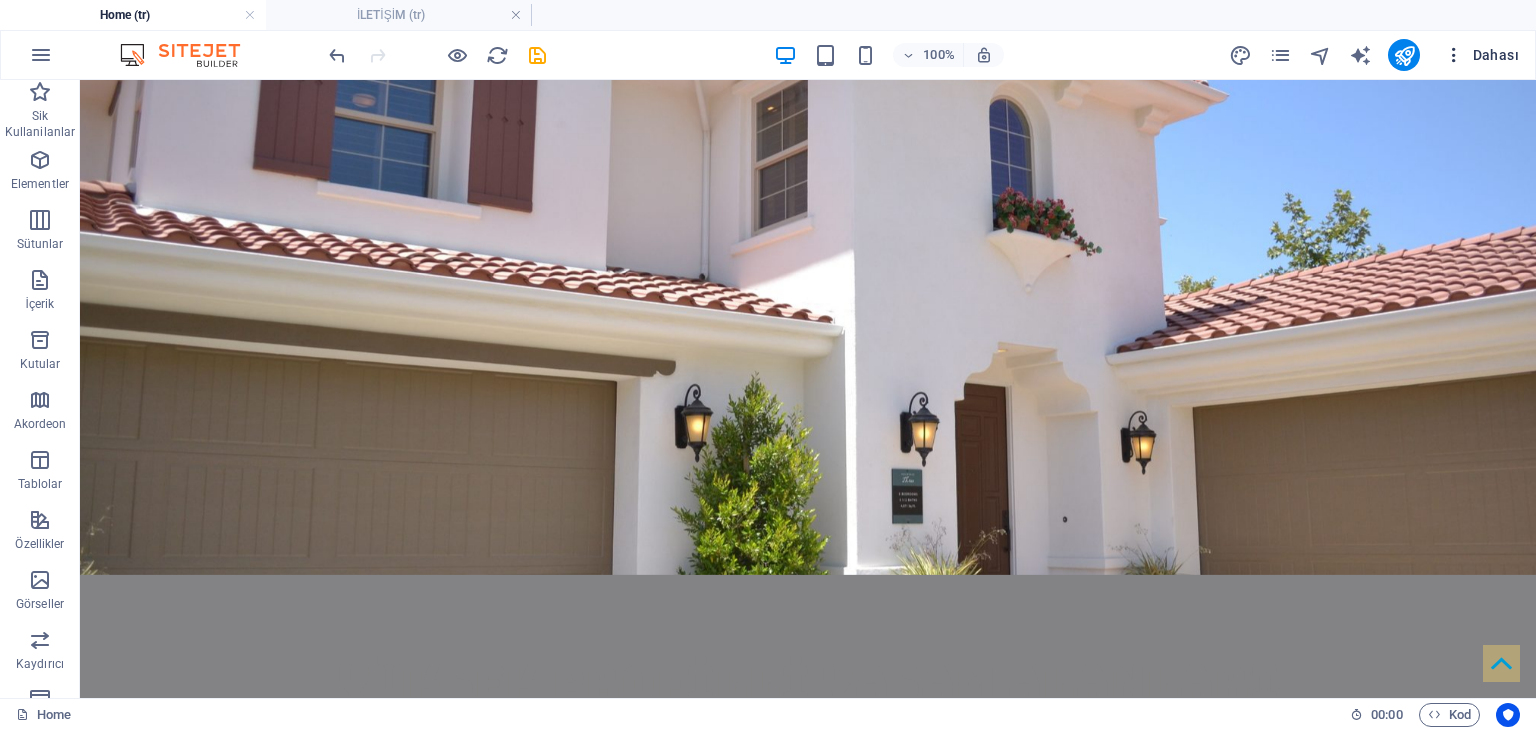 click at bounding box center (1454, 55) 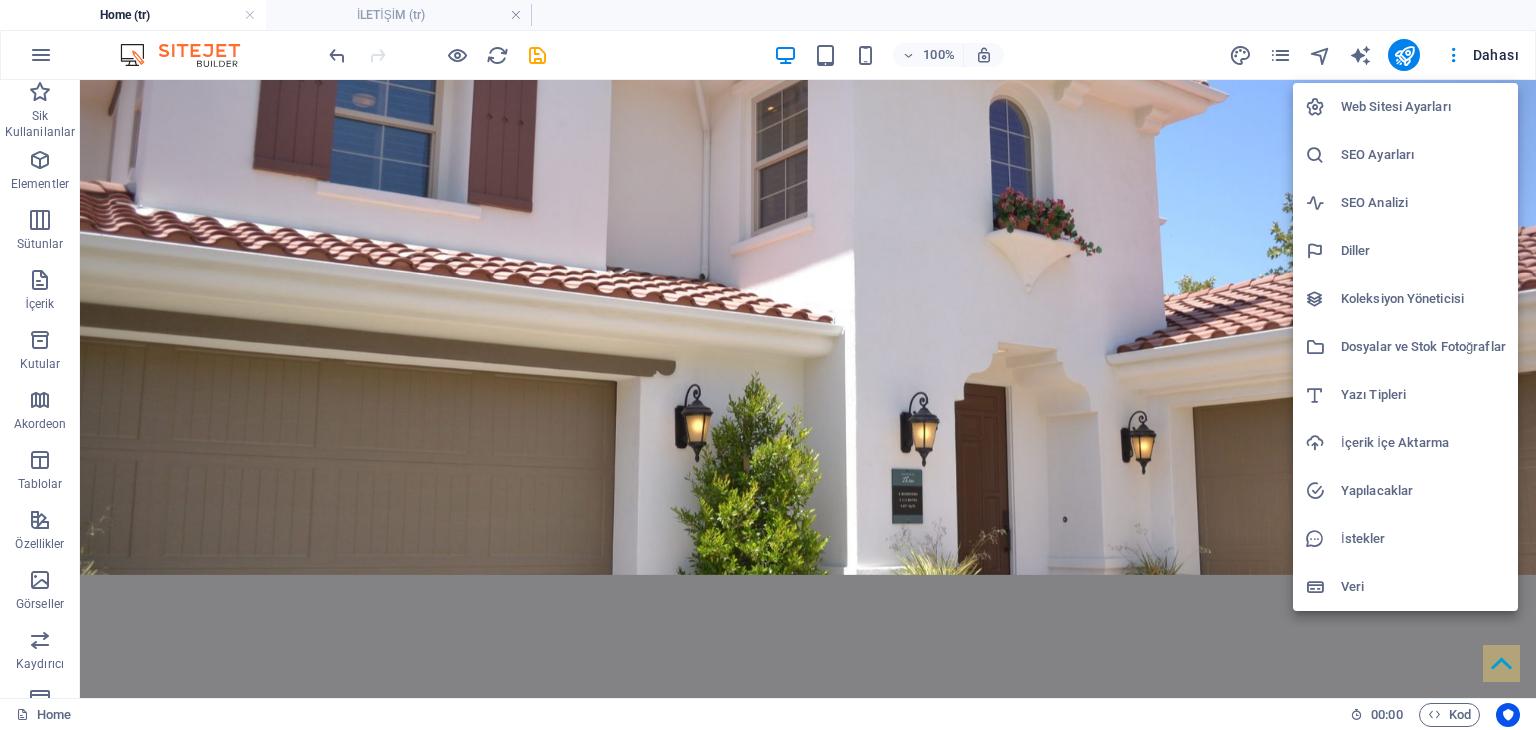 click on "Web Sitesi Ayarları" at bounding box center (1405, 107) 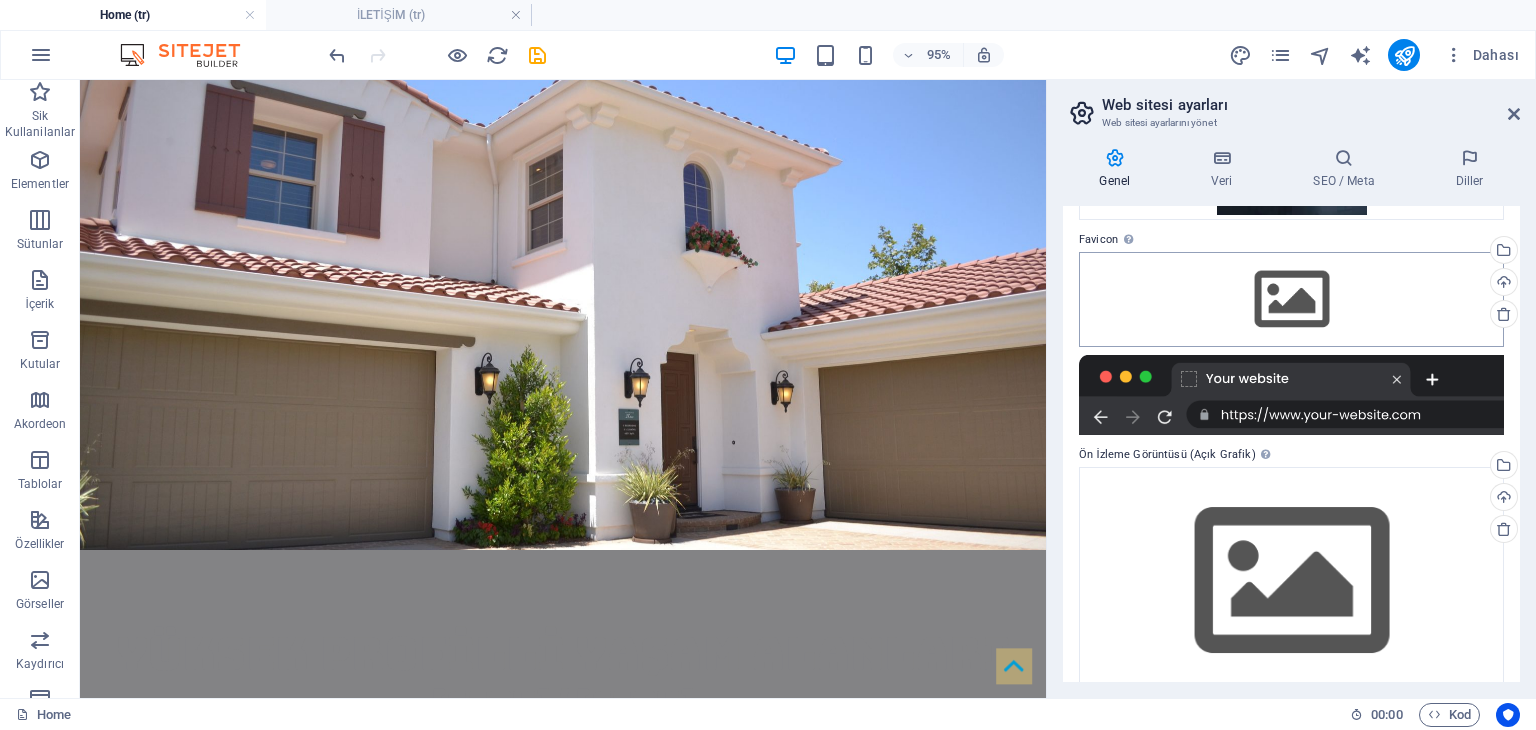 scroll, scrollTop: 0, scrollLeft: 0, axis: both 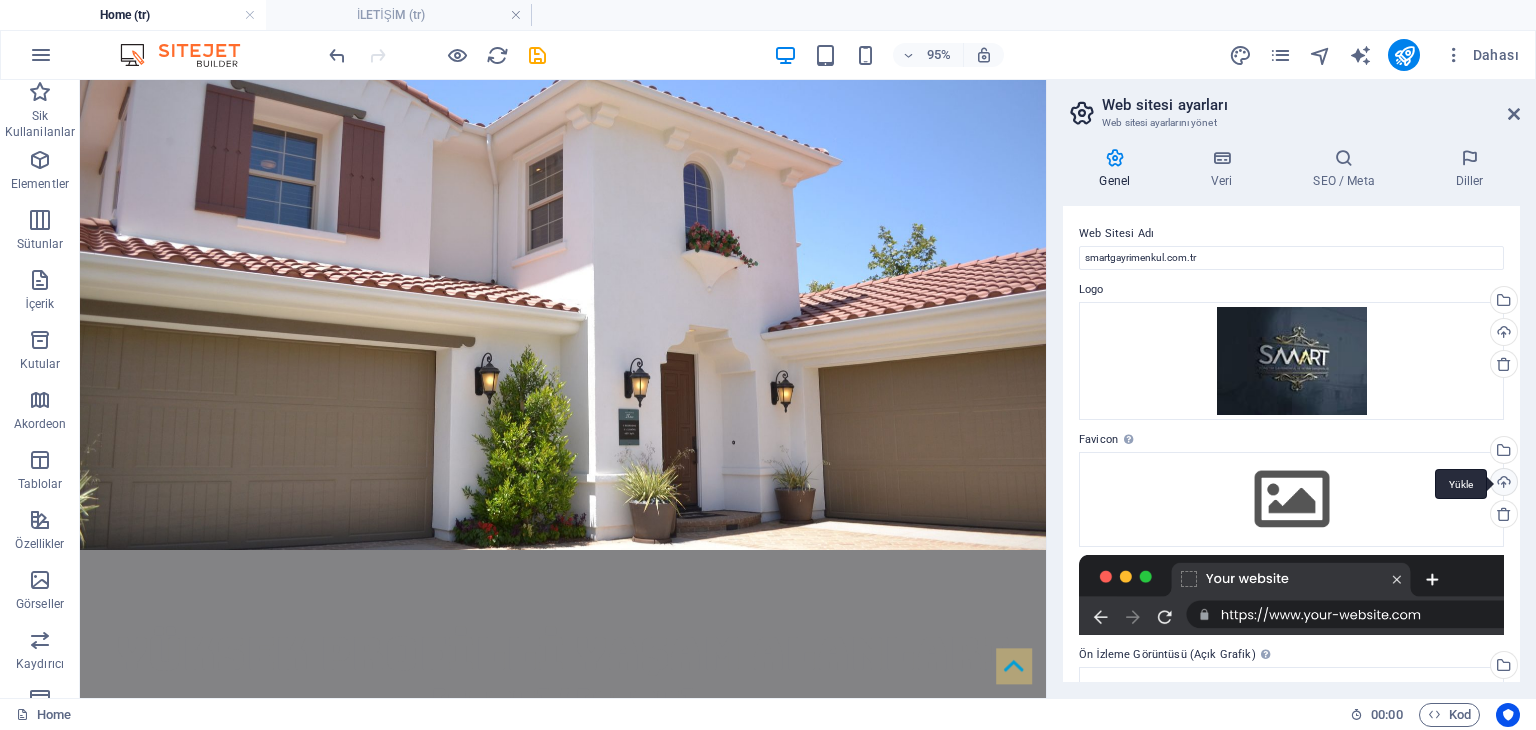 click on "Yükle" at bounding box center (1502, 484) 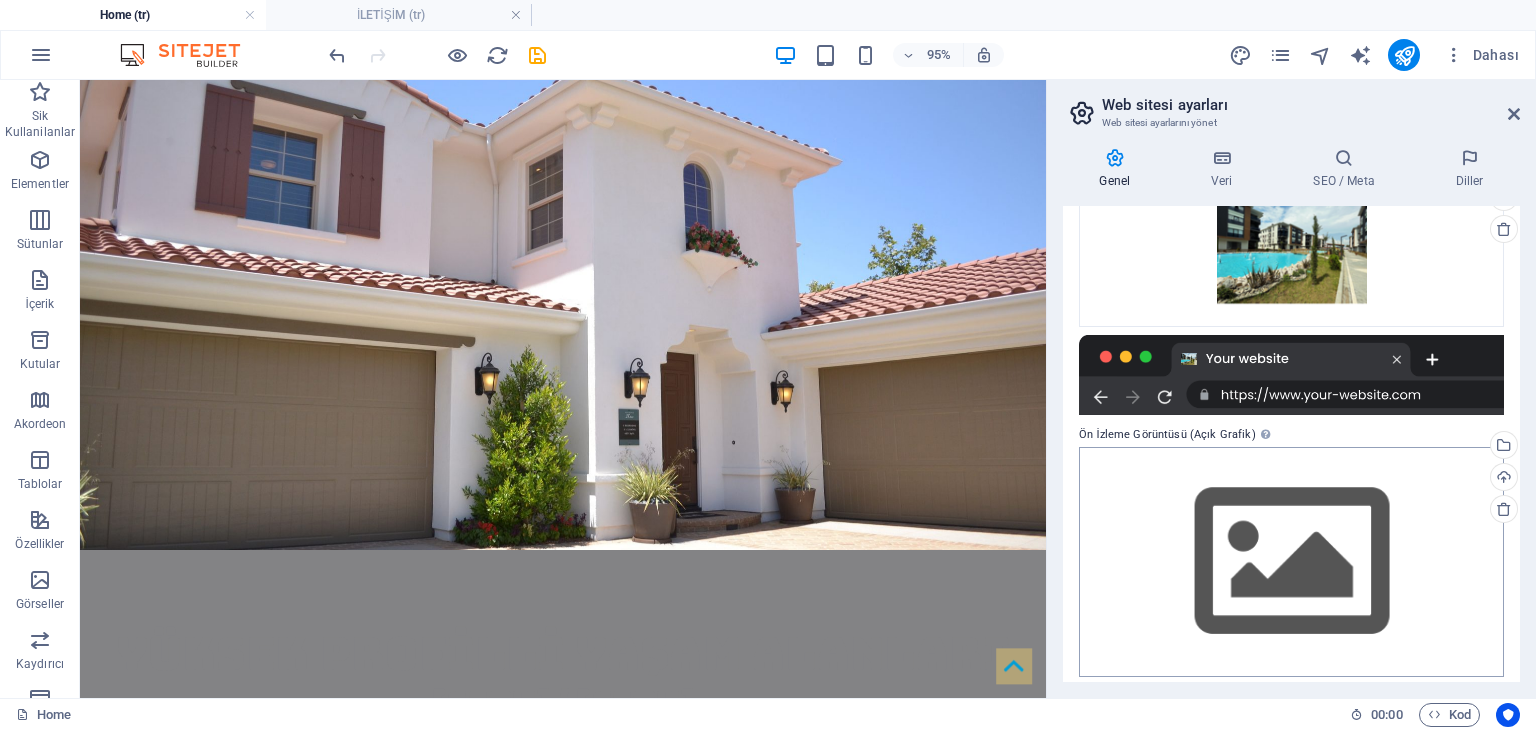 scroll, scrollTop: 296, scrollLeft: 0, axis: vertical 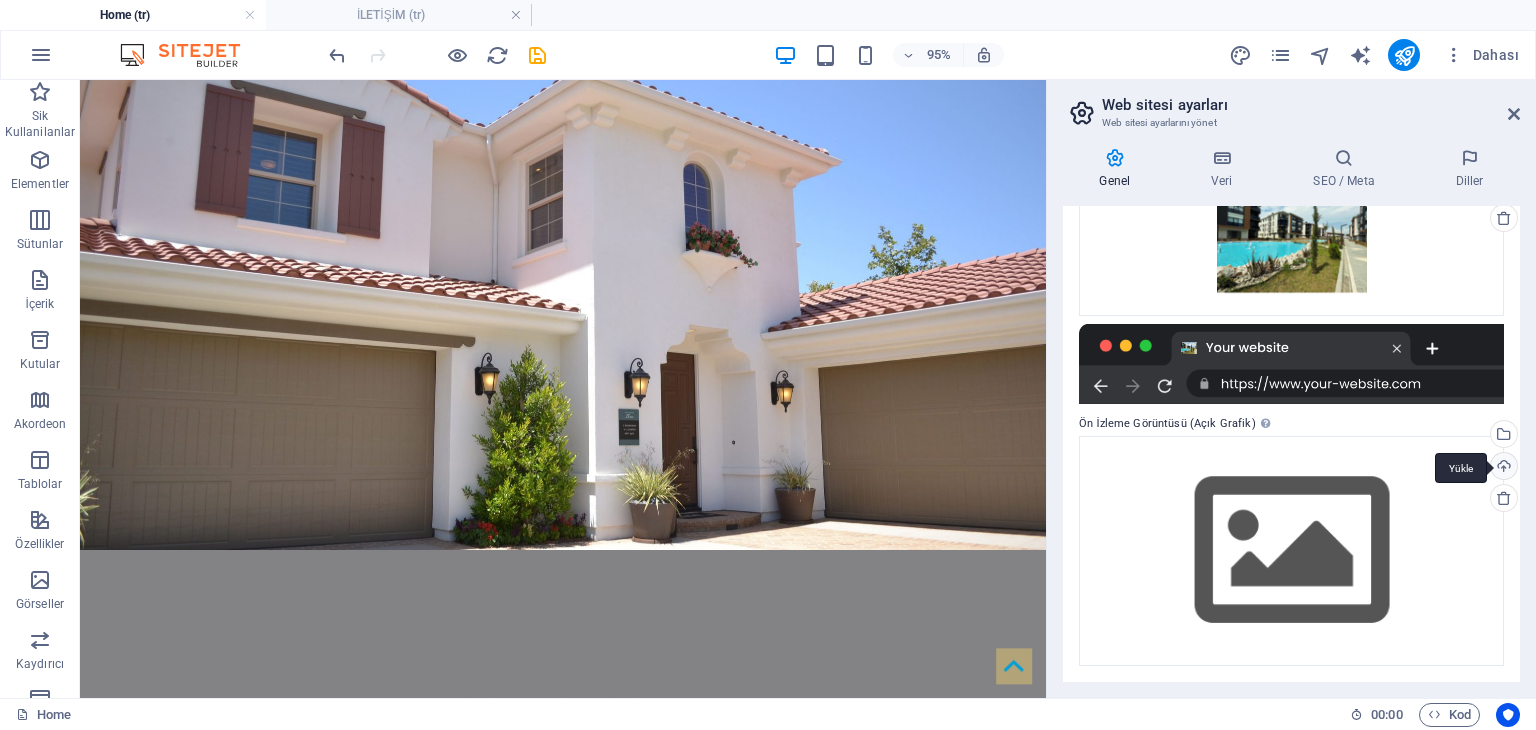 click on "Yükle" at bounding box center (1502, 468) 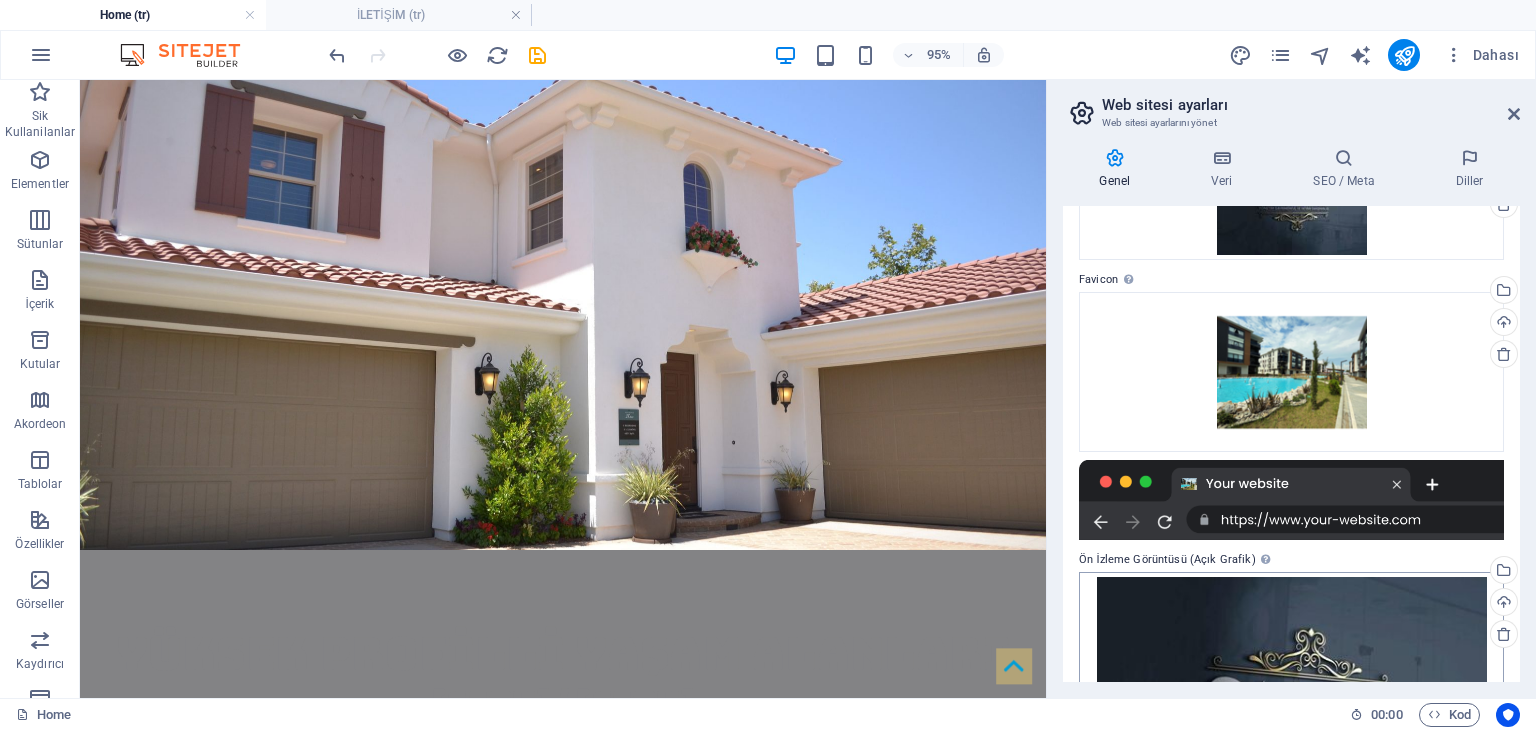 scroll, scrollTop: 0, scrollLeft: 0, axis: both 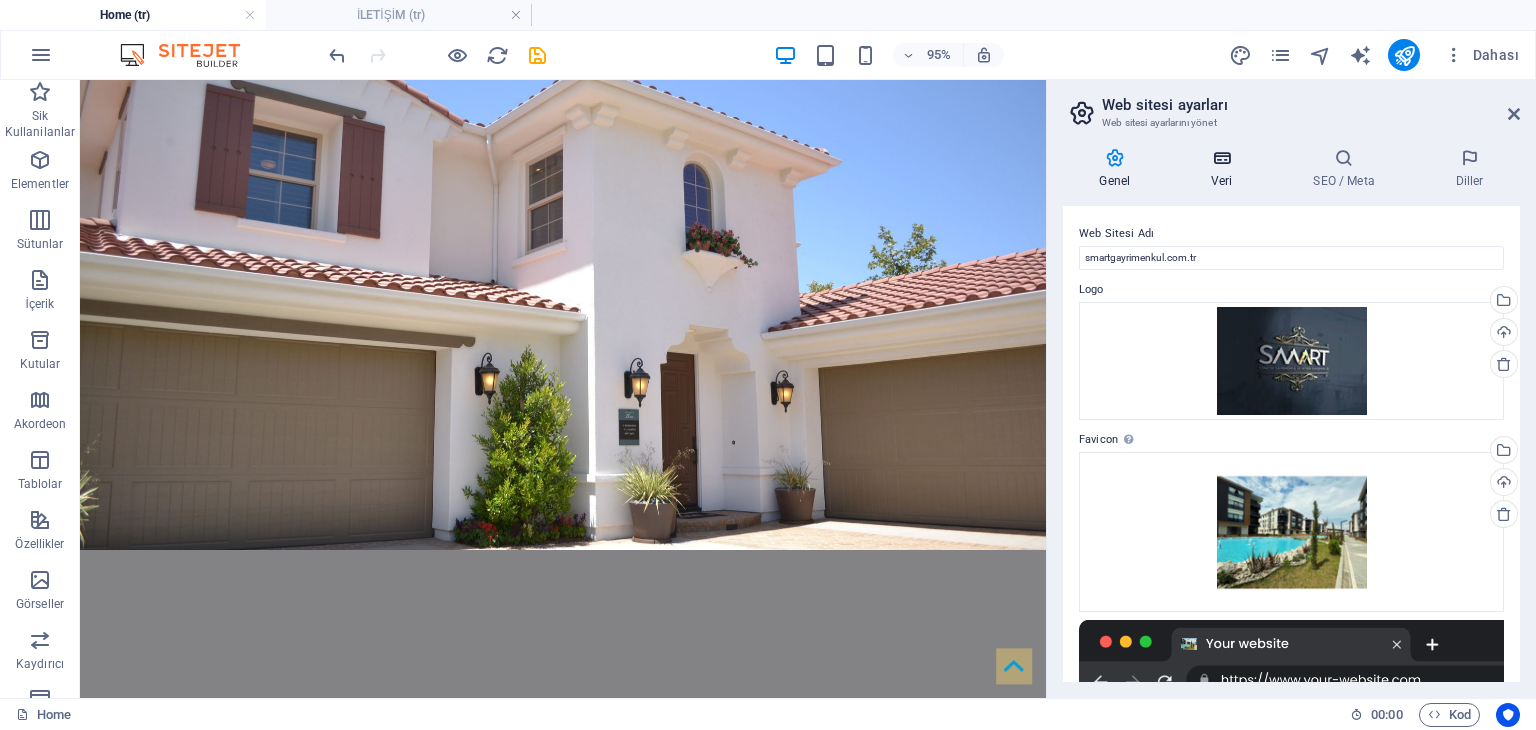 click at bounding box center (1222, 158) 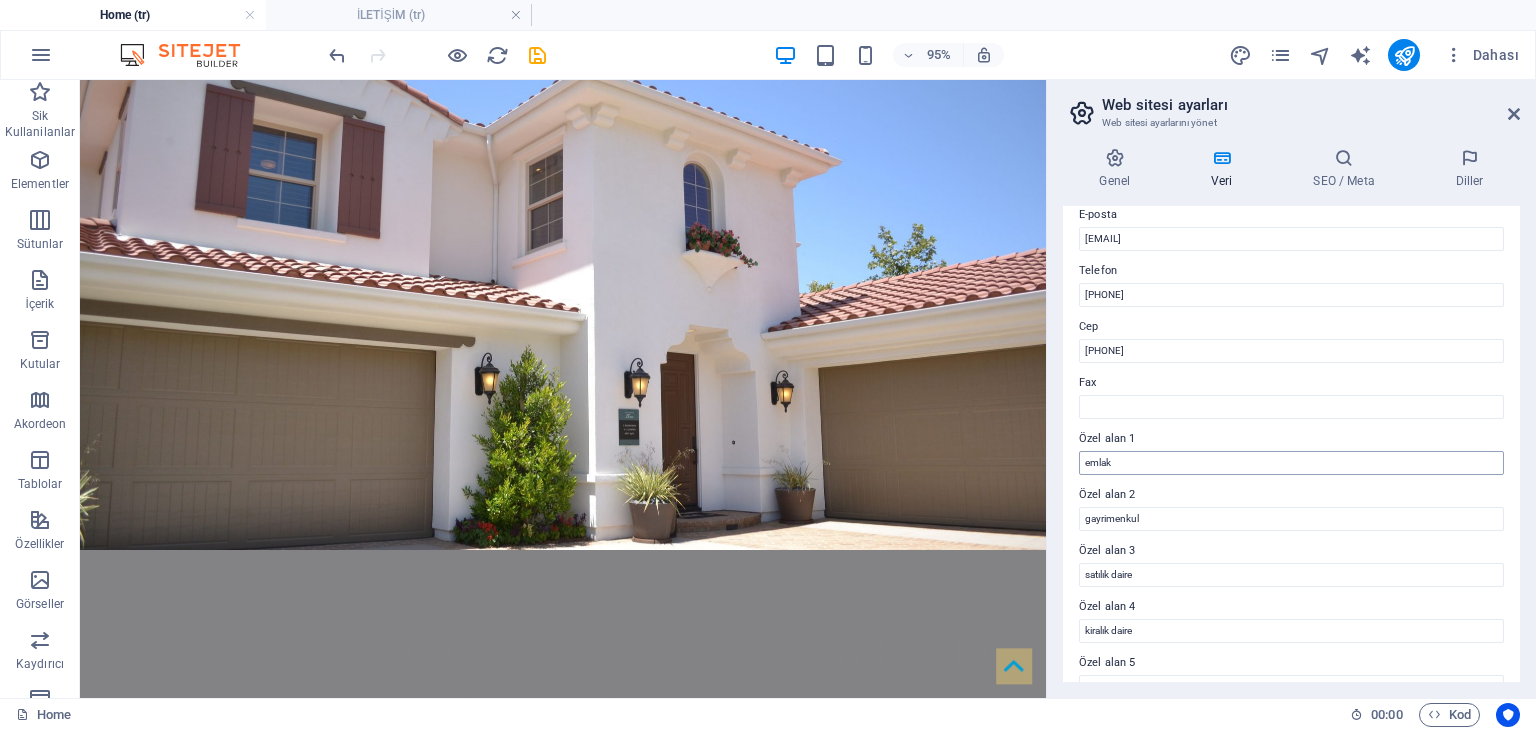 scroll, scrollTop: 484, scrollLeft: 0, axis: vertical 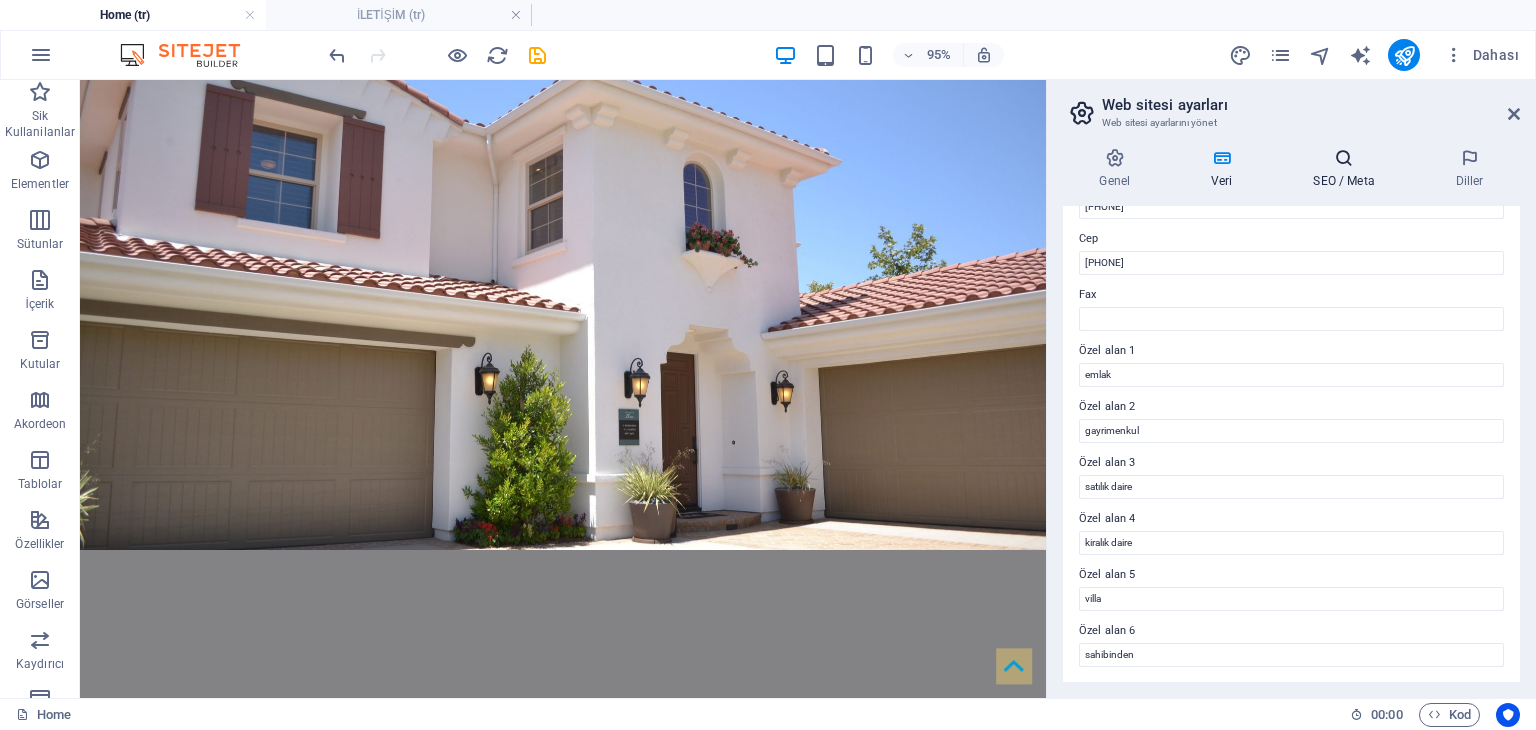 click at bounding box center (1344, 158) 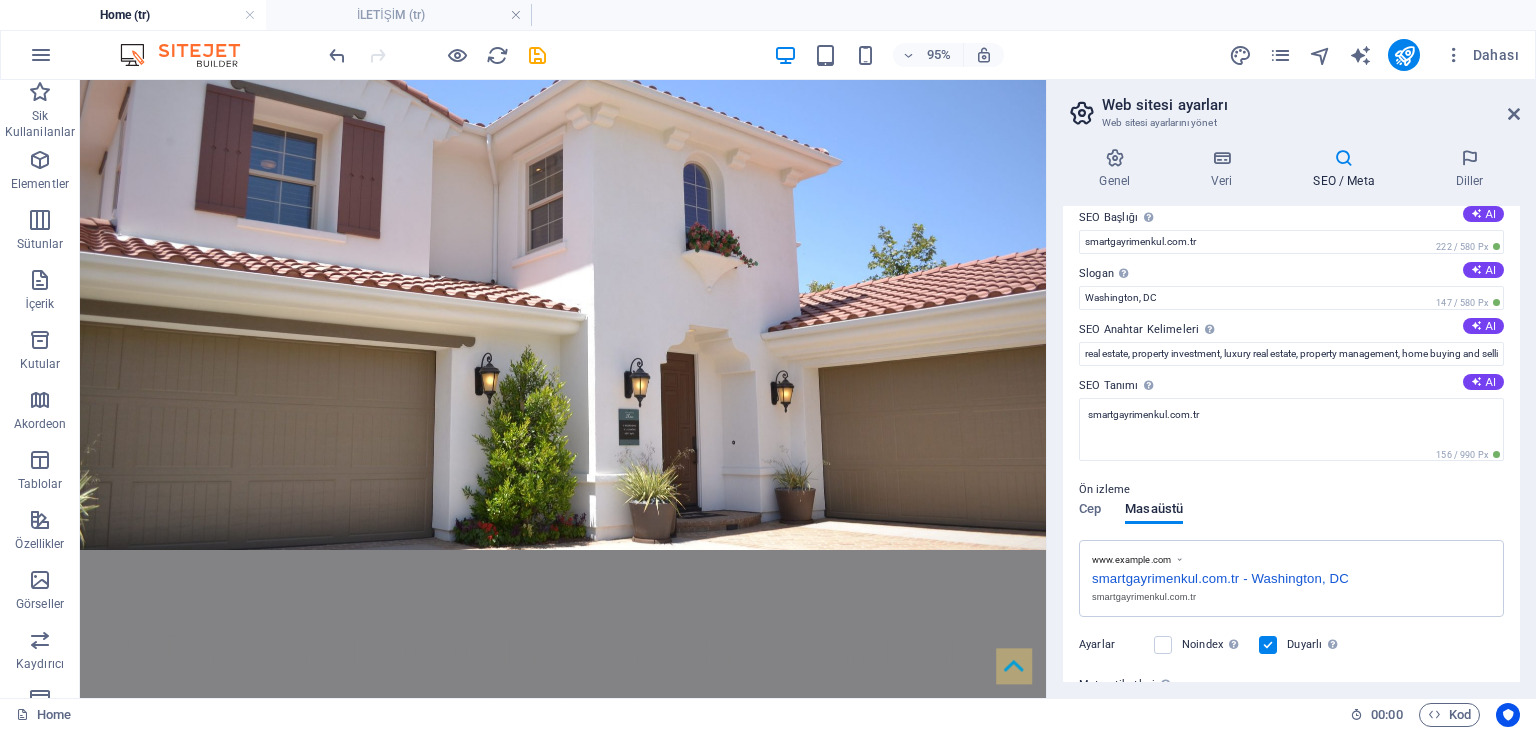 scroll, scrollTop: 0, scrollLeft: 0, axis: both 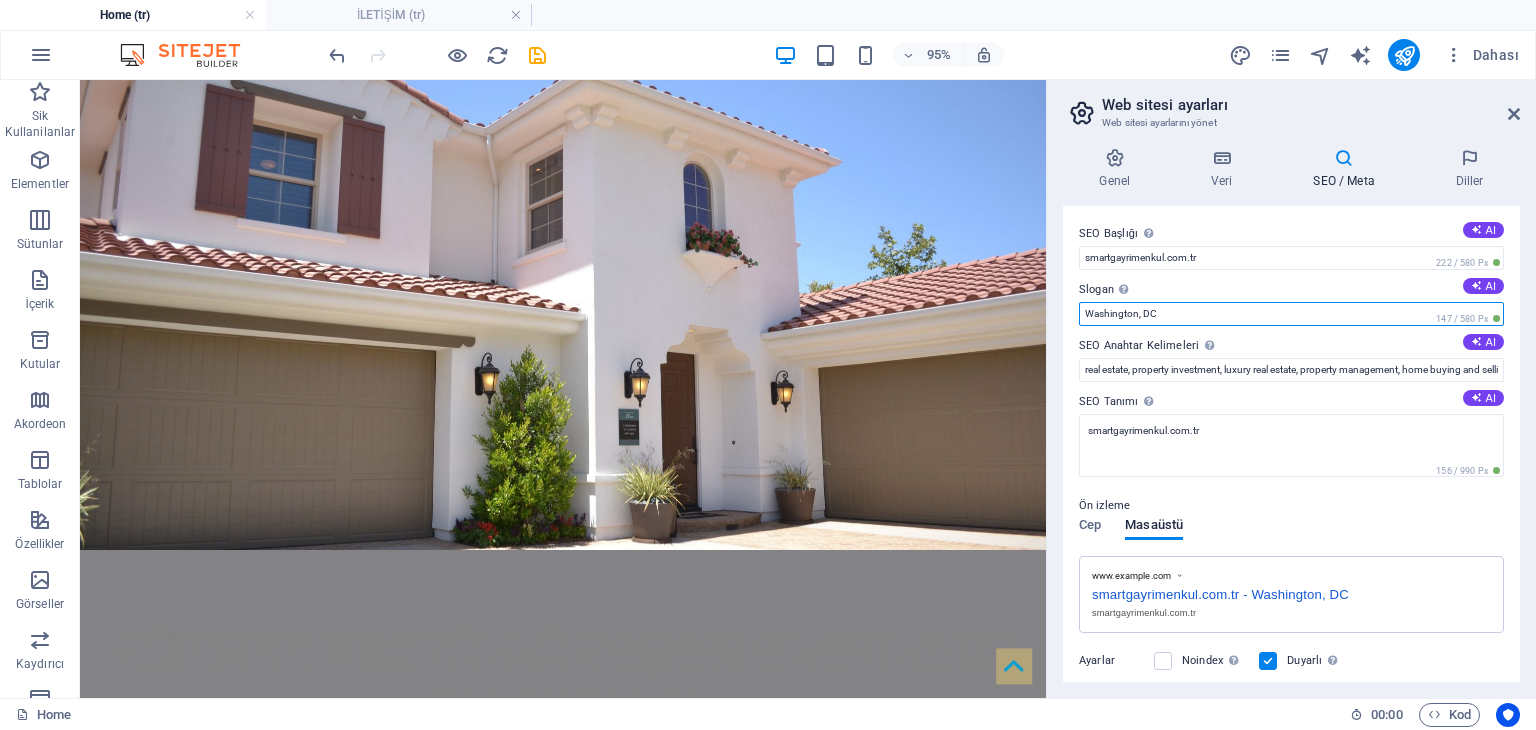click on "Washington, DC" at bounding box center (1291, 314) 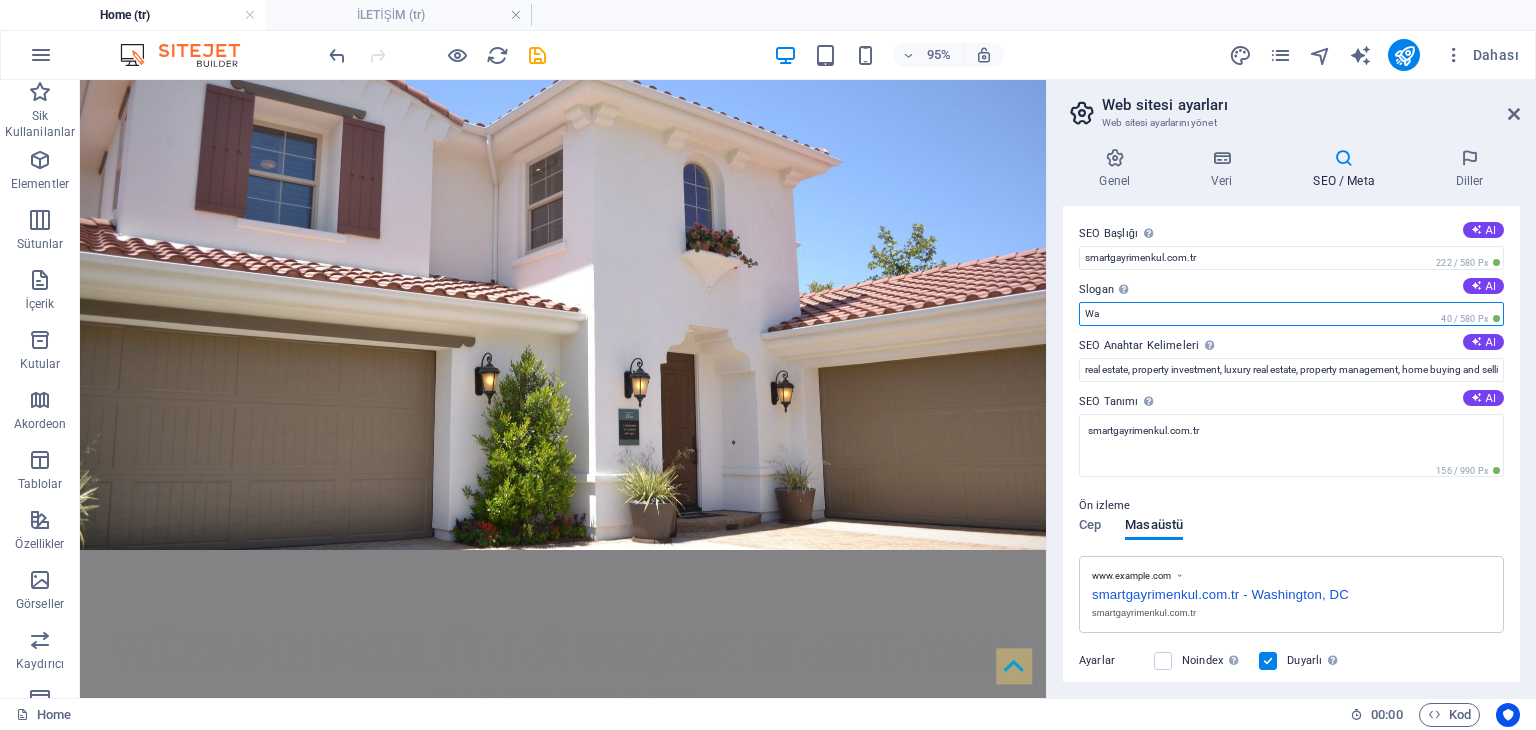 type on "W" 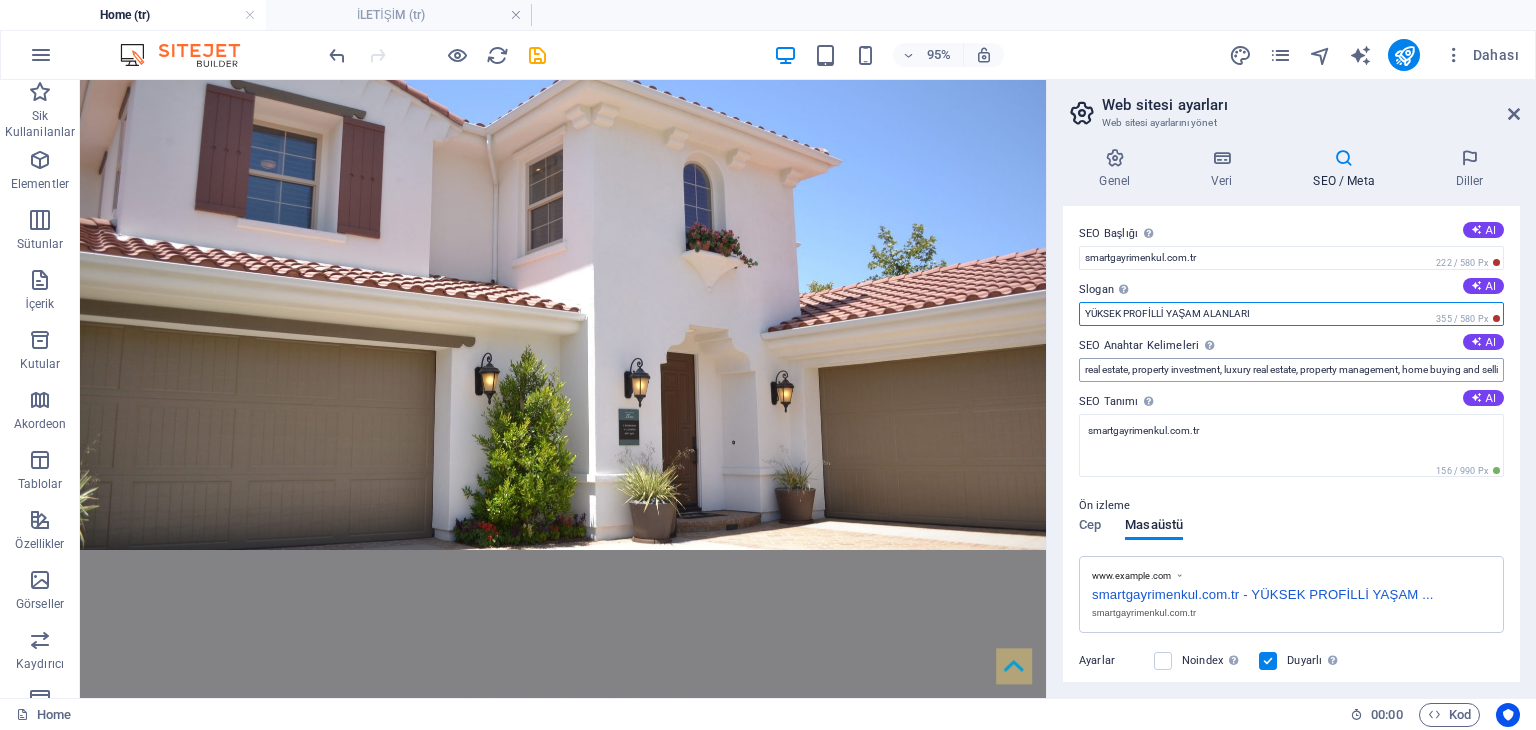 type on "YÜKSEK PROFİLLİ YAŞAM ALANLARI" 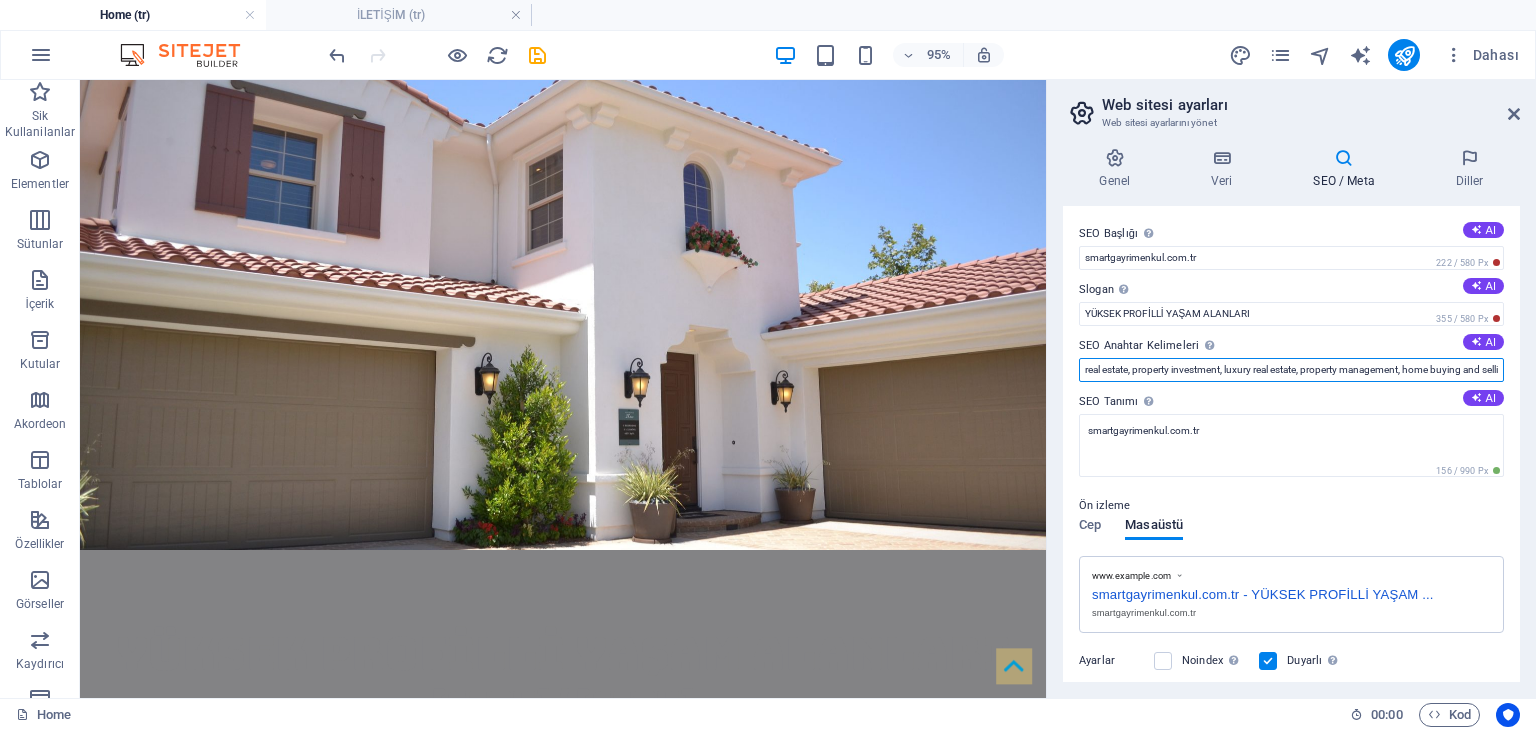 click on "real estate, property investment, luxury real estate, property management, home buying and selling, renting, smartgayrimenkul.com.tr, Washington, DC" at bounding box center (1291, 370) 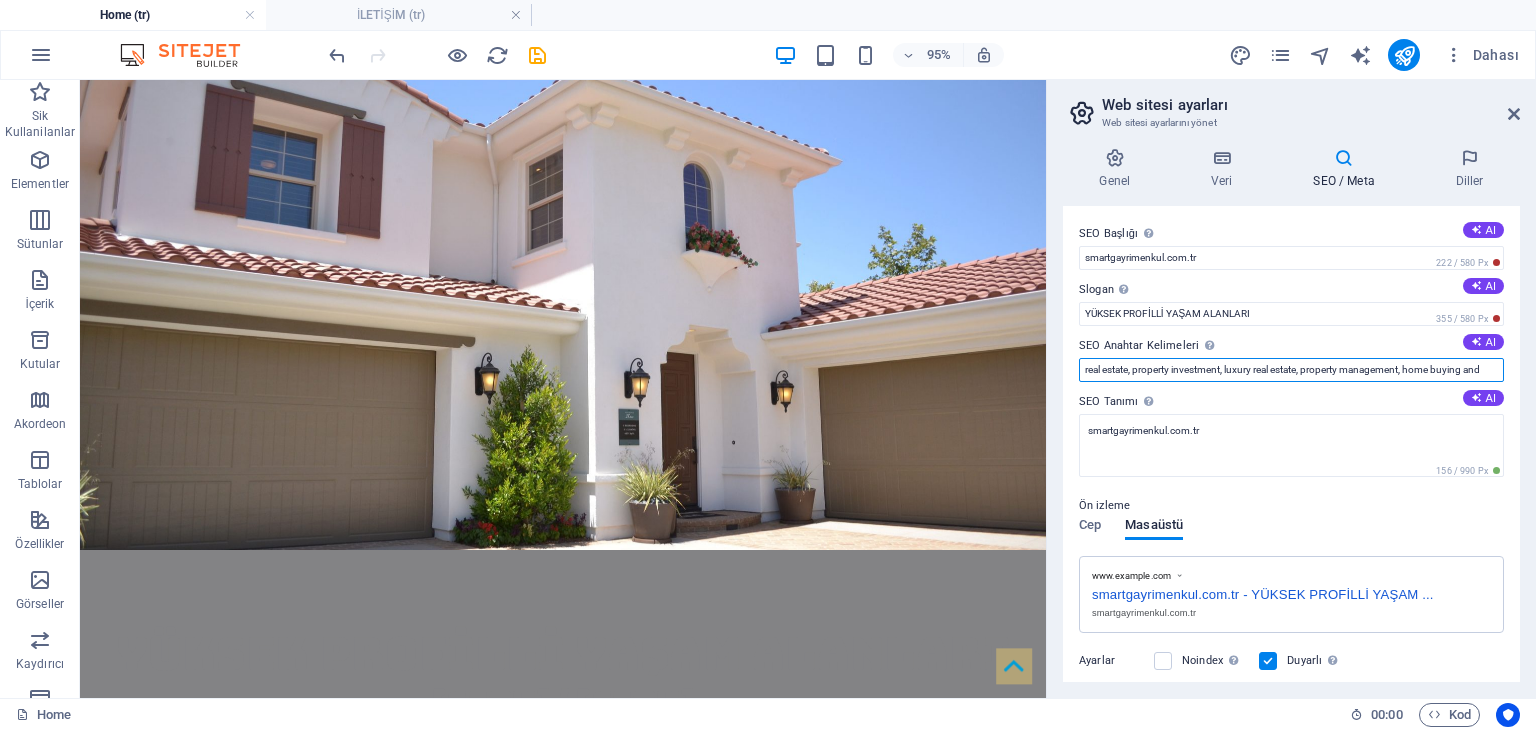 scroll, scrollTop: 0, scrollLeft: 0, axis: both 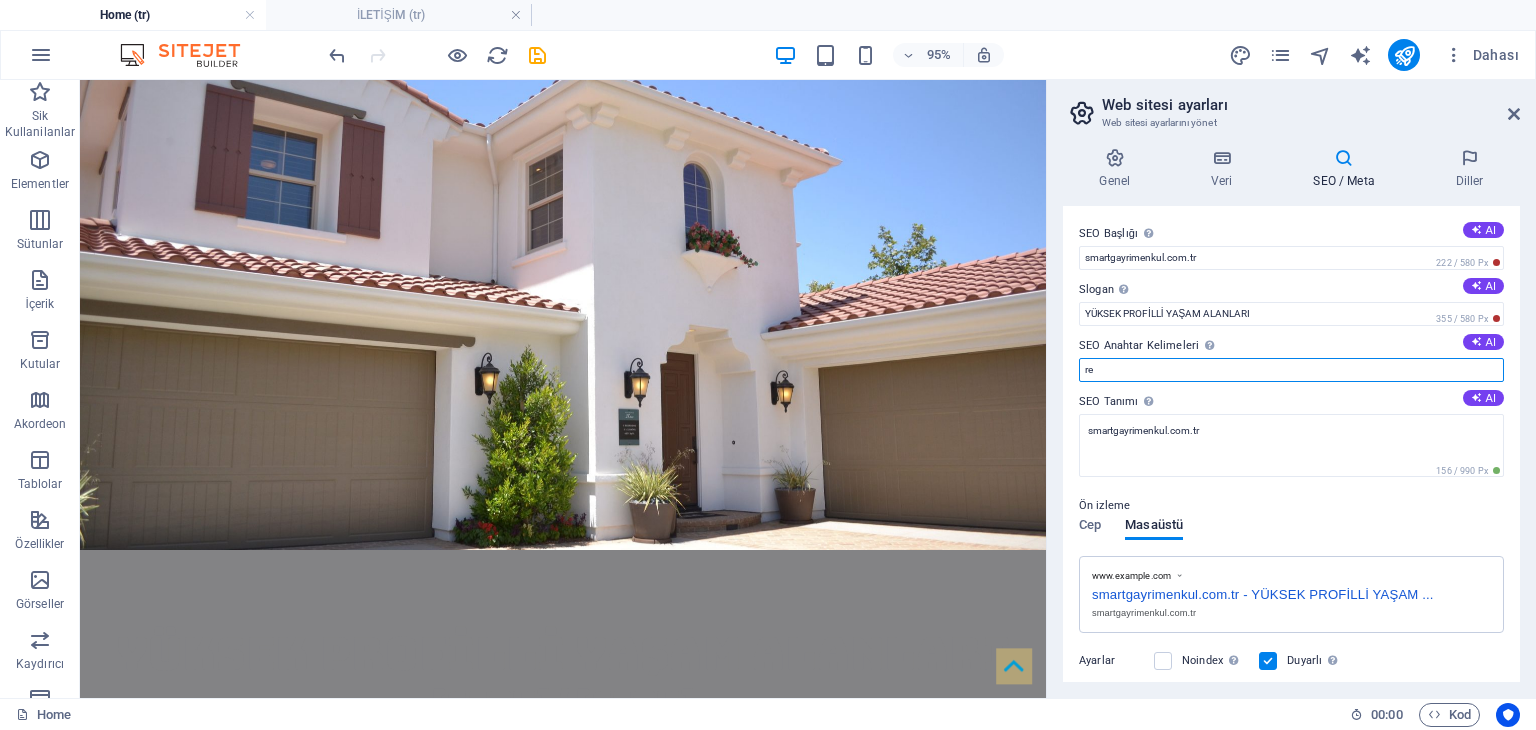 type on "r" 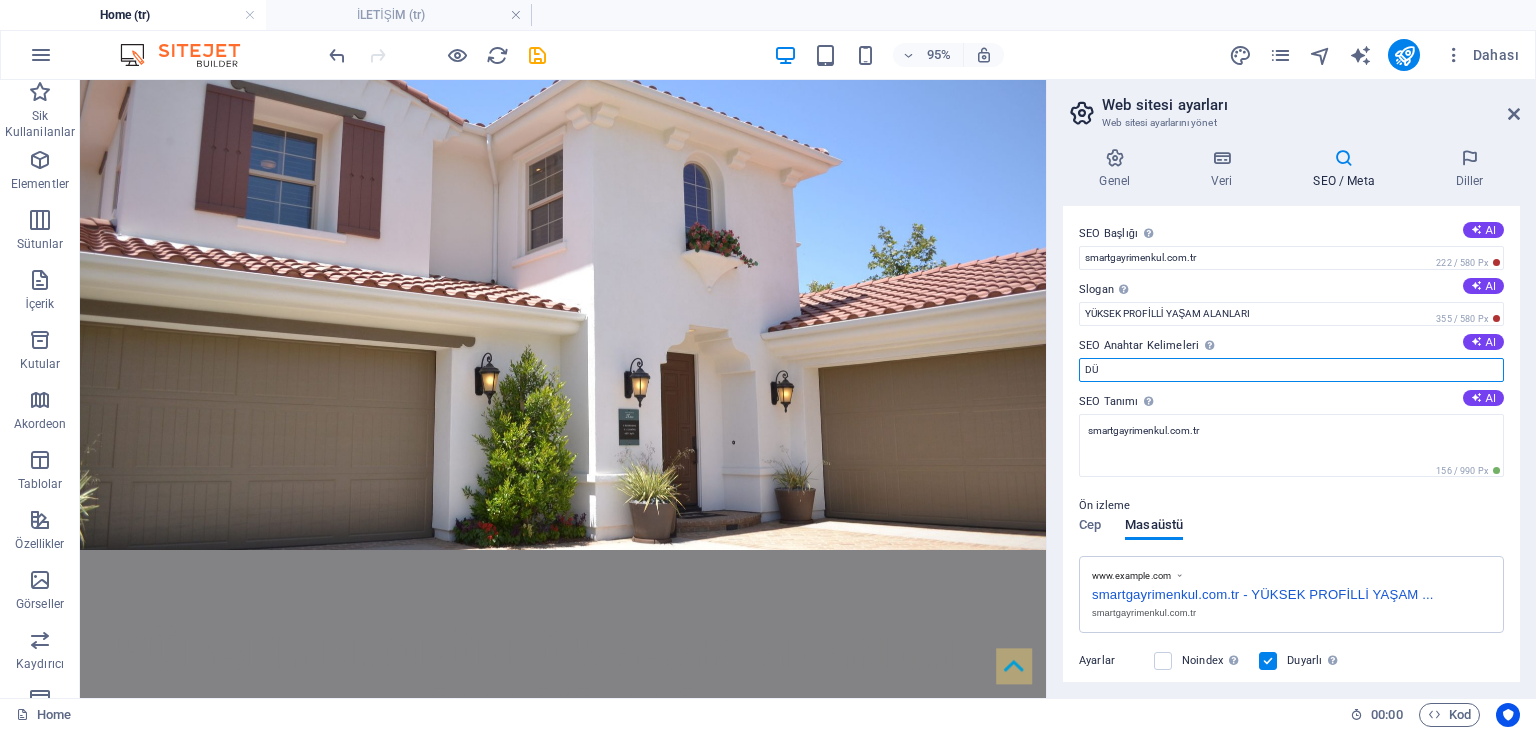 type on "D" 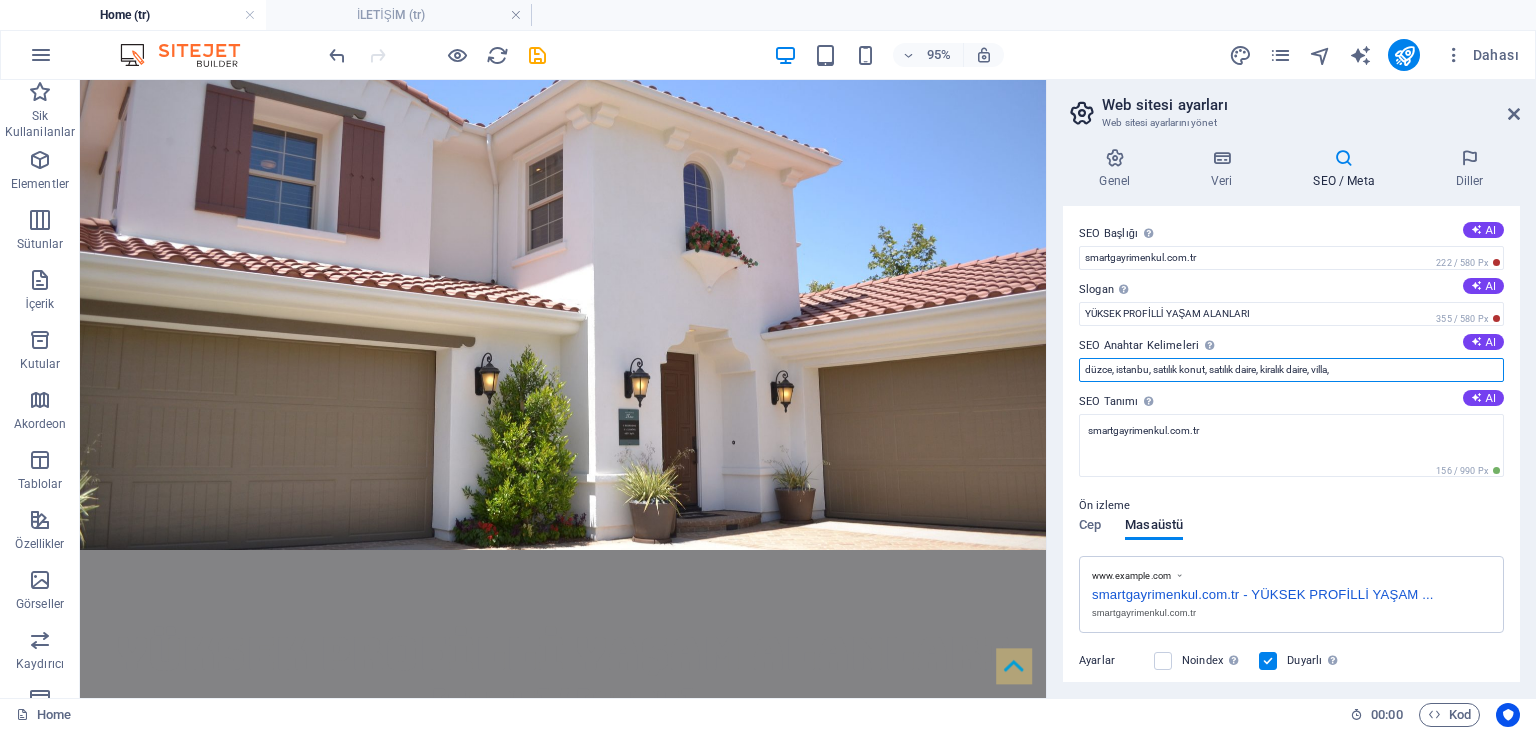 click on "düzce, istanbu, satılık konut, satılık daire, kiralık daire, villa," at bounding box center [1291, 370] 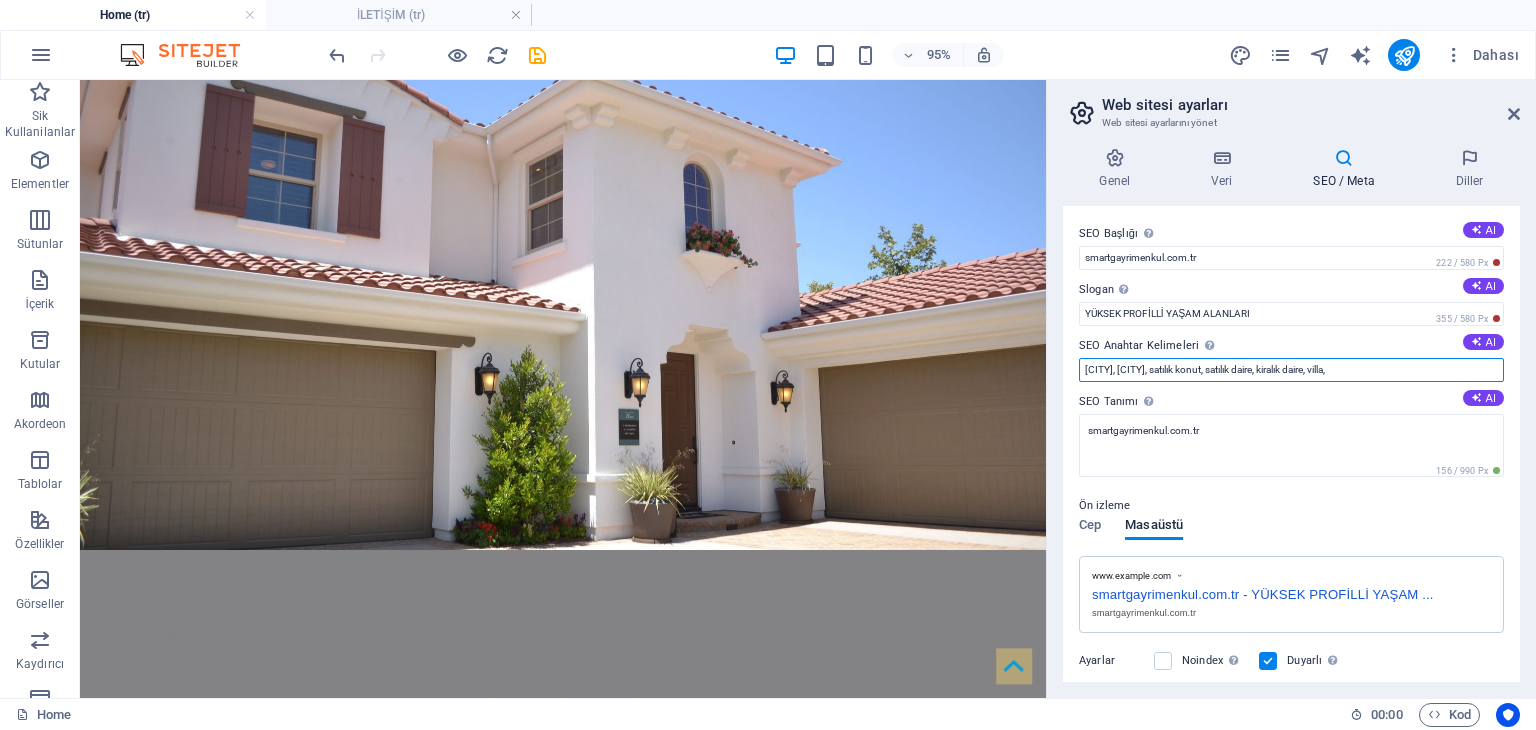 click on "[CITY], [CITY], satılık konut, satılık daire, kiralık daire, villa," at bounding box center [1291, 370] 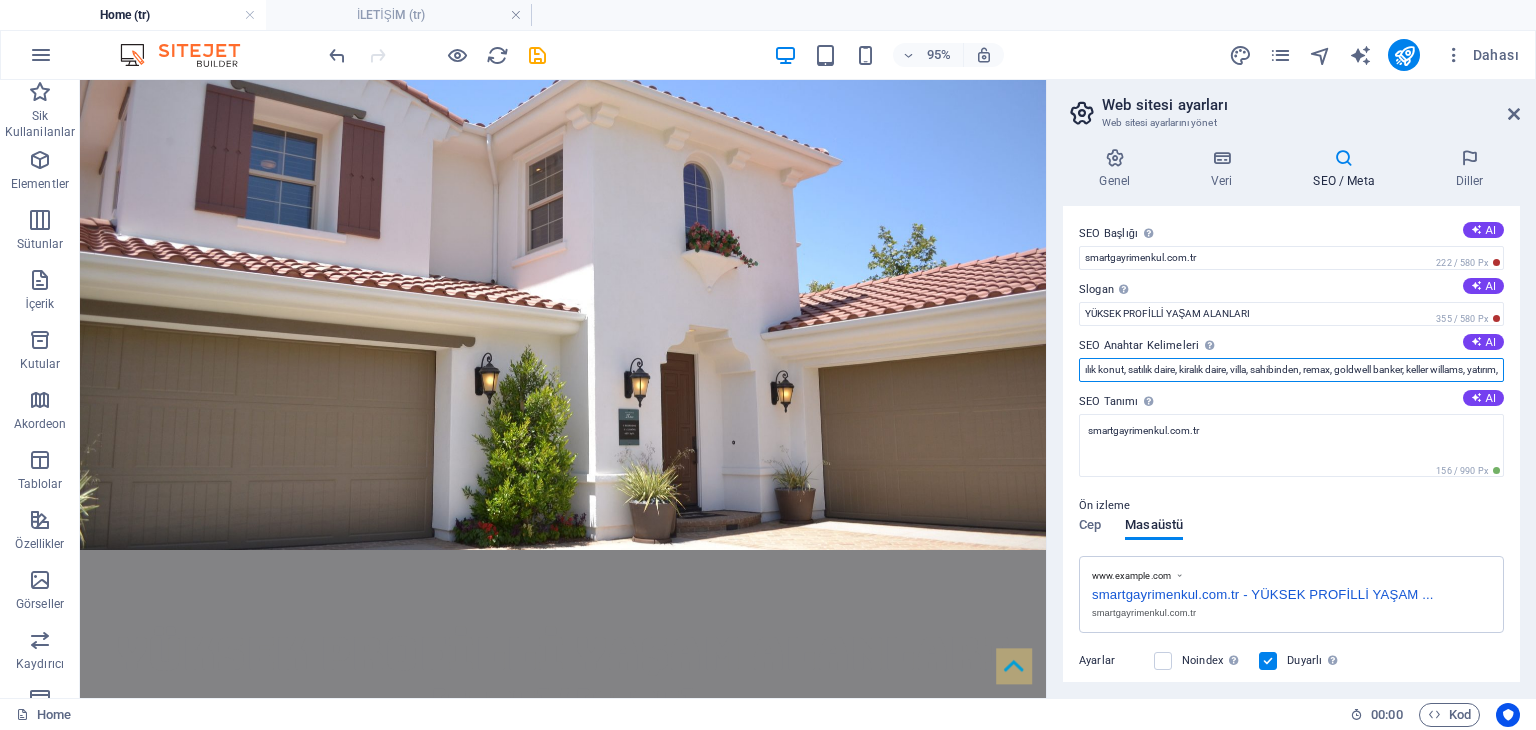 scroll, scrollTop: 0, scrollLeft: 108, axis: horizontal 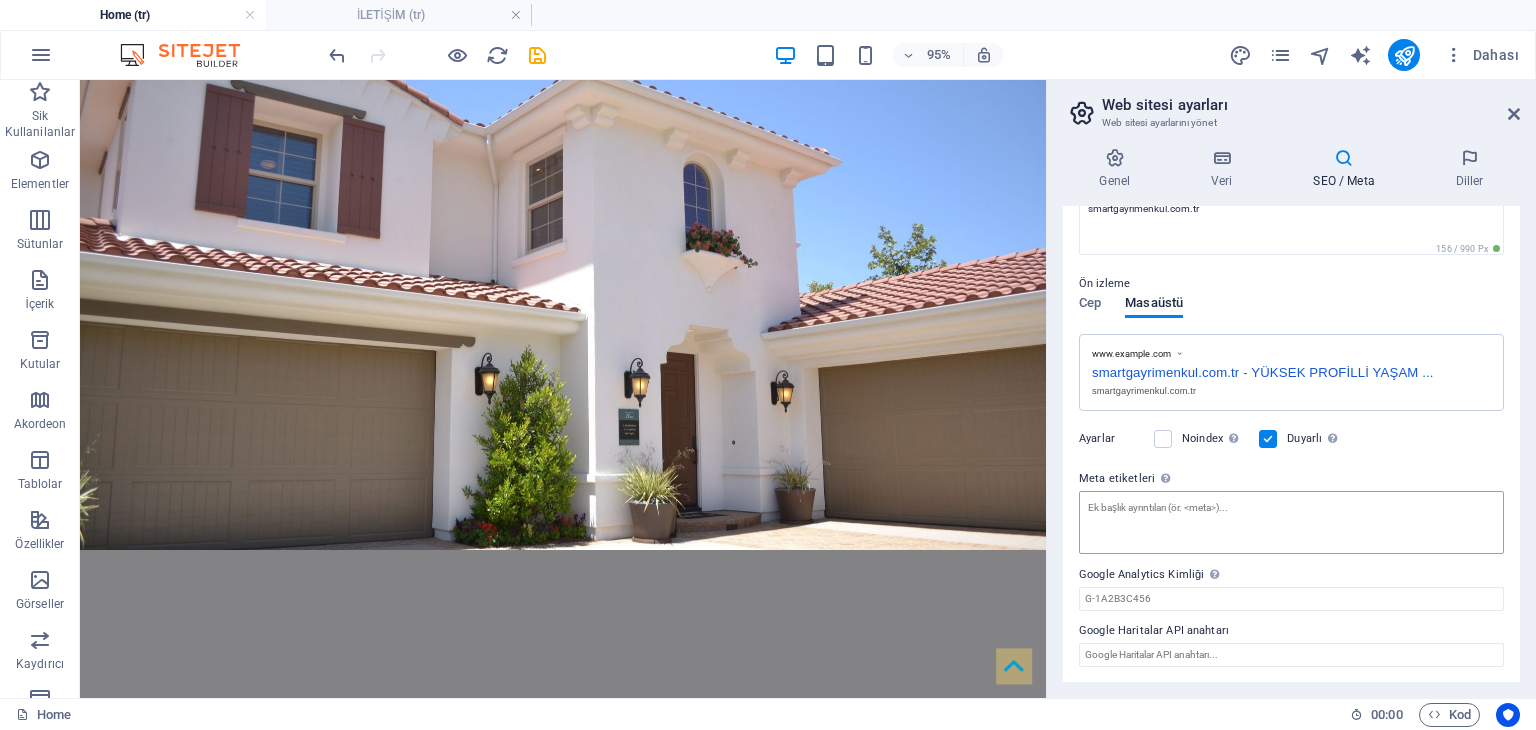 type on "[CITY], [CITY], satılık konut, satılık daire, kiralık daire, villa, sahibinden, remax, goldwell banker, keller willams, yatırım," 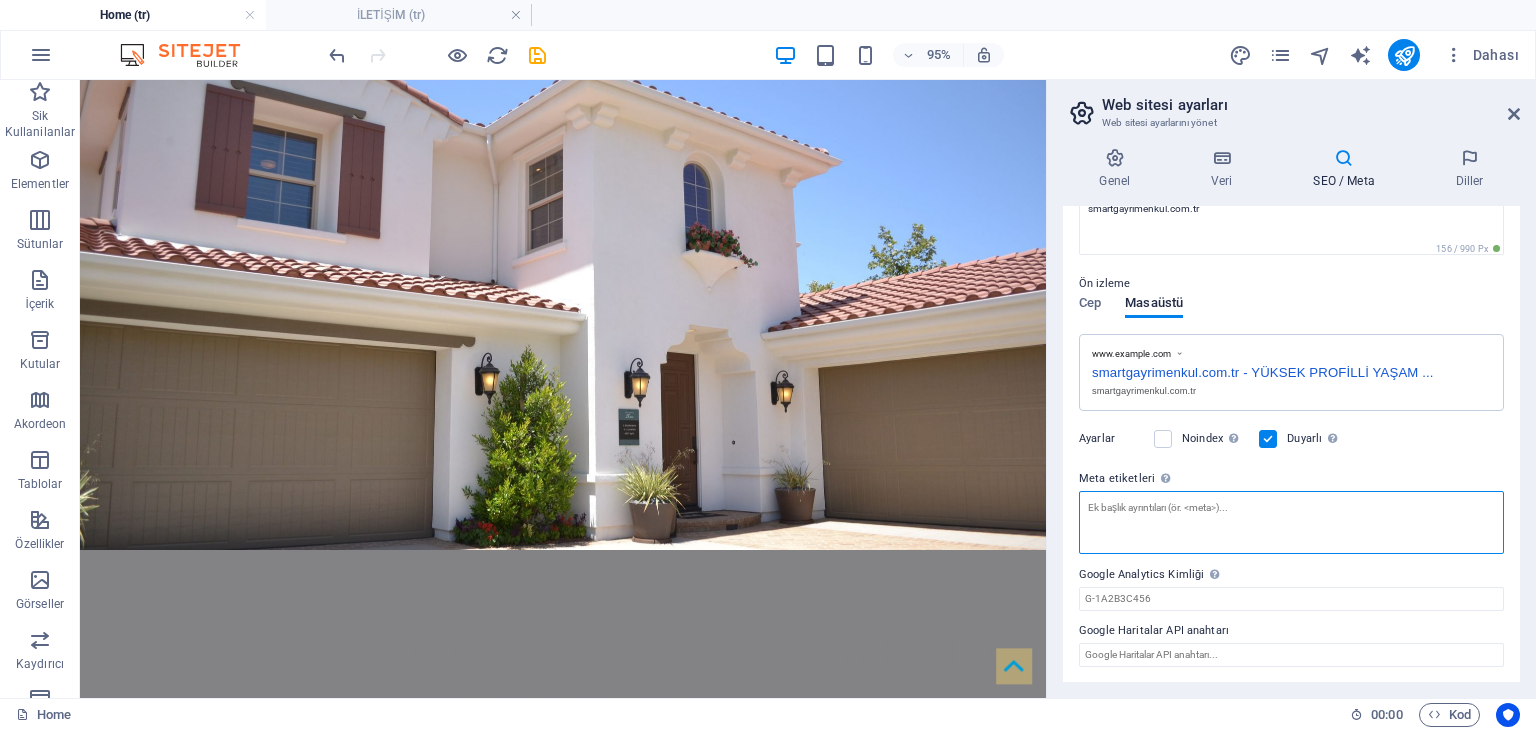 scroll, scrollTop: 0, scrollLeft: 0, axis: both 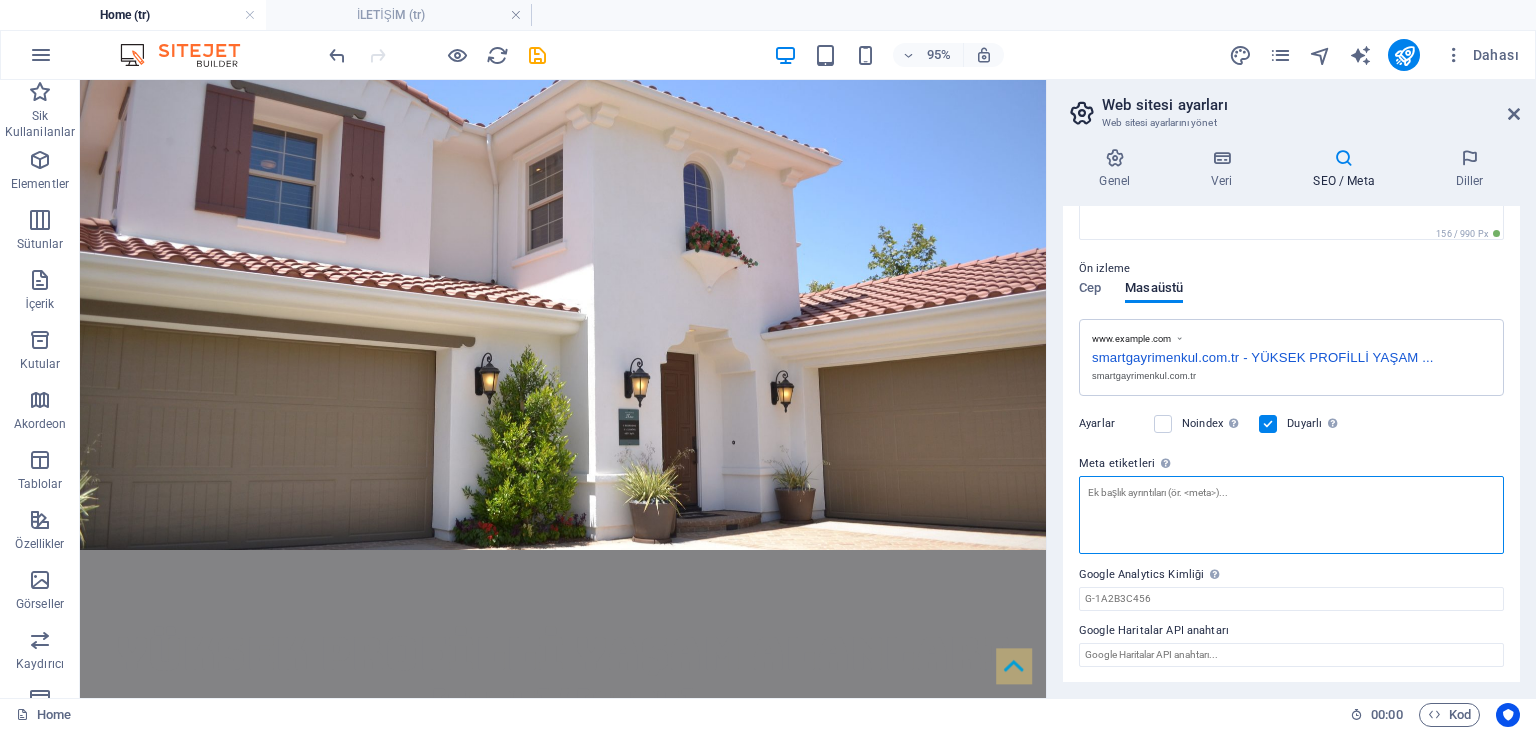 click on "Meta etiketleri Web sitenin  etiketlerinin içine yerleştirilecek HTML kodunu buraya gir. Lütfen hatalı kod eklersen web sitenin çalışmayabileceğini unutma." at bounding box center [1291, 515] 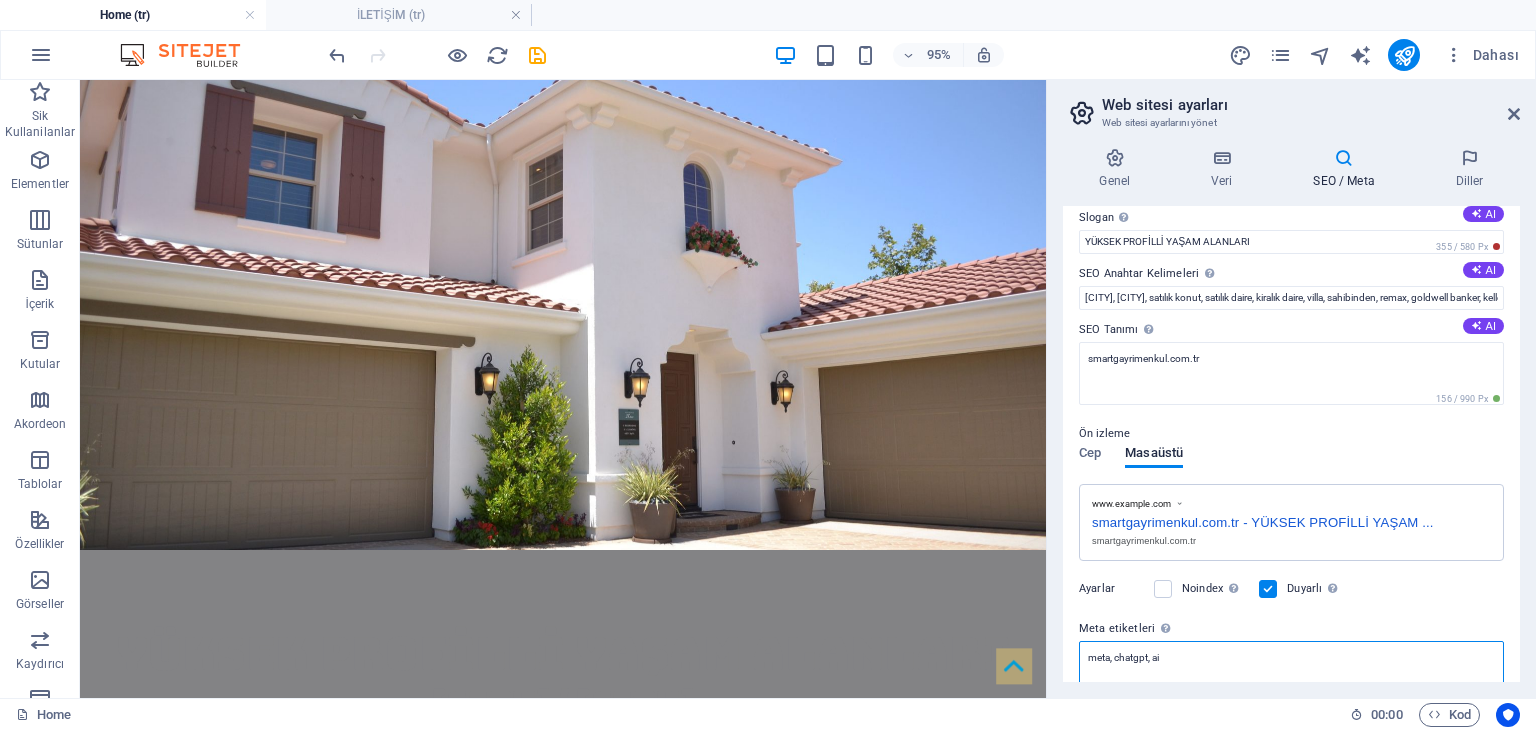 scroll, scrollTop: 0, scrollLeft: 0, axis: both 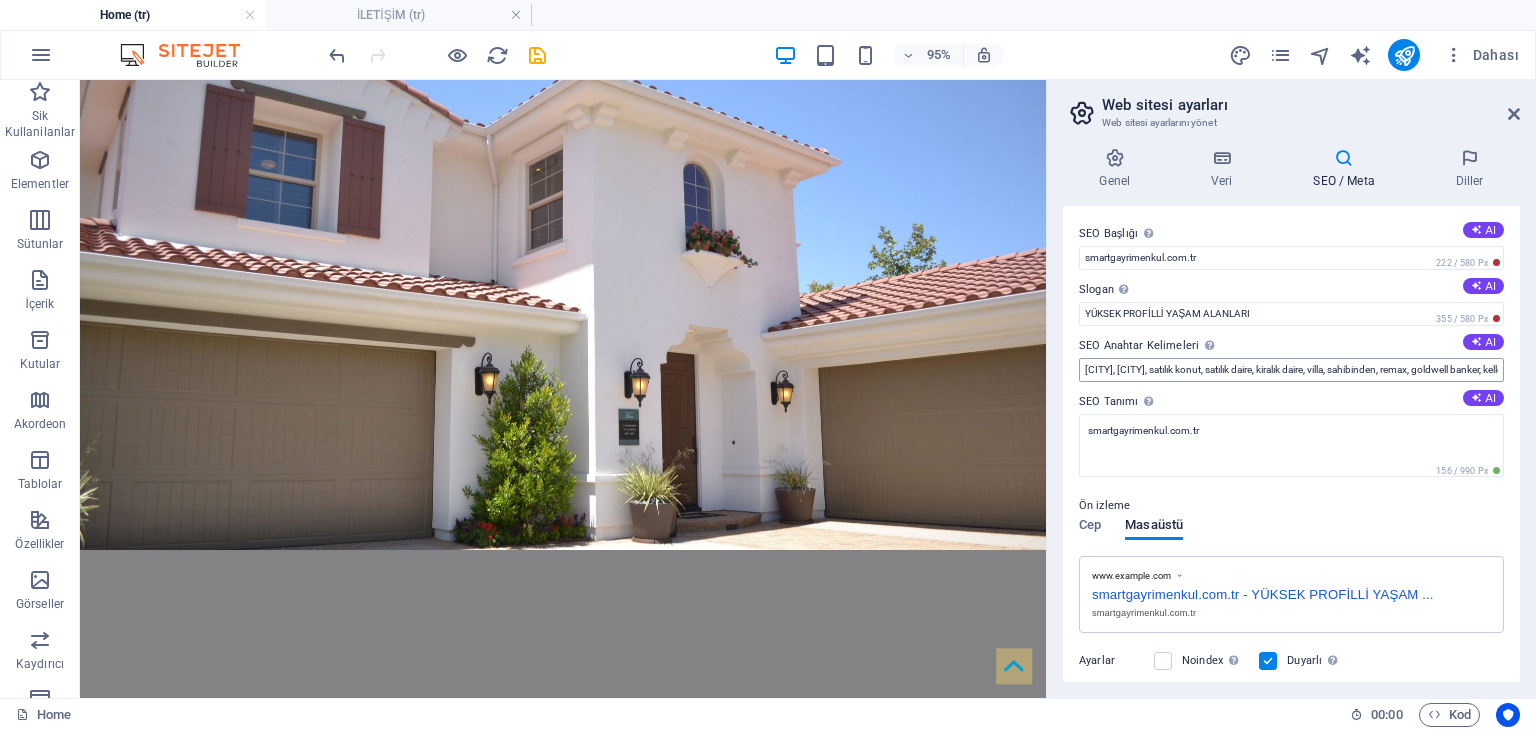 type on "meta, chatgpt, ai" 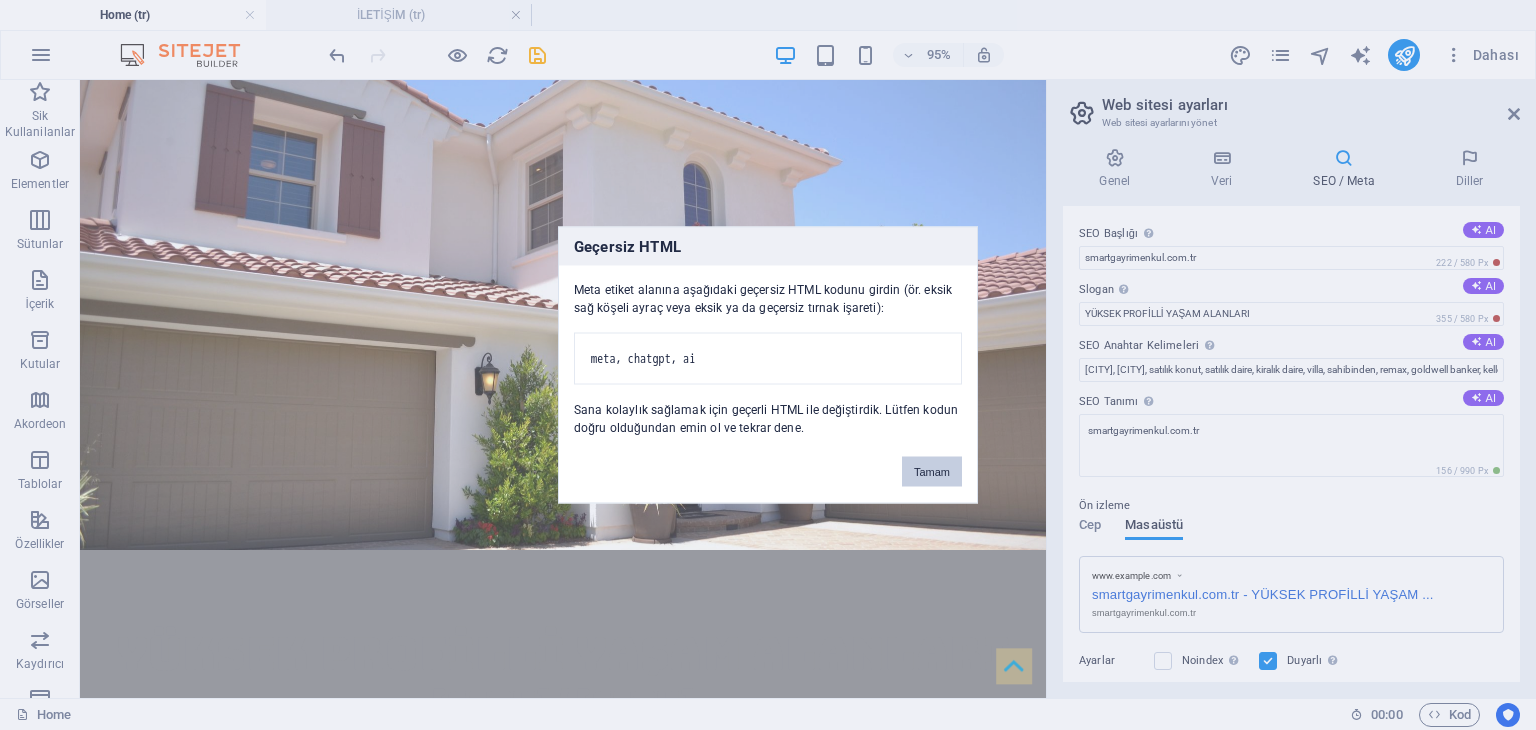 click on "Tamam" at bounding box center (932, 472) 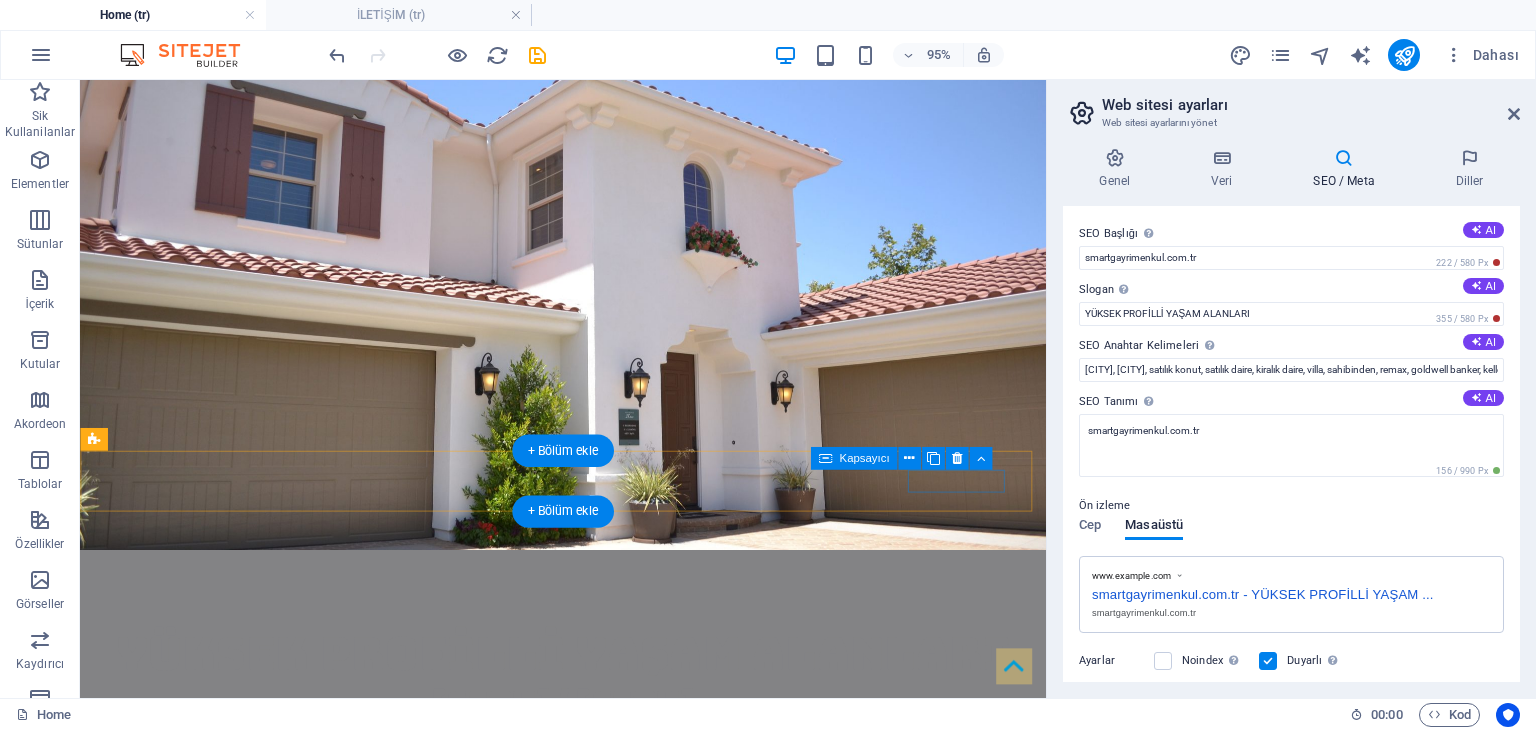 scroll, scrollTop: 222, scrollLeft: 0, axis: vertical 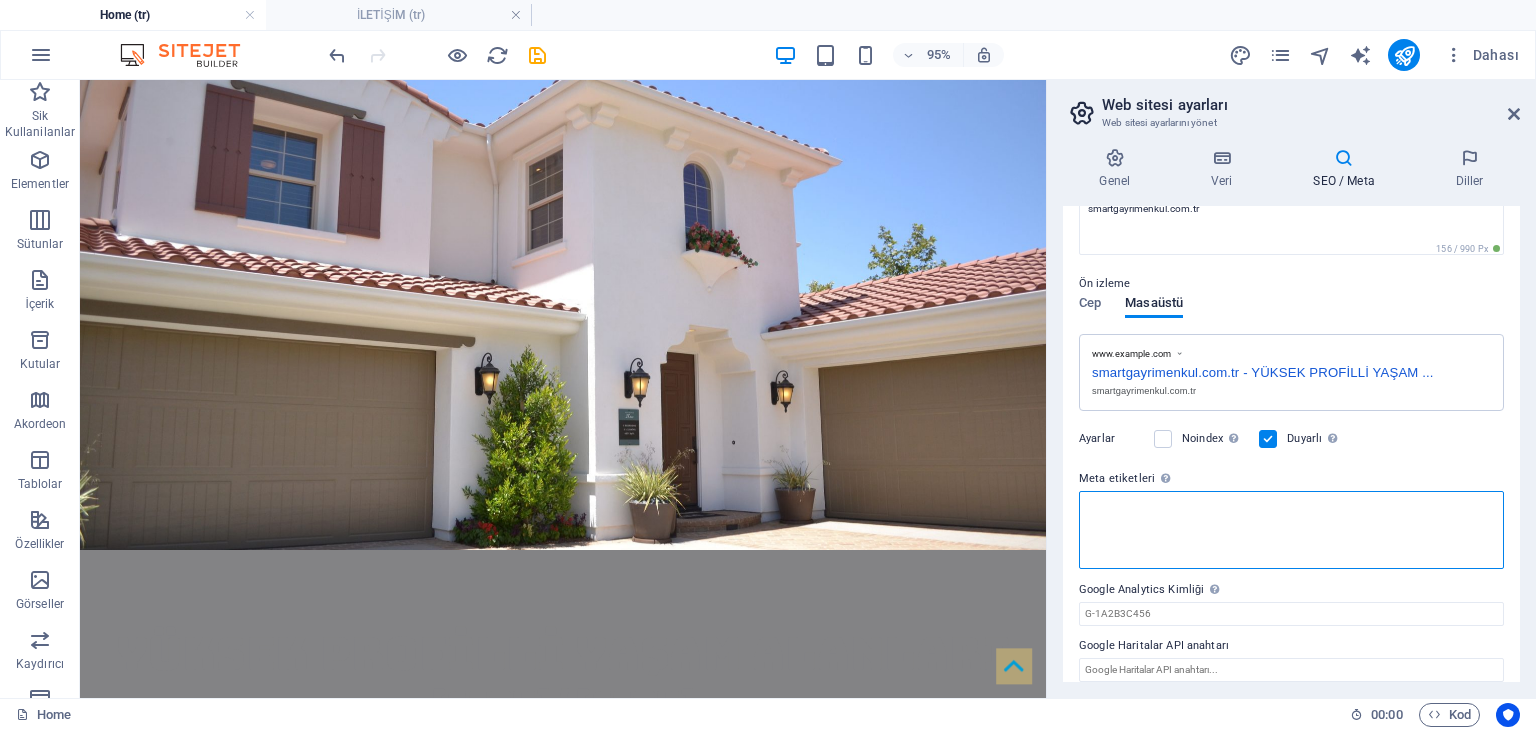 click on "Meta etiketleri Web sitenin  etiketlerinin içine yerleştirilecek HTML kodunu buraya gir. Lütfen hatalı kod eklersen web sitenin çalışmayabileceğini unutma." at bounding box center [1291, 530] 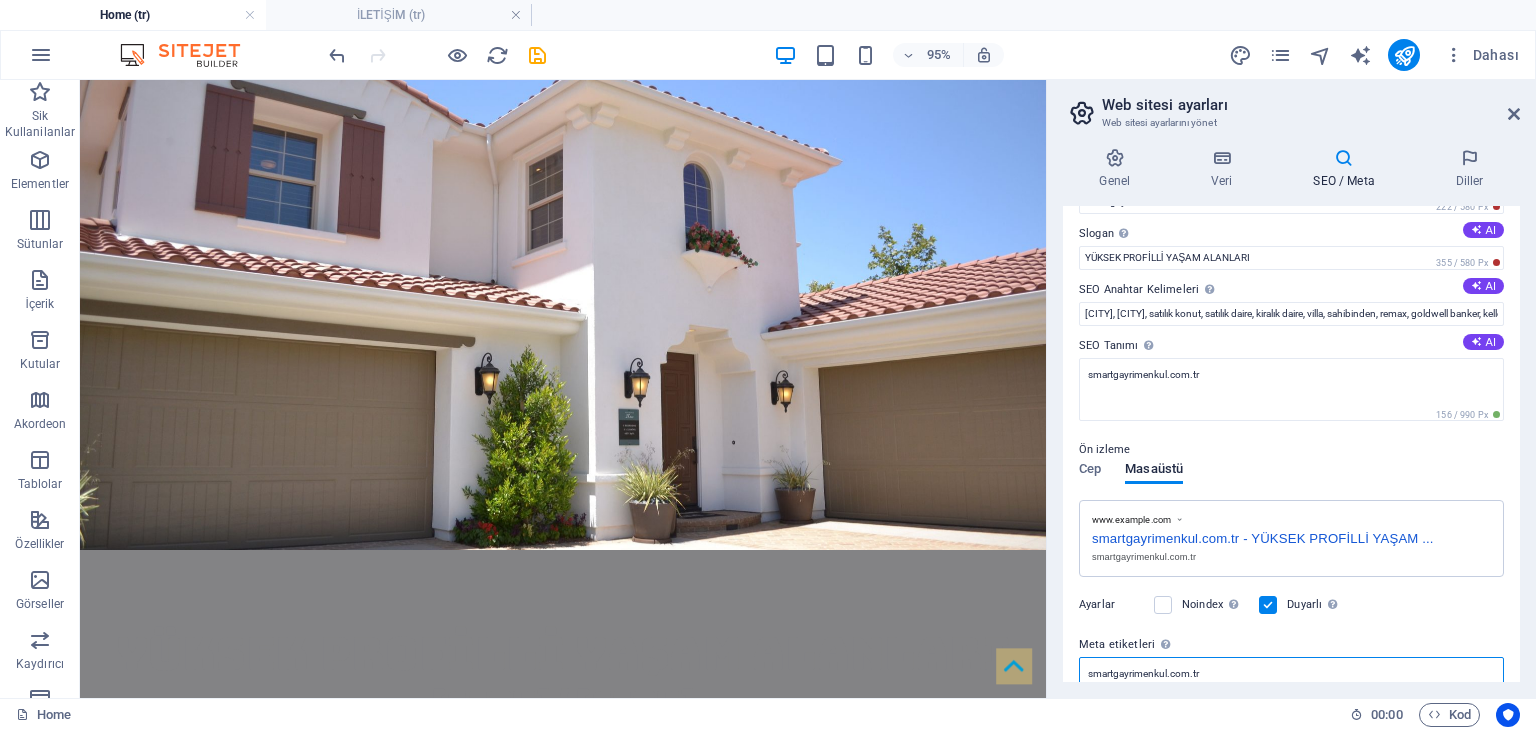 scroll, scrollTop: 0, scrollLeft: 0, axis: both 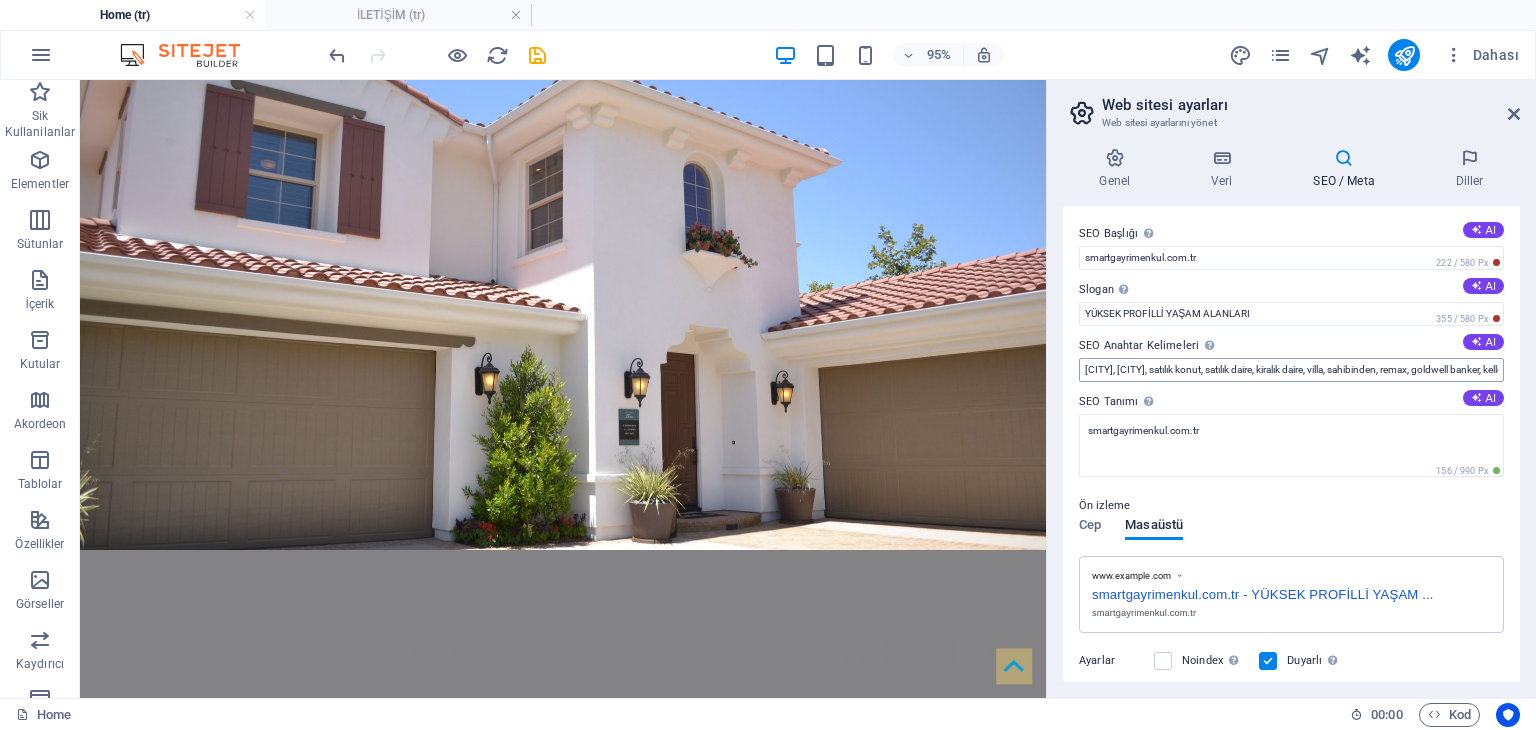 type on "smartgayrimenkul.com.tr" 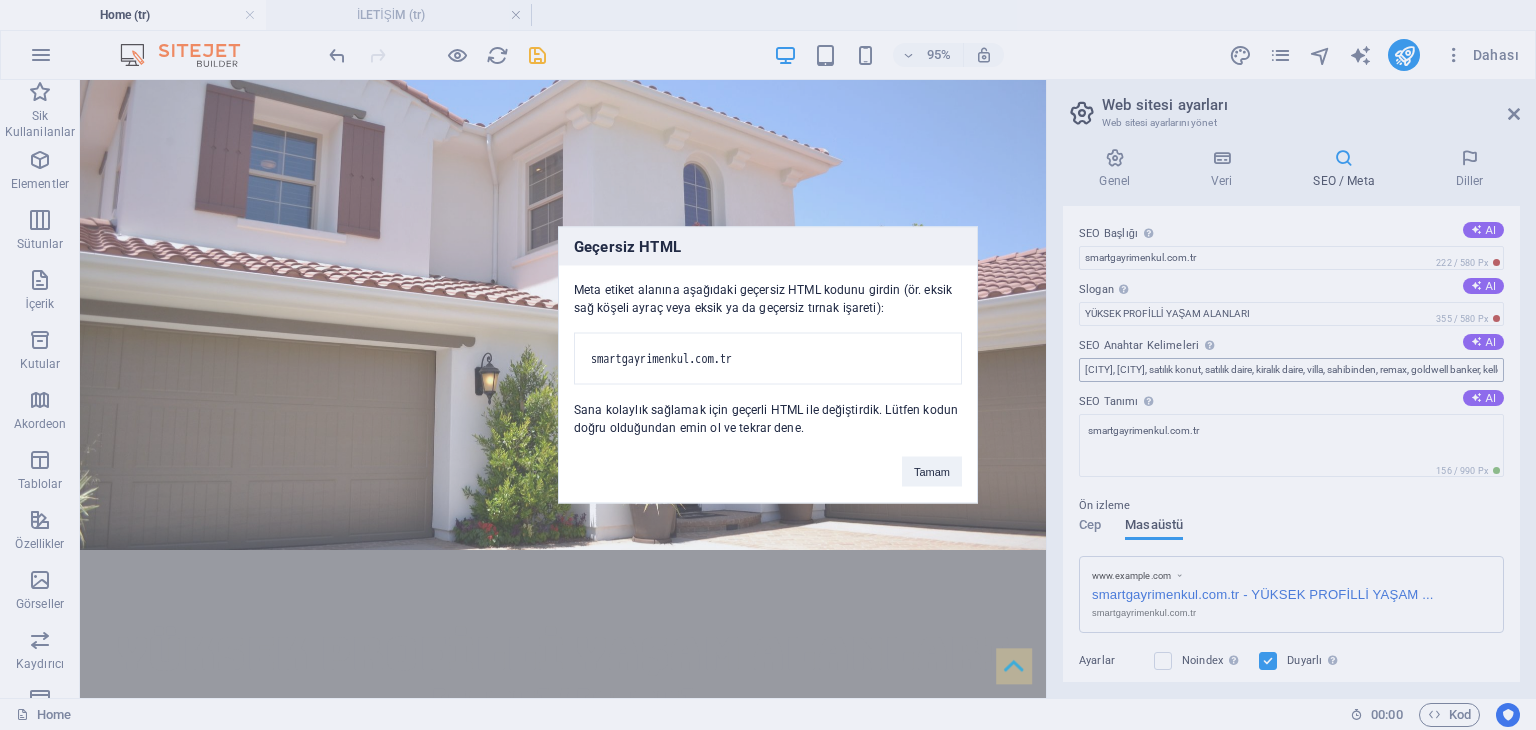 click on "smartgayrimenkul.com.tr Home (tr) İLETİŞİM (tr) Sik Kullanilanlar Elementler Sütunlar İçerik Kutular Akordeon Tablolar Özellikler Görseller Kaydırıcı Üst bilgi Alt Bigi Formlar Pazarlama Koleksiyonlar
H1   Banner   Banner   Kapsayıcı   Menü Çubuğu   Menü   H2   Logo   H2   Bilgi Çubuğu   Metin   Kapsayıcı   Metin   Kapsayıcı   Metin   H2   Kapsayıcı   Simge   Kapsayıcı   Simge   Kapsayıcı   Kapsayıcı   Metin   H3   Metin   Aralık   Açıklama balonu   Kapsayıcı   H2   Kapsayıcı   H3   Aralık   Kapsayıcı   İmaj   Metinle görüntü   Üst düğme   Aralık   Kapsayıcı   Kutular   Metin   Metinle görüntü   Kapsayıcı   Aralık   H3   Metinle görüntü   Kapsayıcı   H2   Metin   Kapsayıcı   Kapsayıcı   Kapsayıcı   Kapsayıcı   H3   Kapsayıcı   Simge   Kapsayıcı   Kapsayıcı   H3   Kapsayıcı   Metin   Kapsayıcı   H3   Kapsayıcı   Kapsayıcı   H2" at bounding box center [768, 365] 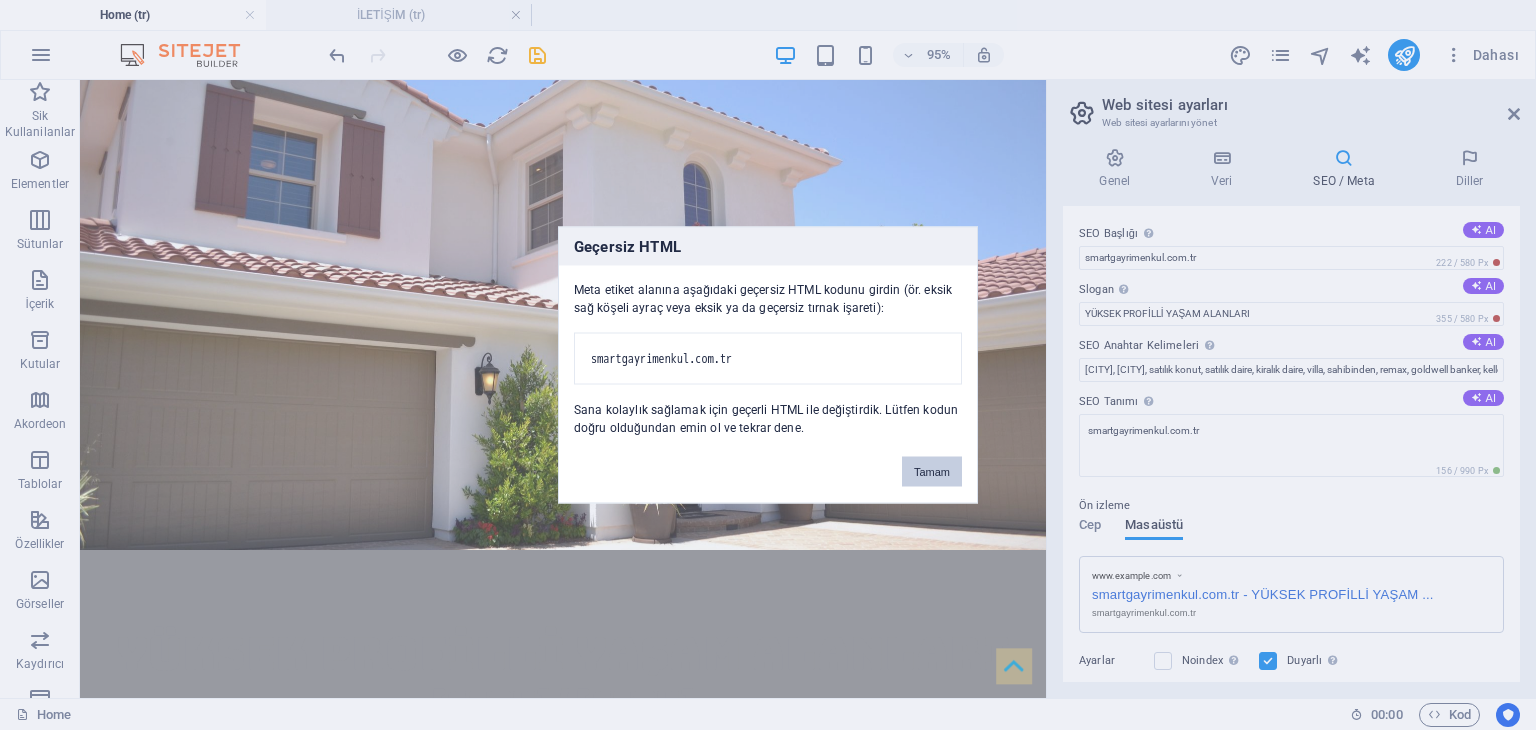 click on "Tamam" at bounding box center [932, 472] 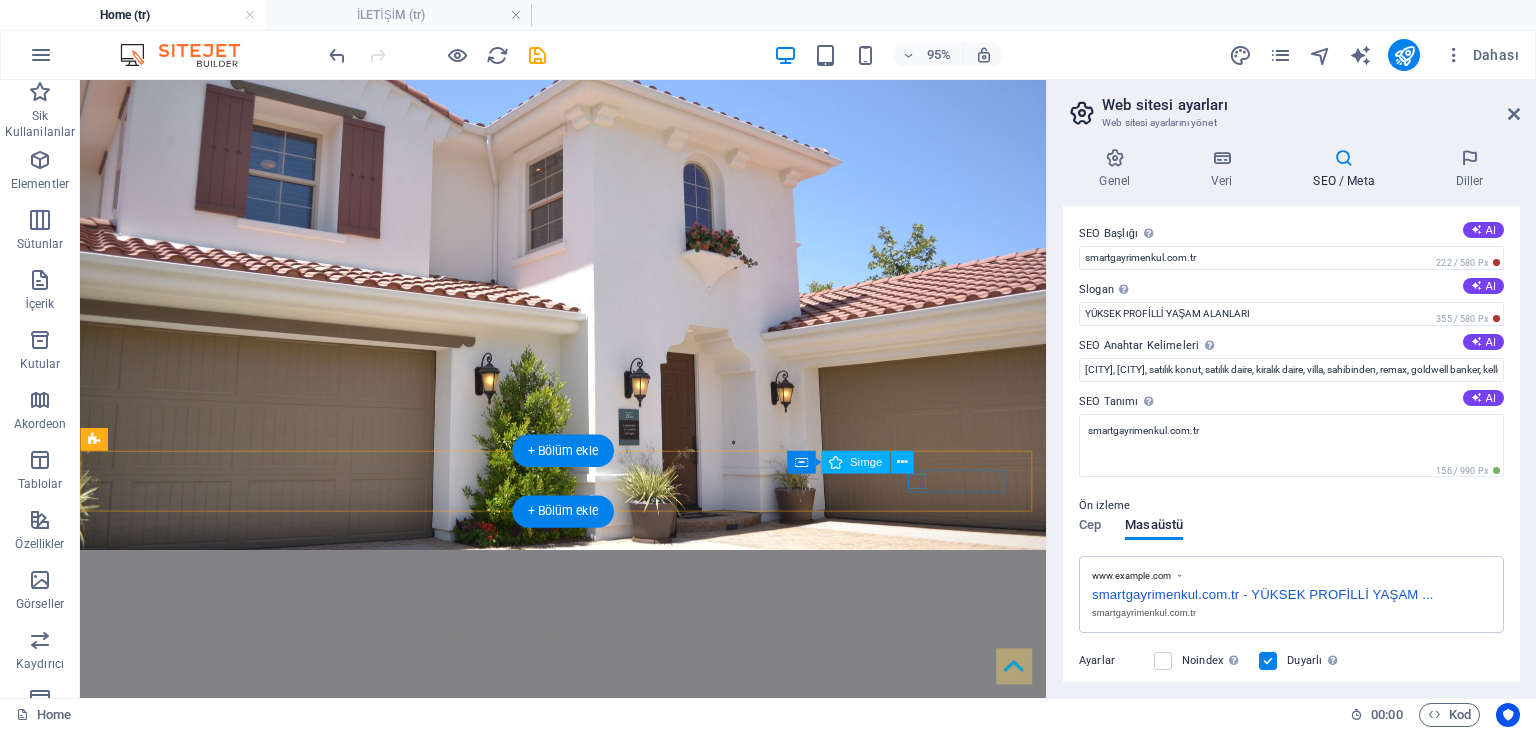 scroll, scrollTop: 222, scrollLeft: 0, axis: vertical 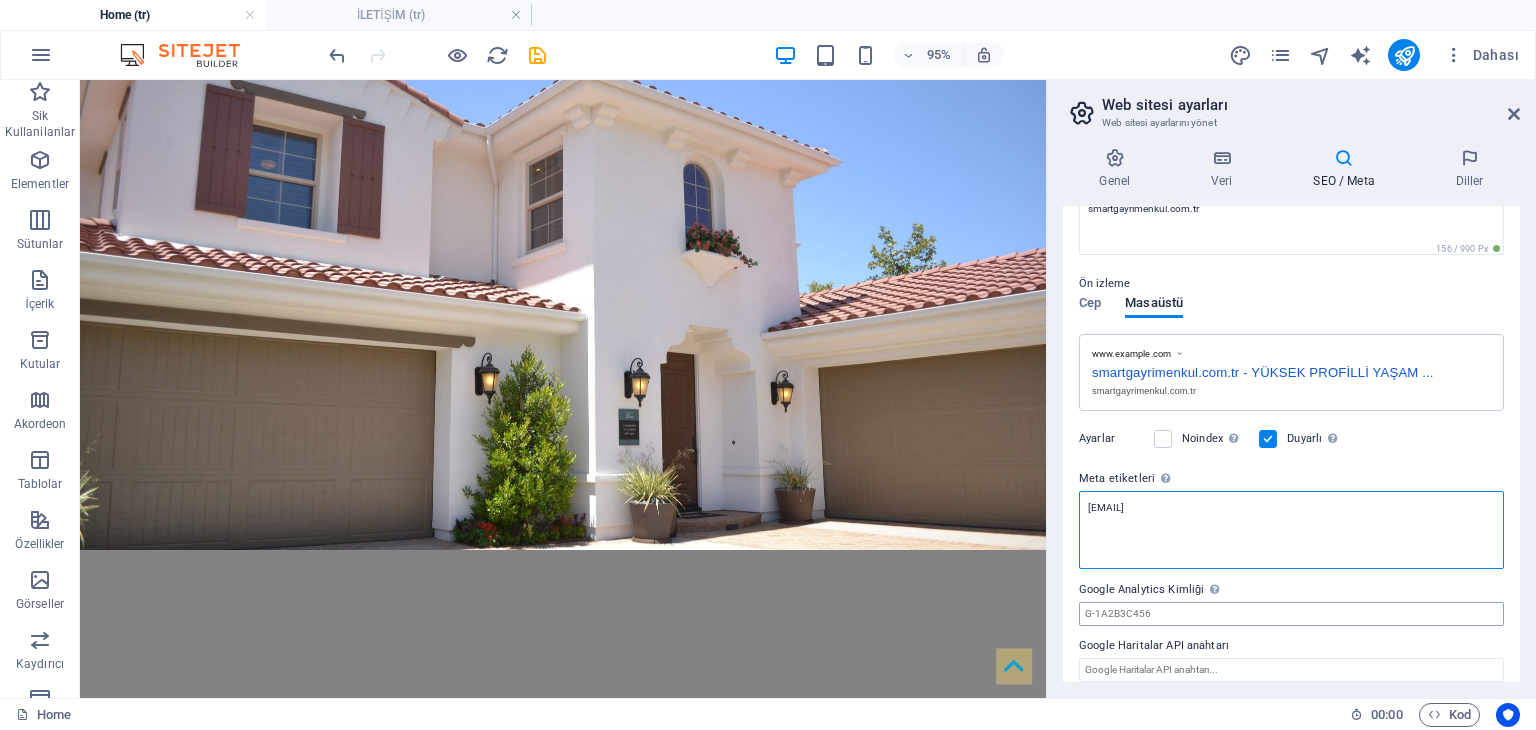 type on "[EMAIL]" 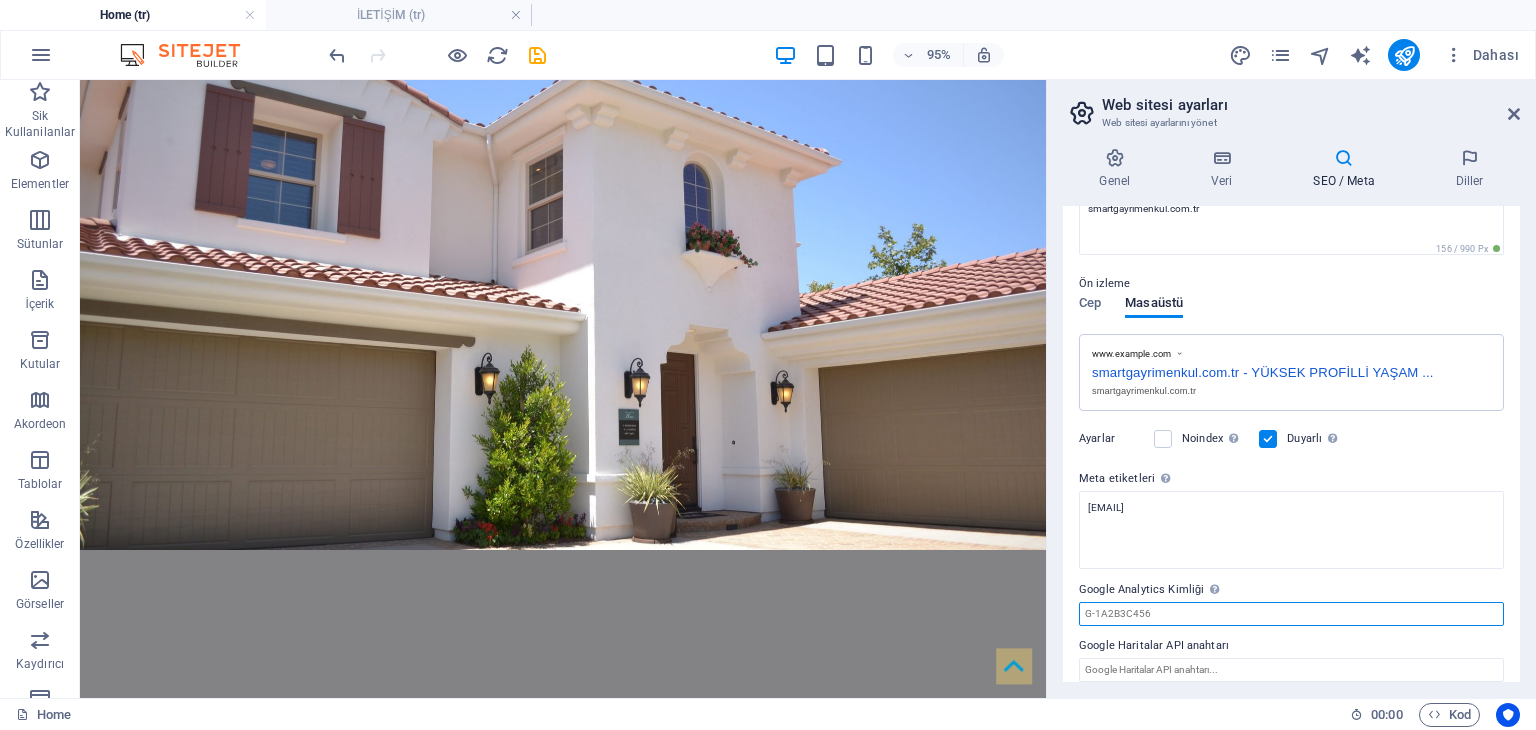 type 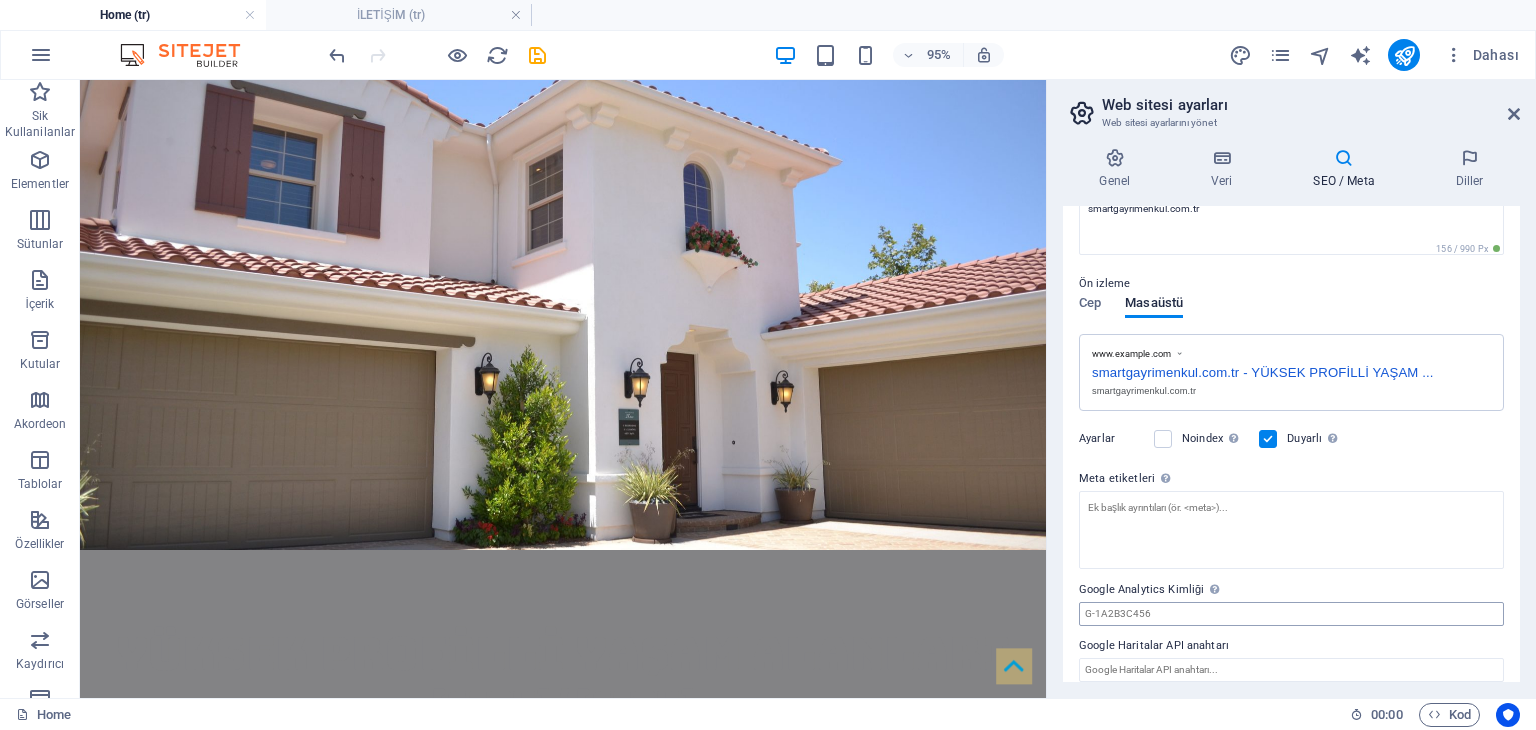 click on "smartgayrimenkul.com.tr Home (tr) İLETİŞİM (tr) Sik Kullanilanlar Elementler Sütunlar İçerik Kutular Akordeon Tablolar Özellikler Görseller Kaydırıcı Üst bilgi Alt Bigi Formlar Pazarlama Koleksiyonlar
H1   Banner   Banner   Kapsayıcı   Menü Çubuğu   Menü   H2   Logo   H2   Bilgi Çubuğu   Metin   Kapsayıcı   Metin   Kapsayıcı   Metin   H2   Kapsayıcı   Simge   Kapsayıcı   Simge   Kapsayıcı   Kapsayıcı   Metin   H3   Metin   Aralık   Açıklama balonu   Kapsayıcı   H2   Kapsayıcı   H3   Aralık   Kapsayıcı   İmaj   Metinle görüntü   Üst düğme   Aralık   Kapsayıcı   Kutular   Metin   Metinle görüntü   Kapsayıcı   Aralık   H3   Metinle görüntü   Kapsayıcı   H2   Metin   Kapsayıcı   Kapsayıcı   Kapsayıcı   Kapsayıcı   H3   Kapsayıcı   Simge   Kapsayıcı   Kapsayıcı   H3   Kapsayıcı   Metin   Kapsayıcı   H3   Kapsayıcı   Kapsayıcı   H2" at bounding box center [768, 365] 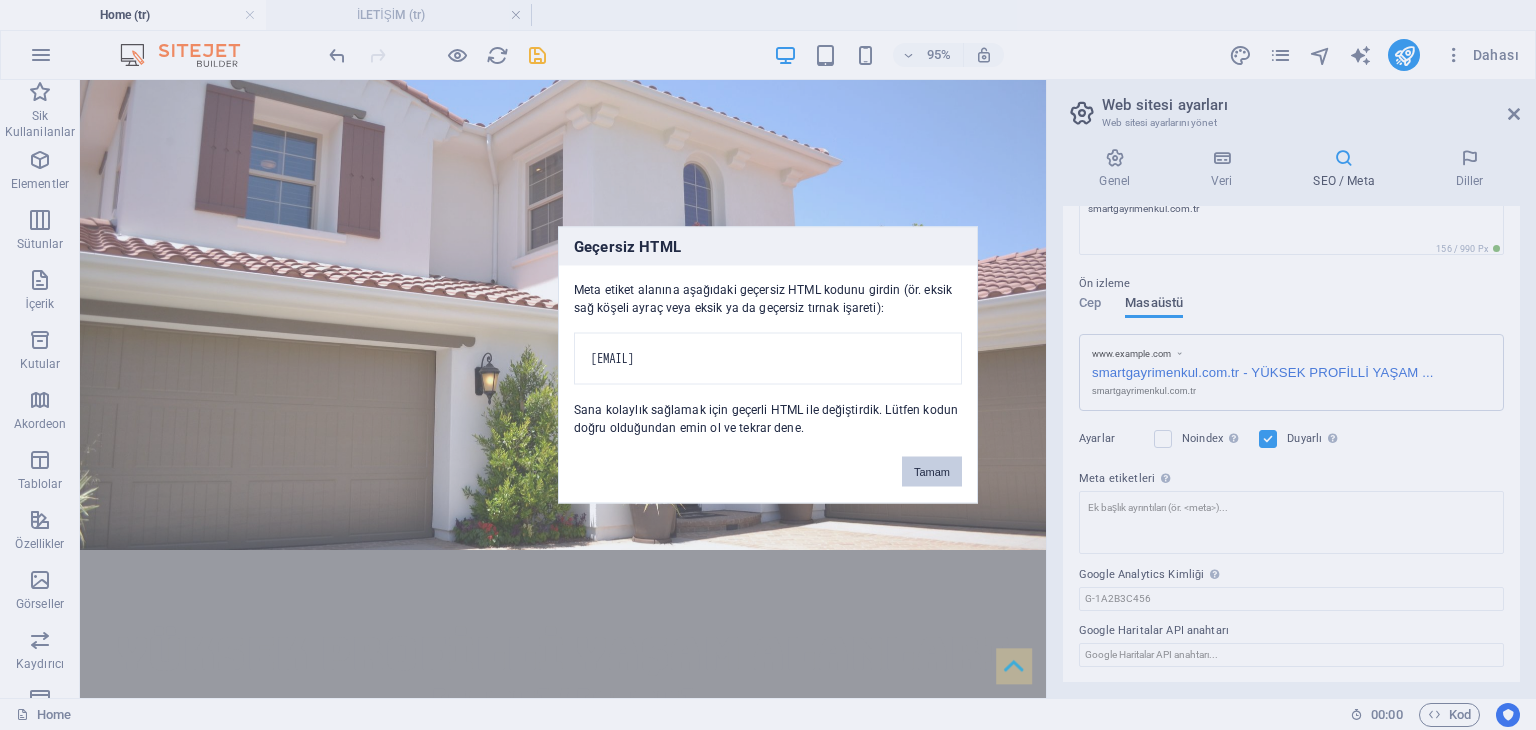 click on "Tamam" at bounding box center [932, 472] 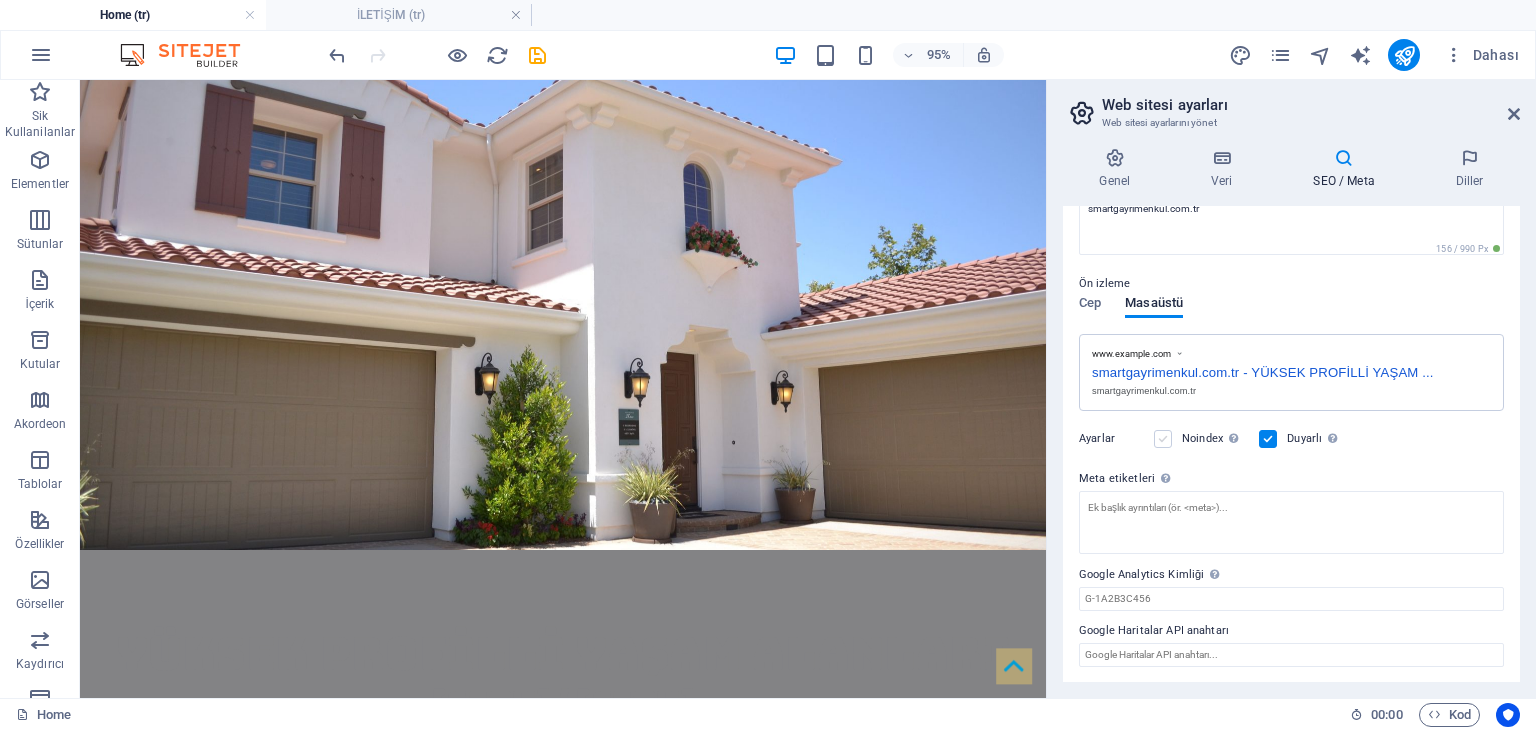 click at bounding box center (1163, 439) 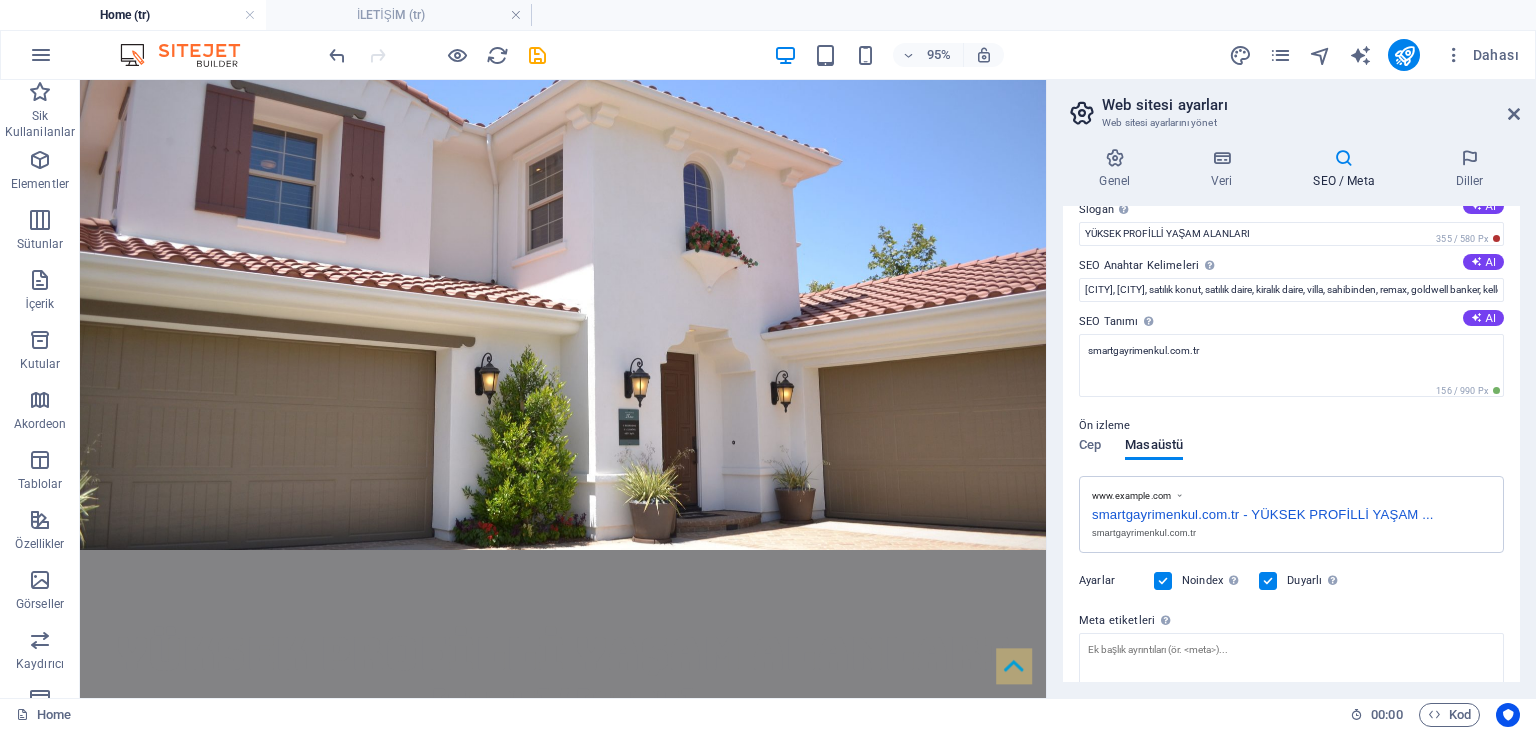 scroll, scrollTop: 0, scrollLeft: 0, axis: both 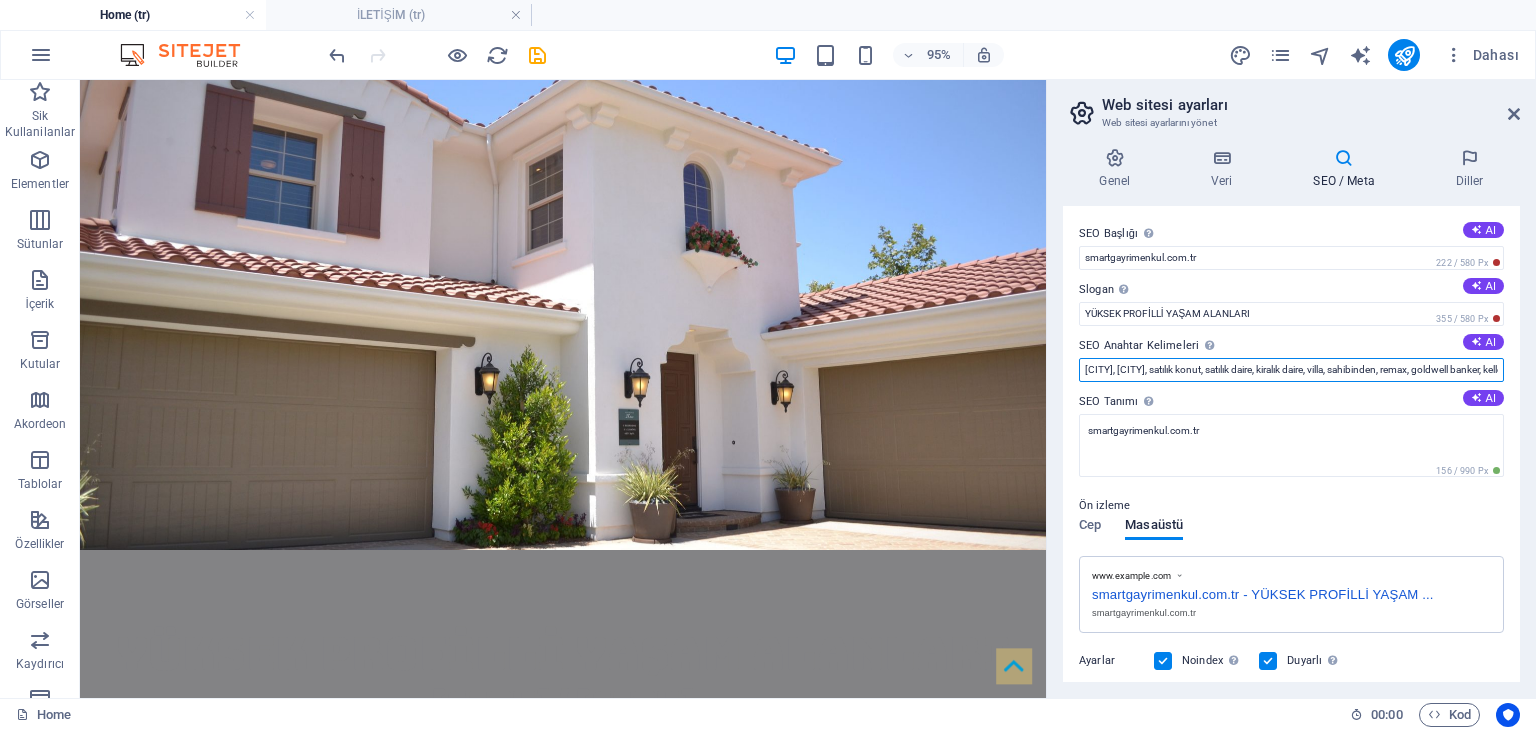 click on "[CITY], [CITY], satılık konut, satılık daire, kiralık daire, villa, sahibinden, remax, goldwell banker, keller willams, yatırım," at bounding box center (1291, 370) 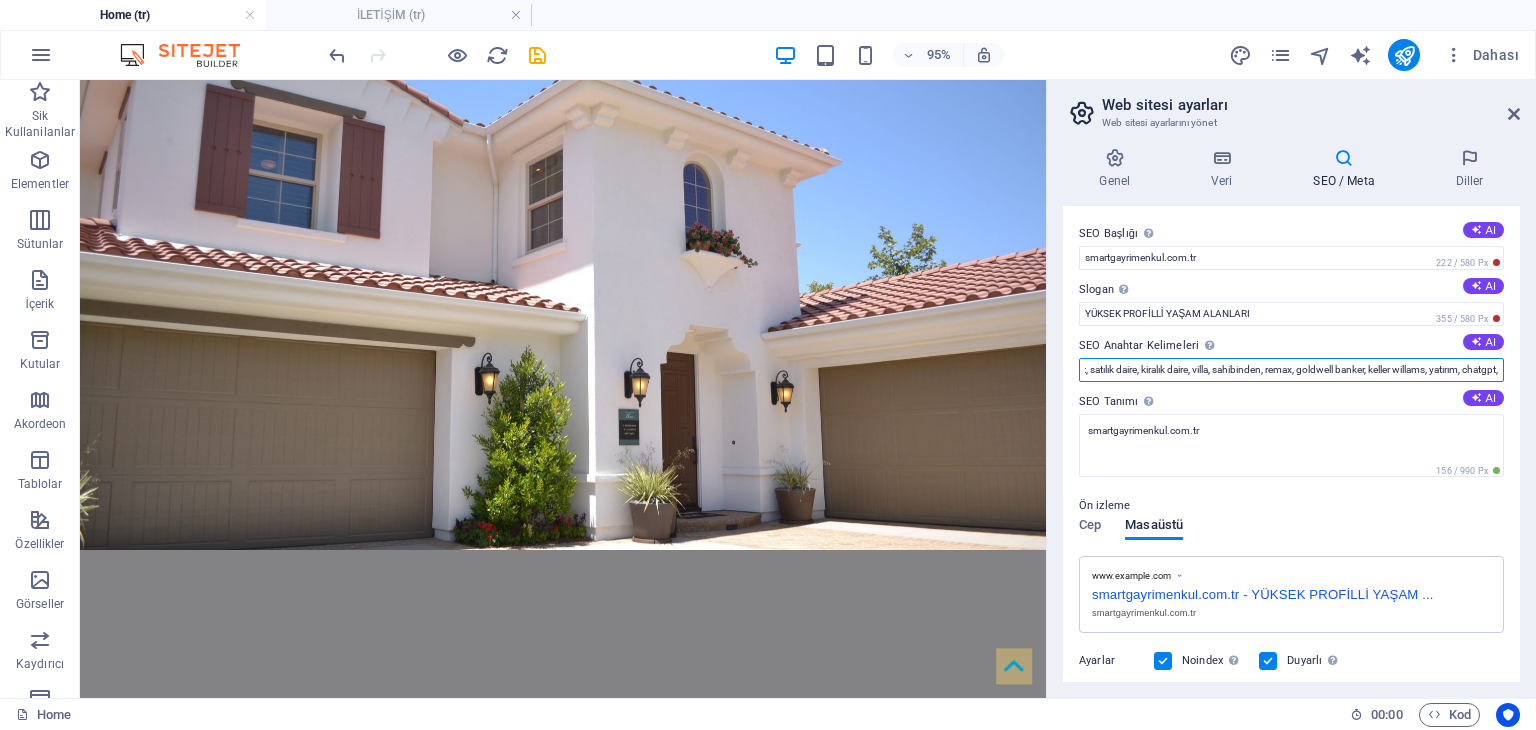 scroll, scrollTop: 0, scrollLeft: 146, axis: horizontal 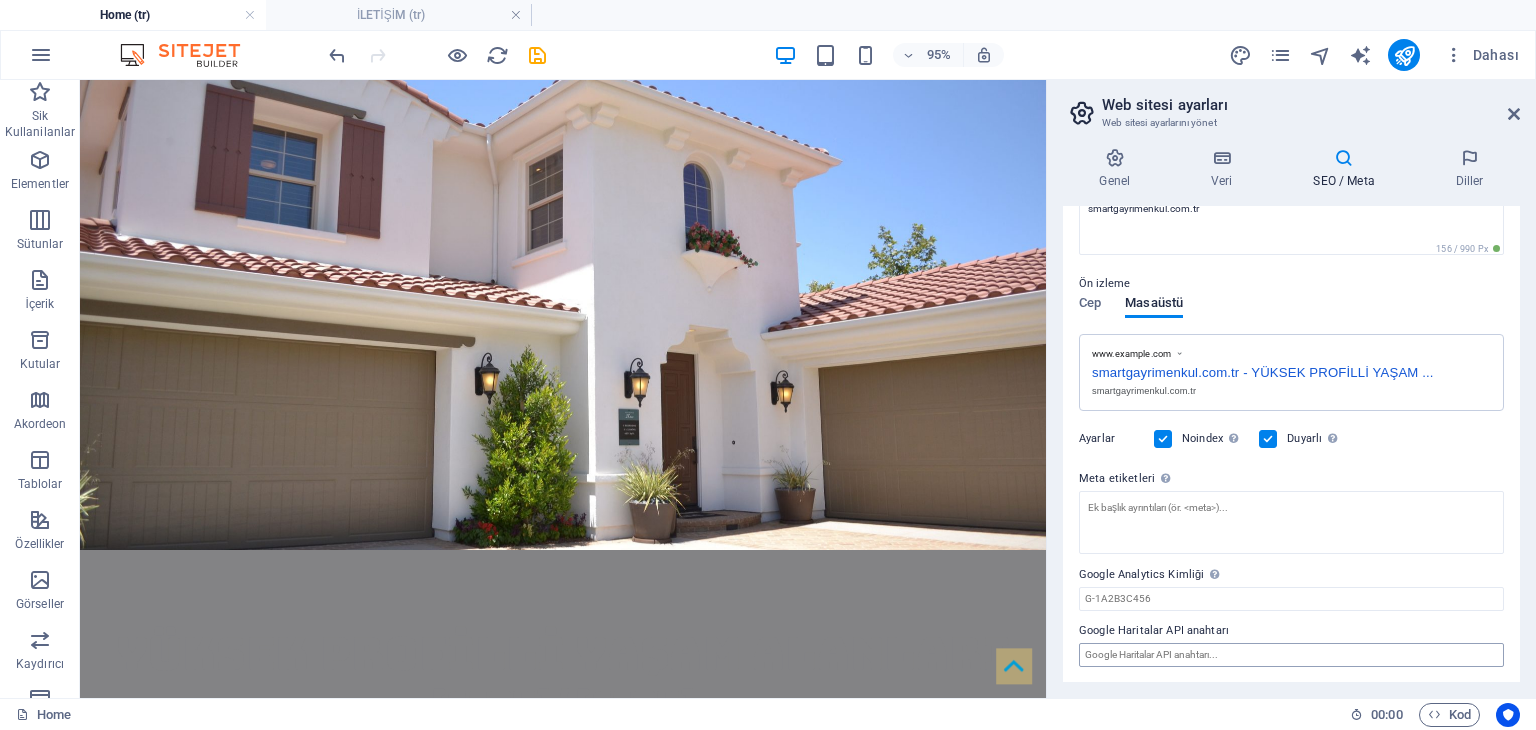 type on "[CITY], [CITY], satılık konut, satılık daire, kiralık daire, villa, sahibinden, remax, goldwell banker, keller willams, yatırım, chatgpt," 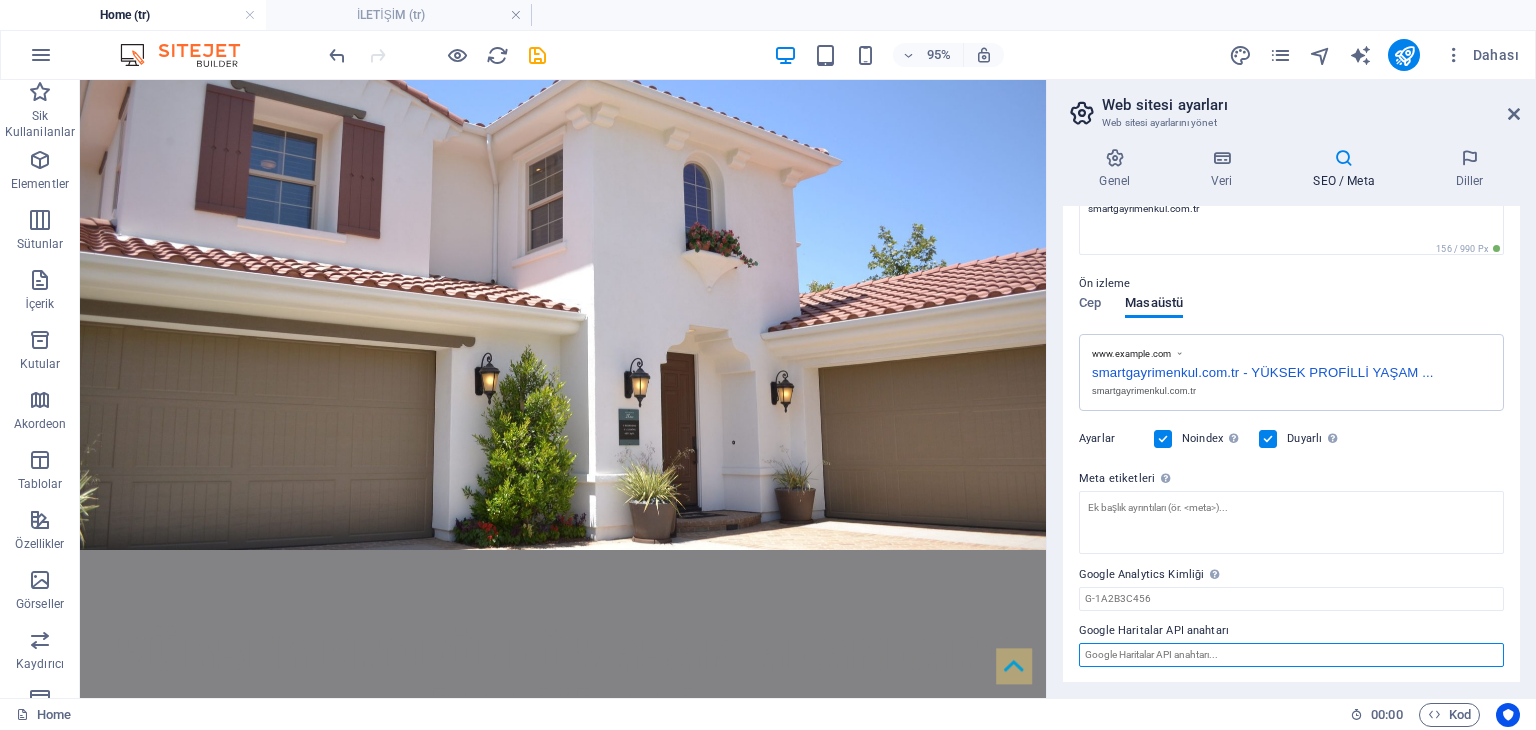 click on "Google Haritalar API anahtarı" at bounding box center [1291, 655] 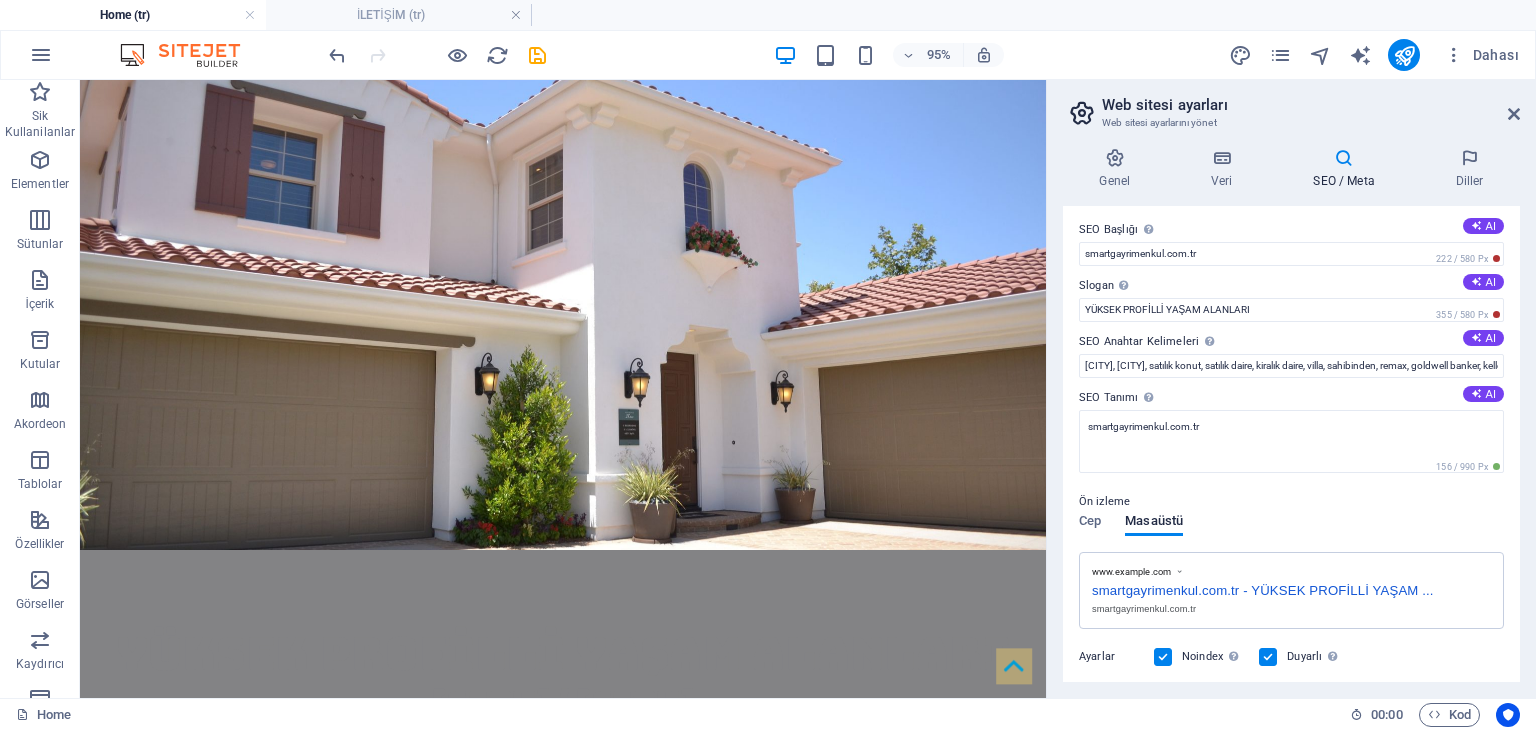 scroll, scrollTop: 0, scrollLeft: 0, axis: both 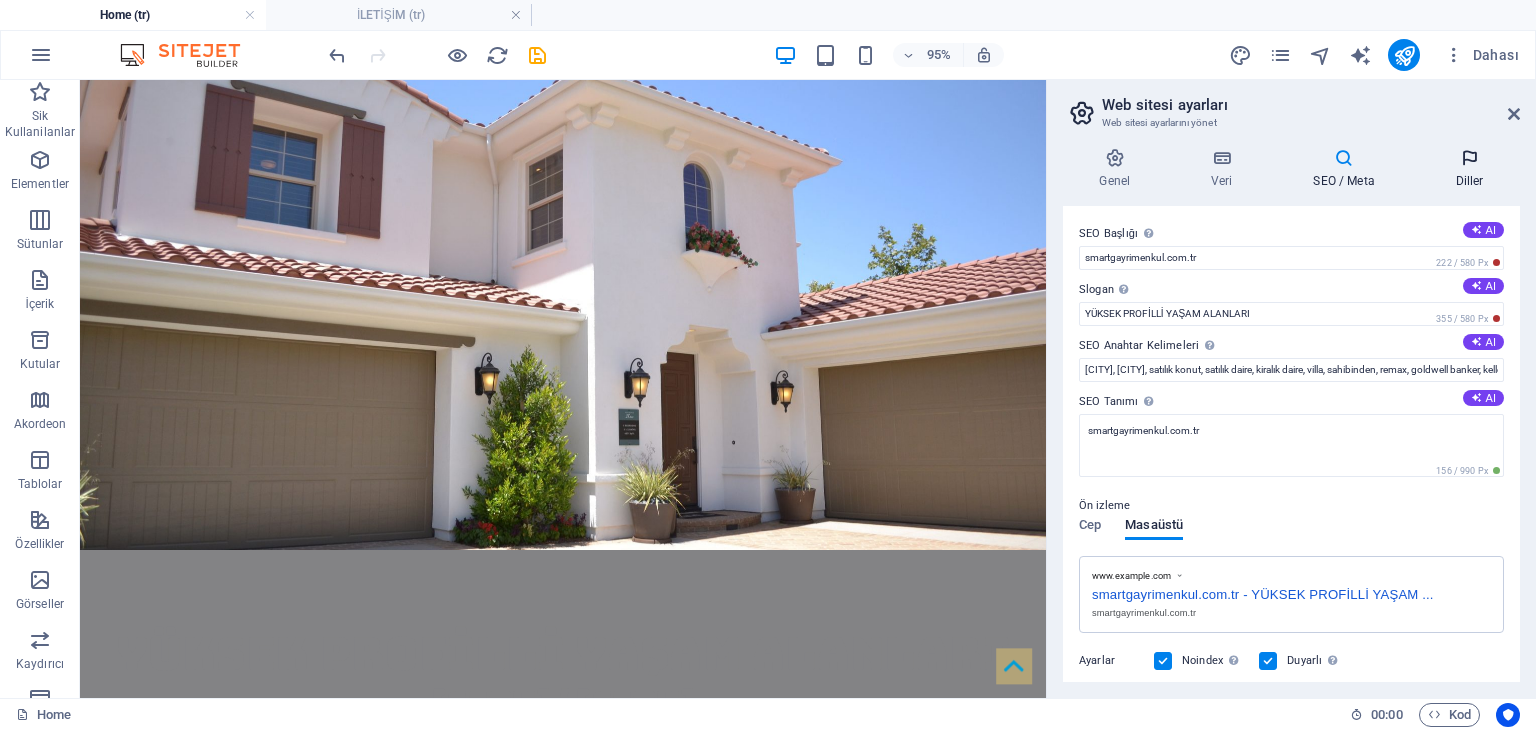 click at bounding box center [1469, 158] 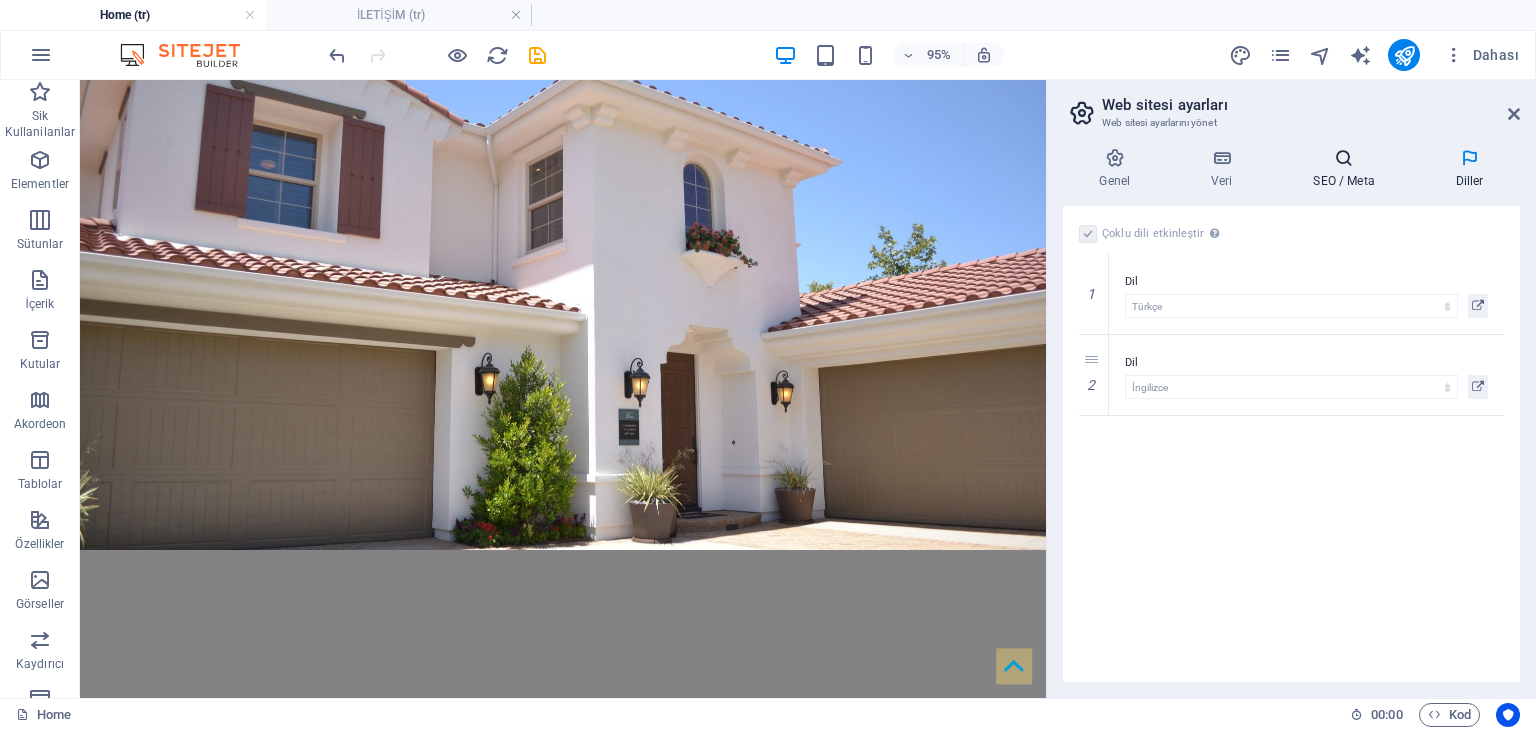 click at bounding box center [1344, 158] 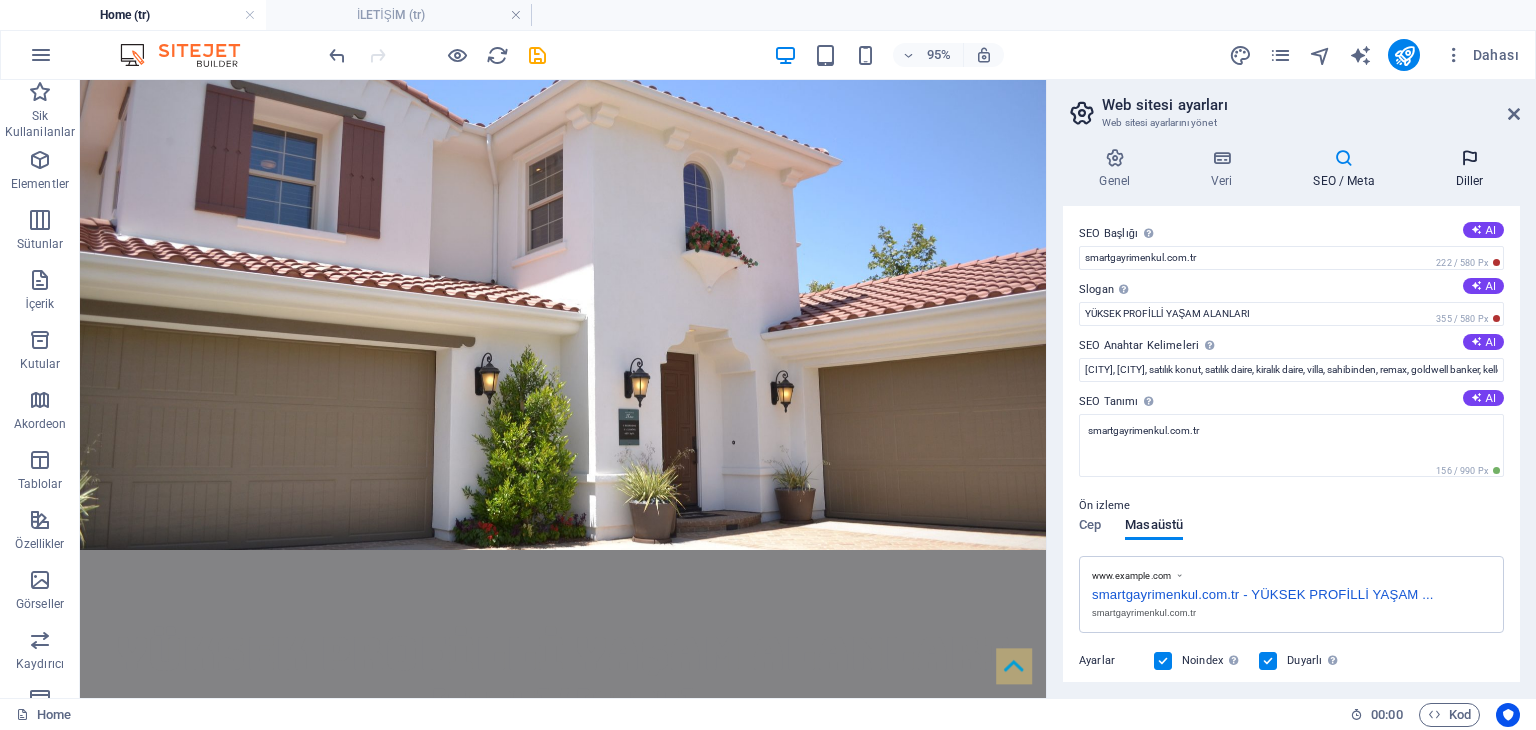 click at bounding box center [1469, 158] 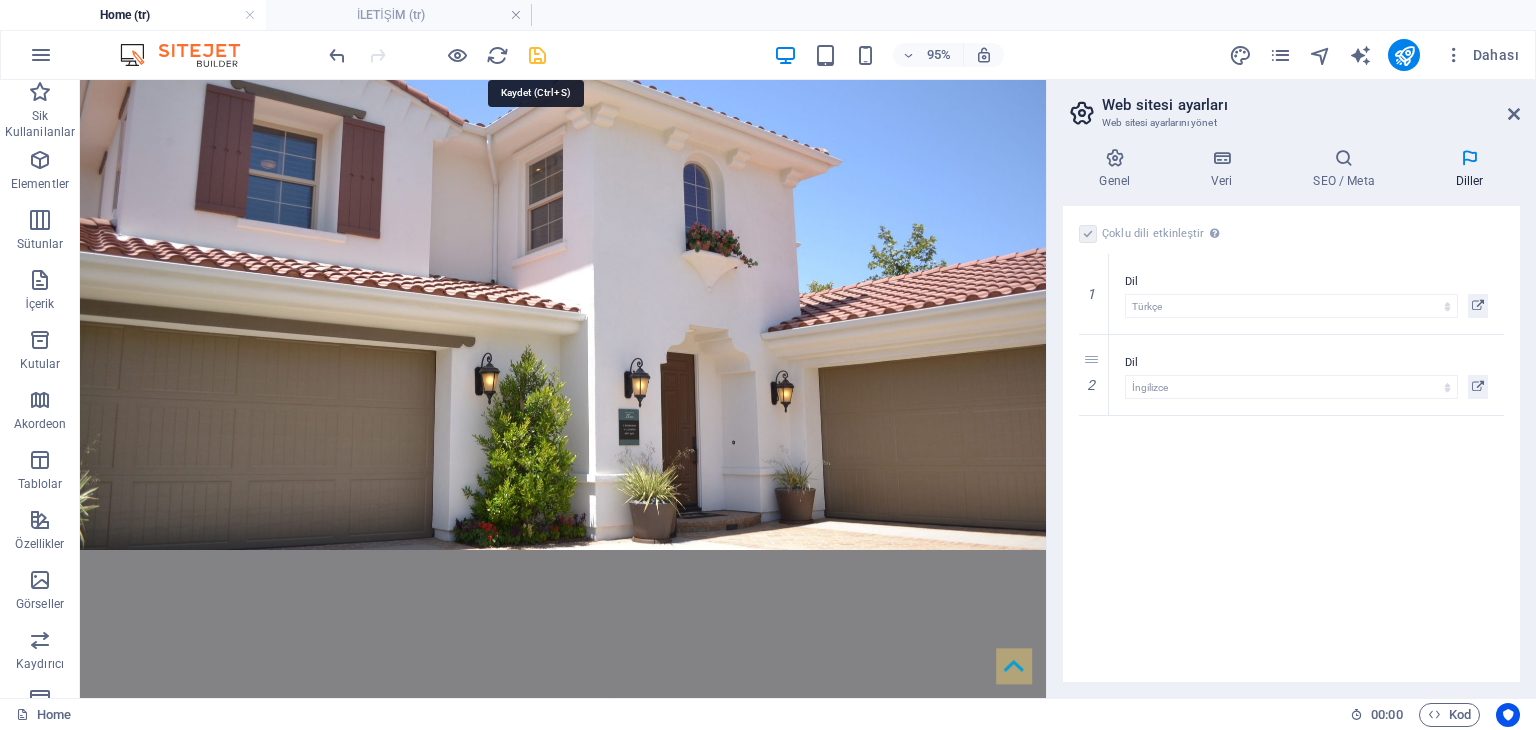 click at bounding box center (537, 55) 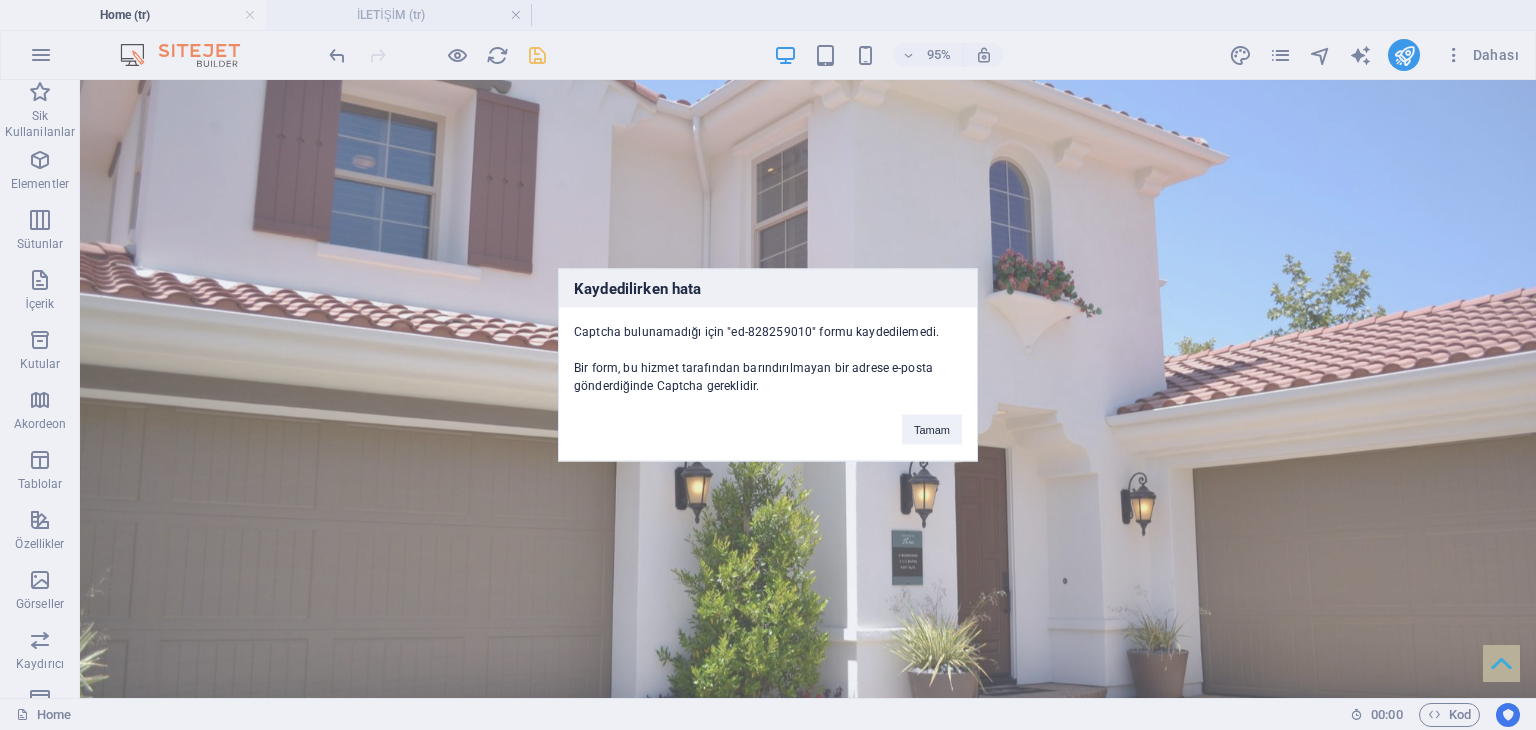 scroll, scrollTop: 4581, scrollLeft: 0, axis: vertical 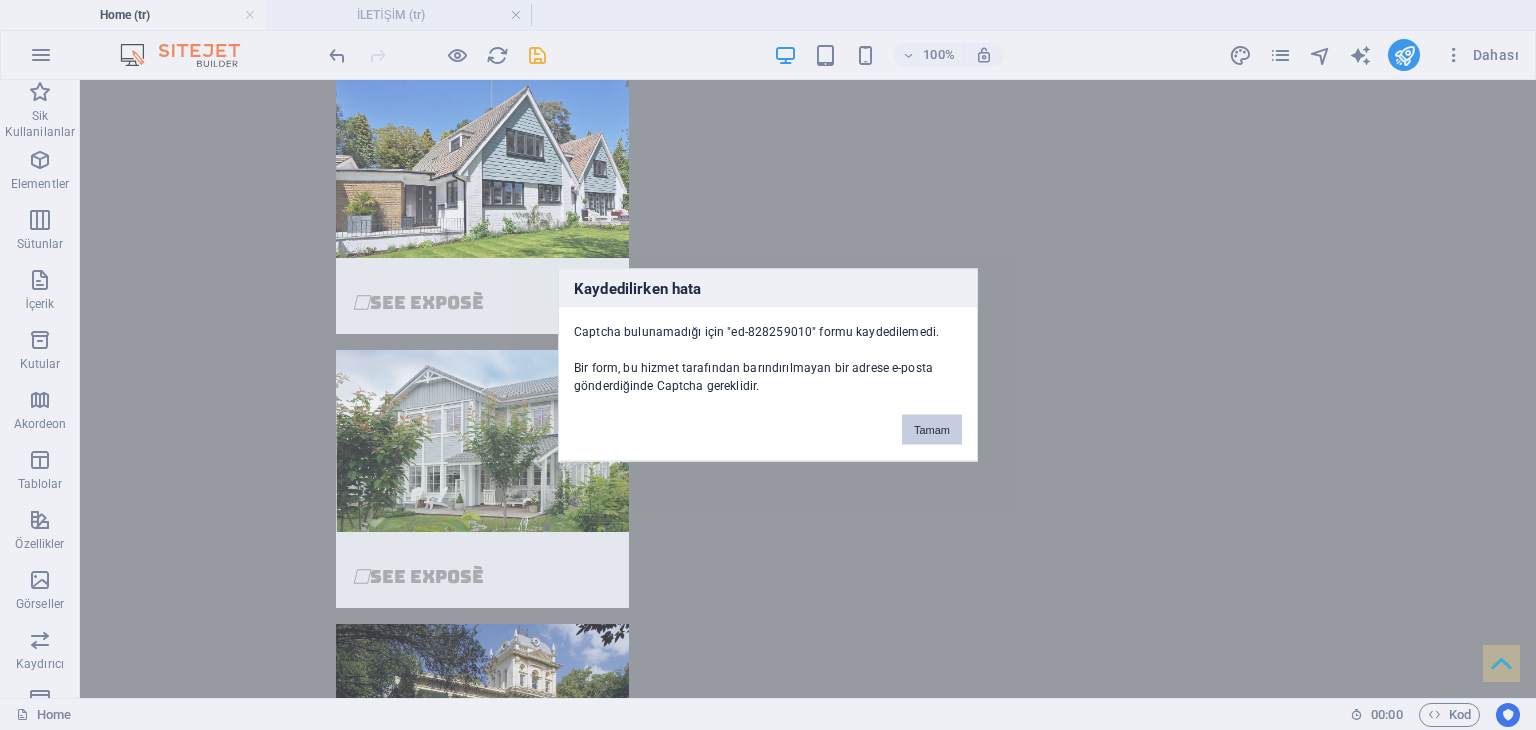 click on "Tamam" at bounding box center [932, 430] 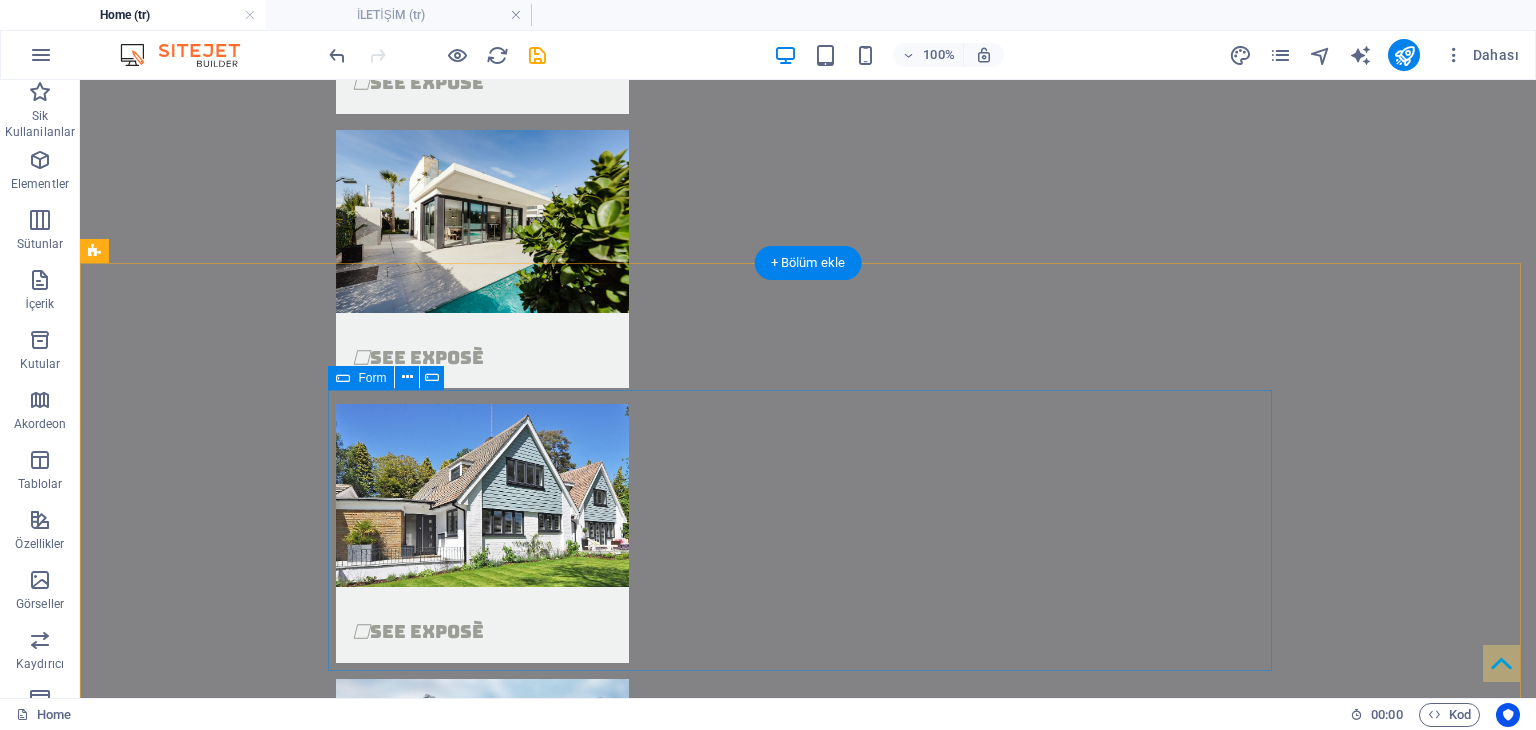 scroll, scrollTop: 4281, scrollLeft: 0, axis: vertical 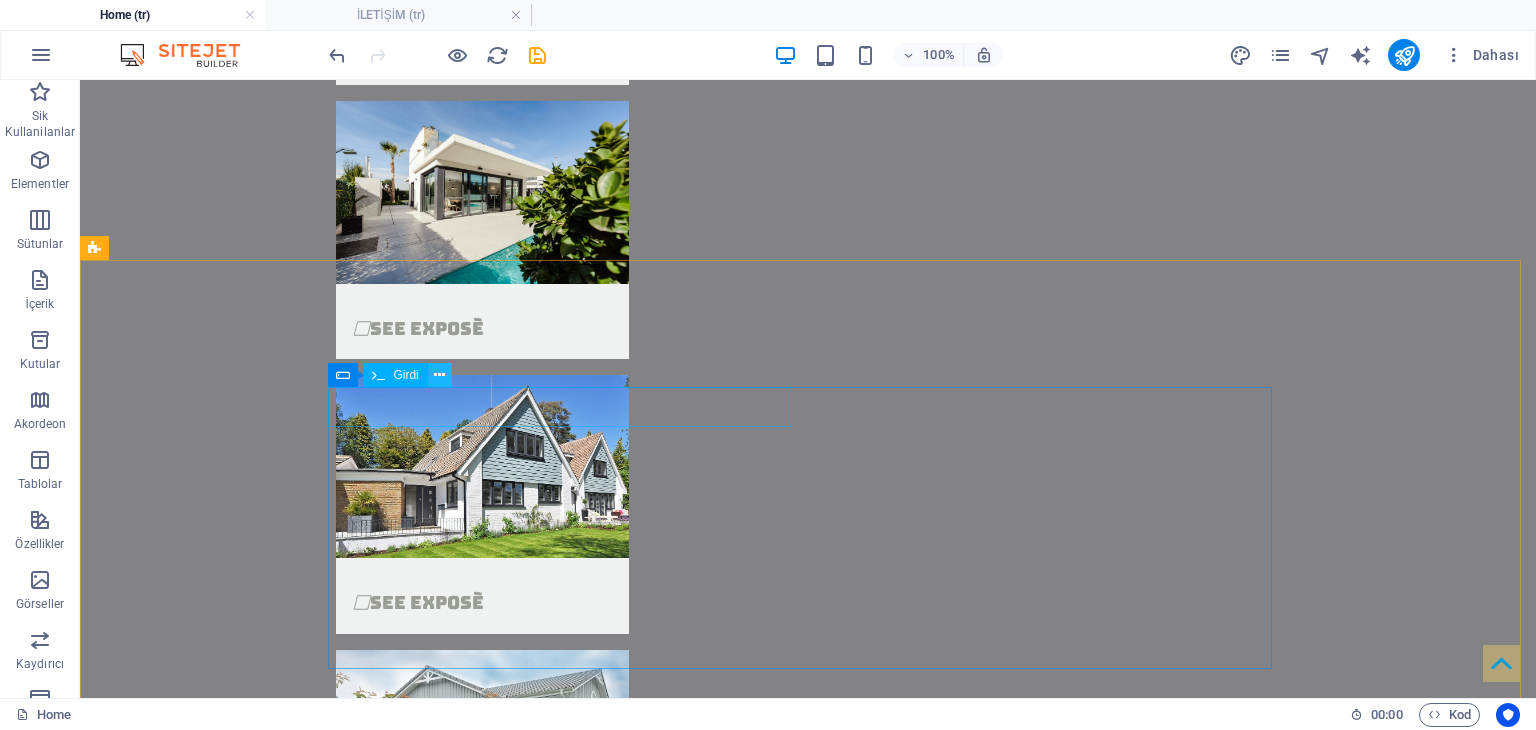 click at bounding box center (439, 375) 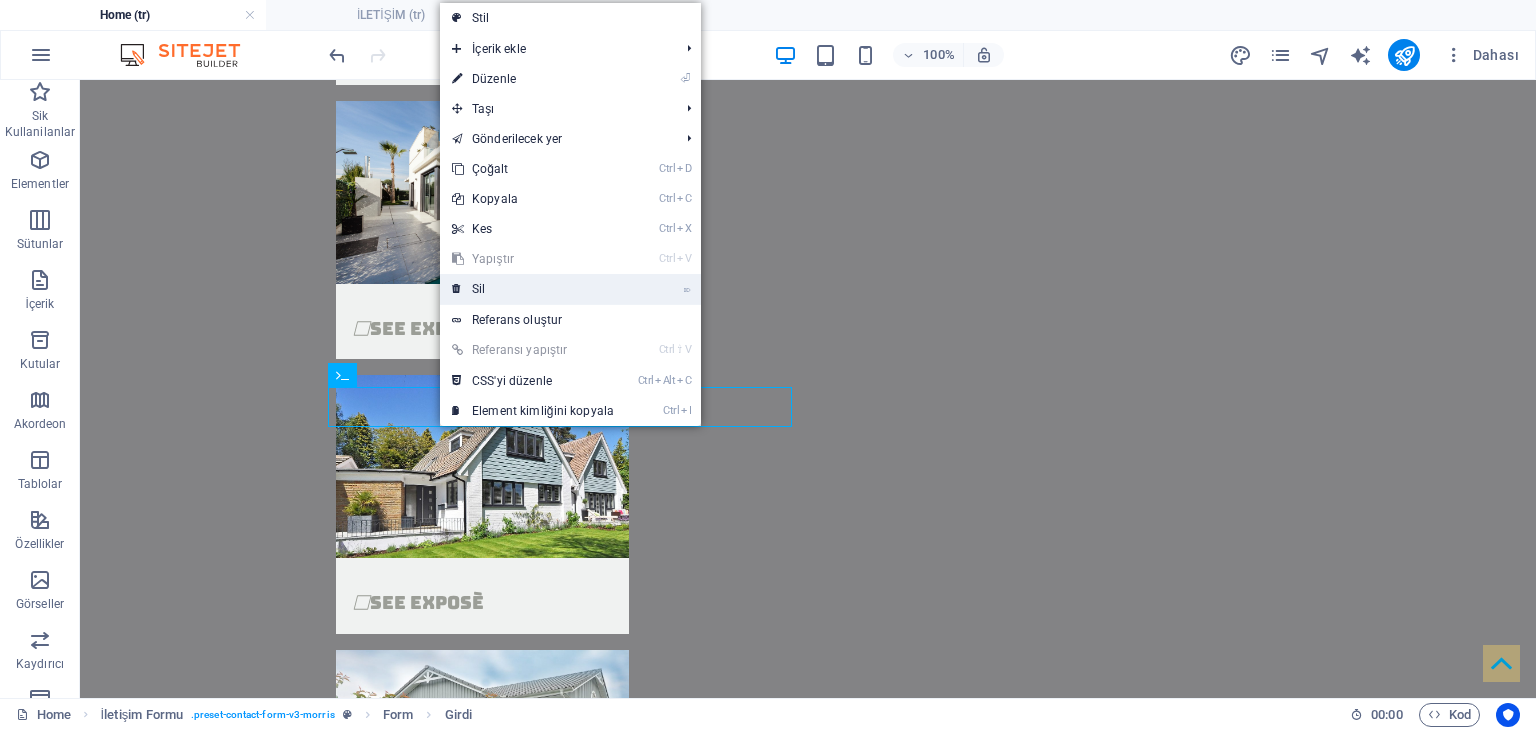 click on "⌦  Sil" at bounding box center (533, 289) 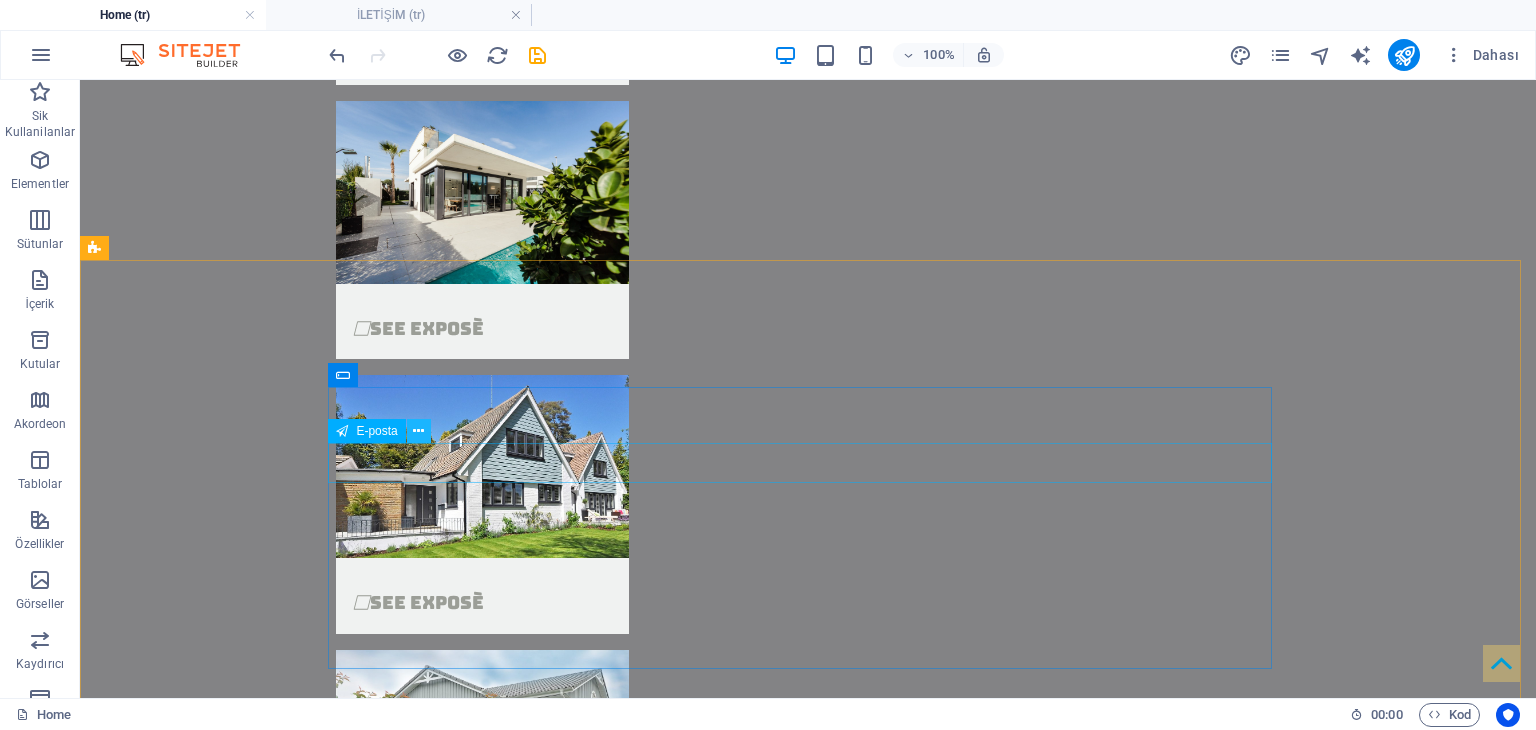 click at bounding box center [418, 431] 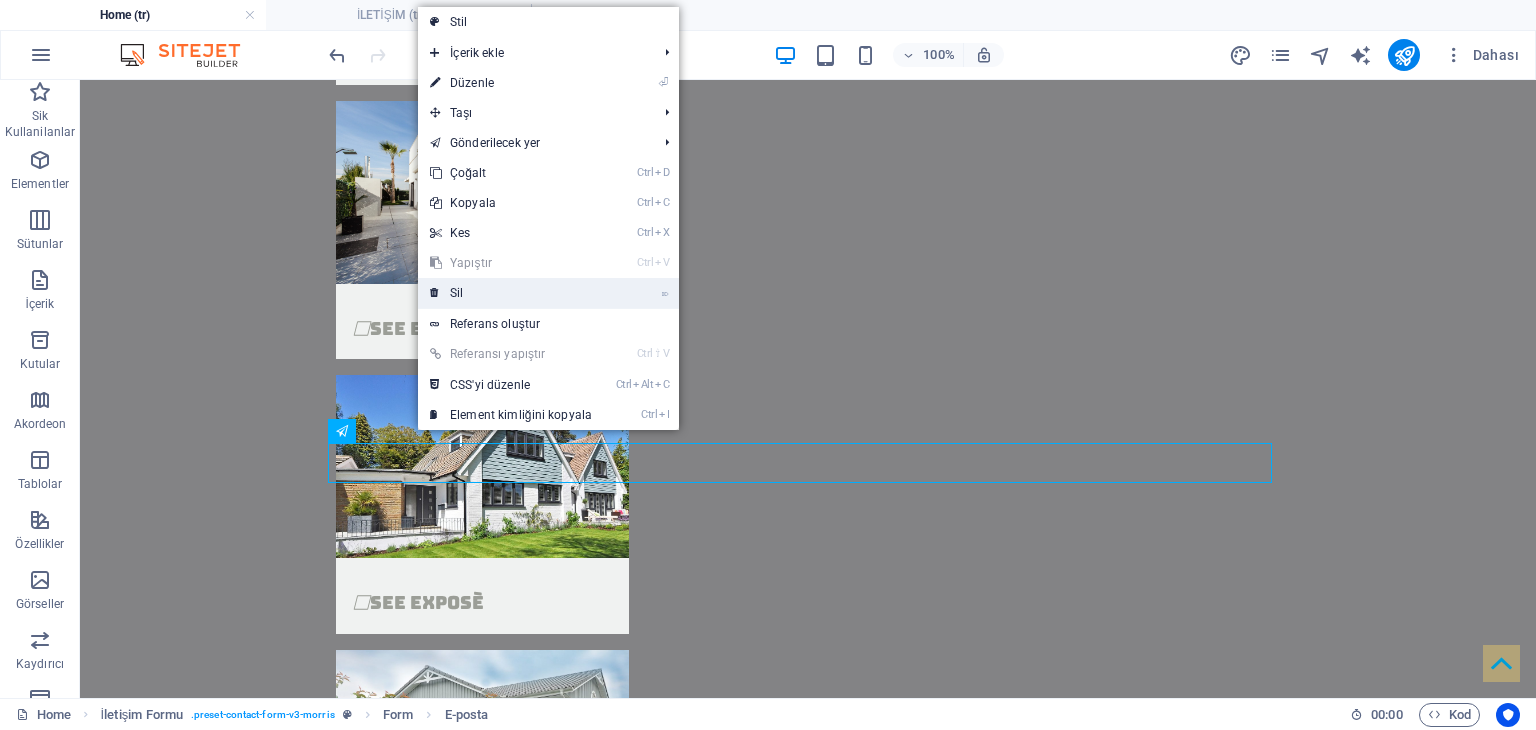 drag, startPoint x: 525, startPoint y: 297, endPoint x: 445, endPoint y: 217, distance: 113.137085 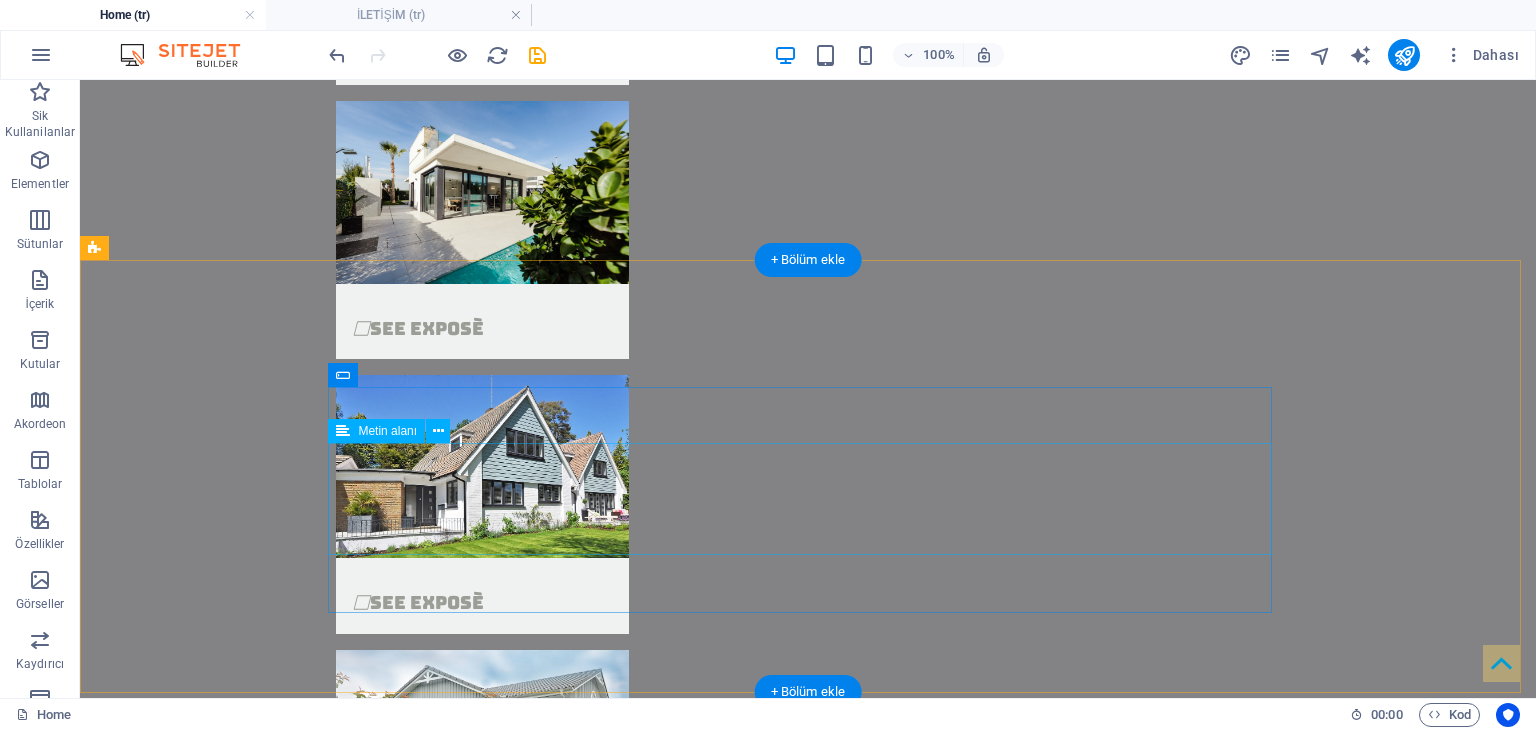 scroll, scrollTop: 4581, scrollLeft: 0, axis: vertical 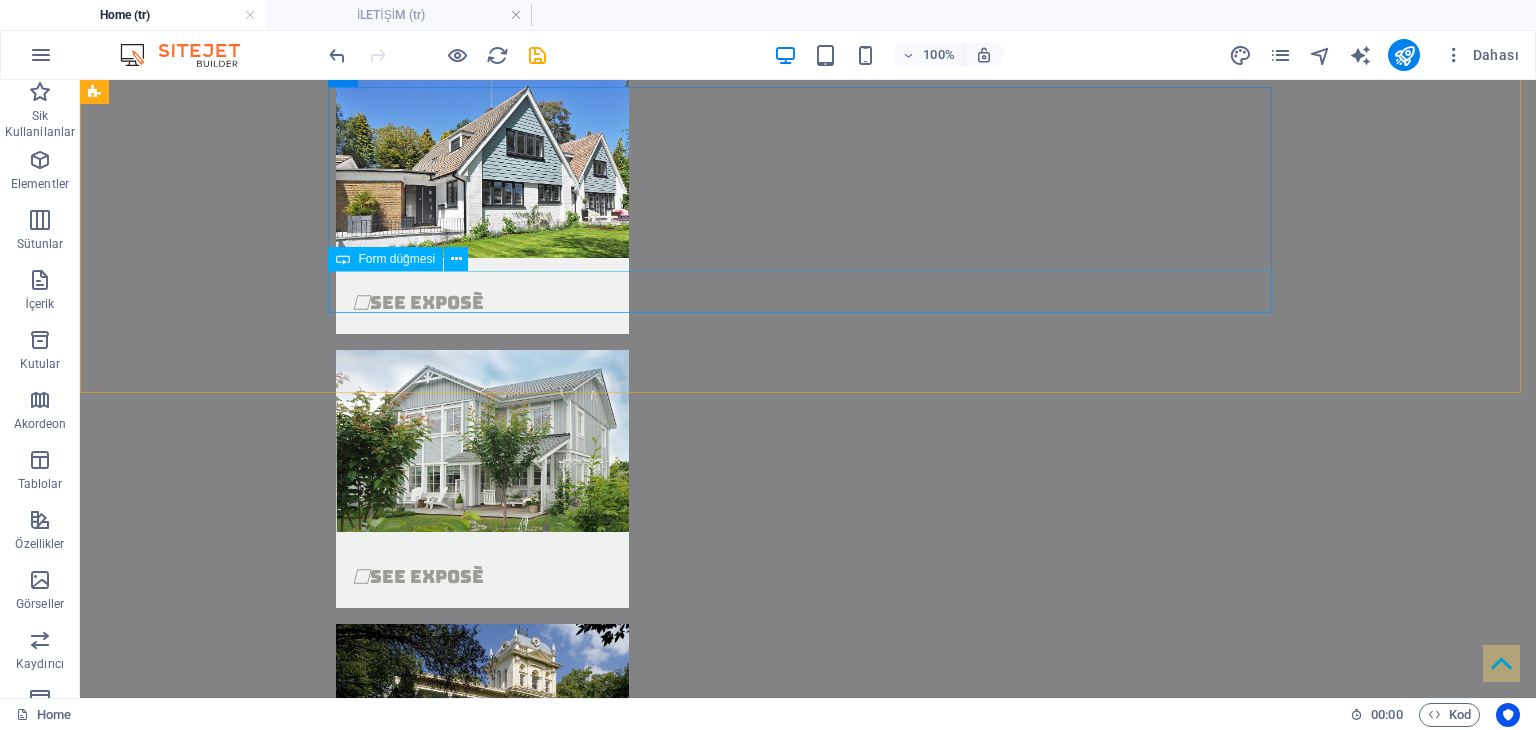 click on "Form düğmesi" at bounding box center (396, 259) 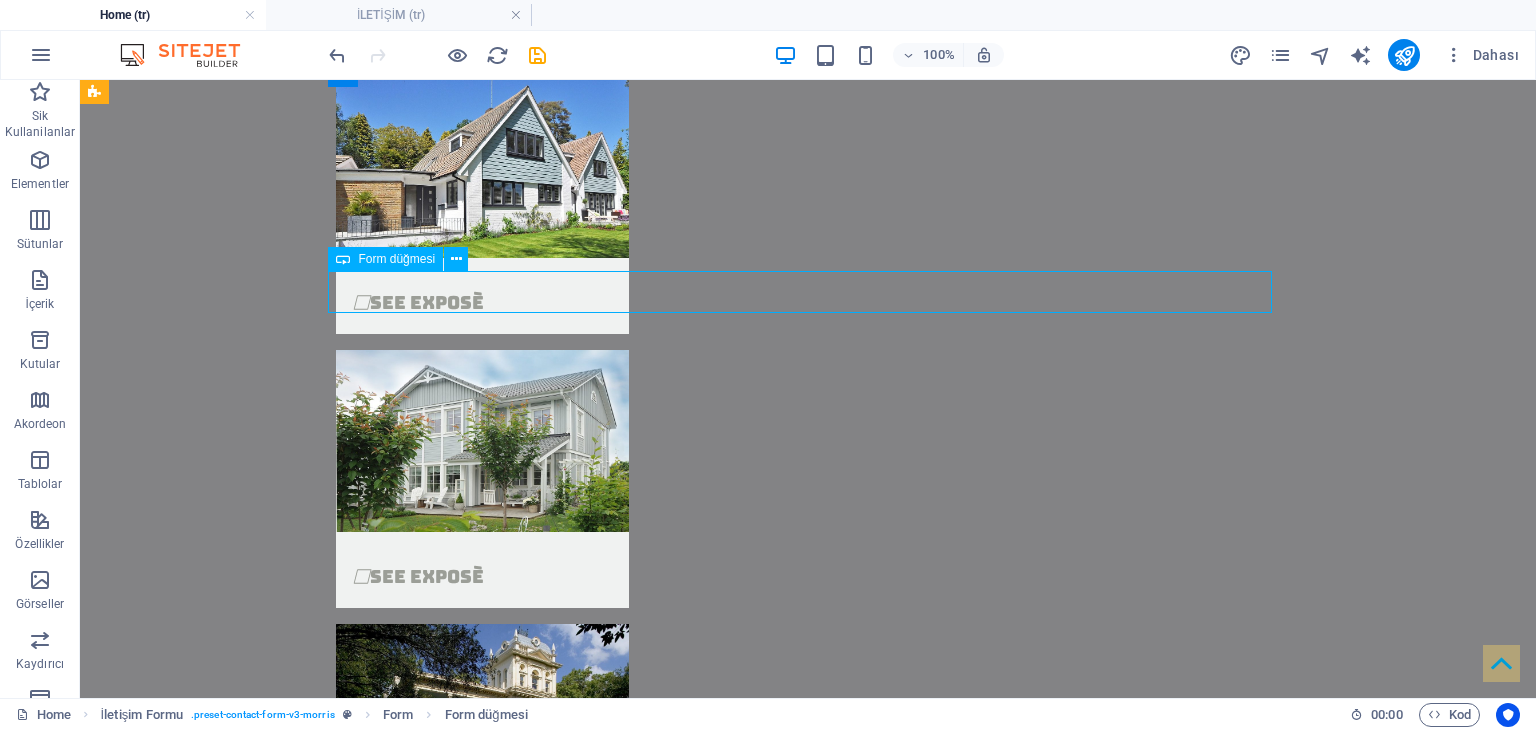 click at bounding box center (343, 259) 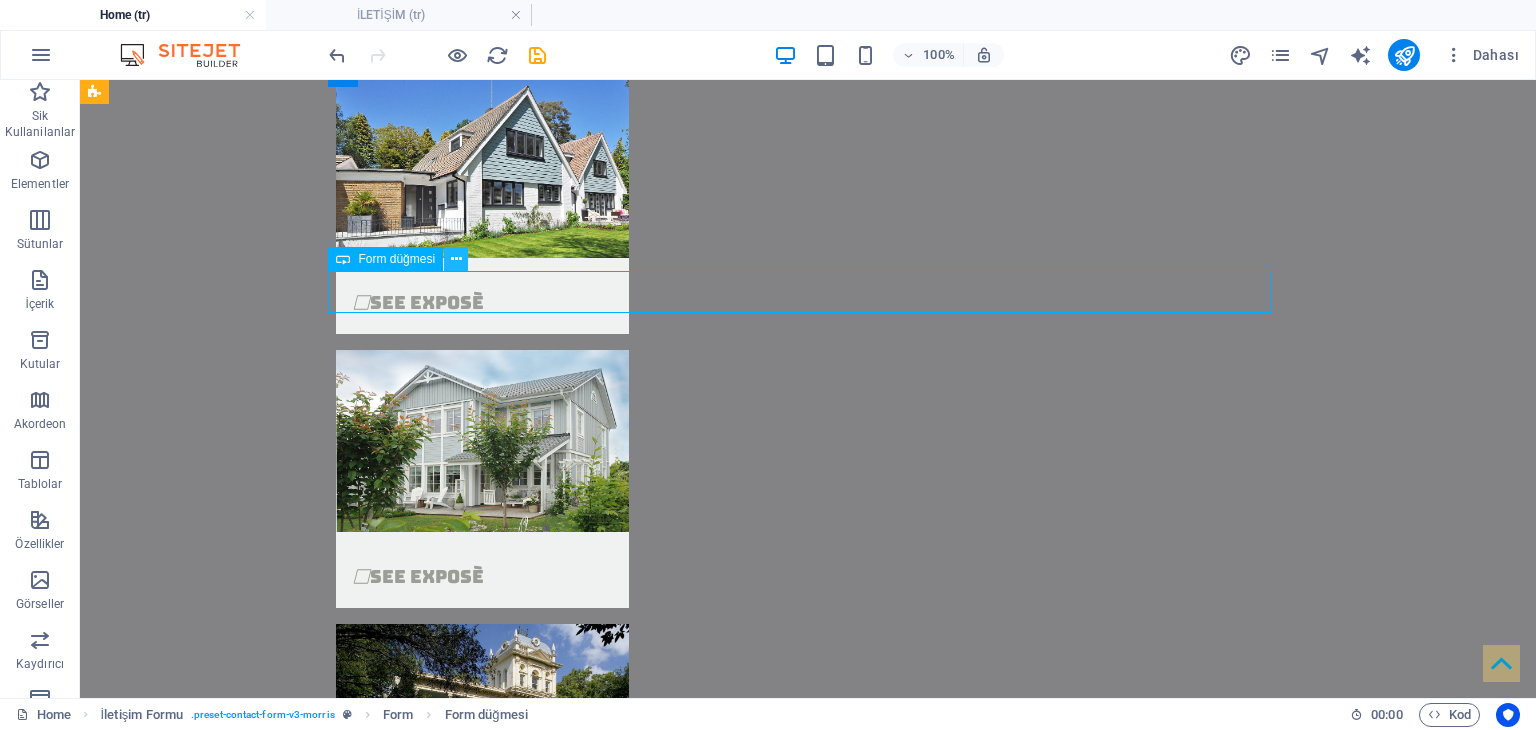 click at bounding box center [456, 259] 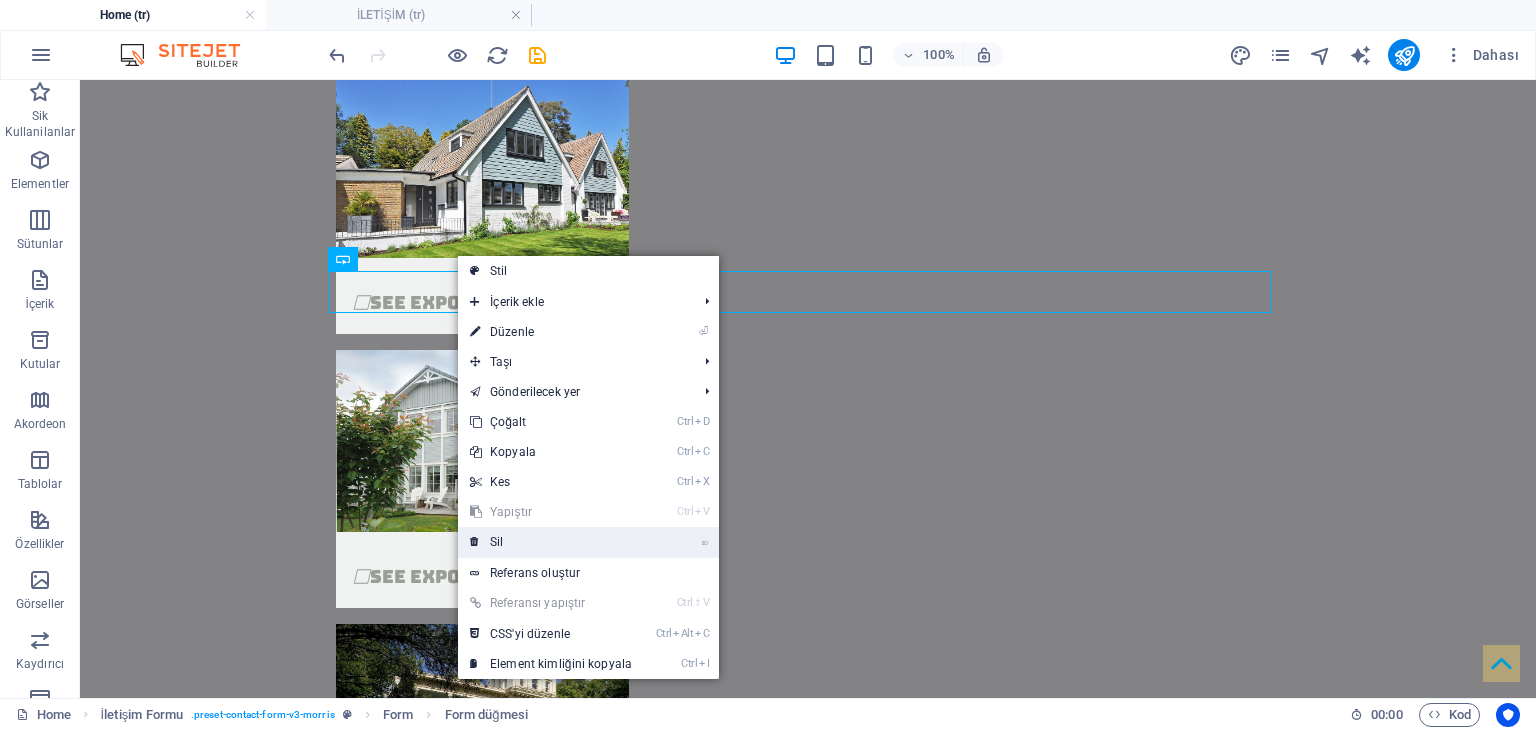 drag, startPoint x: 528, startPoint y: 536, endPoint x: 491, endPoint y: 364, distance: 175.93465 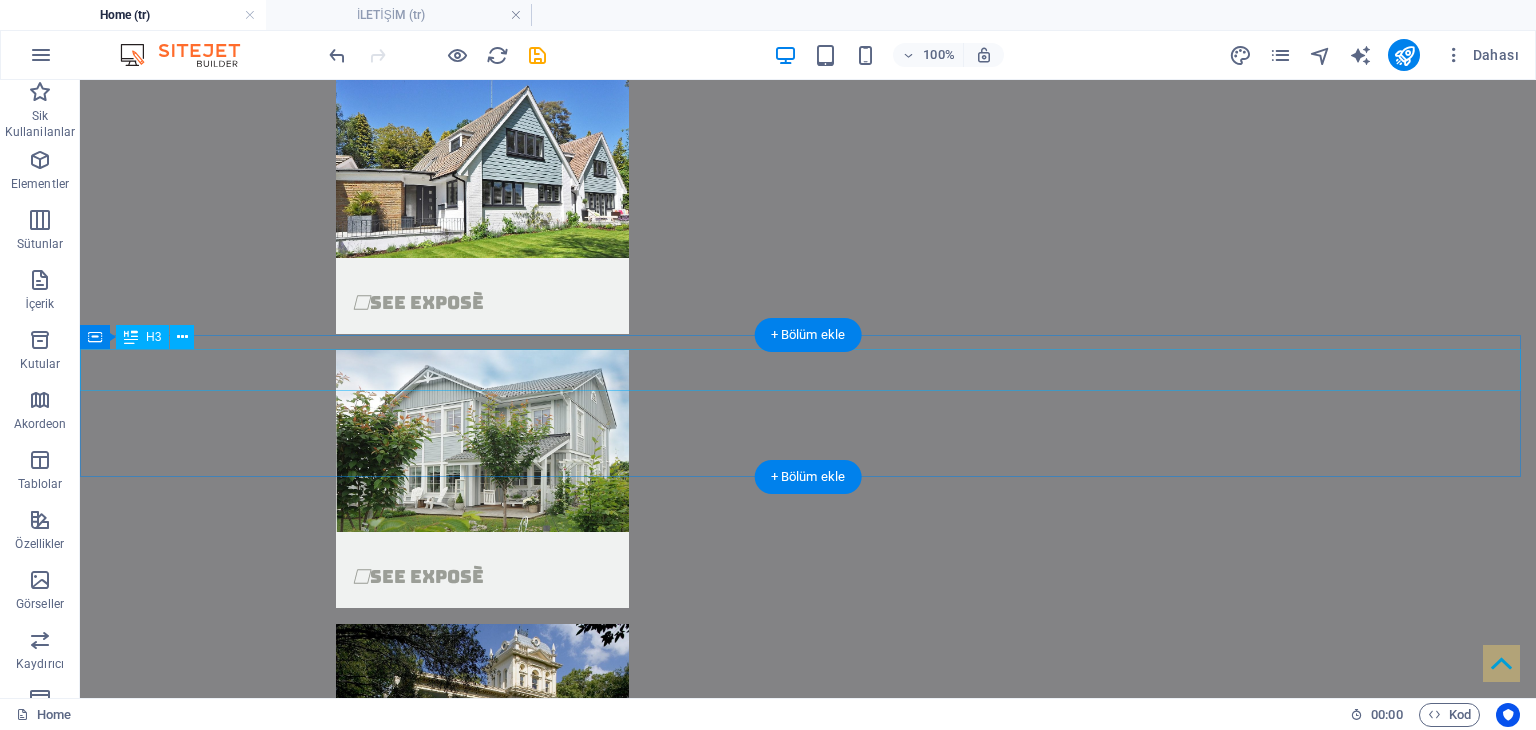 scroll, scrollTop: 4381, scrollLeft: 0, axis: vertical 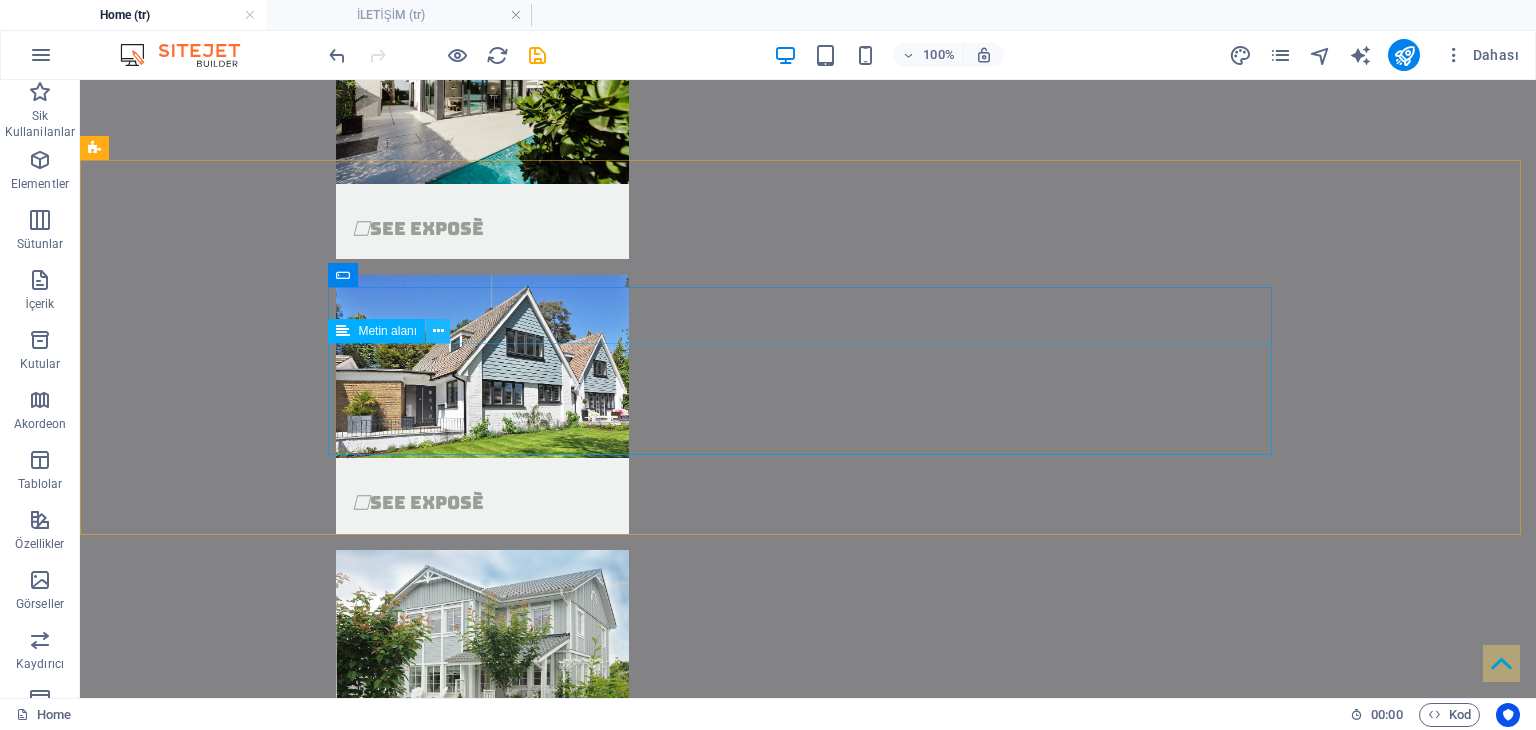 click at bounding box center (438, 331) 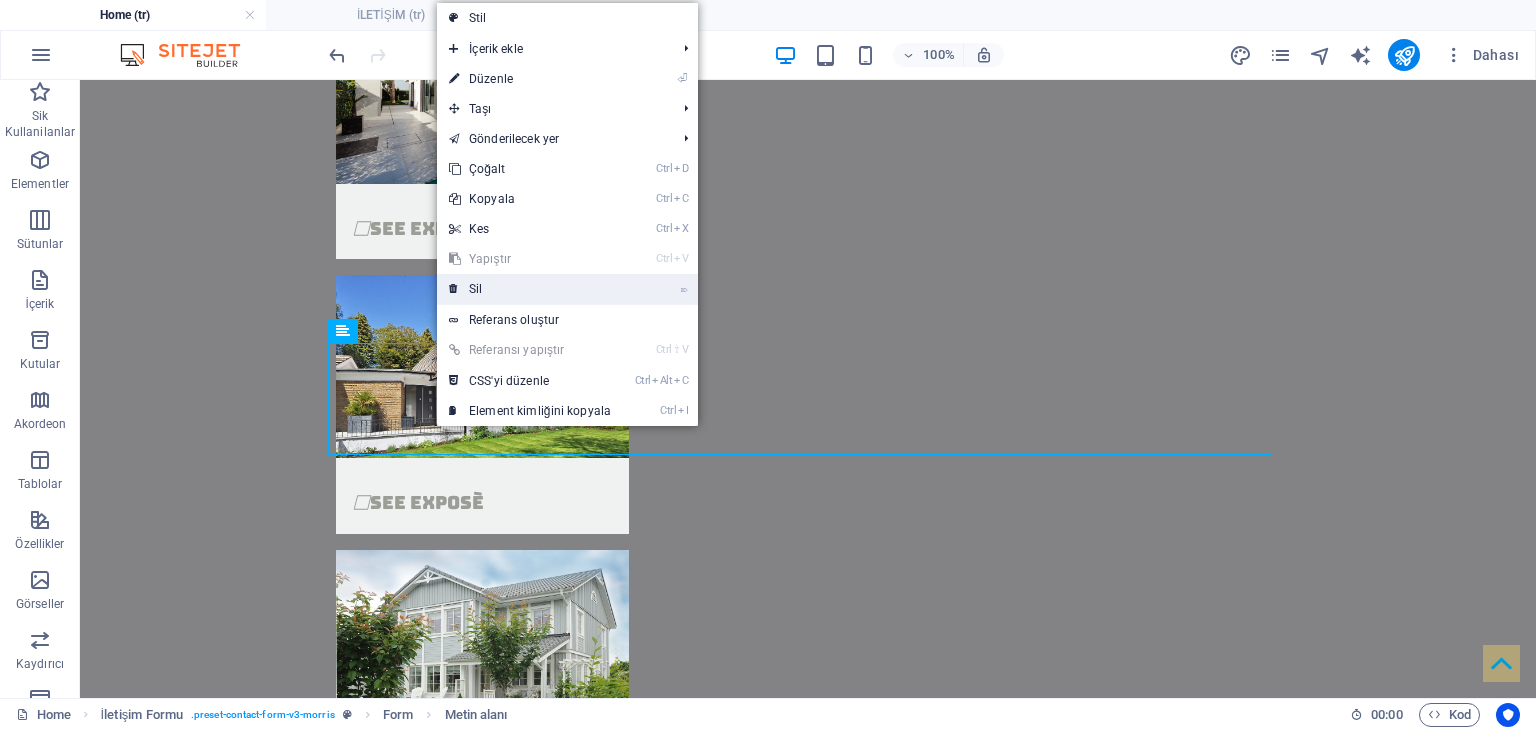 drag, startPoint x: 504, startPoint y: 292, endPoint x: 423, endPoint y: 222, distance: 107.05606 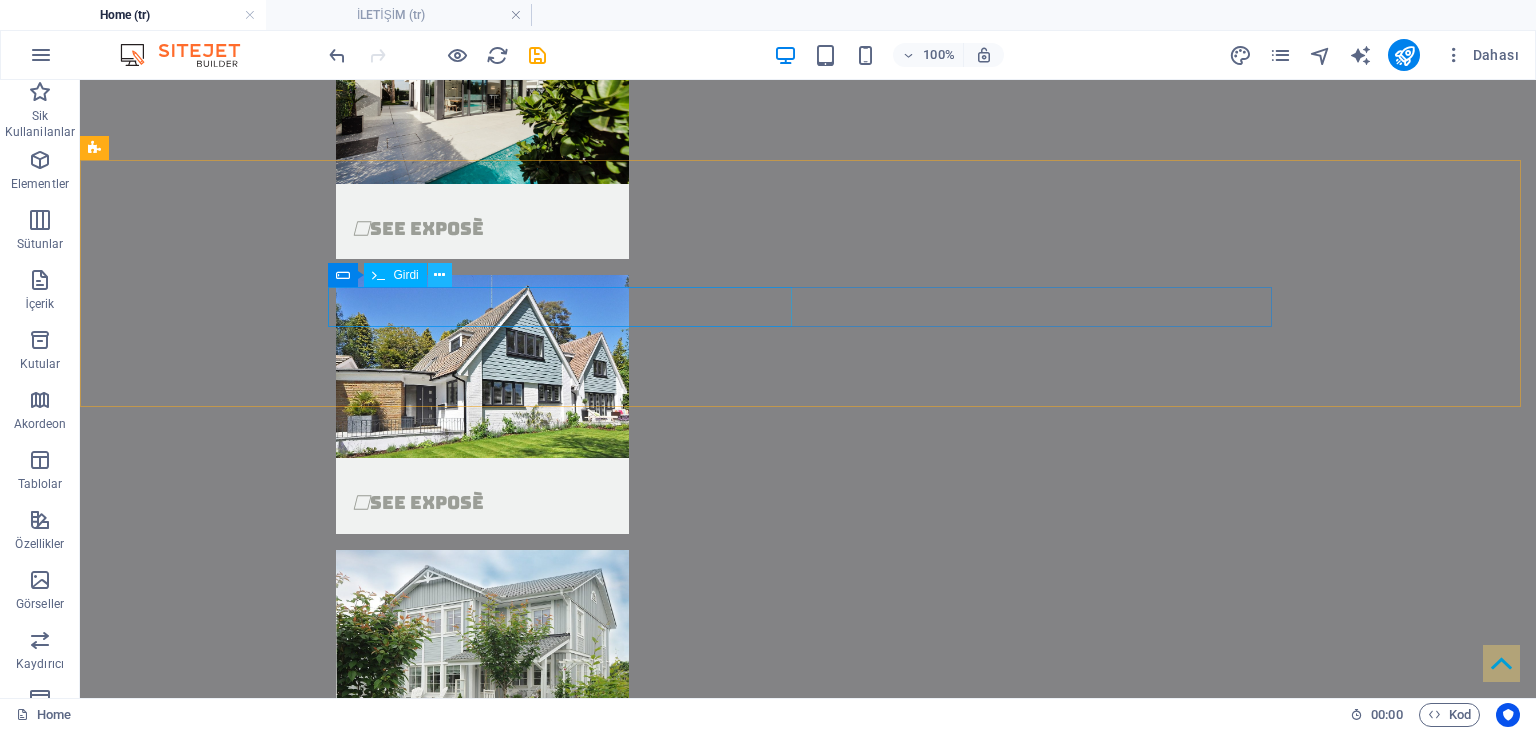 click at bounding box center (439, 275) 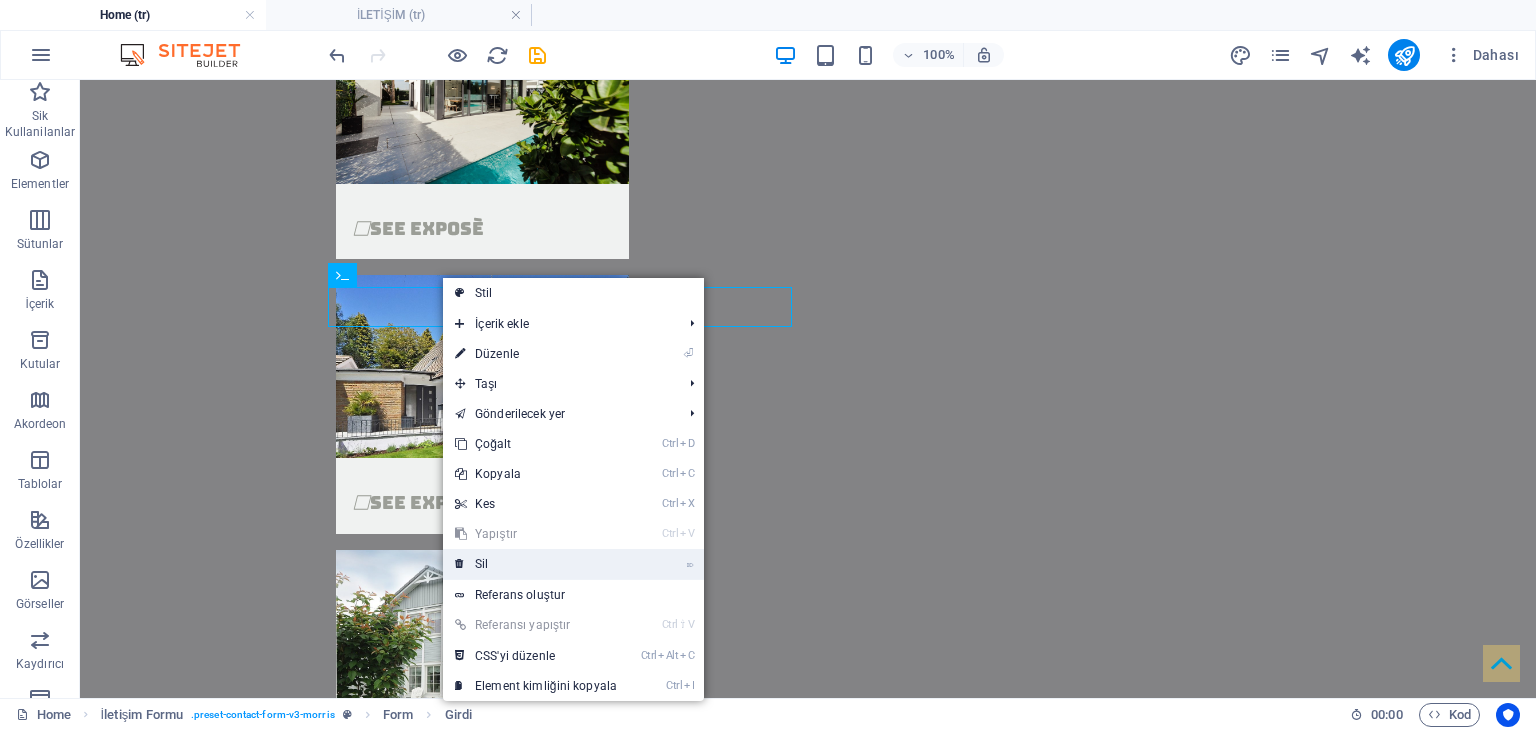 drag, startPoint x: 509, startPoint y: 566, endPoint x: 492, endPoint y: 369, distance: 197.73215 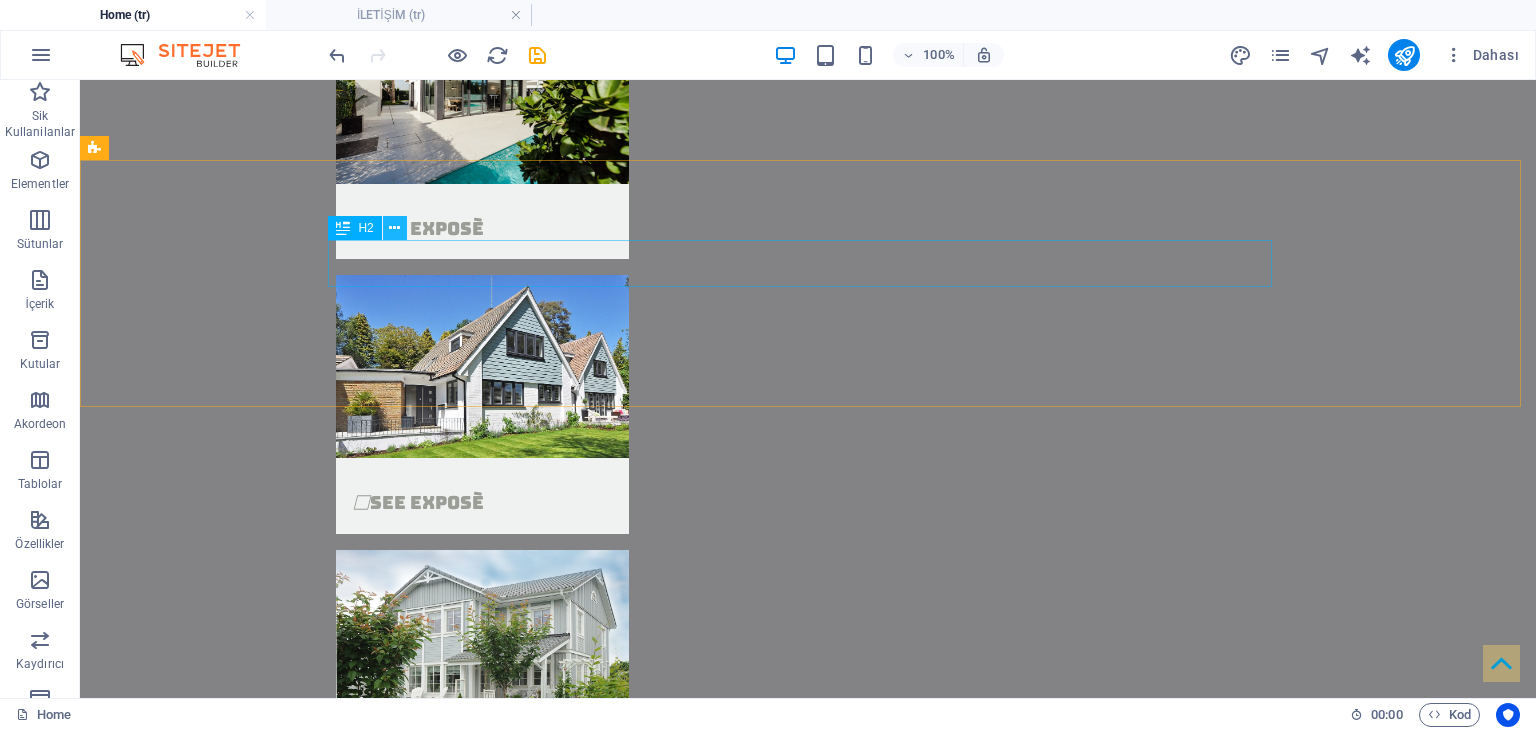 click at bounding box center [394, 228] 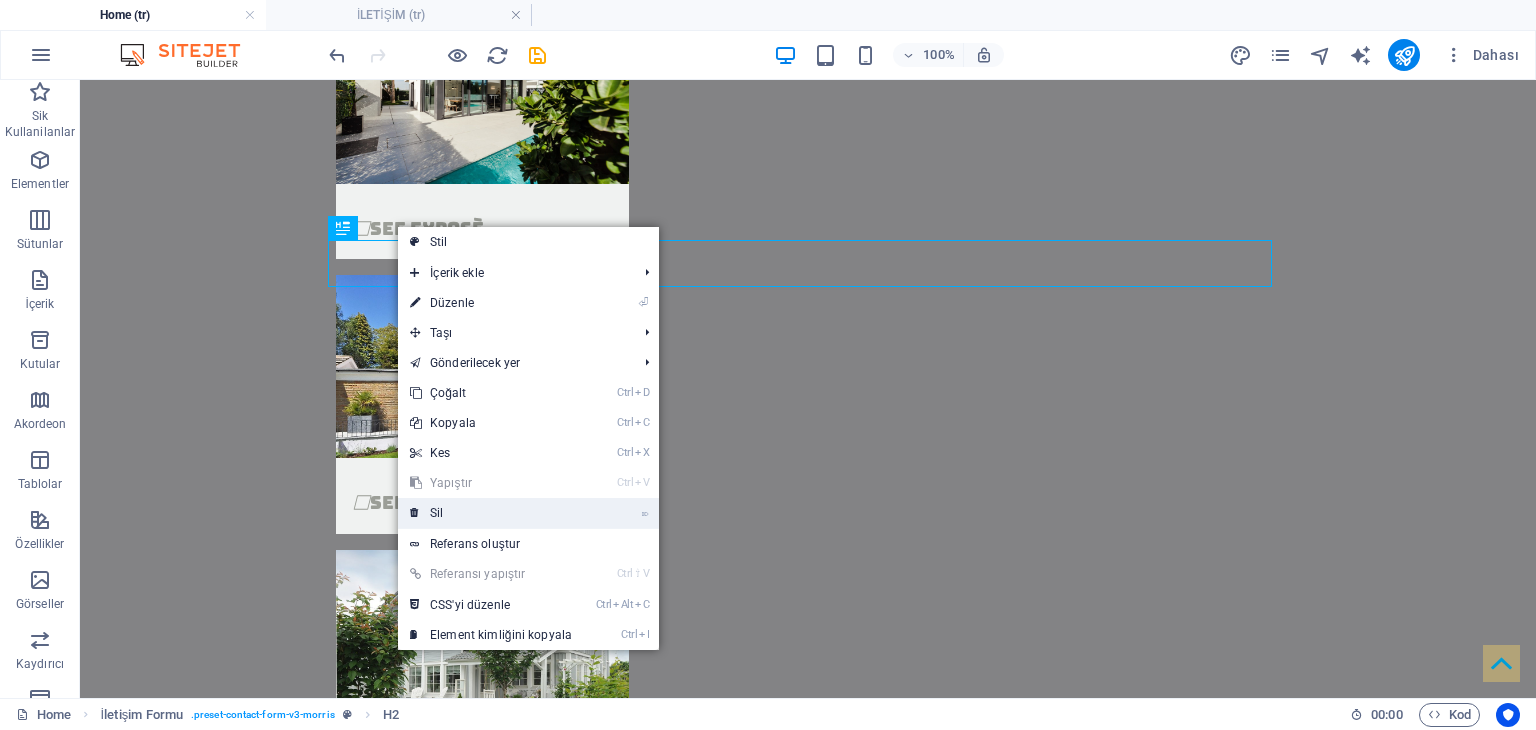 click on "⌦  Sil" at bounding box center [491, 513] 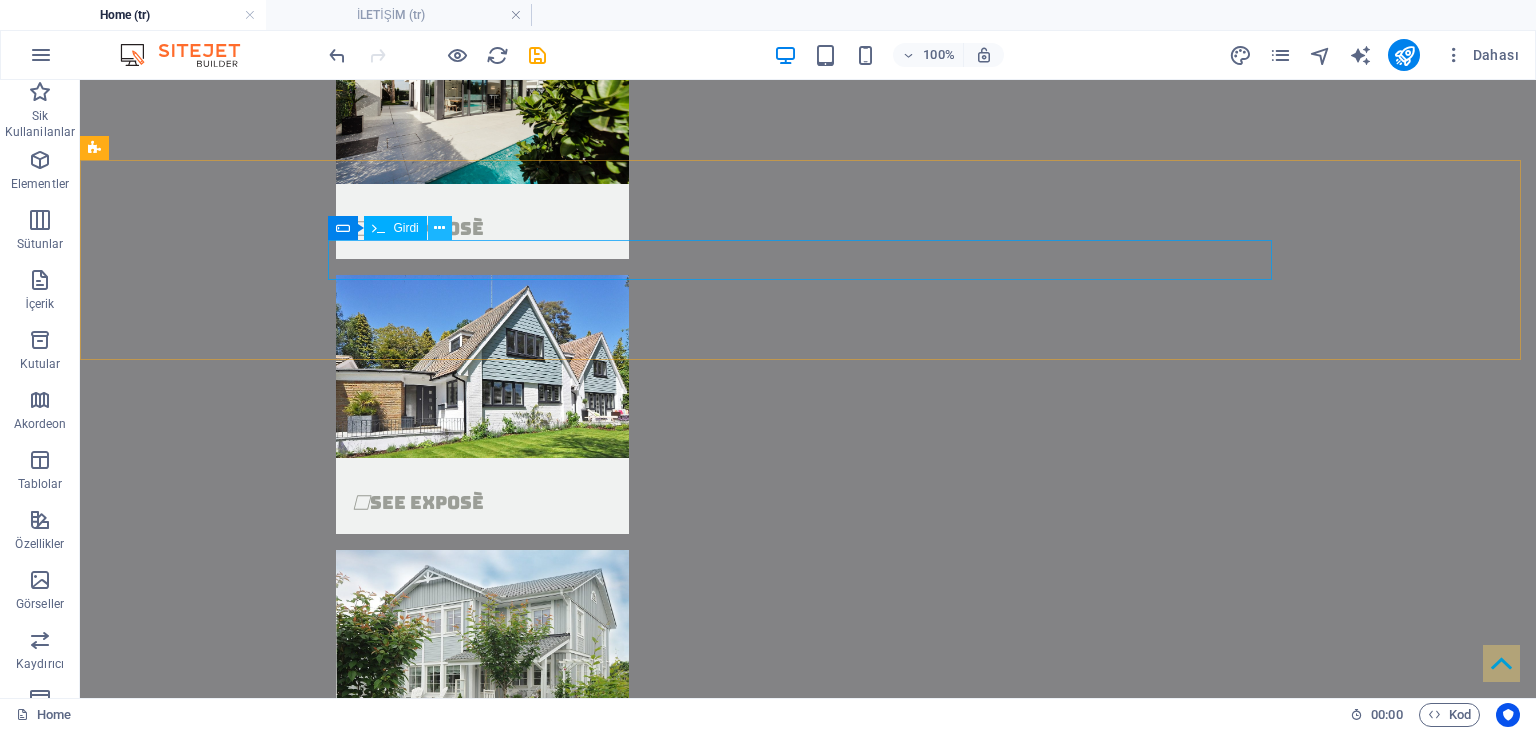 click at bounding box center (439, 228) 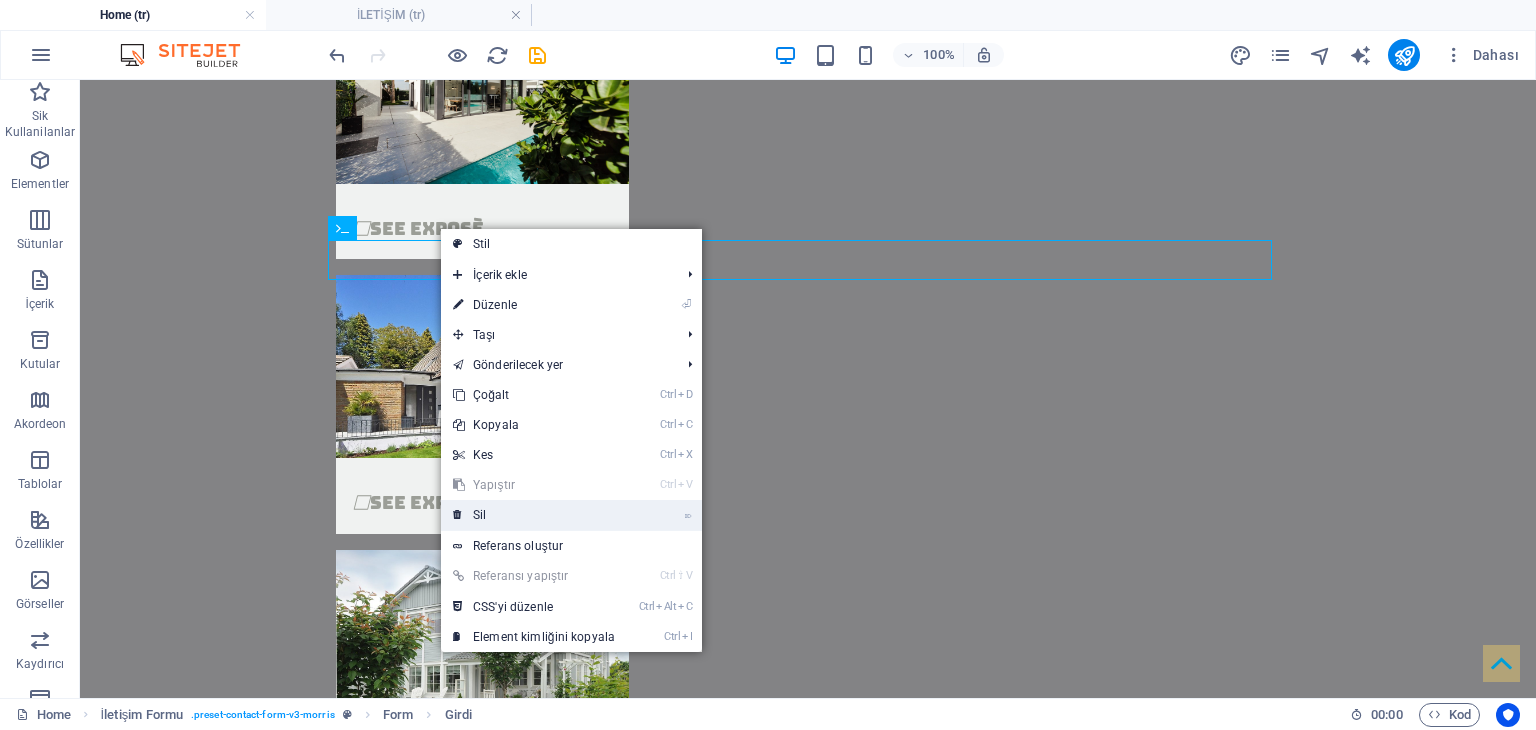 click on "⌦  Sil" at bounding box center [534, 515] 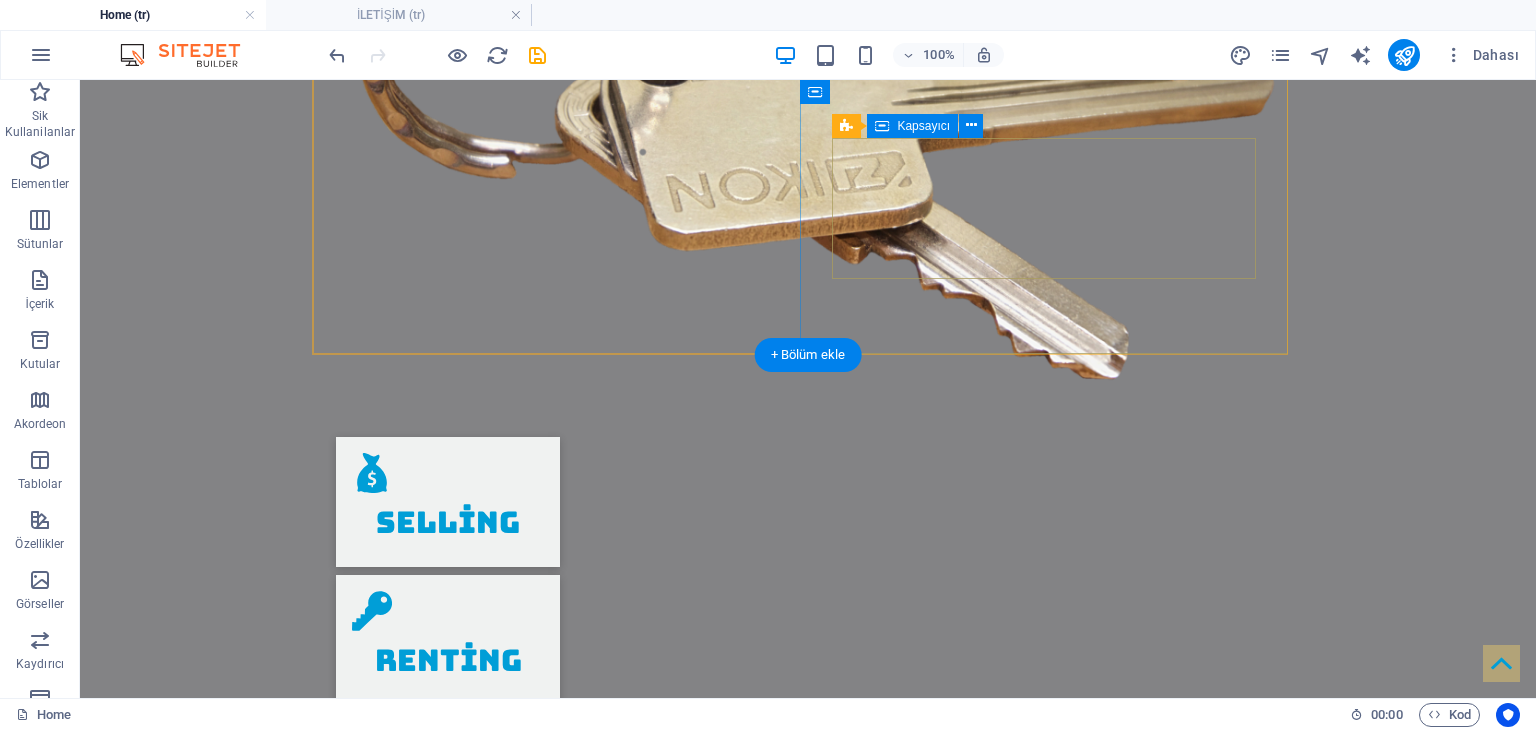 scroll, scrollTop: 2281, scrollLeft: 0, axis: vertical 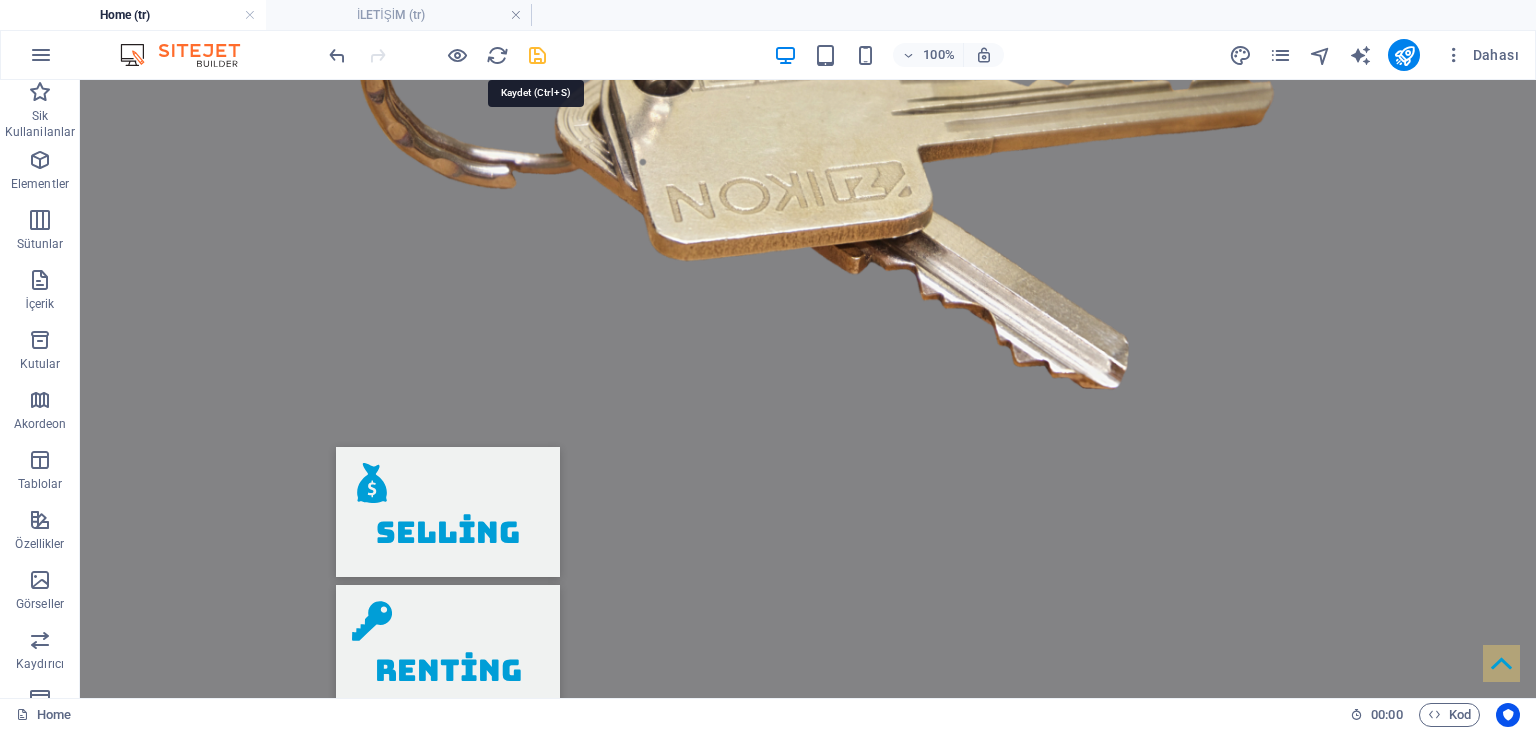 click at bounding box center (537, 55) 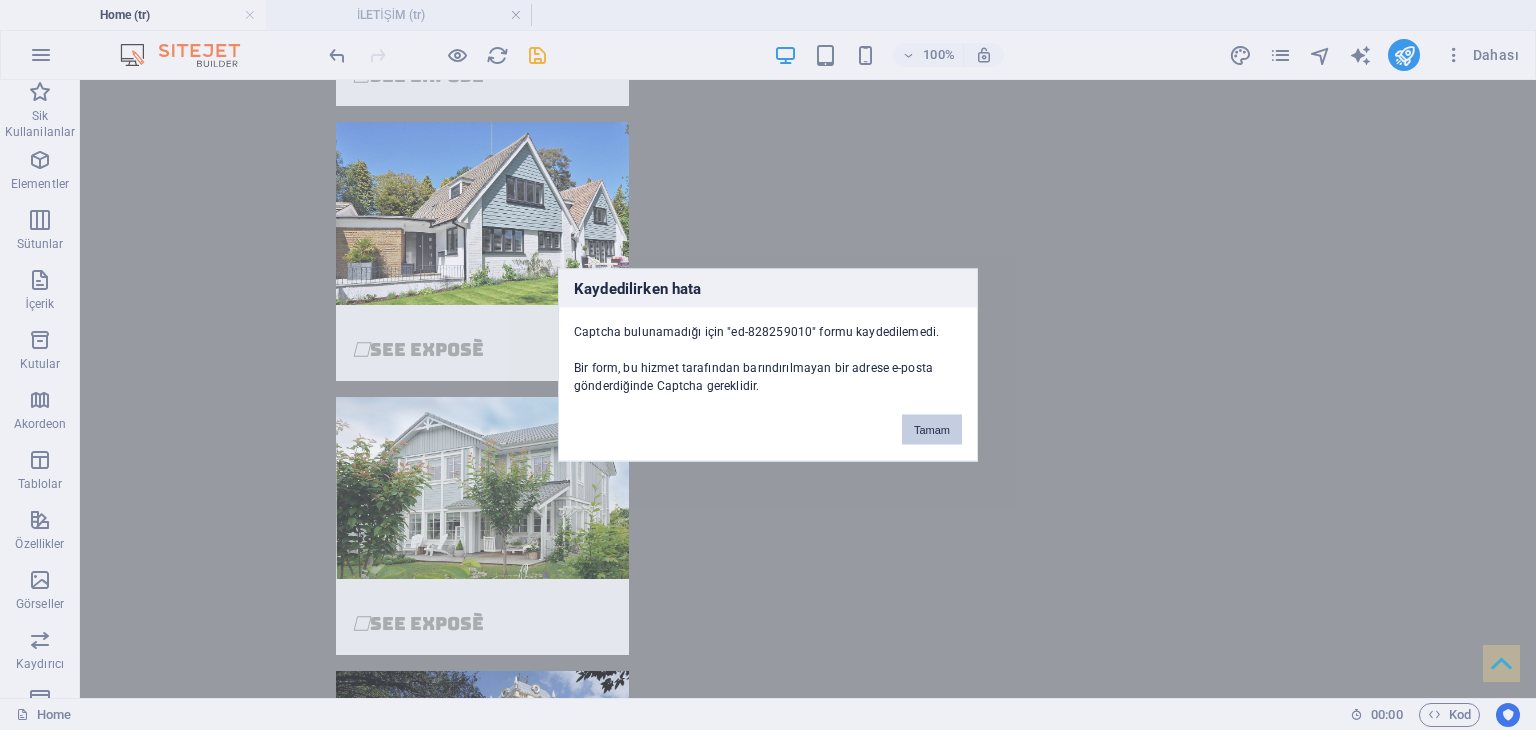 click on "Tamam" at bounding box center (932, 430) 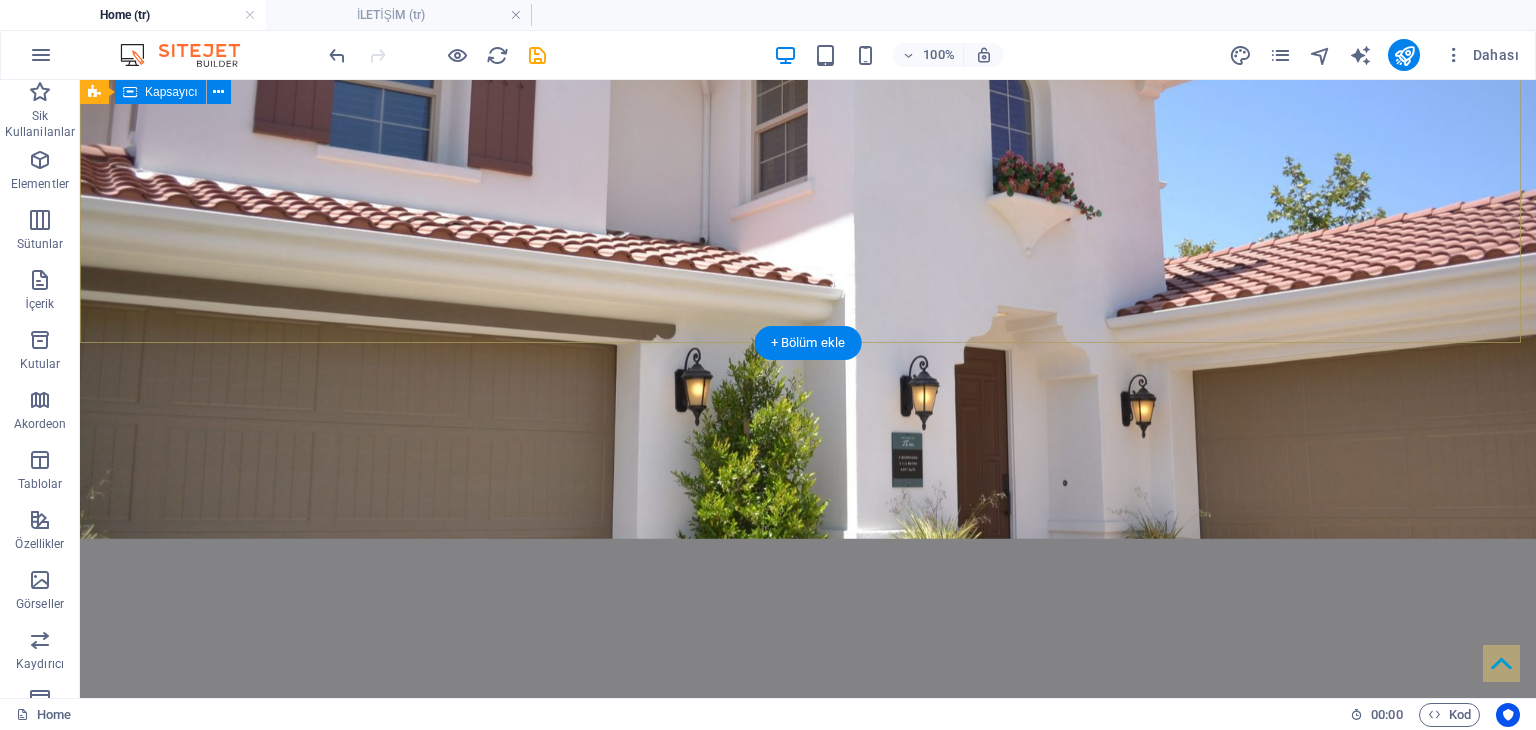 scroll, scrollTop: 0, scrollLeft: 0, axis: both 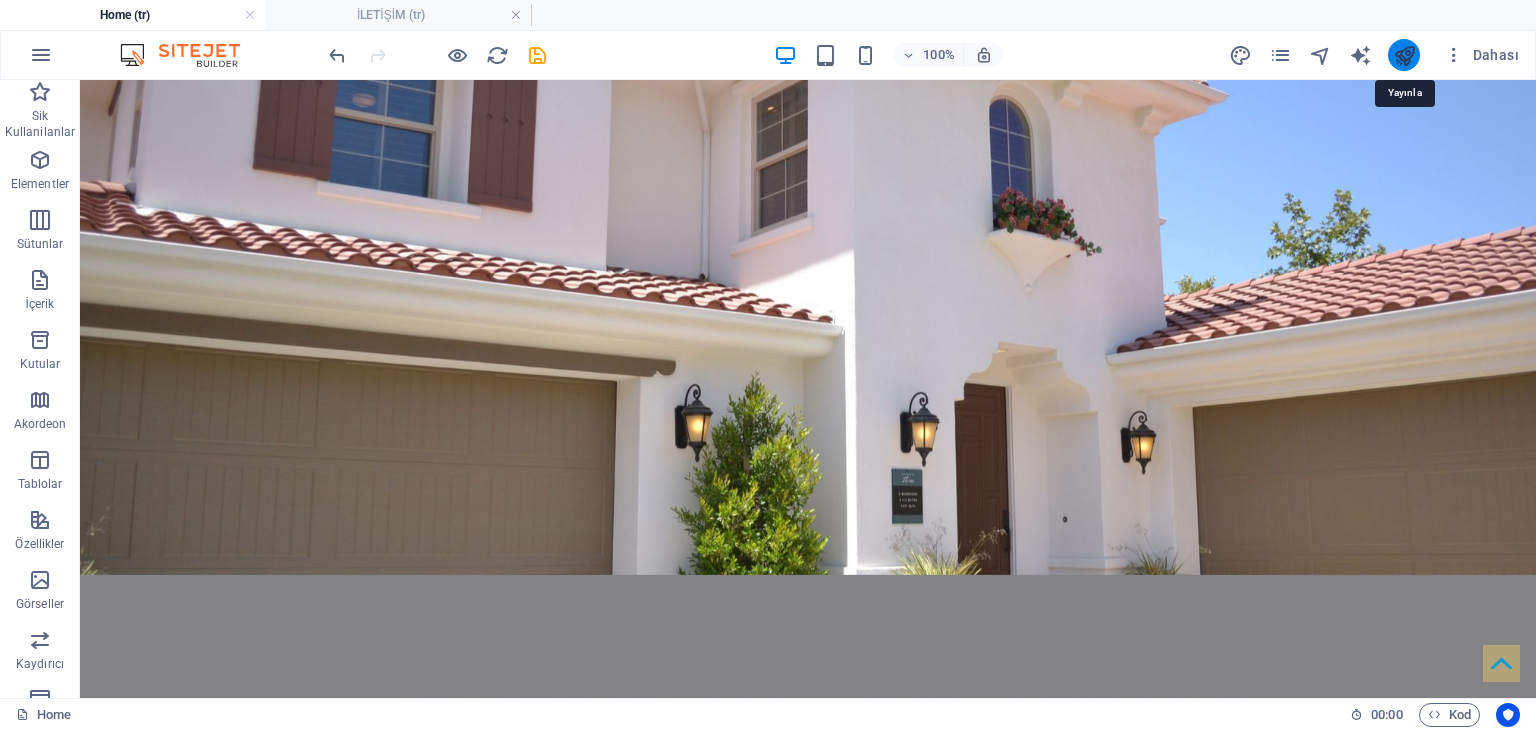 click at bounding box center (1404, 55) 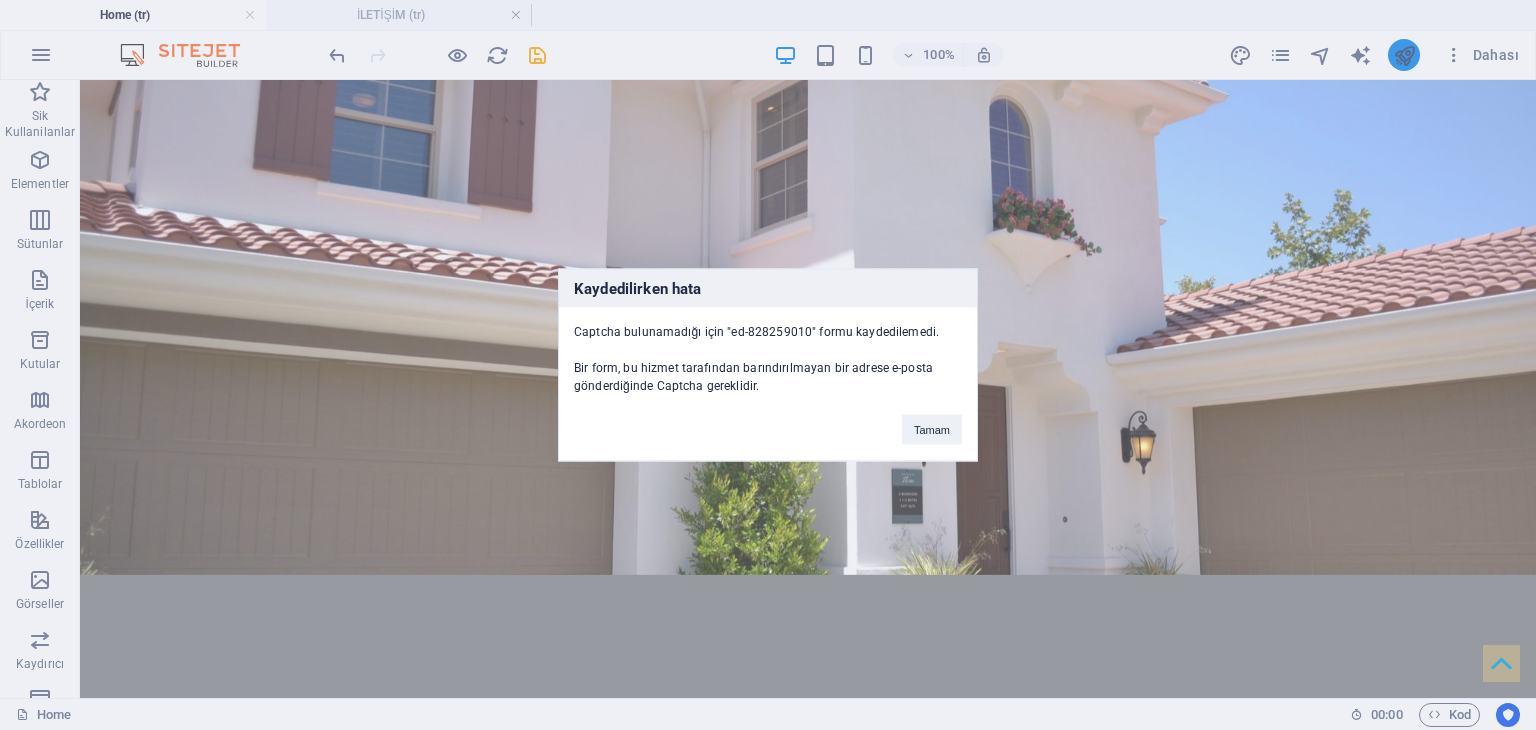scroll, scrollTop: 4534, scrollLeft: 0, axis: vertical 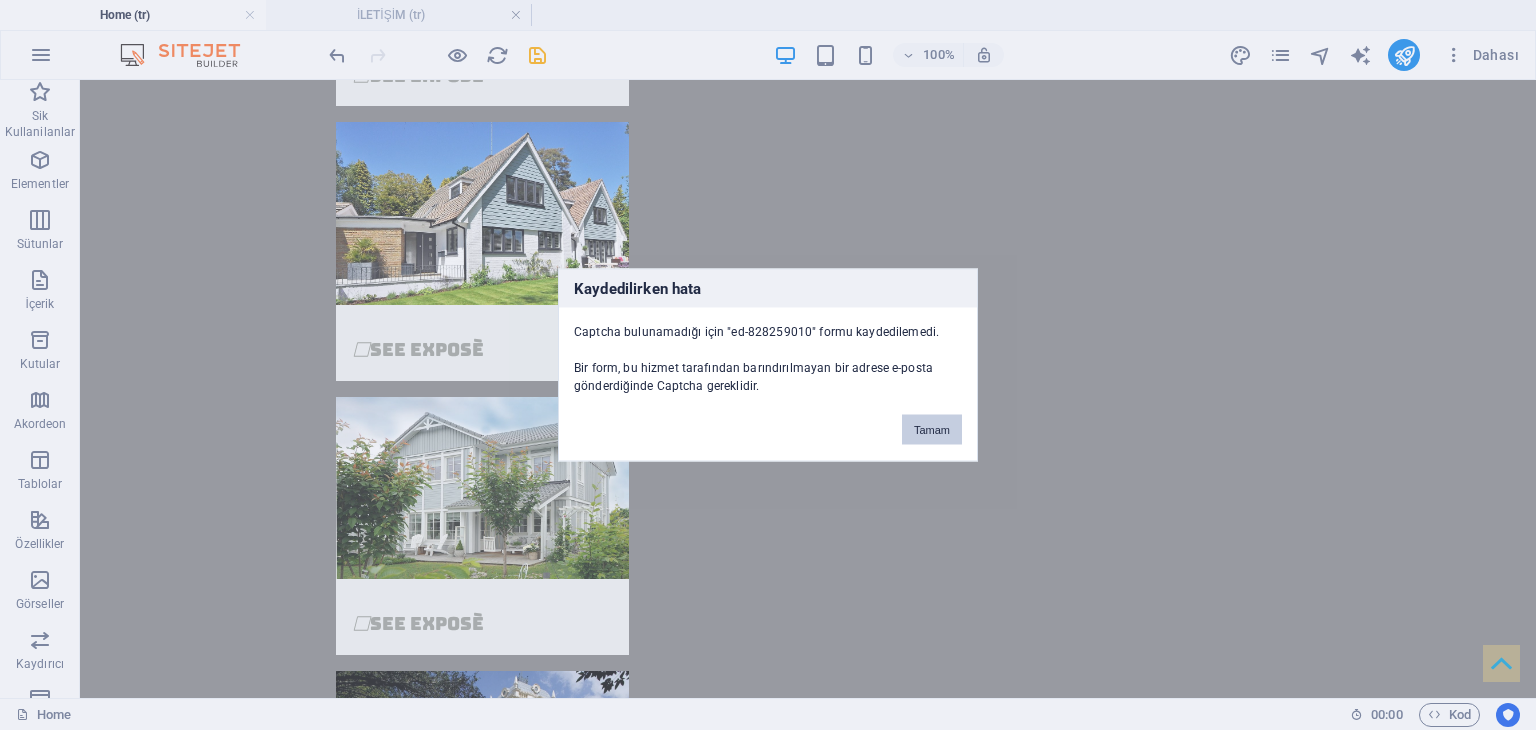 click on "Tamam" at bounding box center [932, 430] 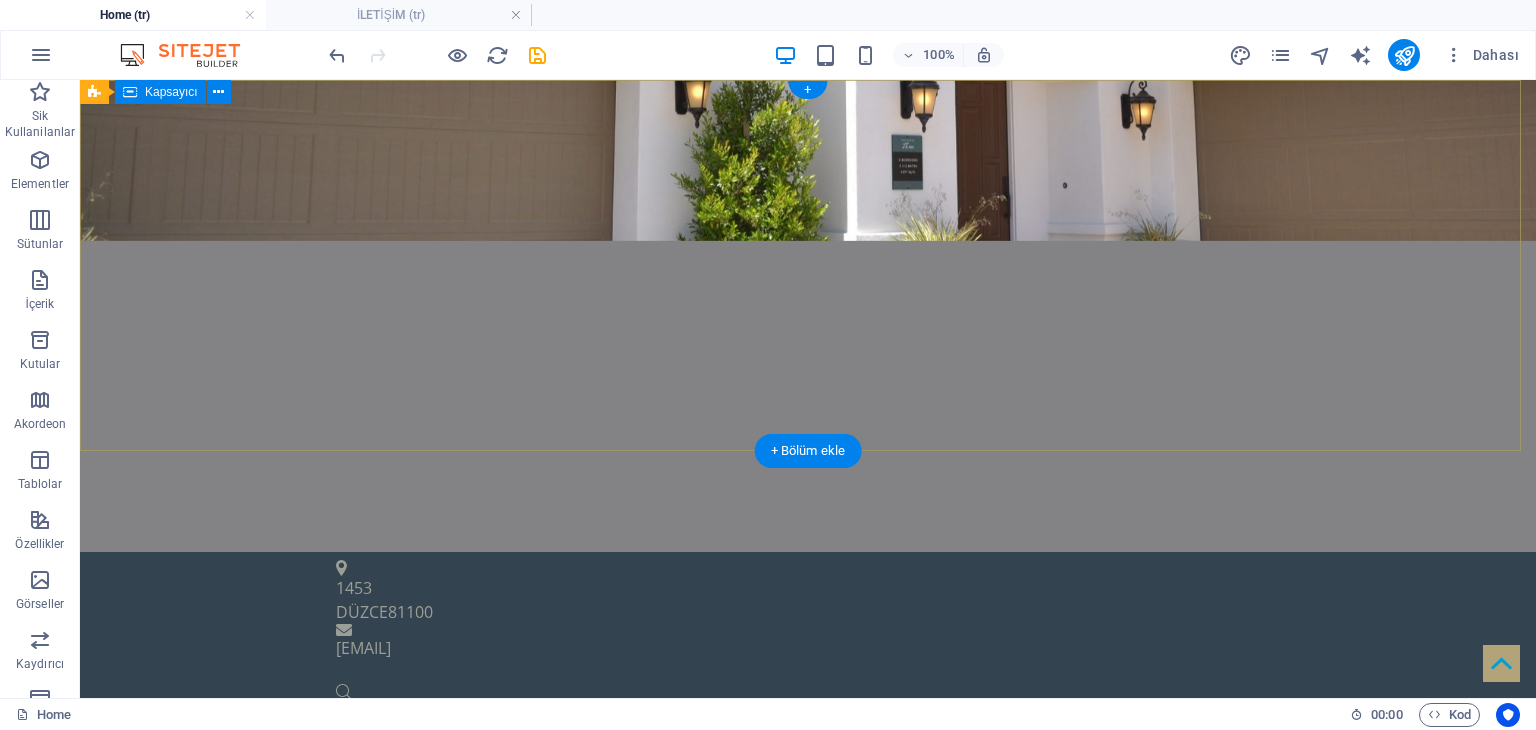 scroll, scrollTop: 0, scrollLeft: 0, axis: both 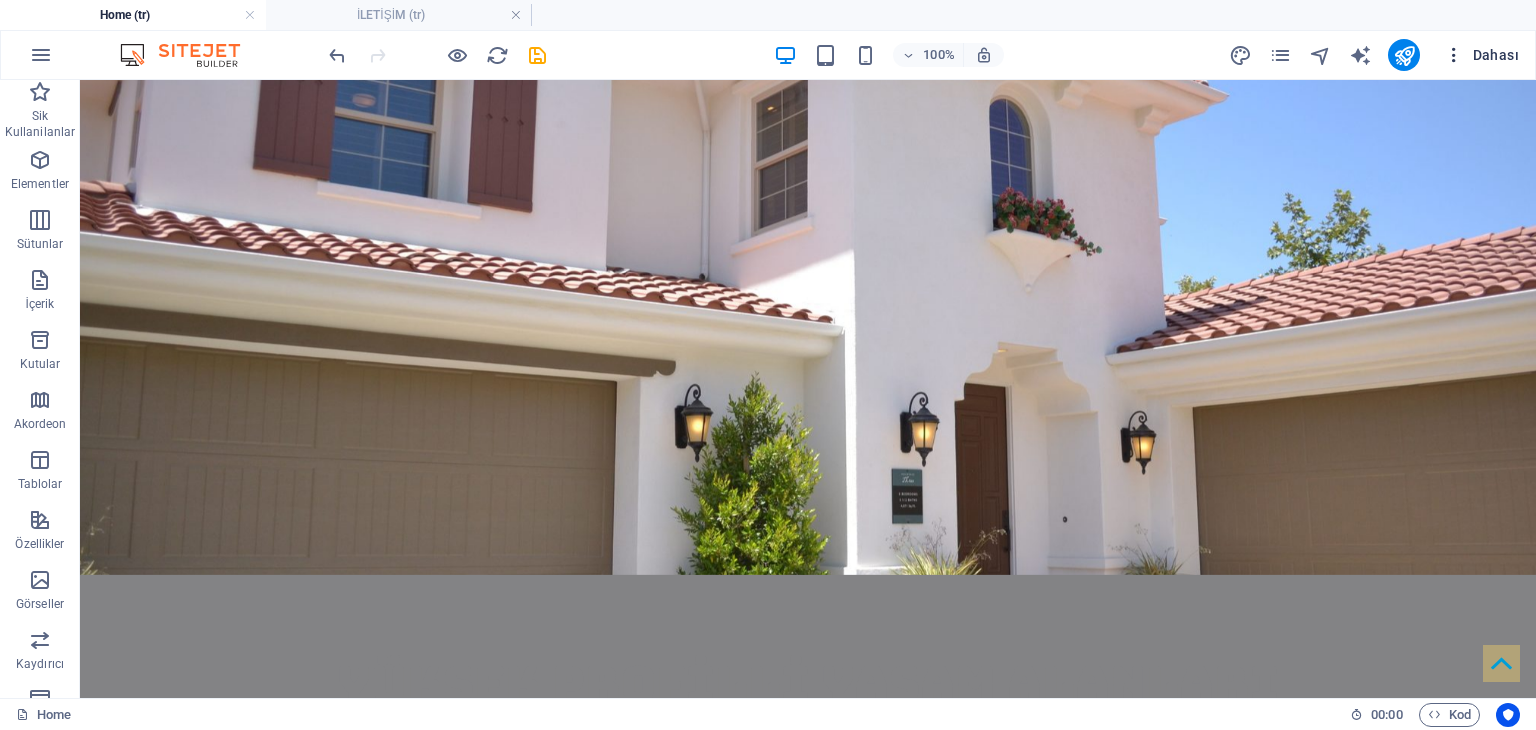 click at bounding box center (1454, 55) 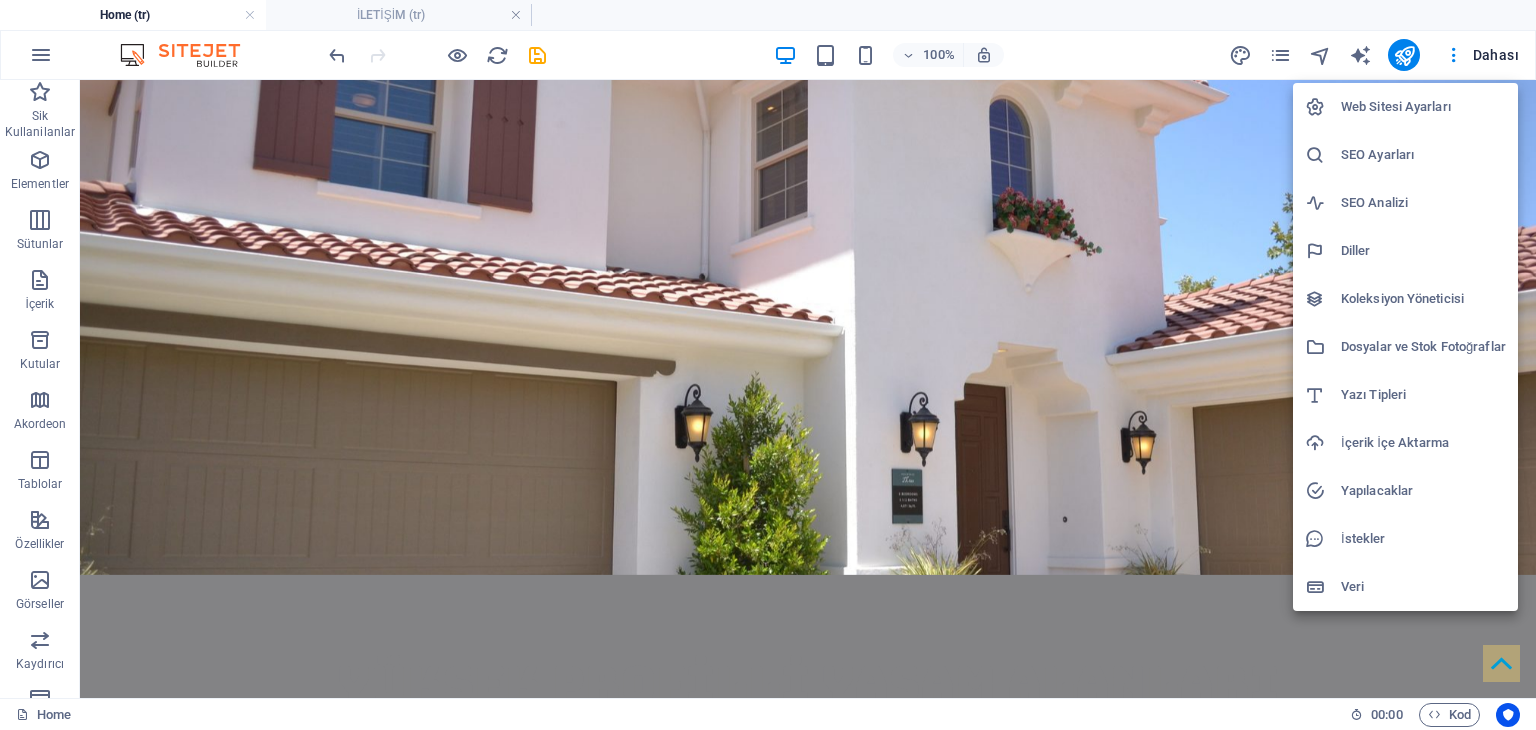 click on "SEO Ayarları" at bounding box center (1423, 155) 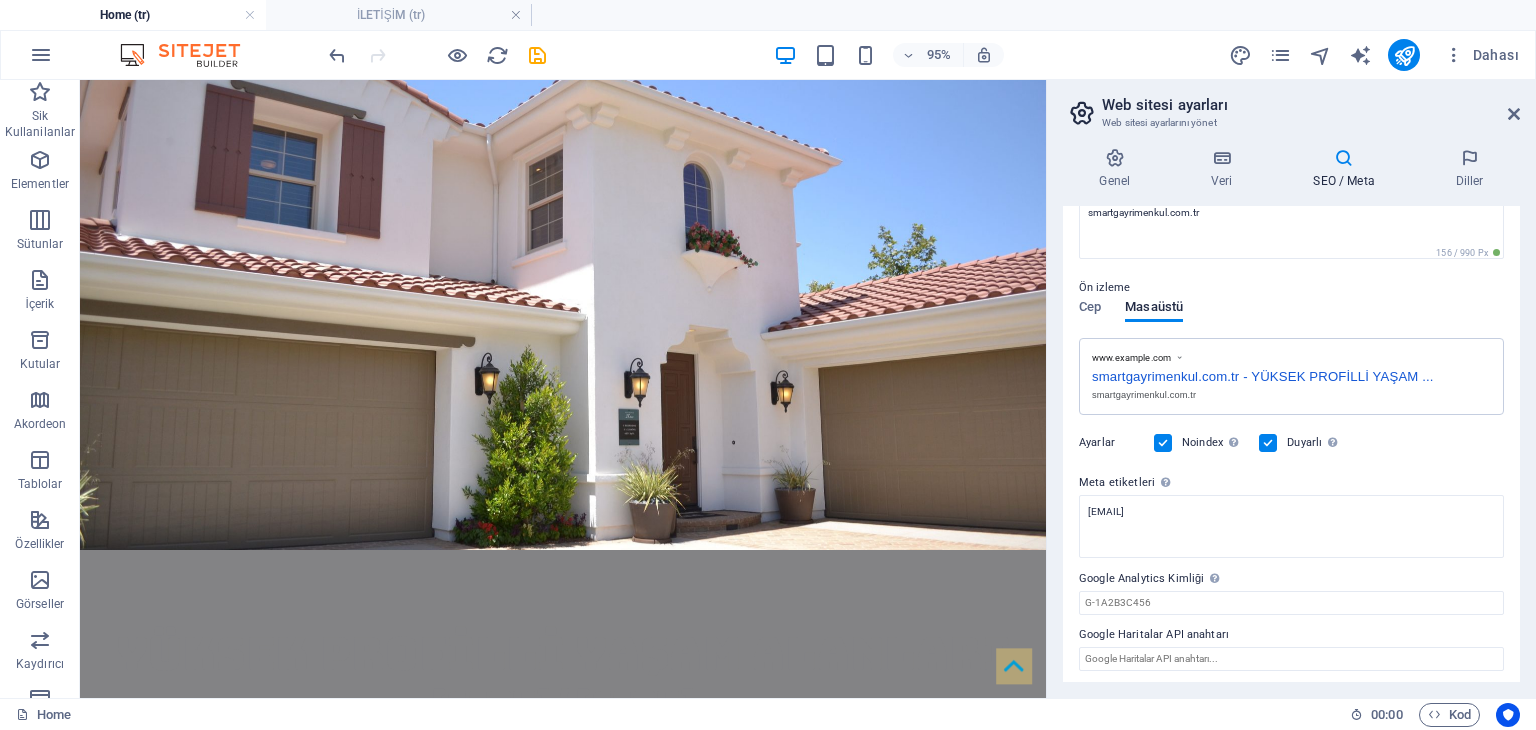 scroll, scrollTop: 222, scrollLeft: 0, axis: vertical 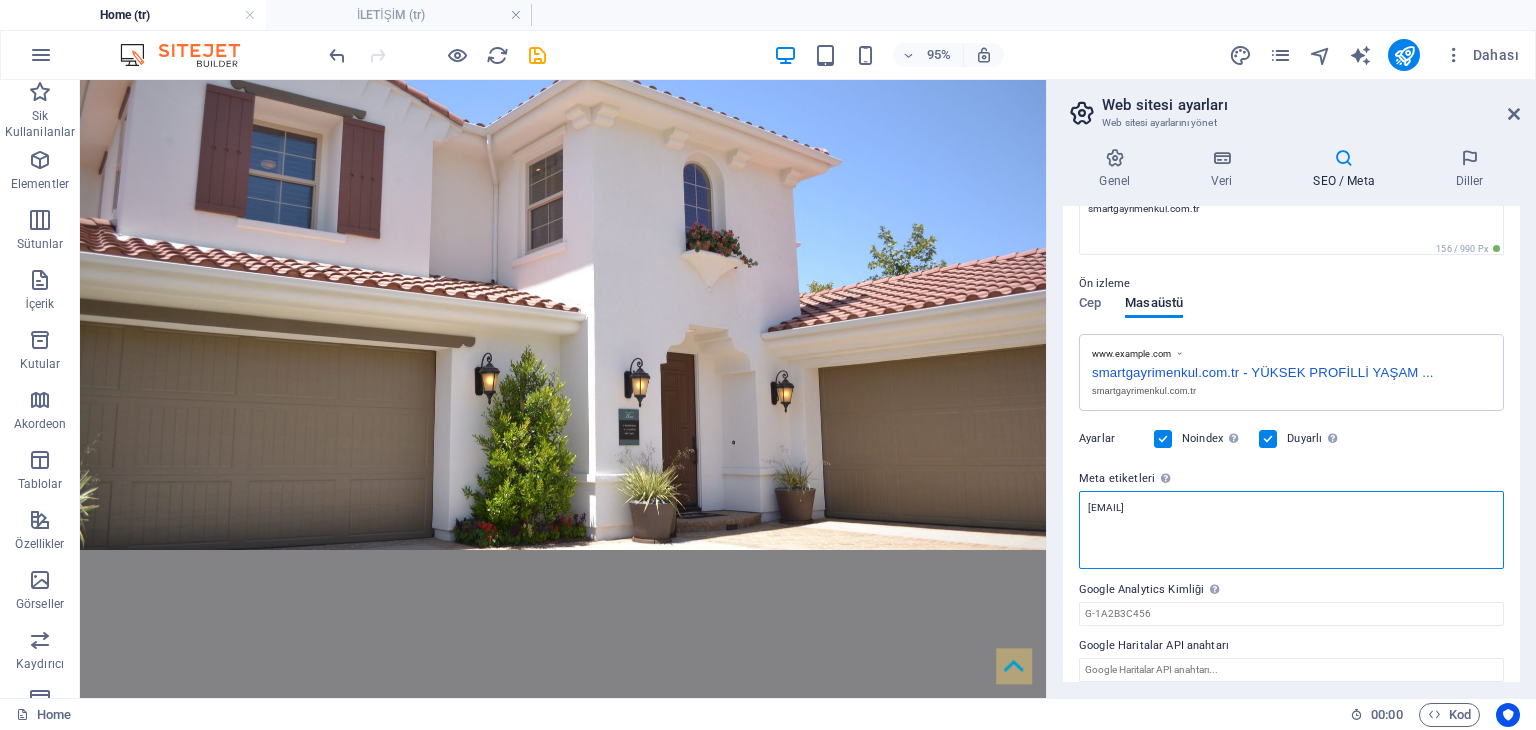 drag, startPoint x: 1213, startPoint y: 509, endPoint x: 1047, endPoint y: 511, distance: 166.01205 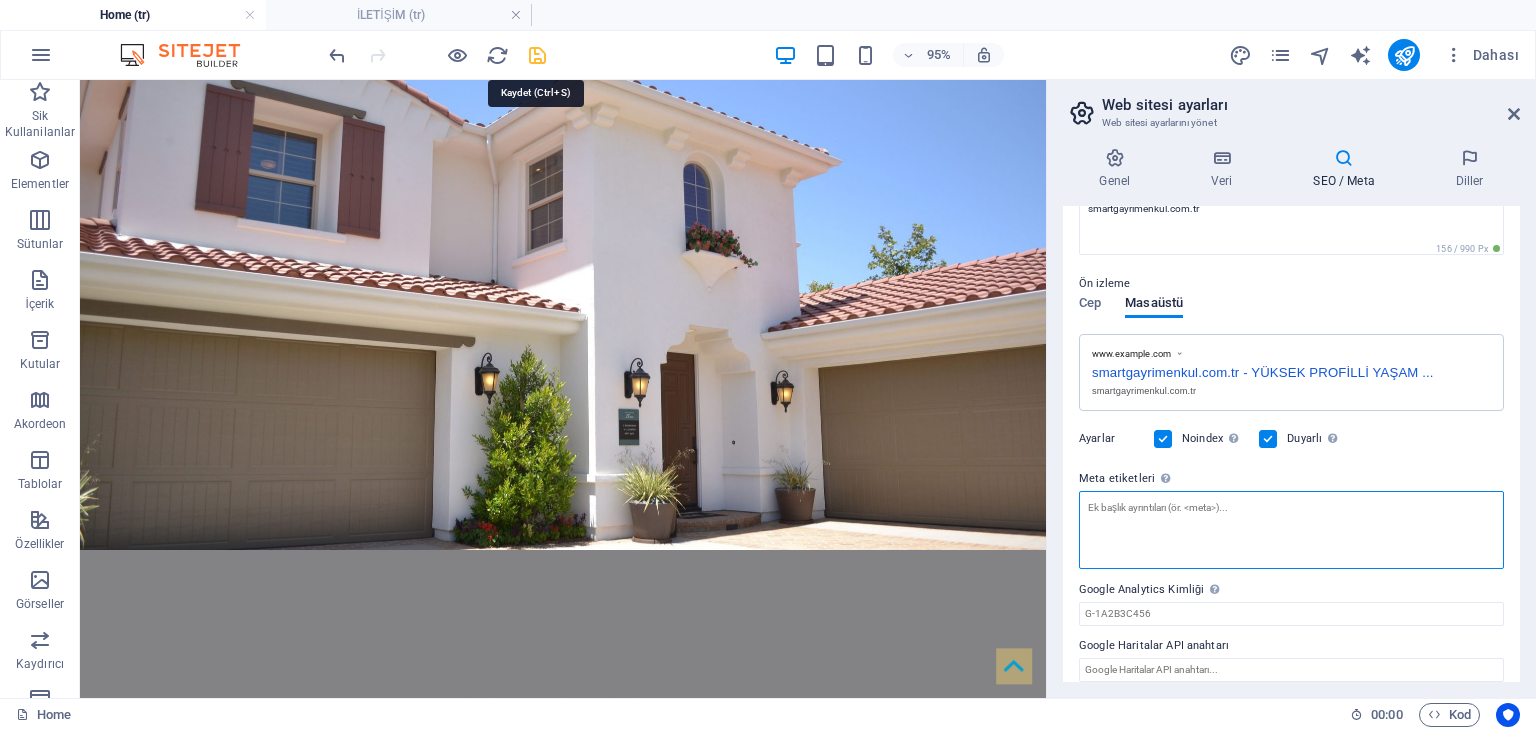 type 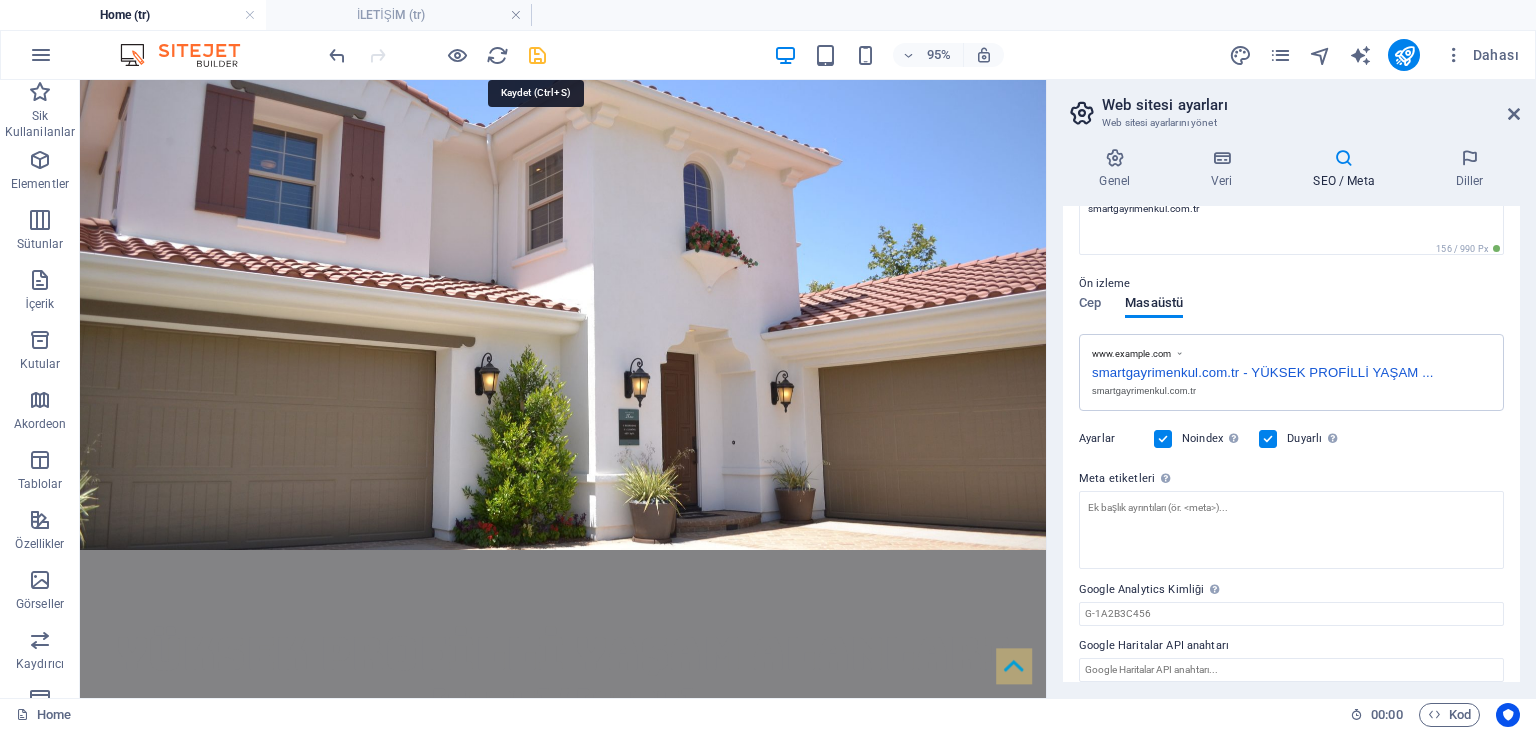 click at bounding box center [537, 55] 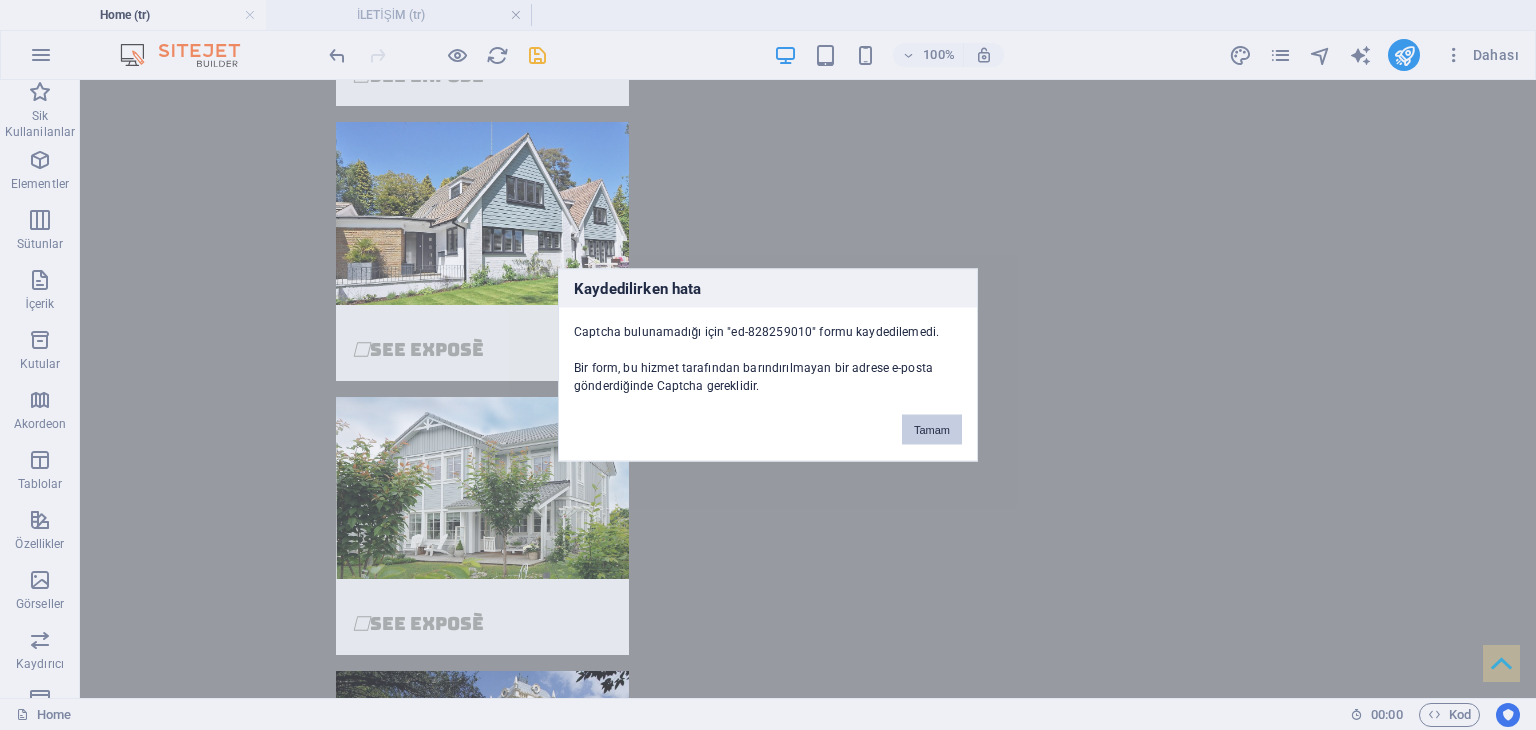click on "Tamam" at bounding box center [932, 430] 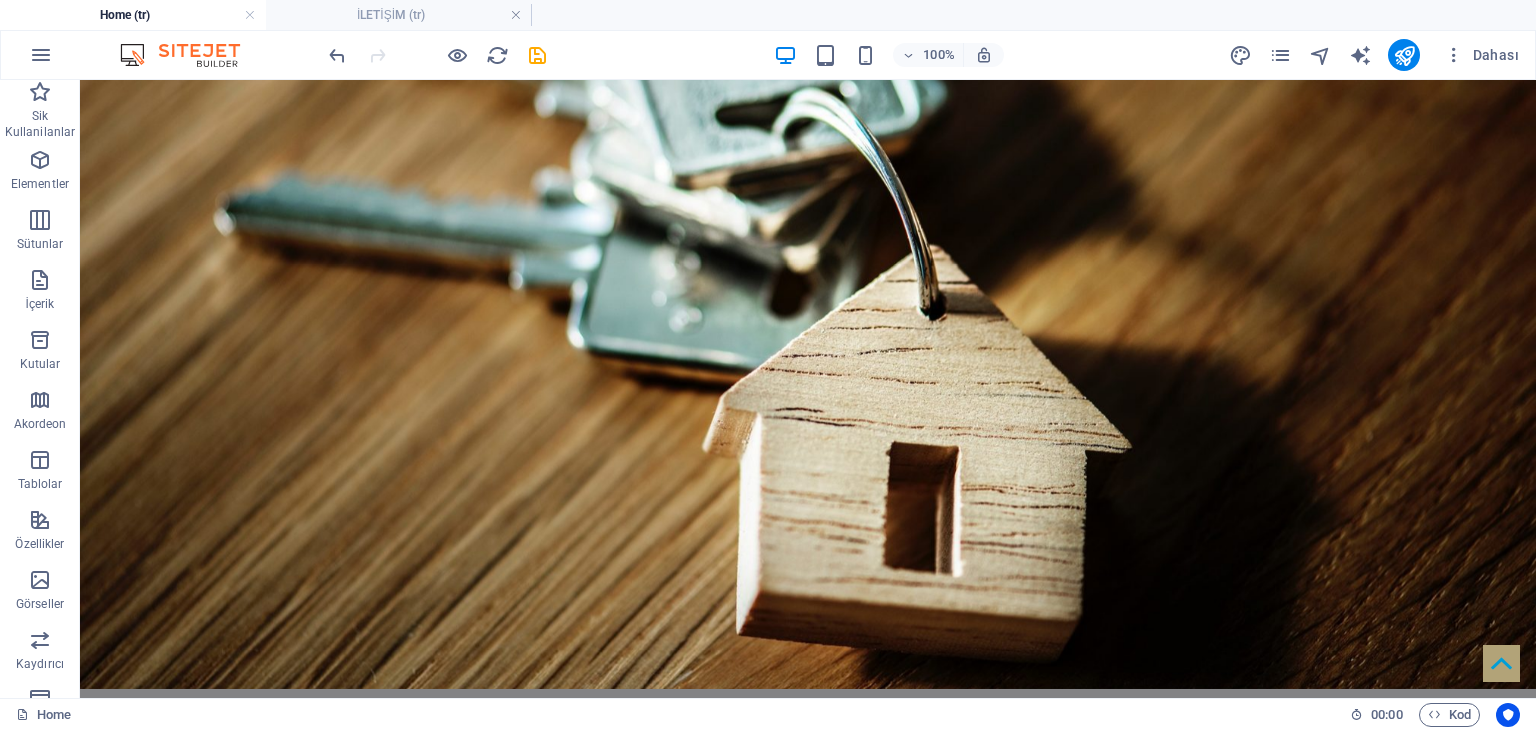 scroll, scrollTop: 3234, scrollLeft: 0, axis: vertical 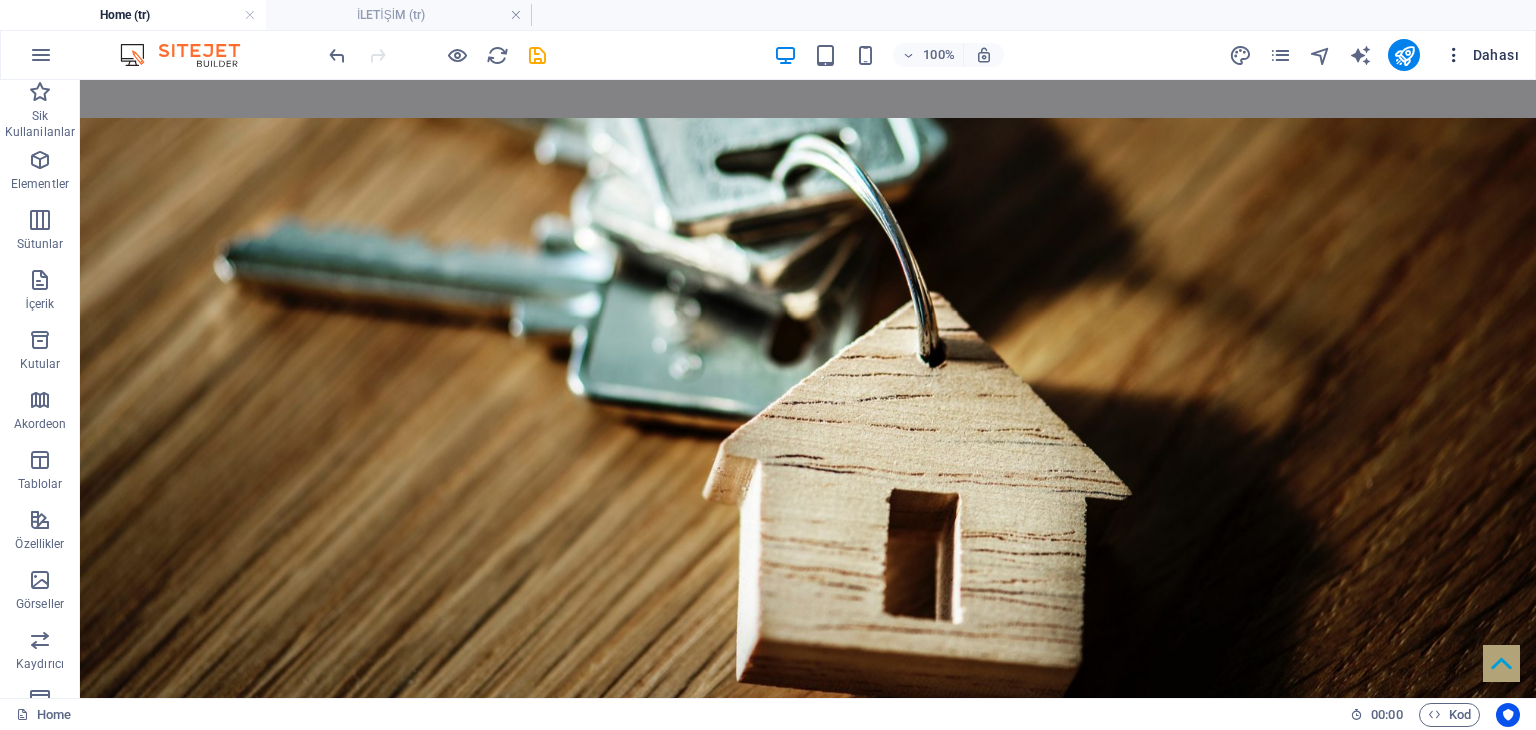 click at bounding box center [1454, 55] 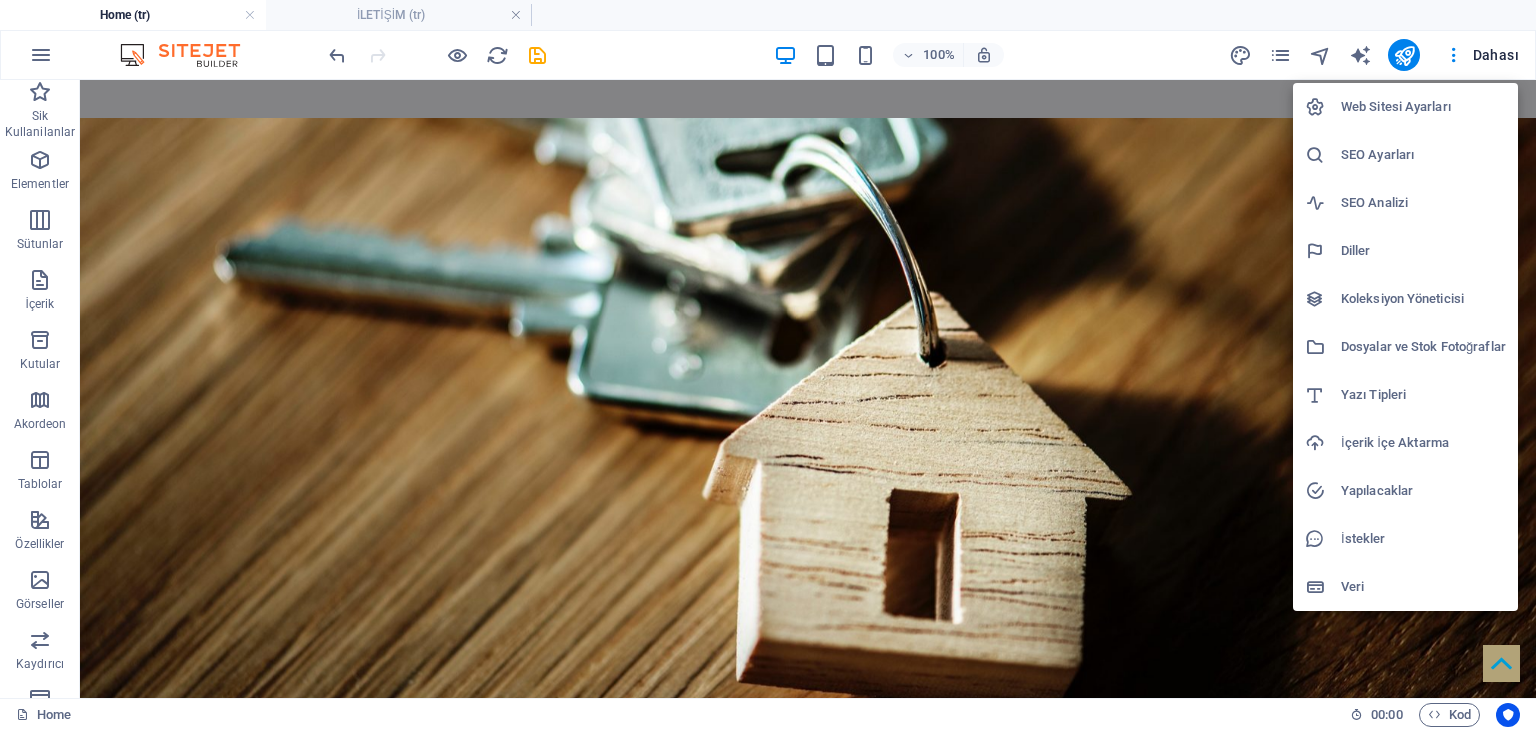 click on "Web Sitesi Ayarları" at bounding box center [1423, 107] 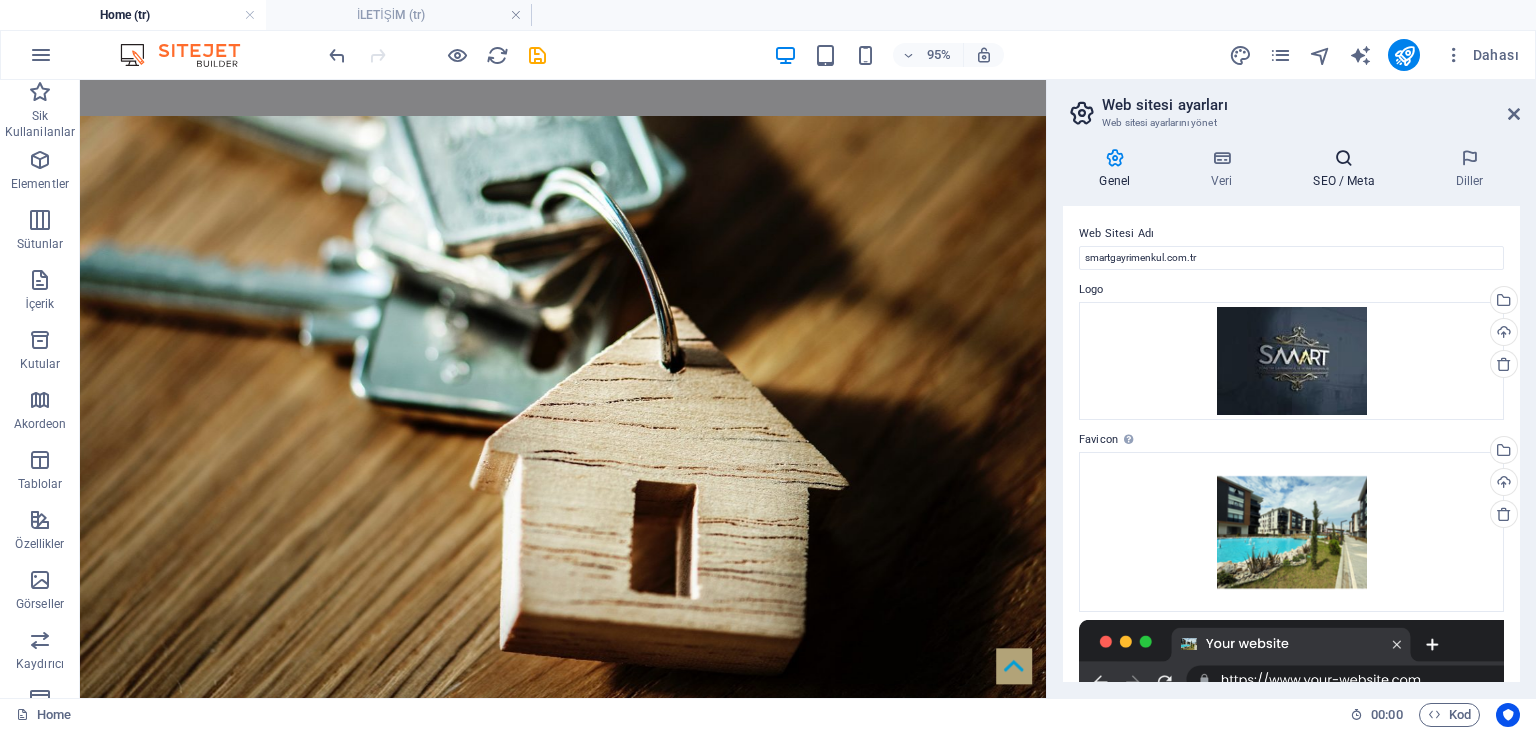 click on "SEO / Meta" at bounding box center (1348, 169) 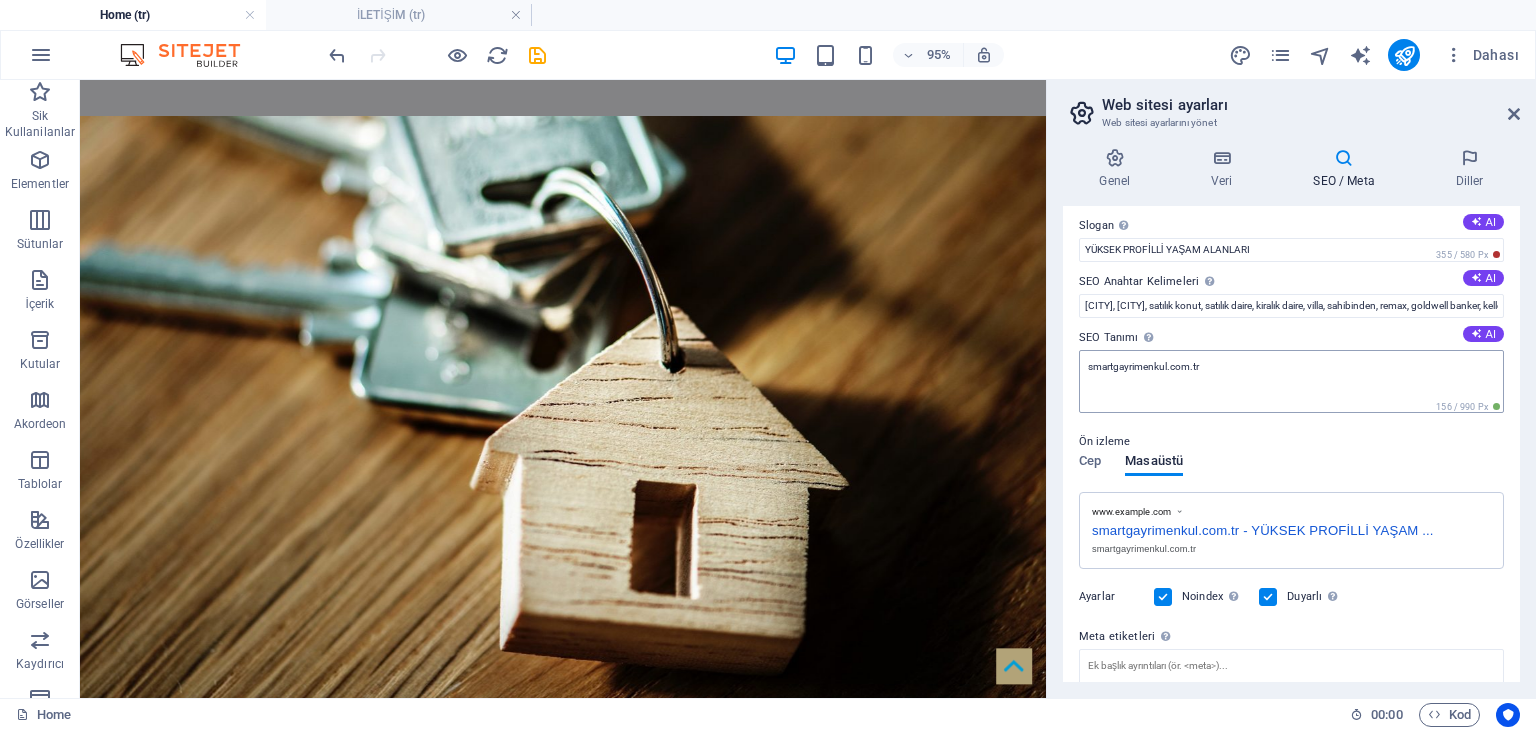 scroll, scrollTop: 0, scrollLeft: 0, axis: both 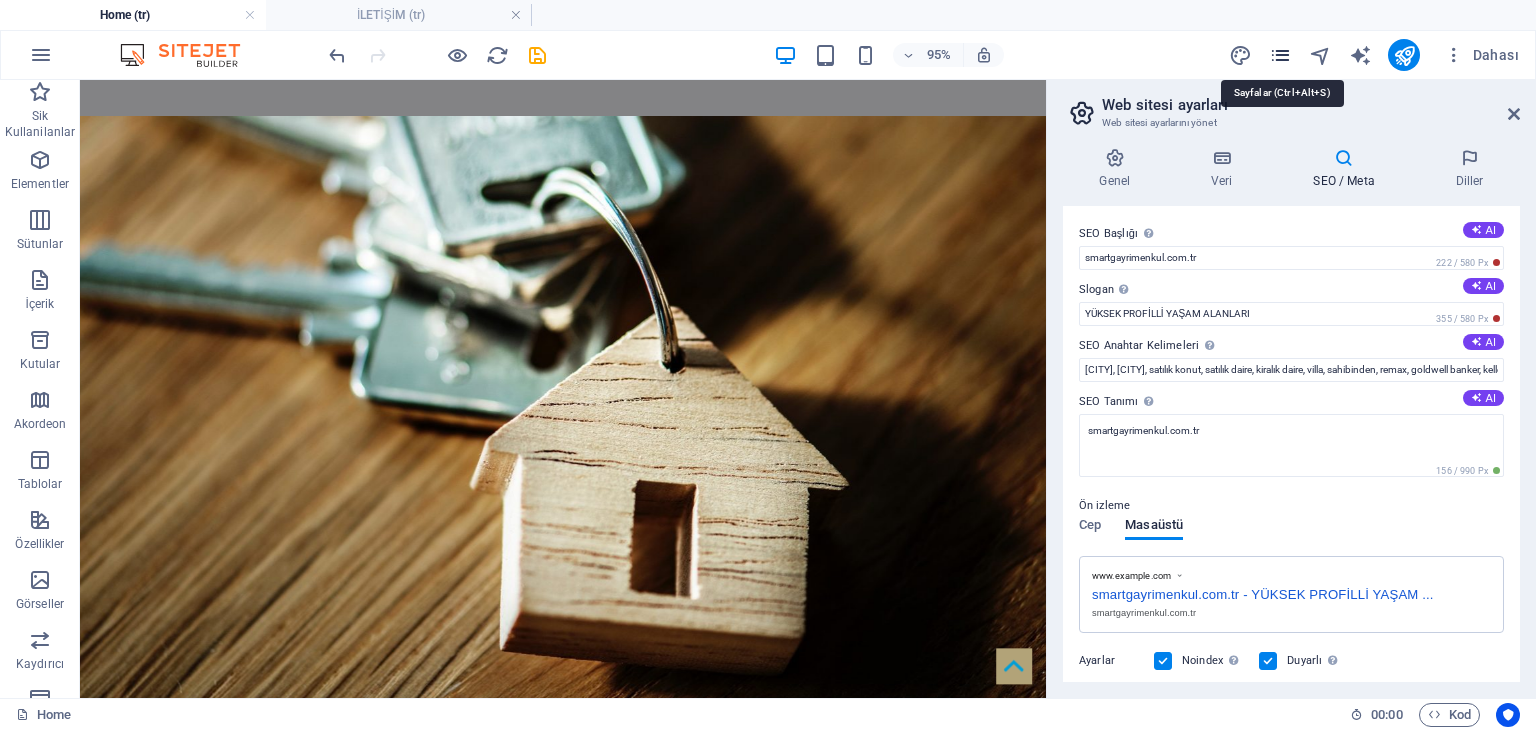 click at bounding box center (1280, 55) 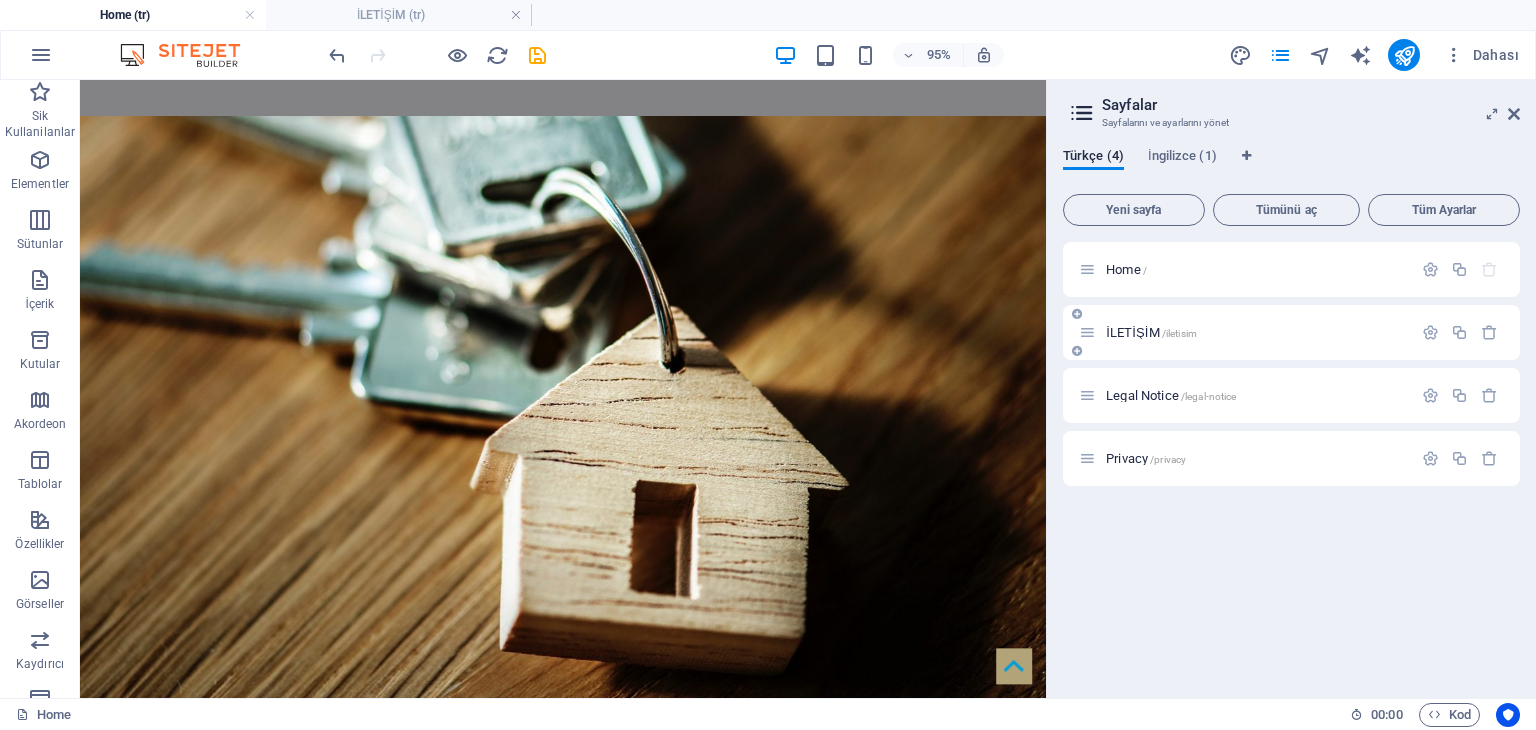 click on "İLETİŞİM /iletisim" at bounding box center [1256, 332] 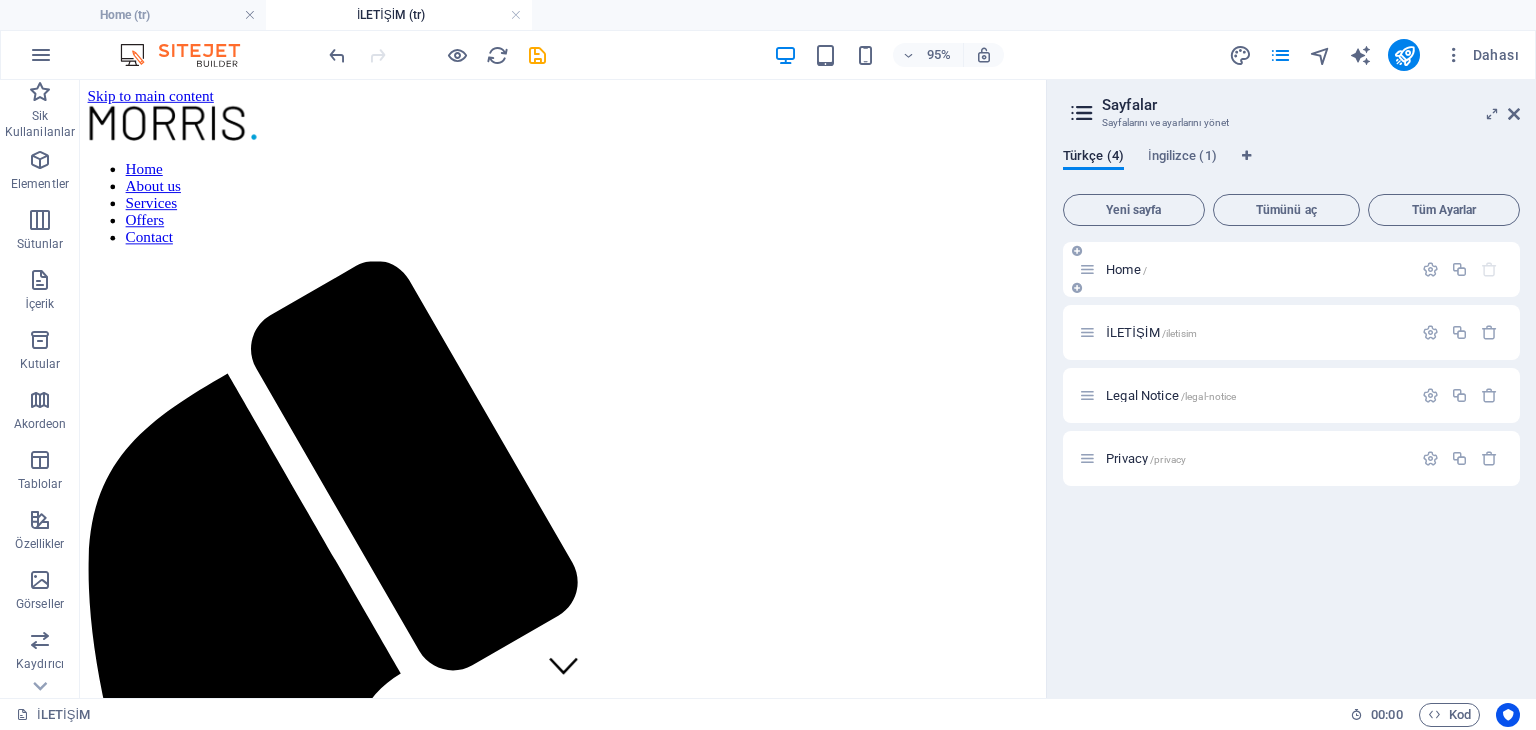 click on "Home /" at bounding box center (1256, 269) 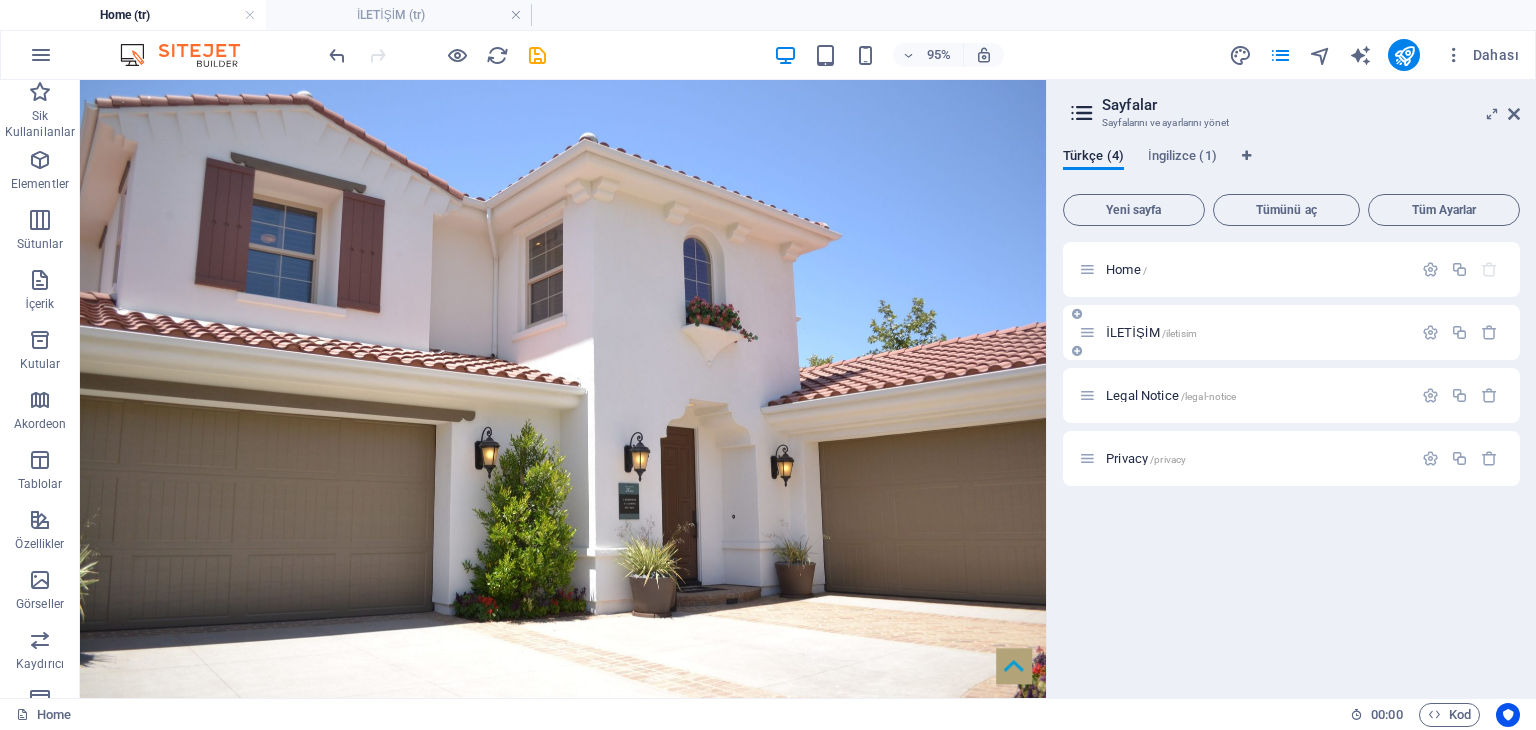 scroll, scrollTop: 3234, scrollLeft: 0, axis: vertical 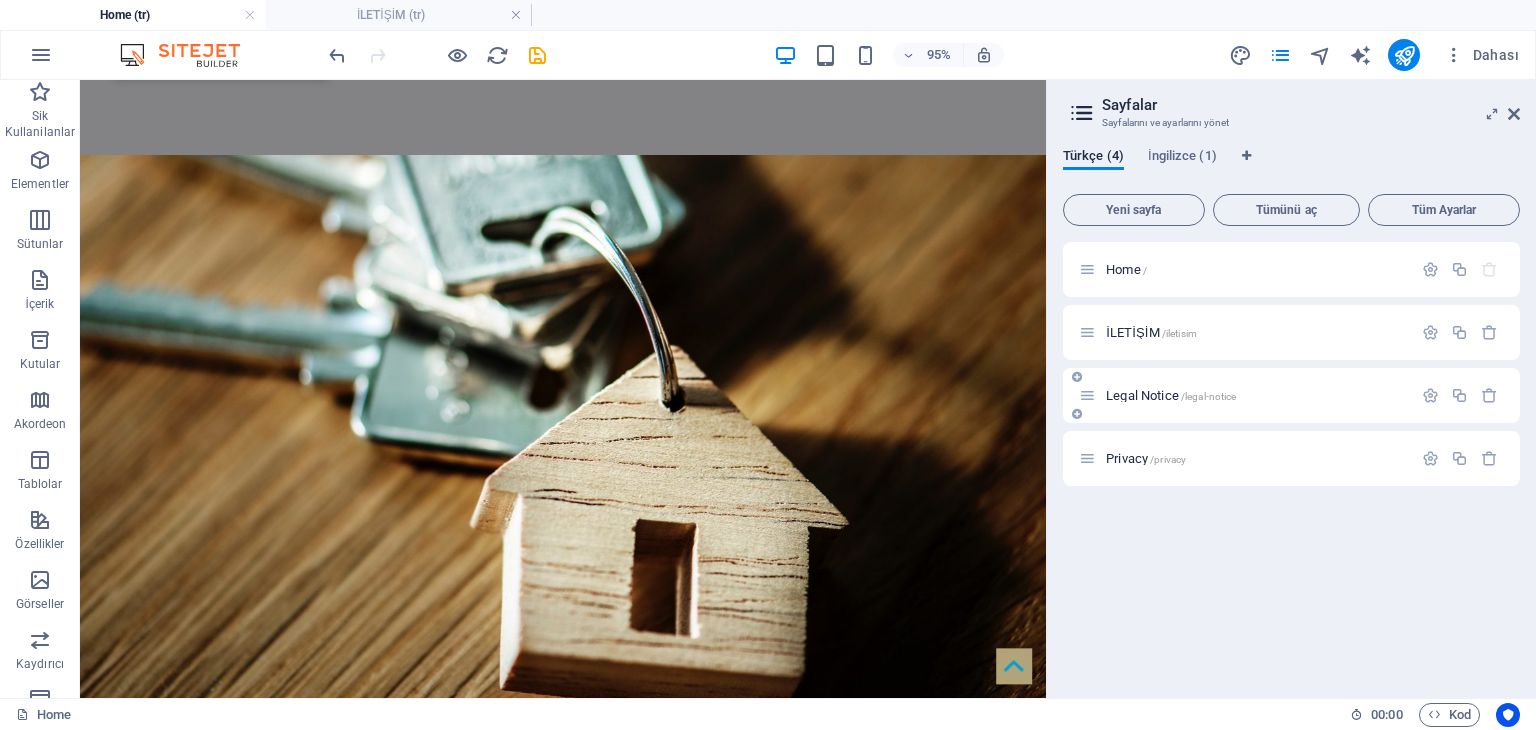 click on "Legal Notice /legal-notice" at bounding box center [1245, 395] 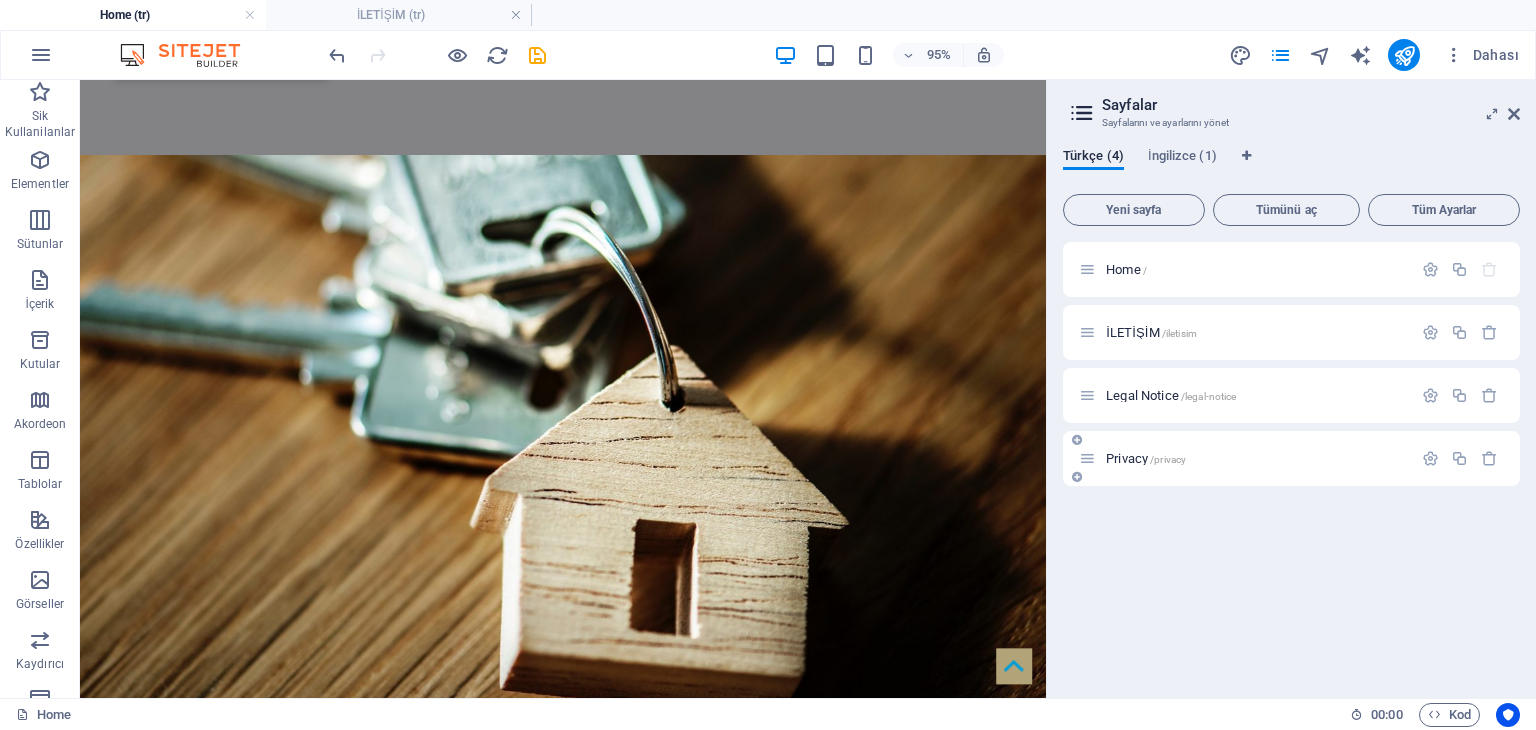 click on "Privacy /privacy" at bounding box center (1256, 458) 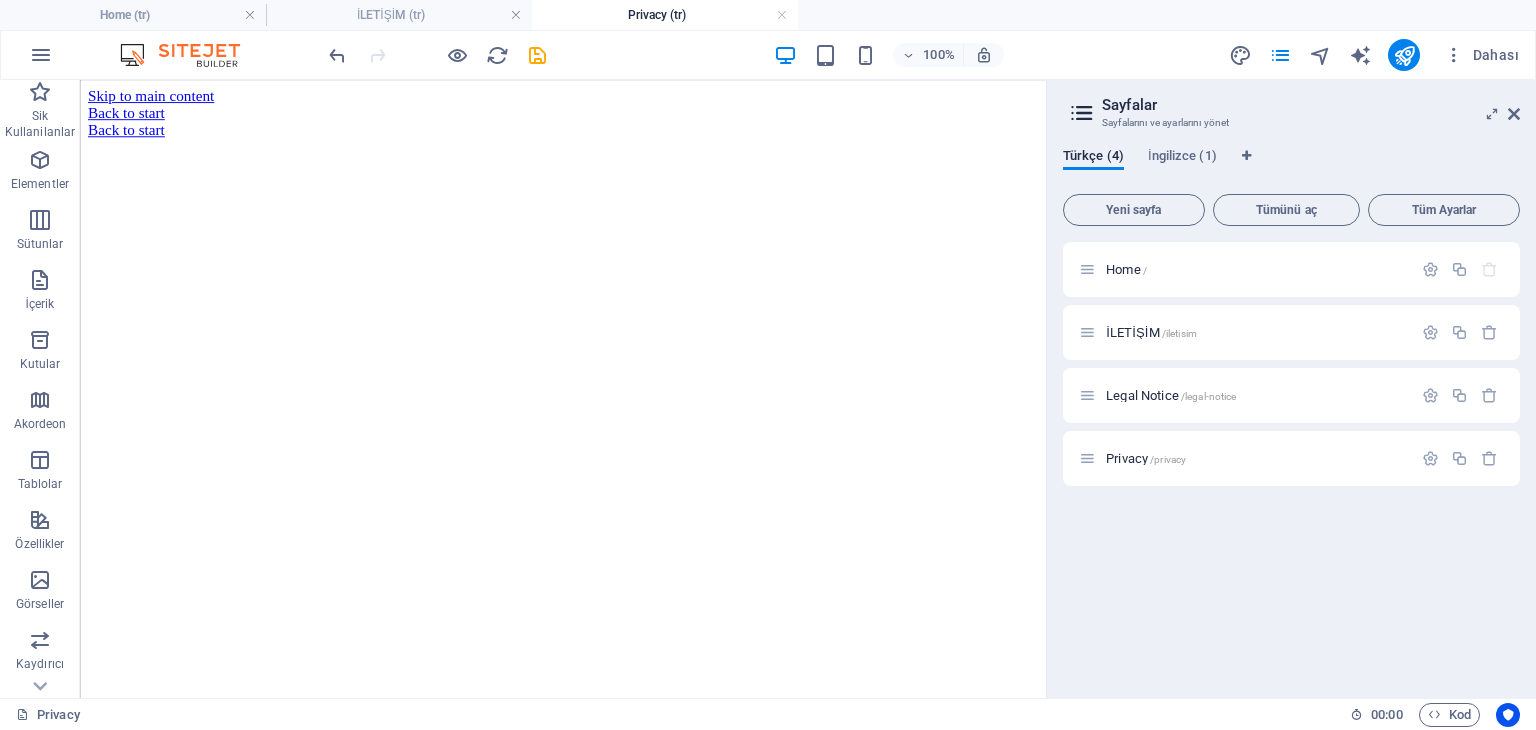 scroll, scrollTop: 0, scrollLeft: 0, axis: both 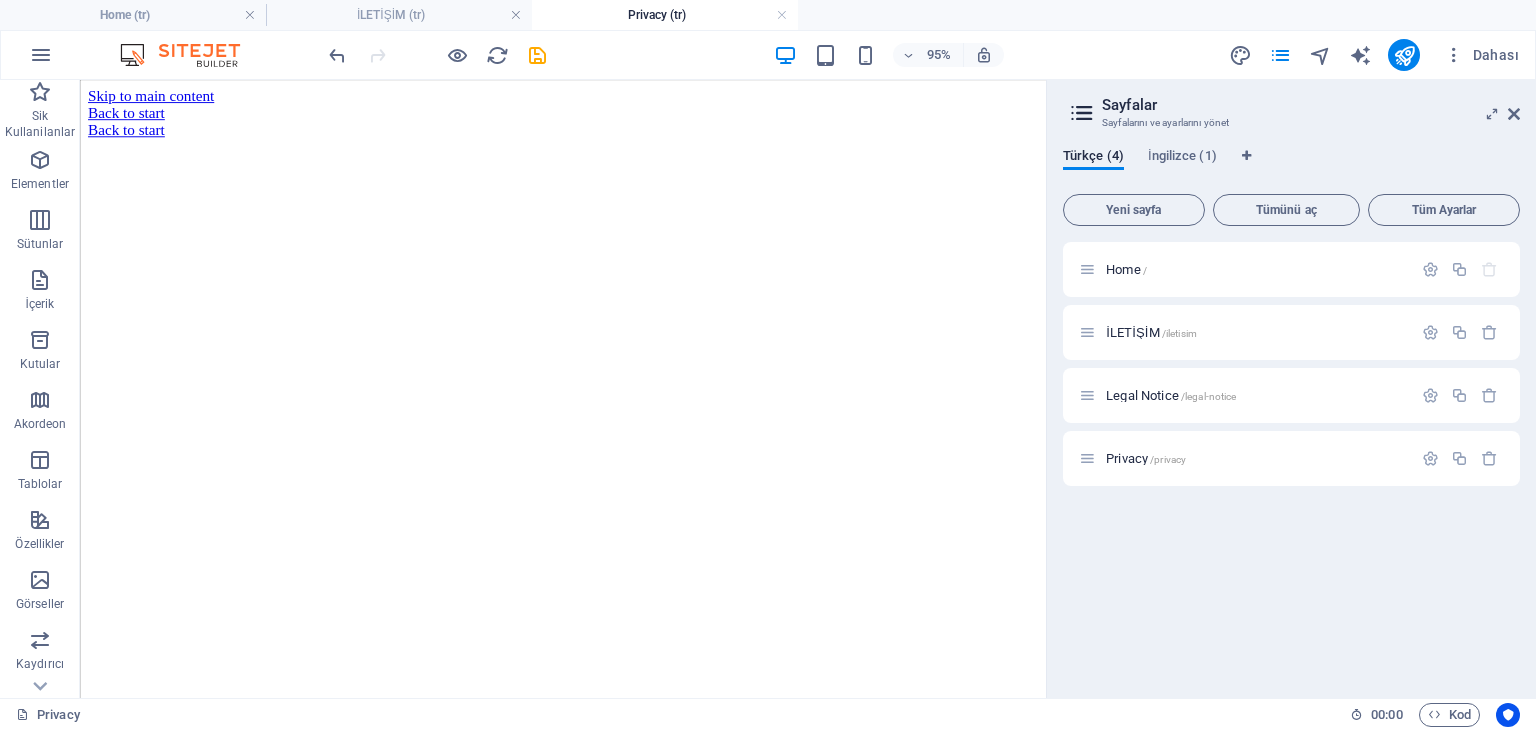 click on "Privacy (tr)" at bounding box center [665, 15] 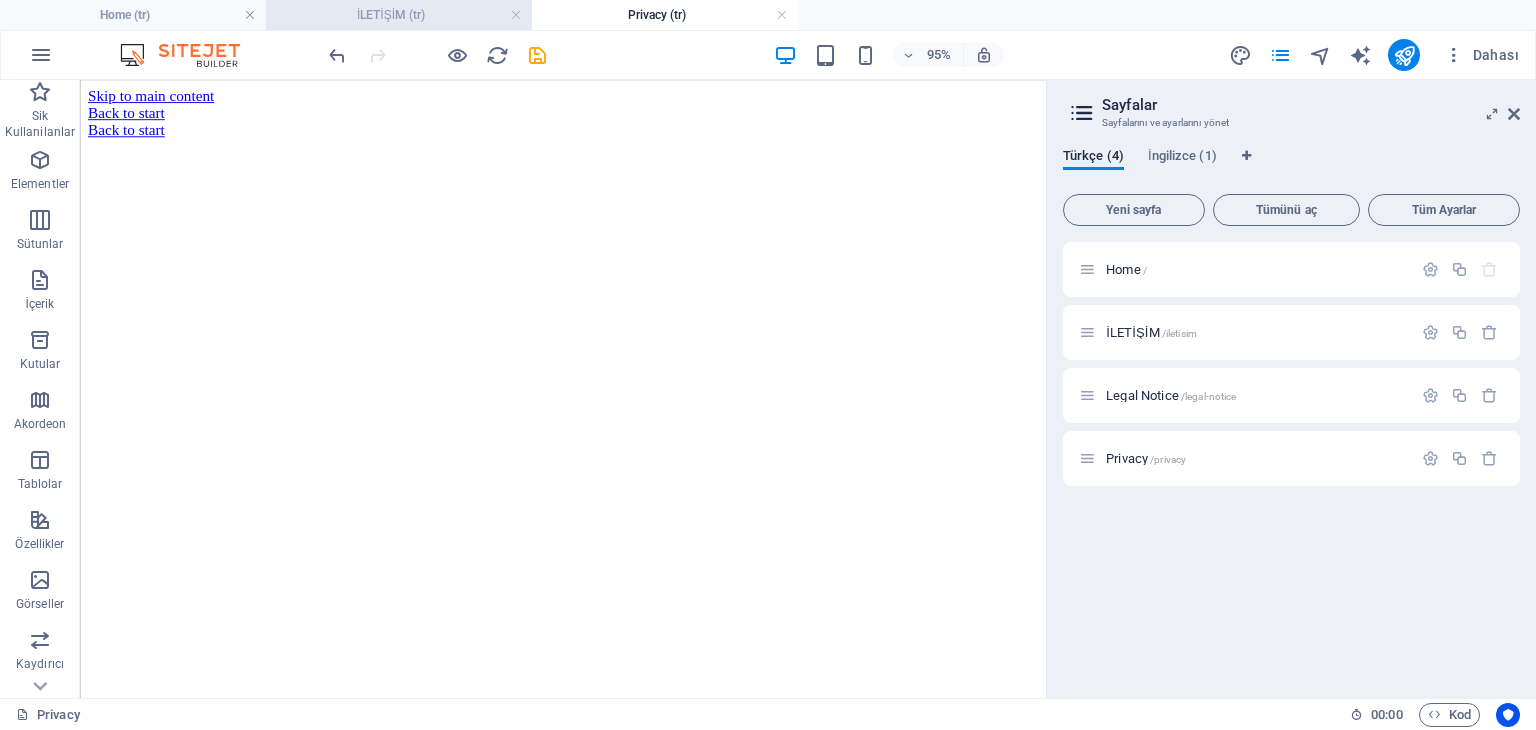 click on "İLETİŞİM (tr)" at bounding box center (399, 15) 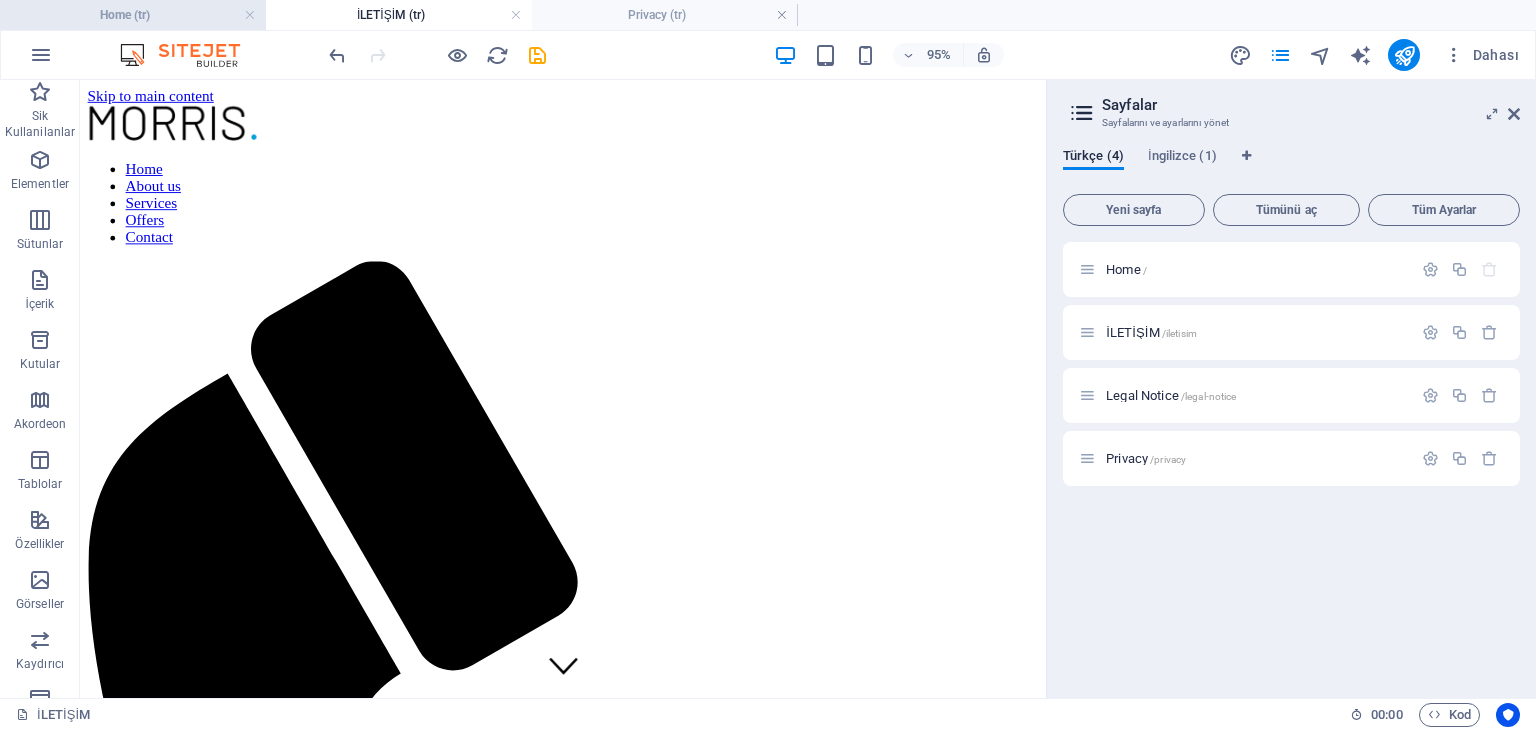 click on "Home (tr)" at bounding box center [133, 15] 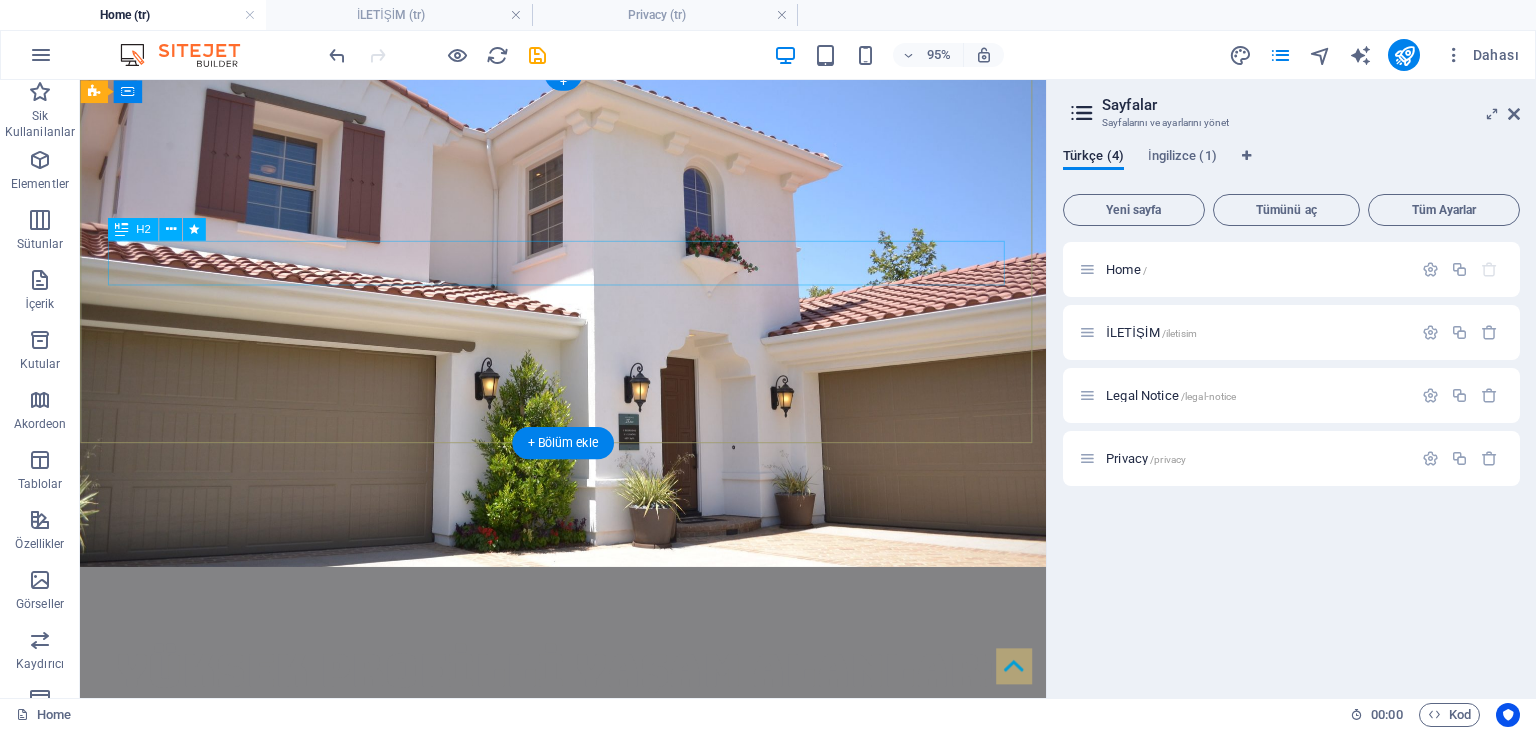 scroll, scrollTop: 0, scrollLeft: 0, axis: both 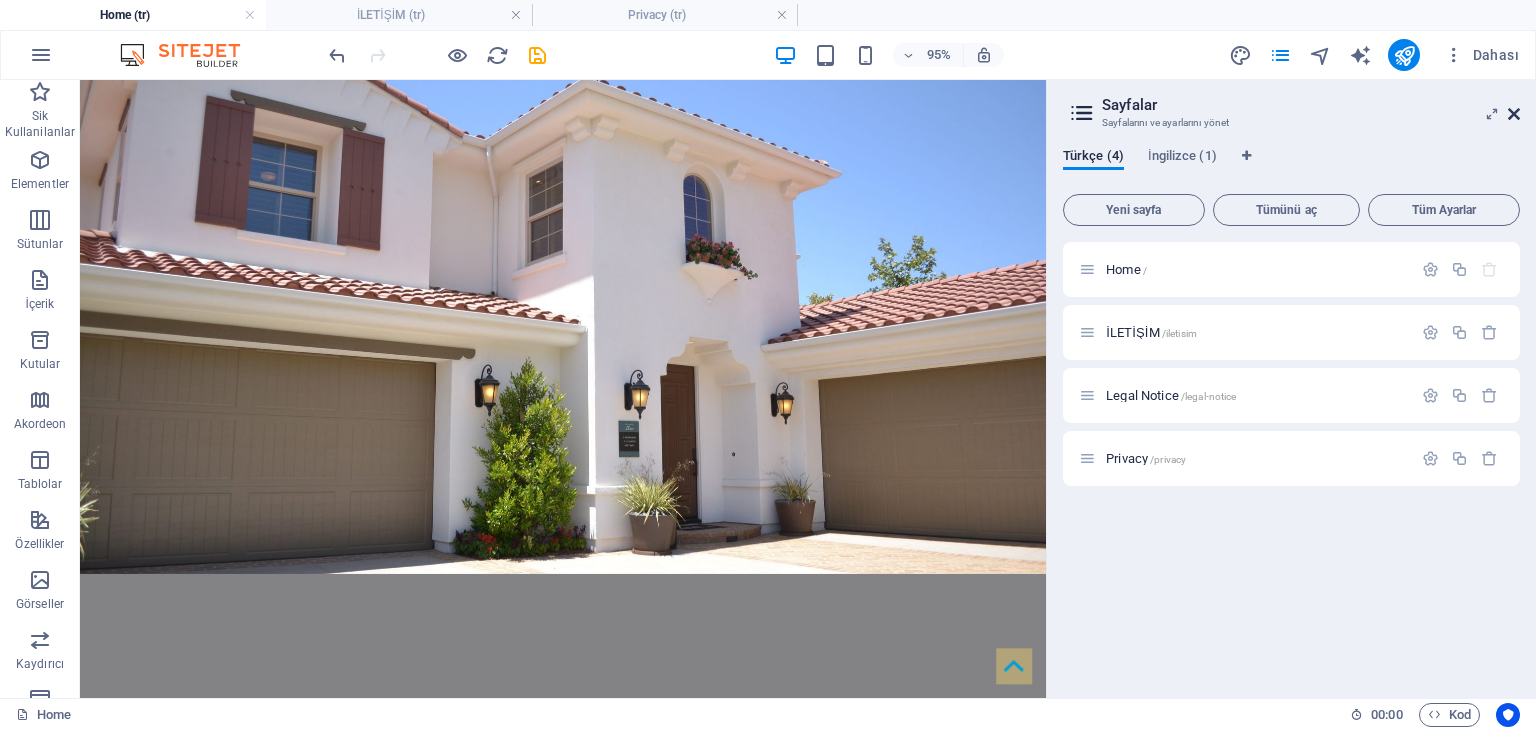 click at bounding box center [1514, 114] 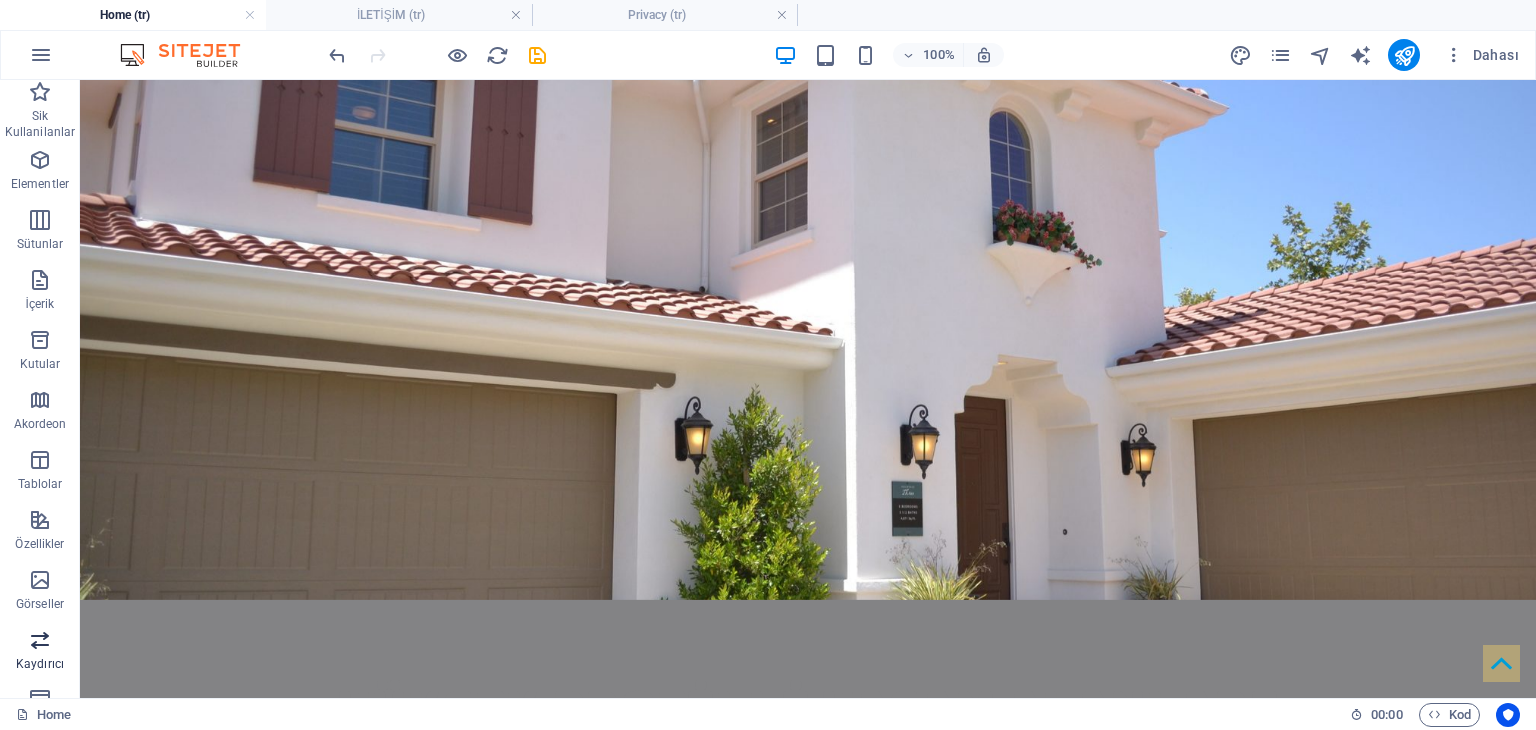 scroll, scrollTop: 282, scrollLeft: 0, axis: vertical 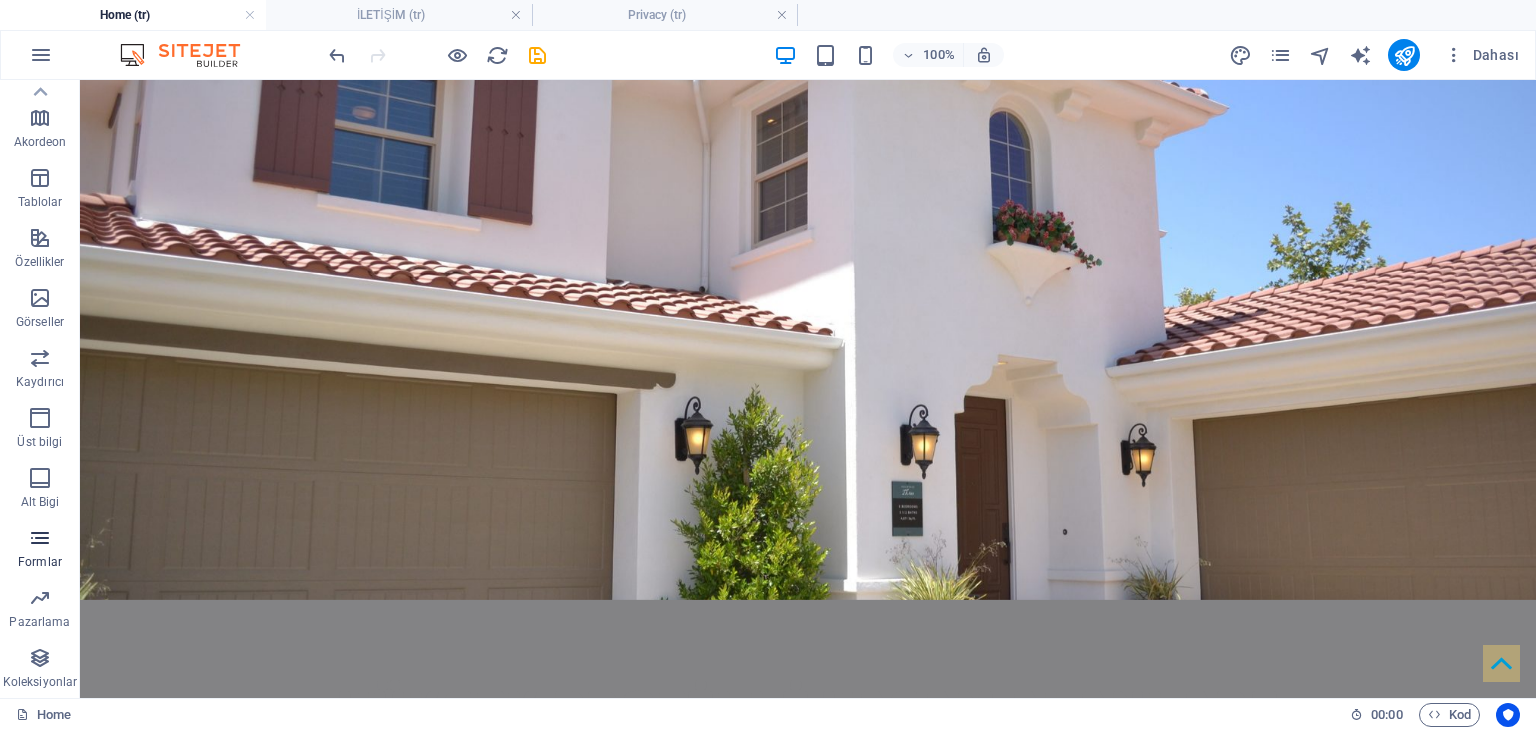 click at bounding box center [40, 538] 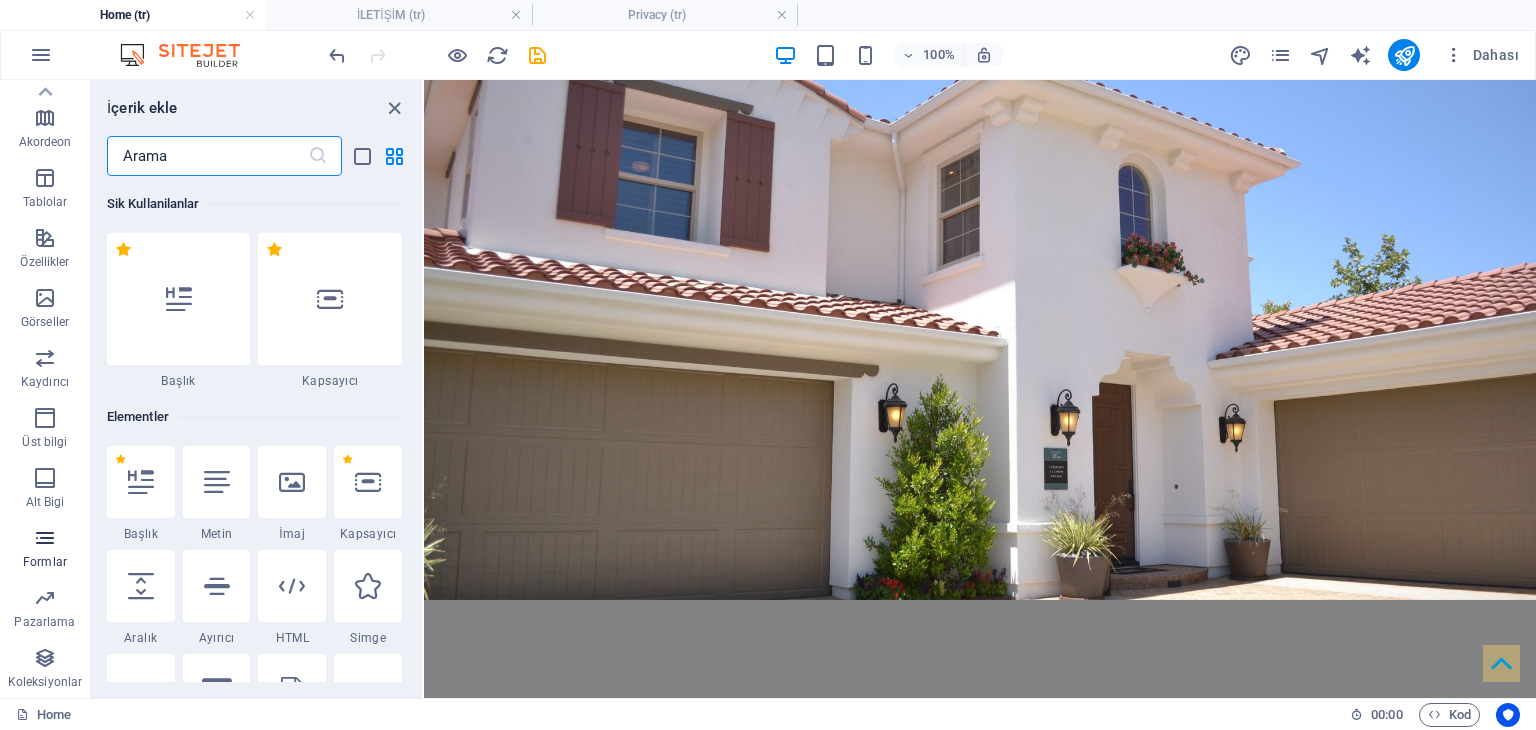 scroll, scrollTop: 14600, scrollLeft: 0, axis: vertical 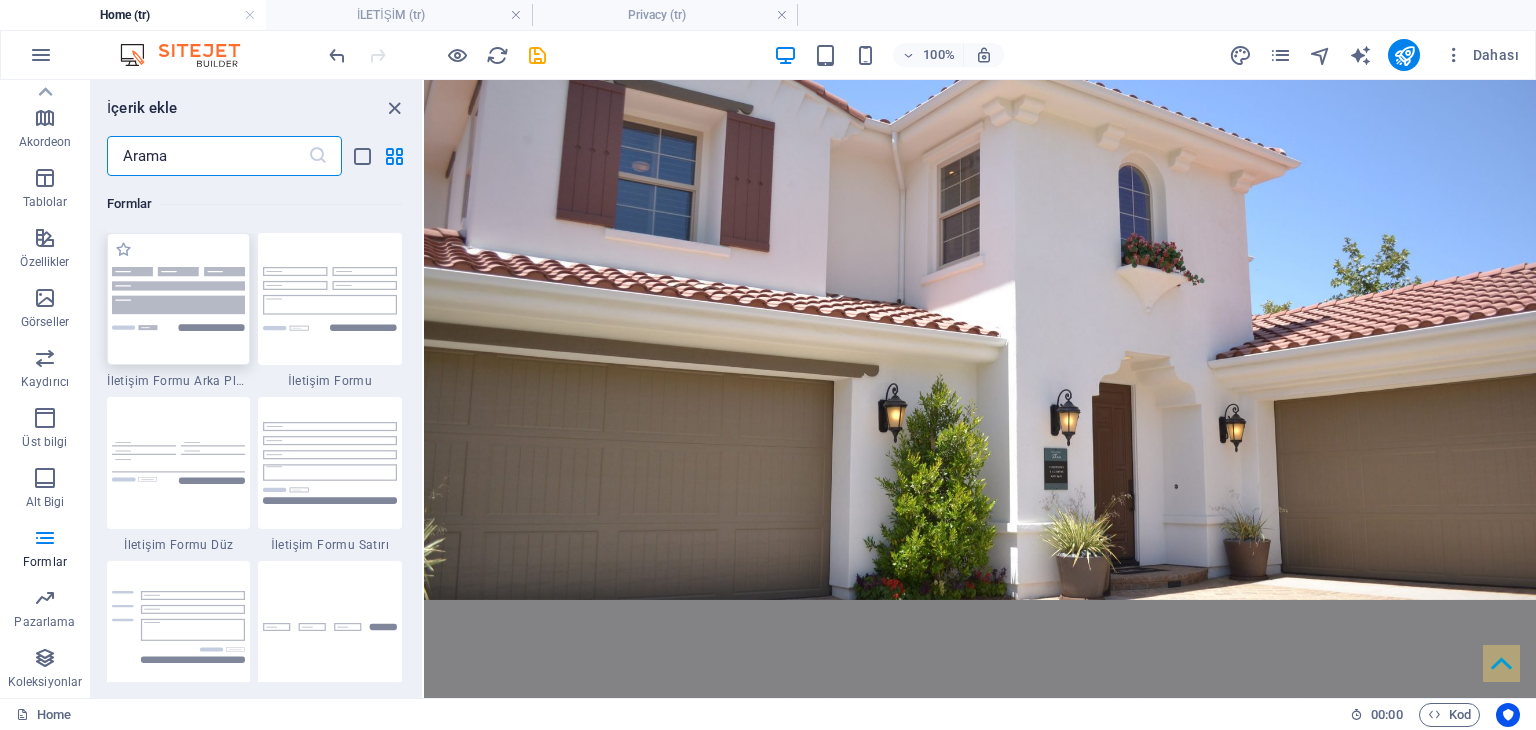 click at bounding box center [179, 298] 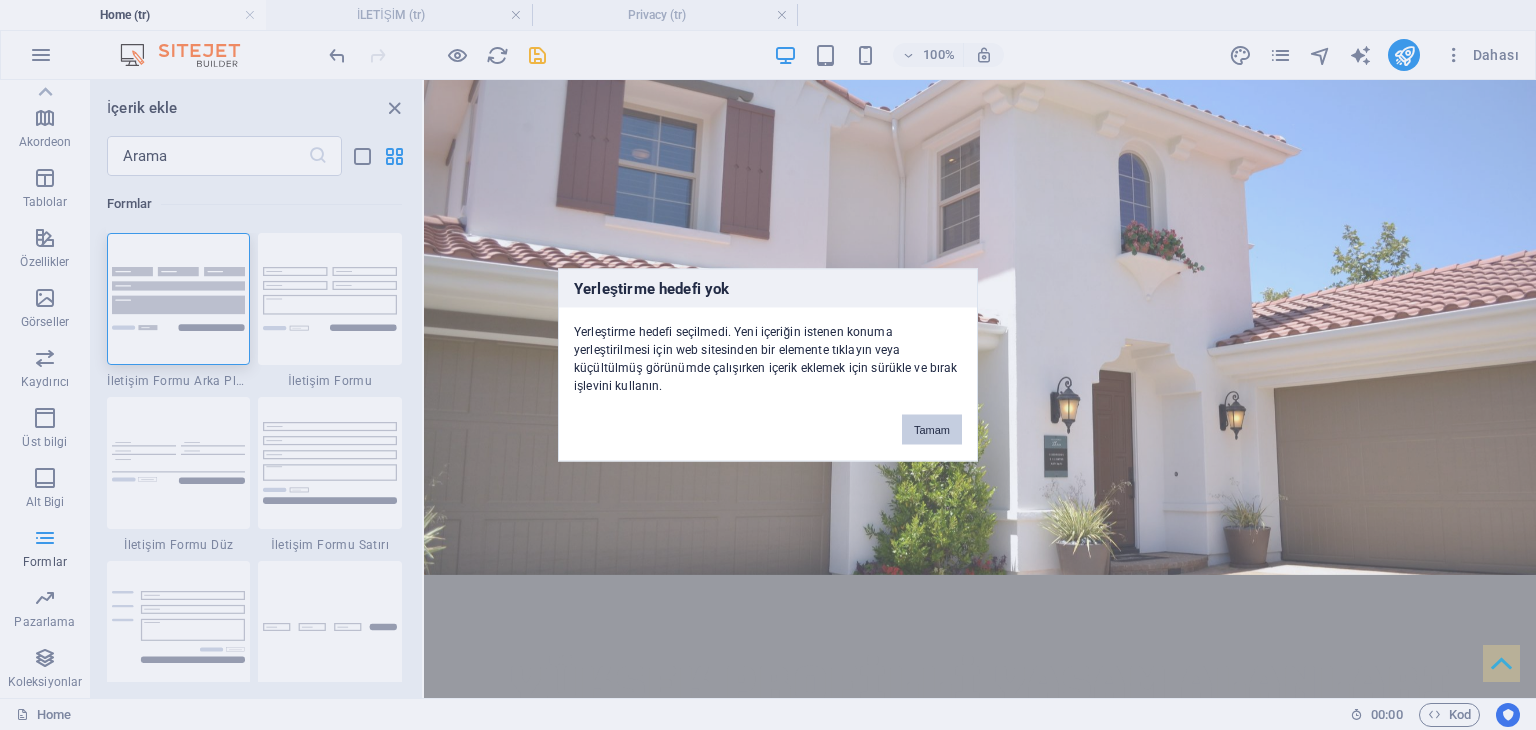 click on "Tamam" at bounding box center (932, 430) 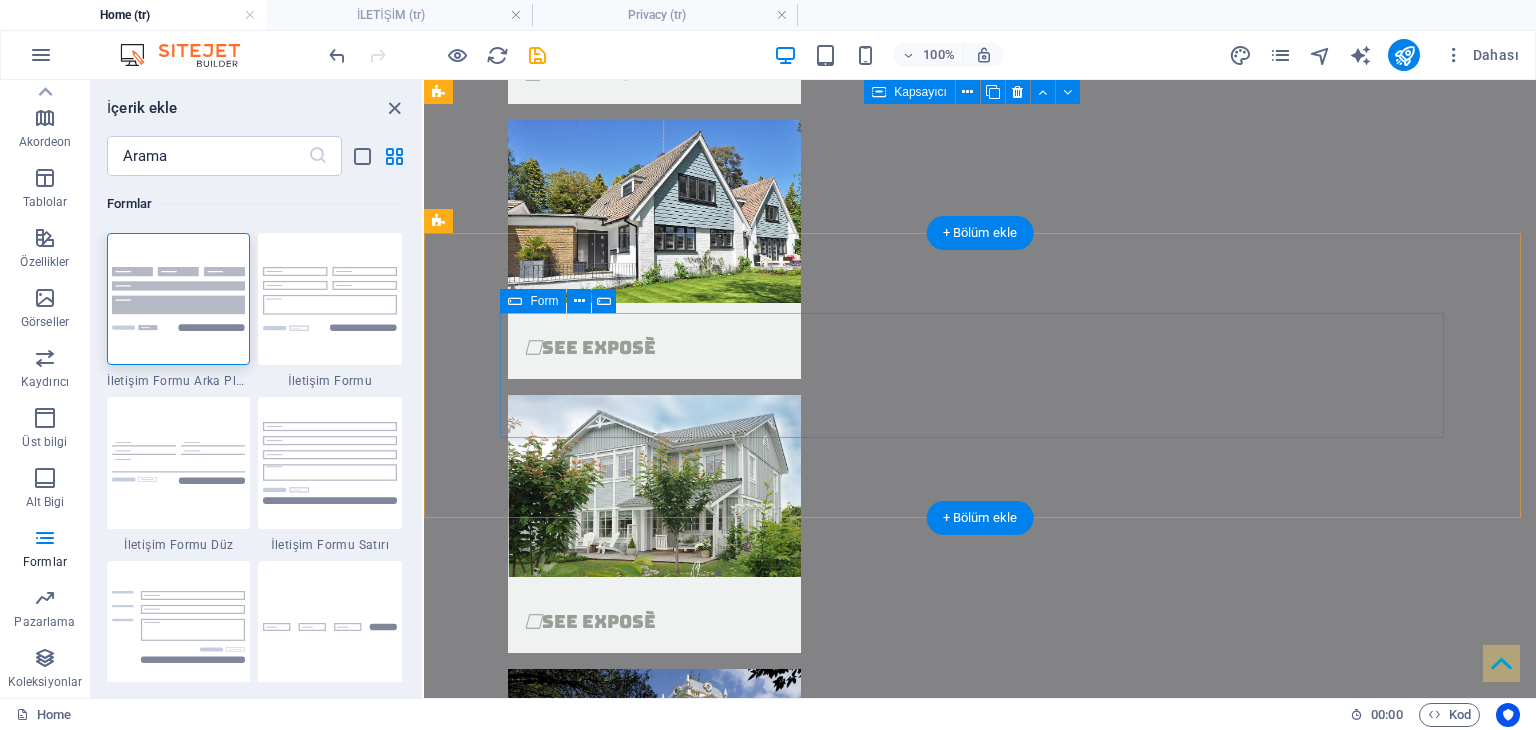 scroll, scrollTop: 4585, scrollLeft: 0, axis: vertical 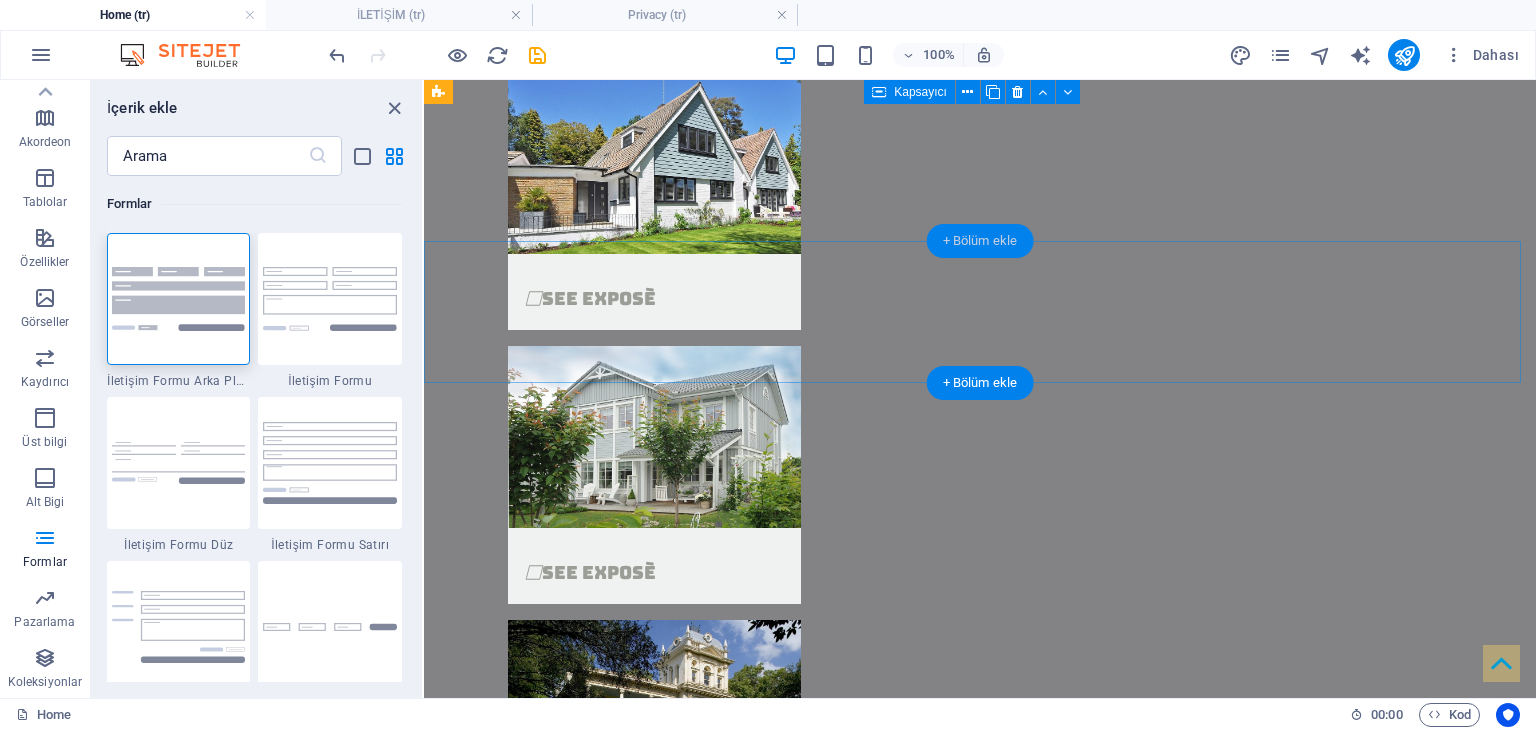 click on "+ Bölüm ekle" at bounding box center (980, 241) 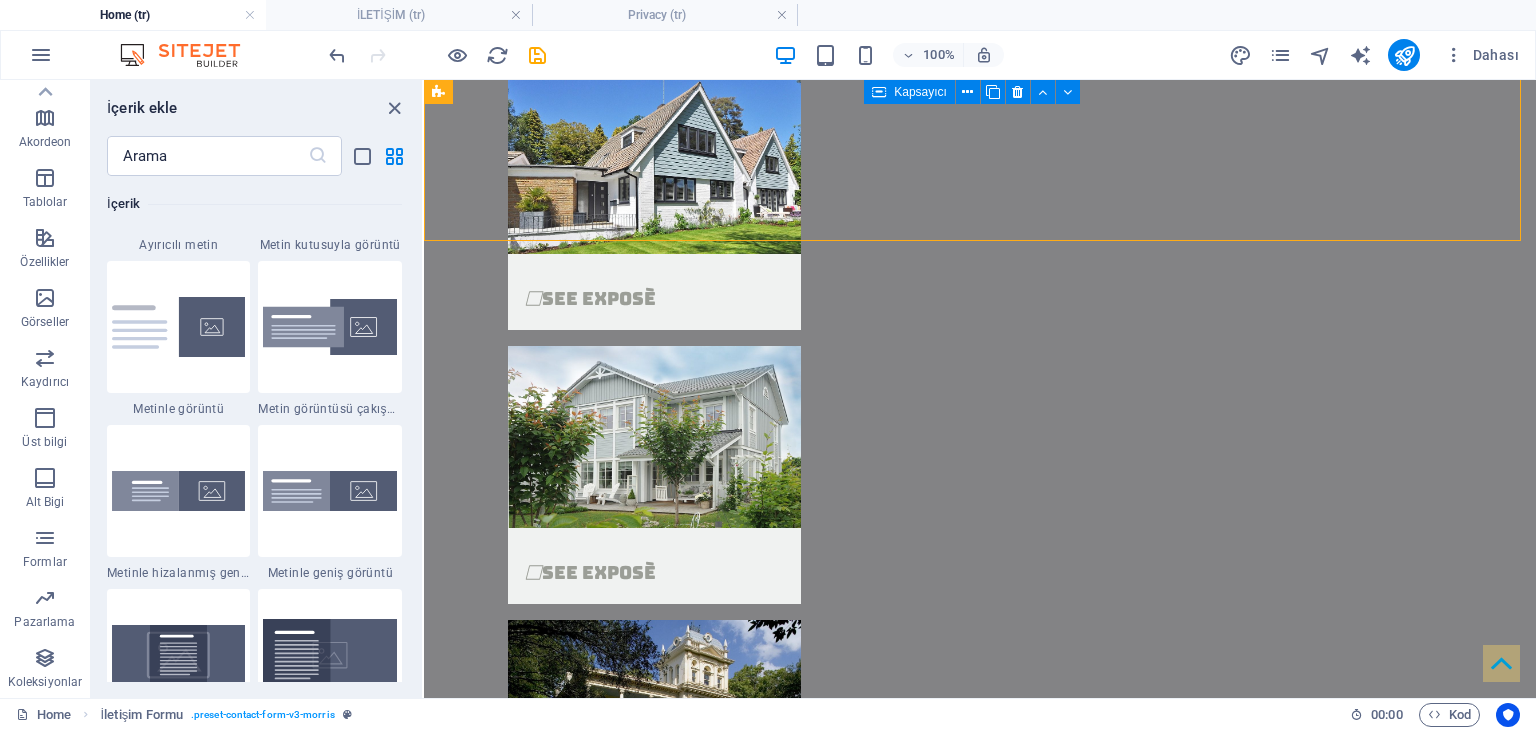scroll, scrollTop: 4499, scrollLeft: 0, axis: vertical 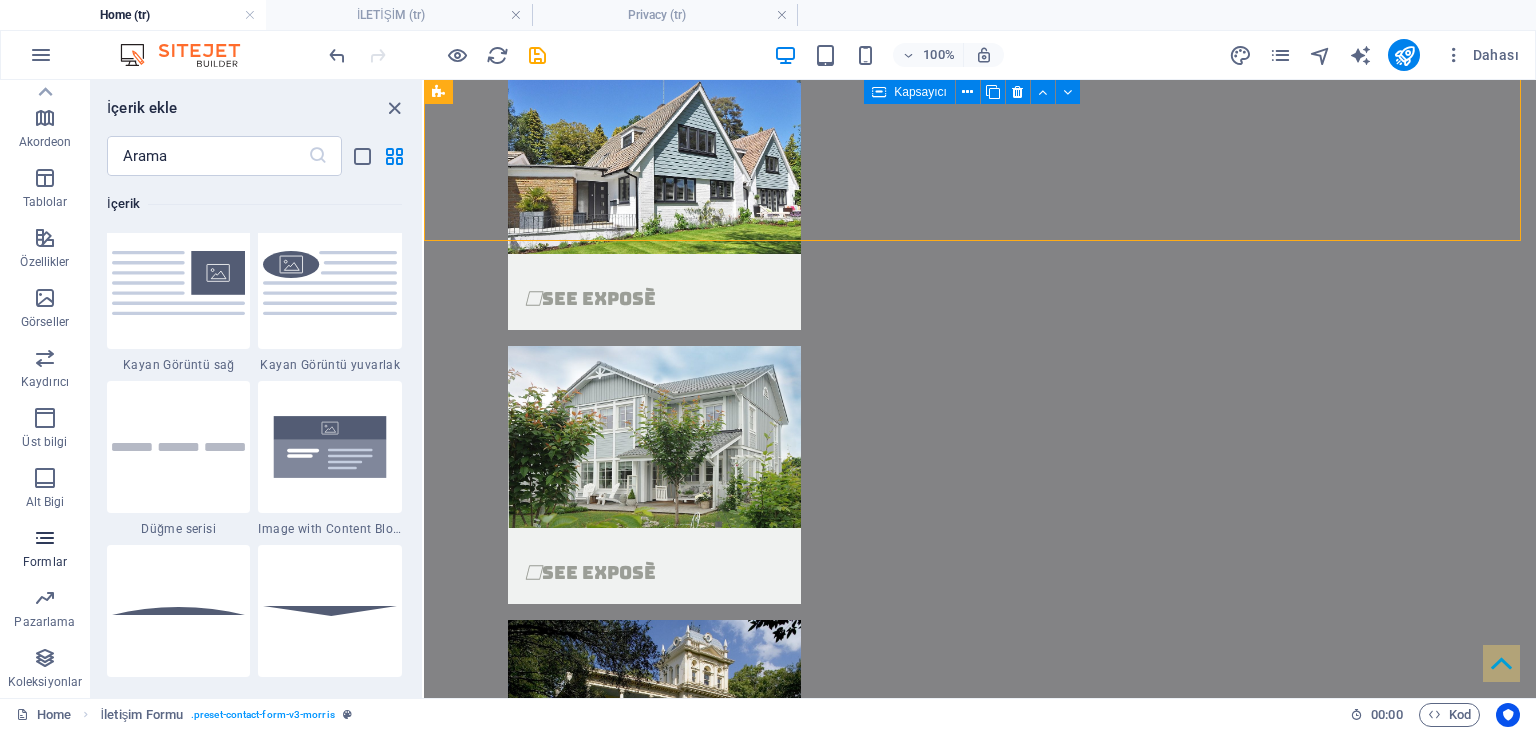 click at bounding box center [45, 538] 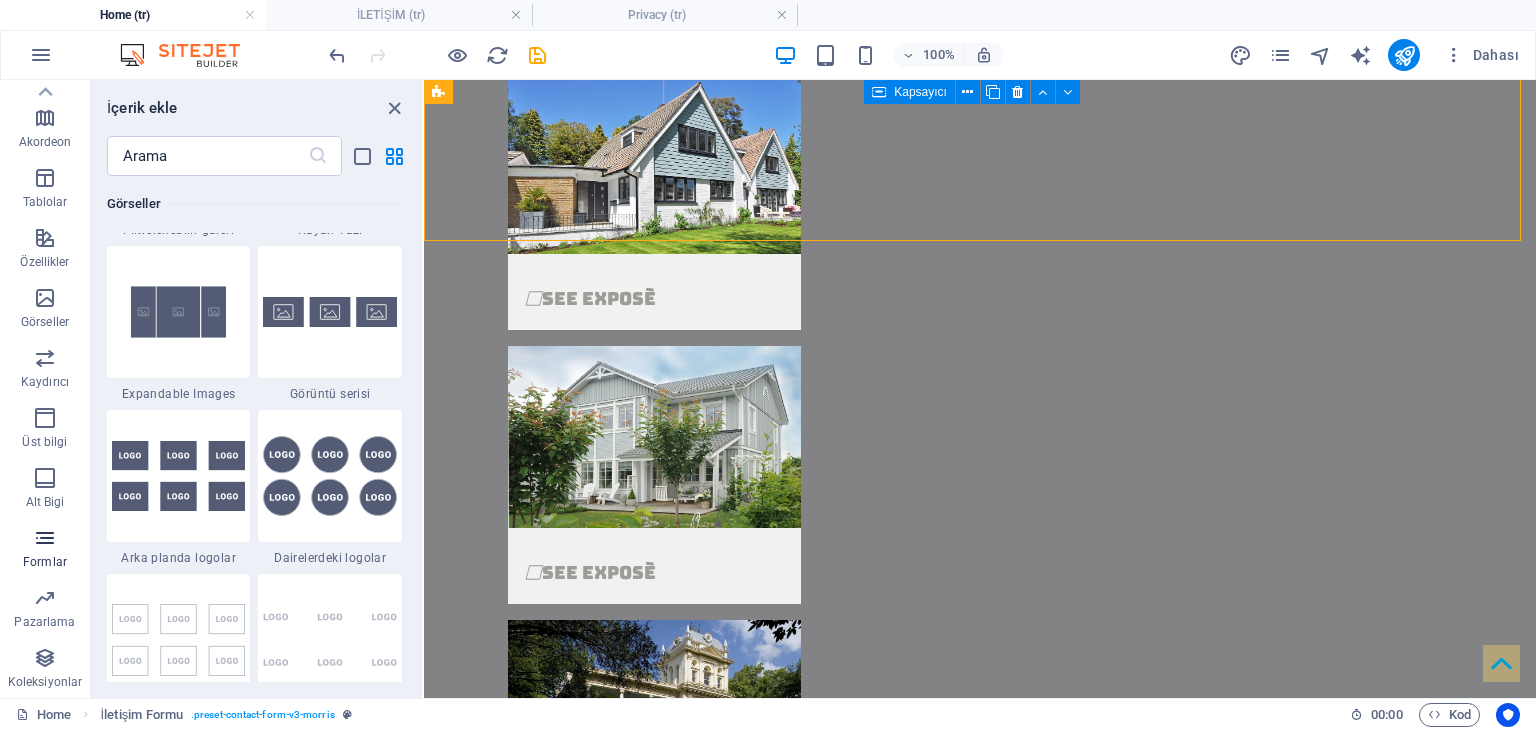 scroll, scrollTop: 14600, scrollLeft: 0, axis: vertical 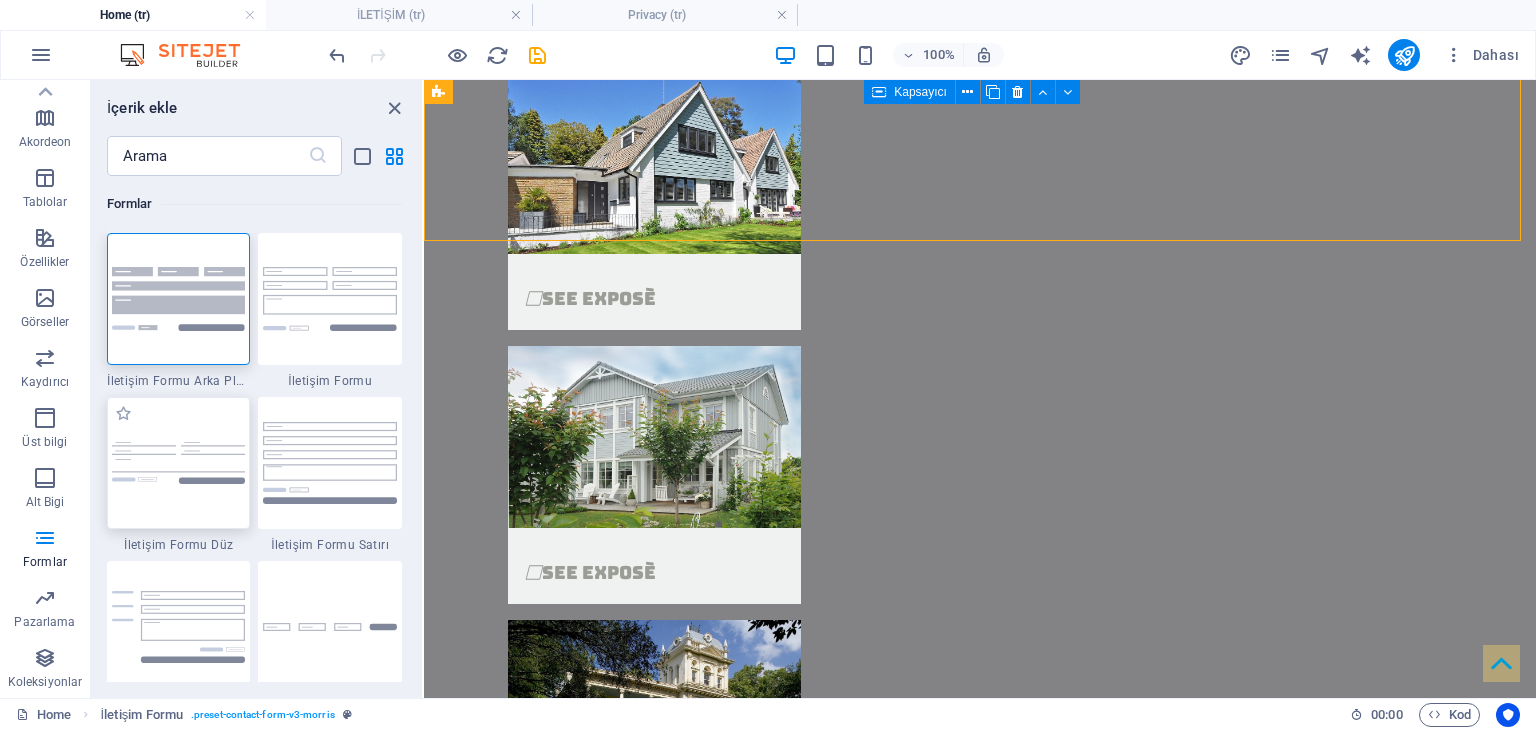 click at bounding box center [179, 463] 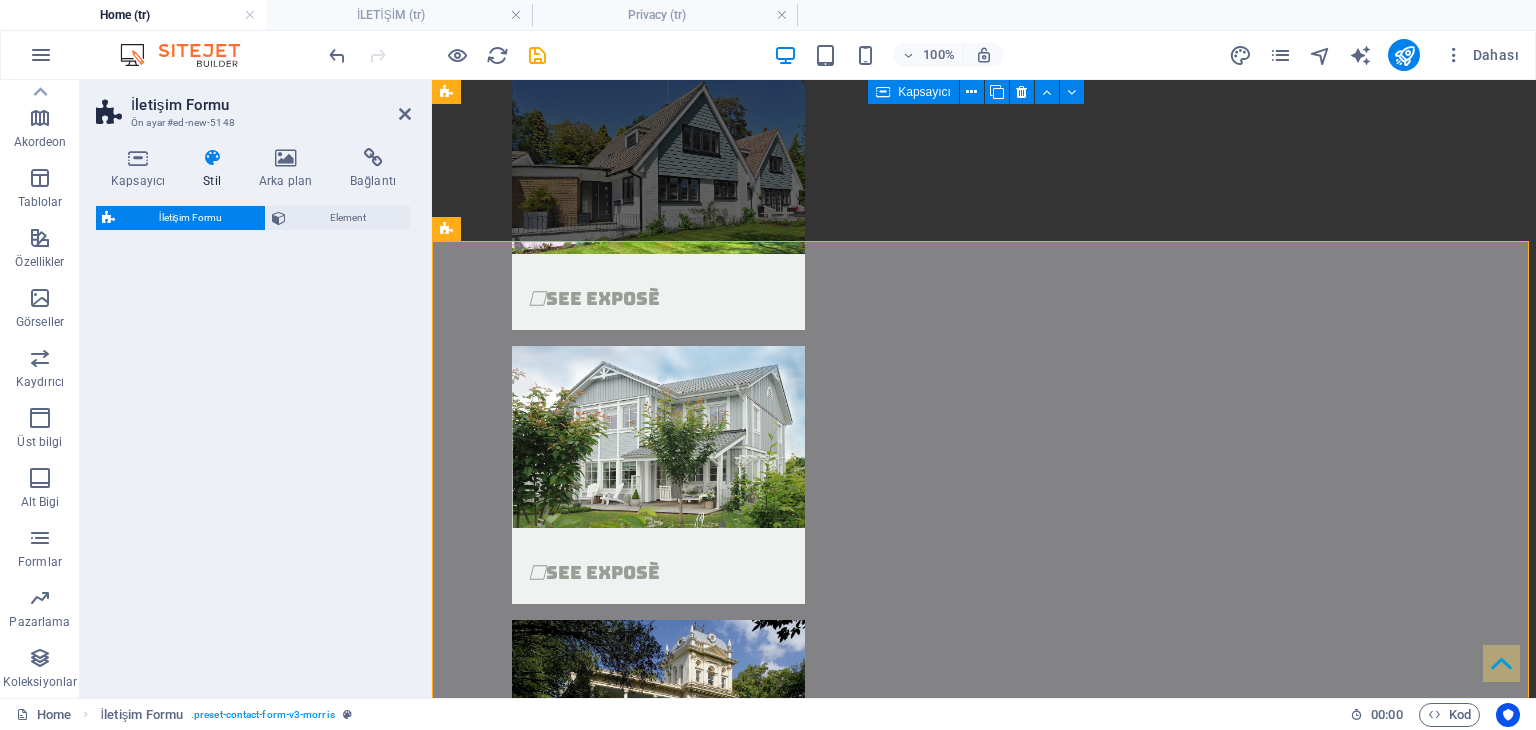 select on "rem" 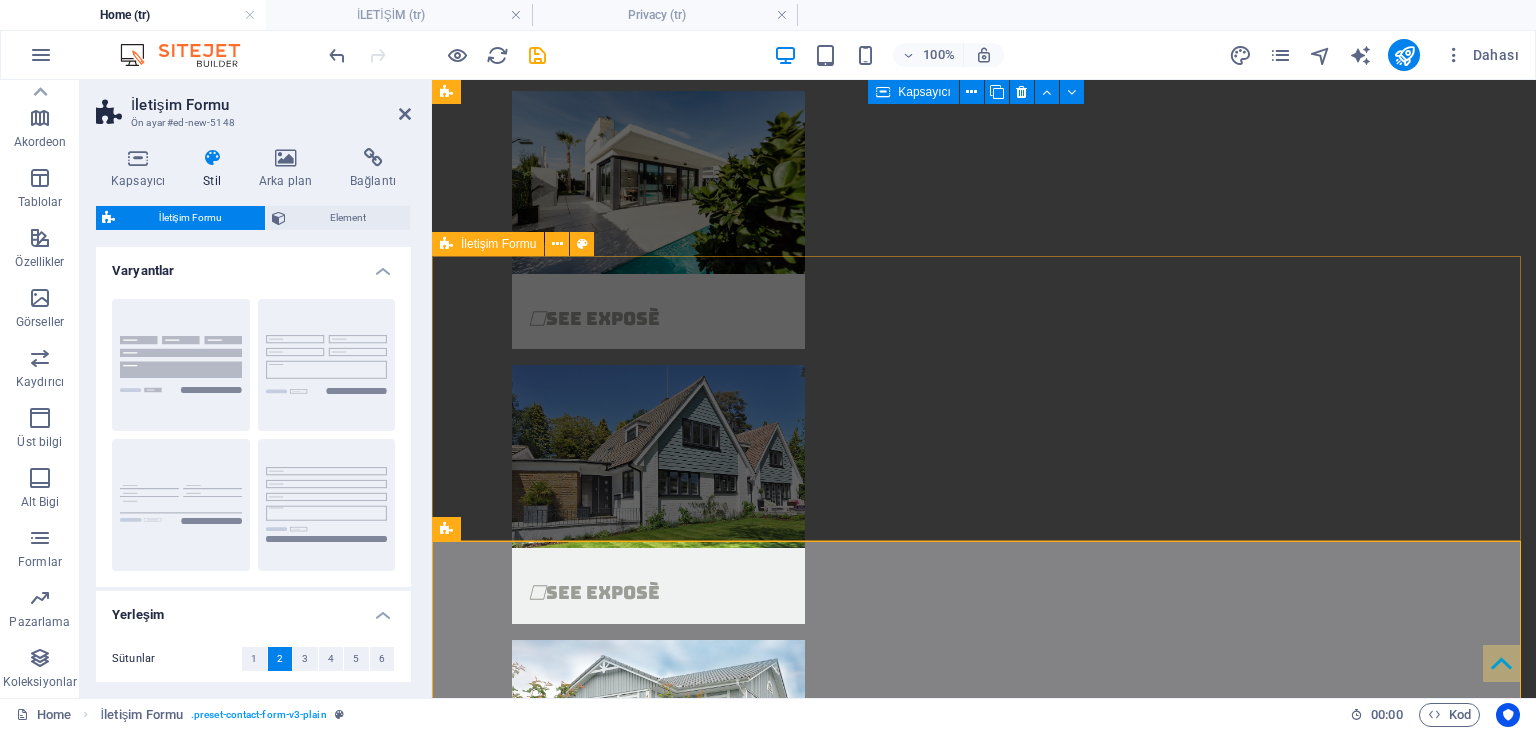 scroll, scrollTop: 4285, scrollLeft: 0, axis: vertical 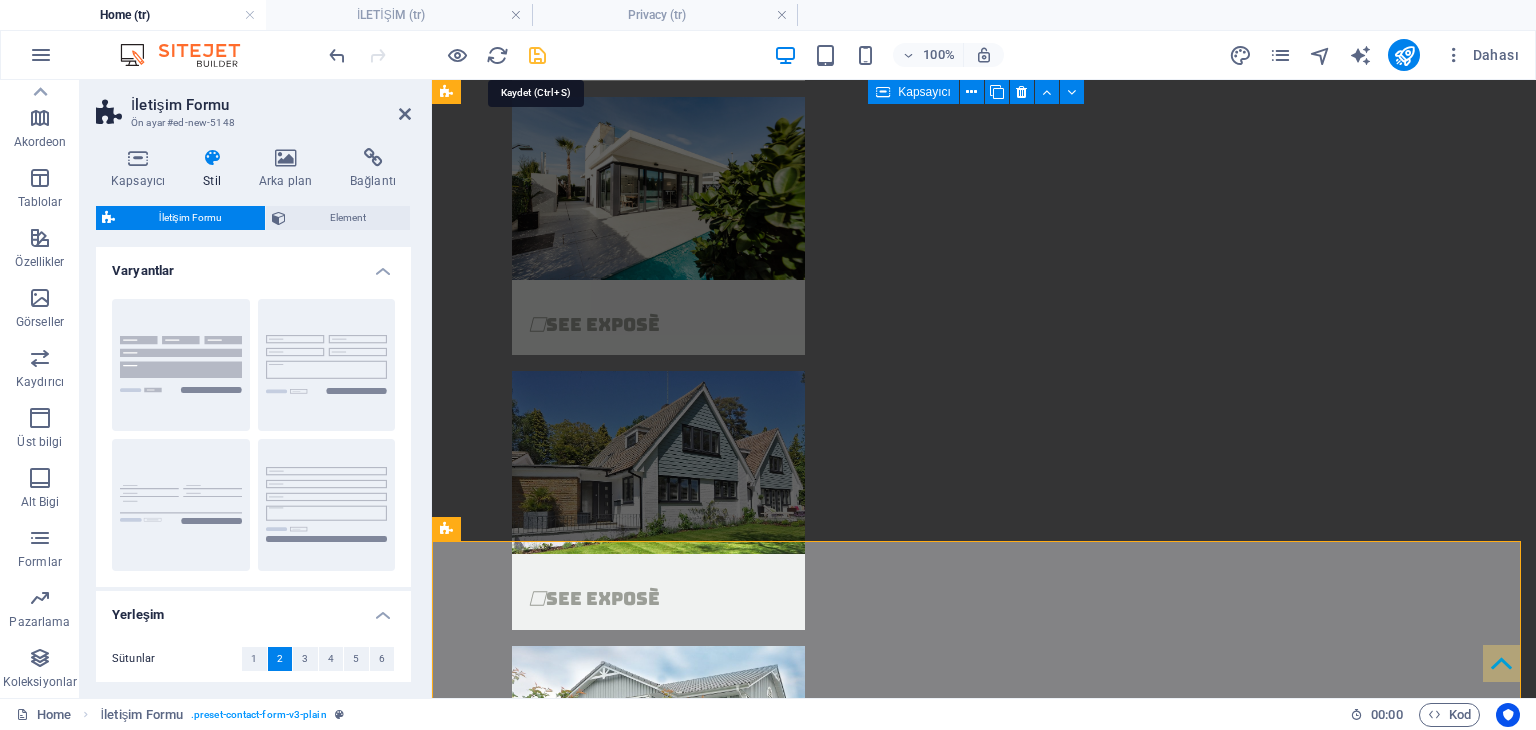 click at bounding box center [537, 55] 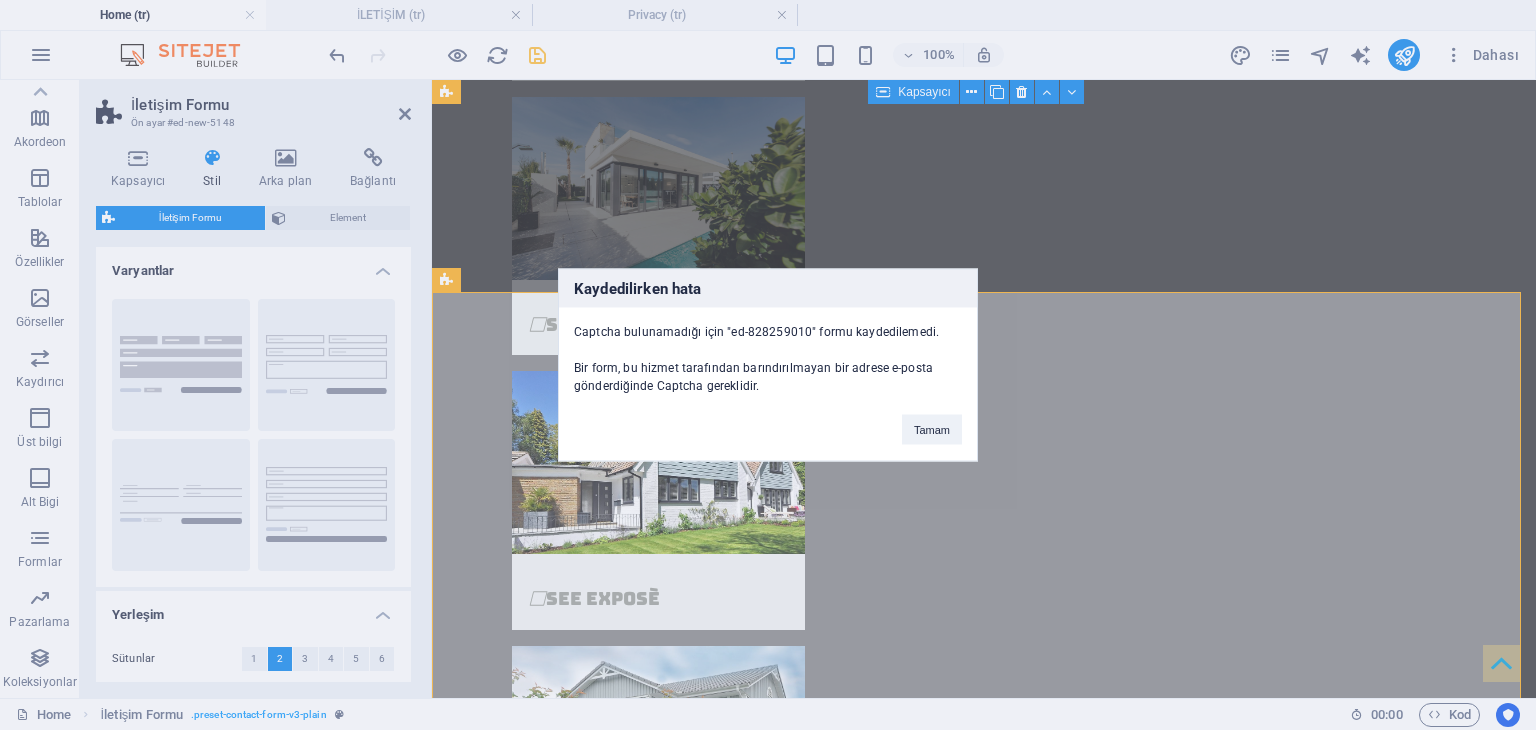 scroll, scrollTop: 4534, scrollLeft: 0, axis: vertical 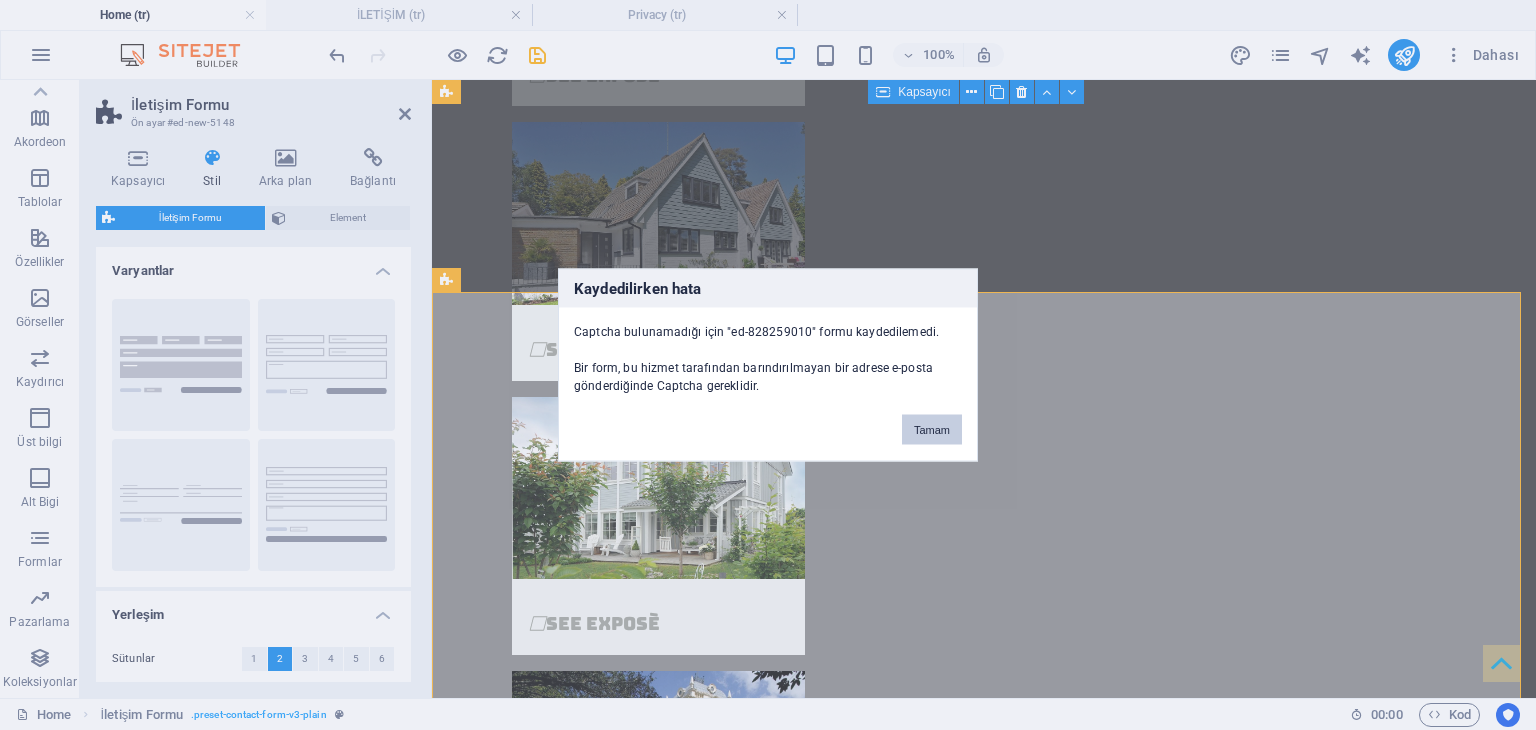 click on "Tamam" at bounding box center [932, 430] 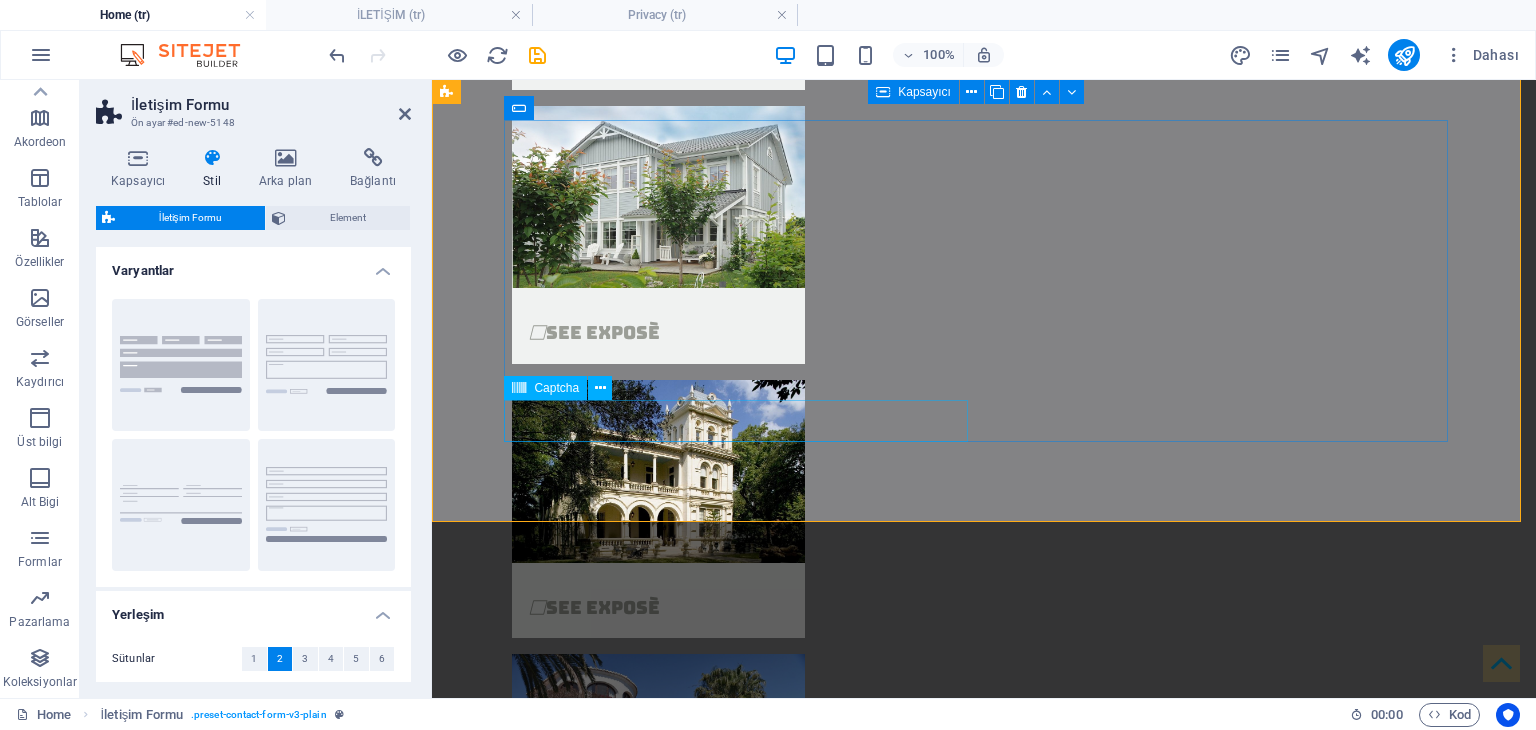 scroll, scrollTop: 4834, scrollLeft: 0, axis: vertical 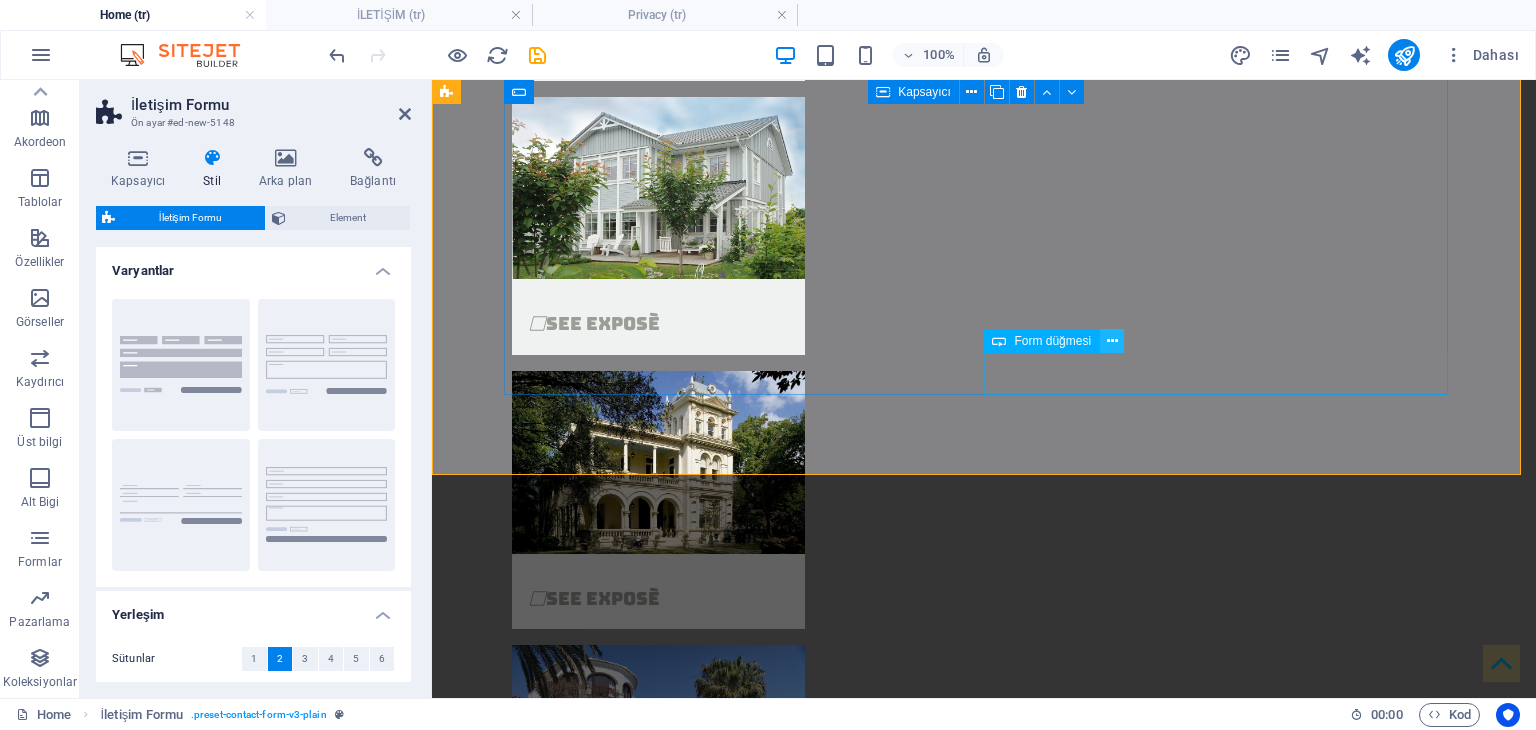 click at bounding box center (1112, 341) 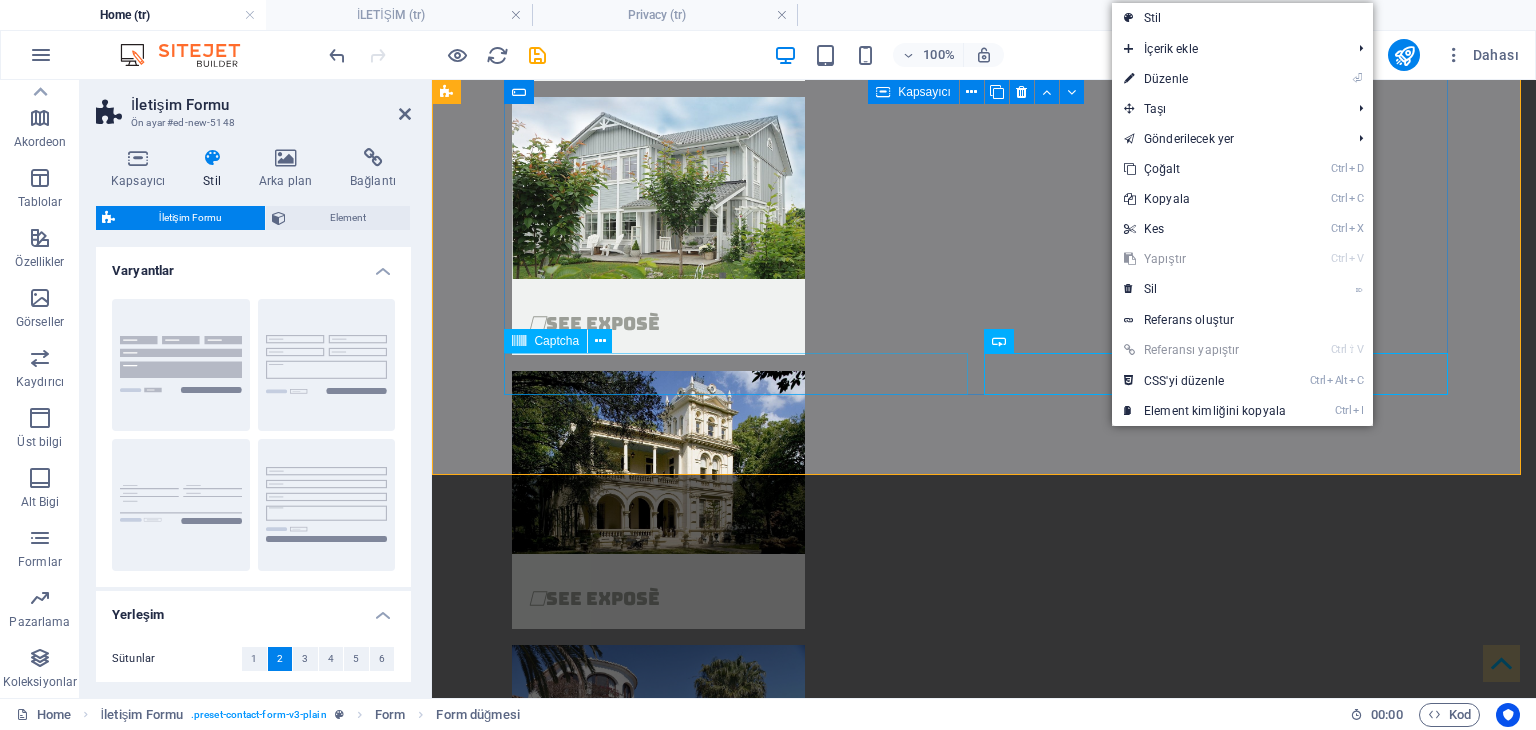 click at bounding box center (702, 6234) 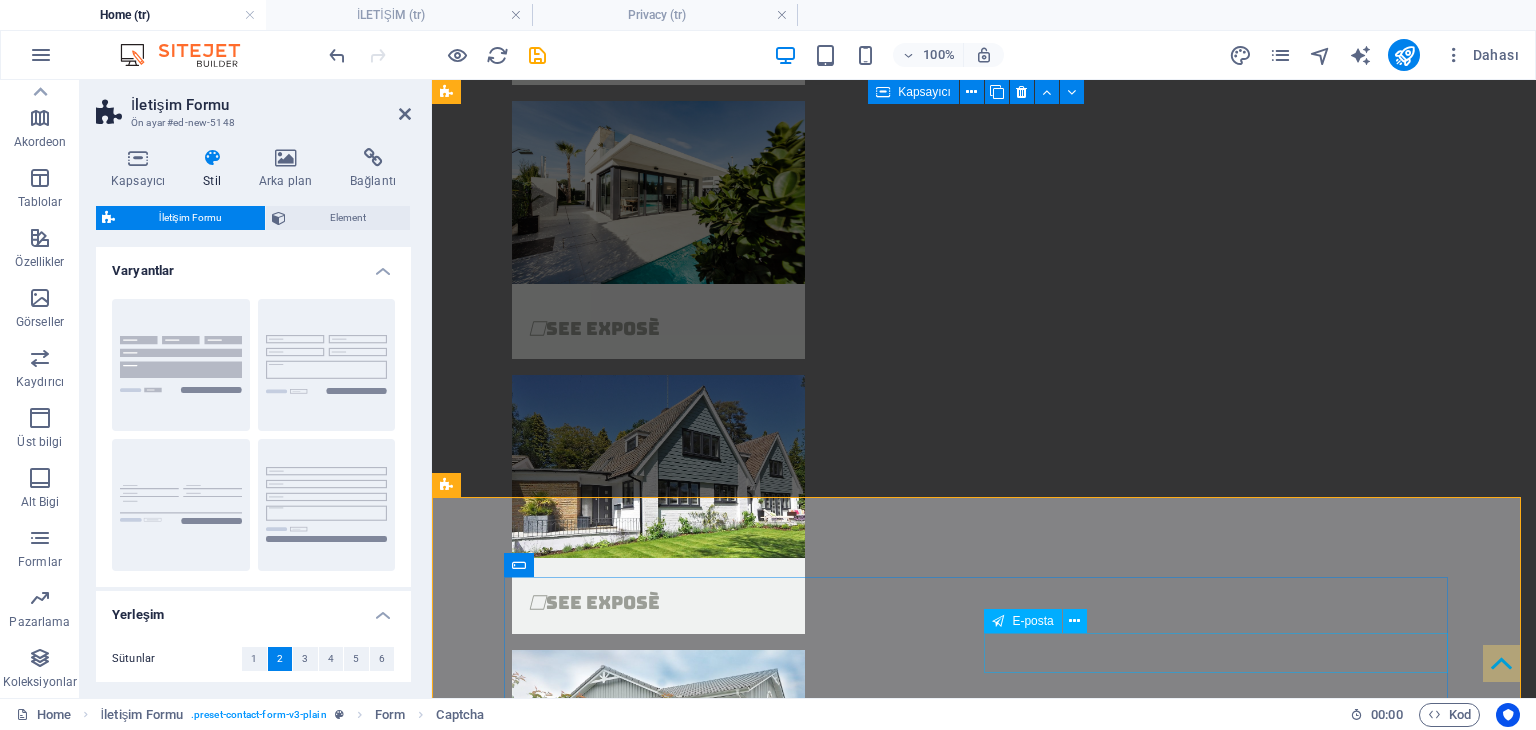scroll, scrollTop: 4134, scrollLeft: 0, axis: vertical 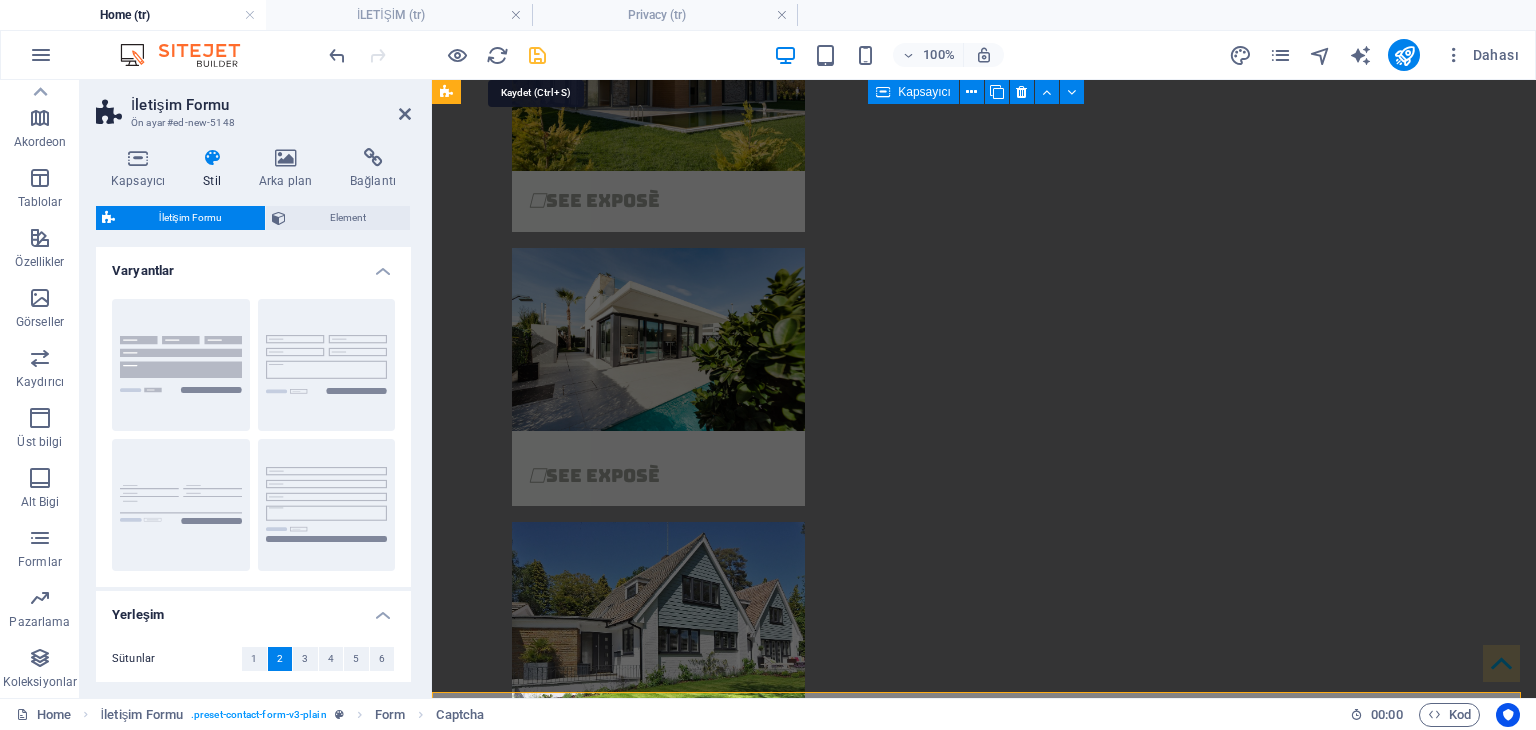 click at bounding box center (537, 55) 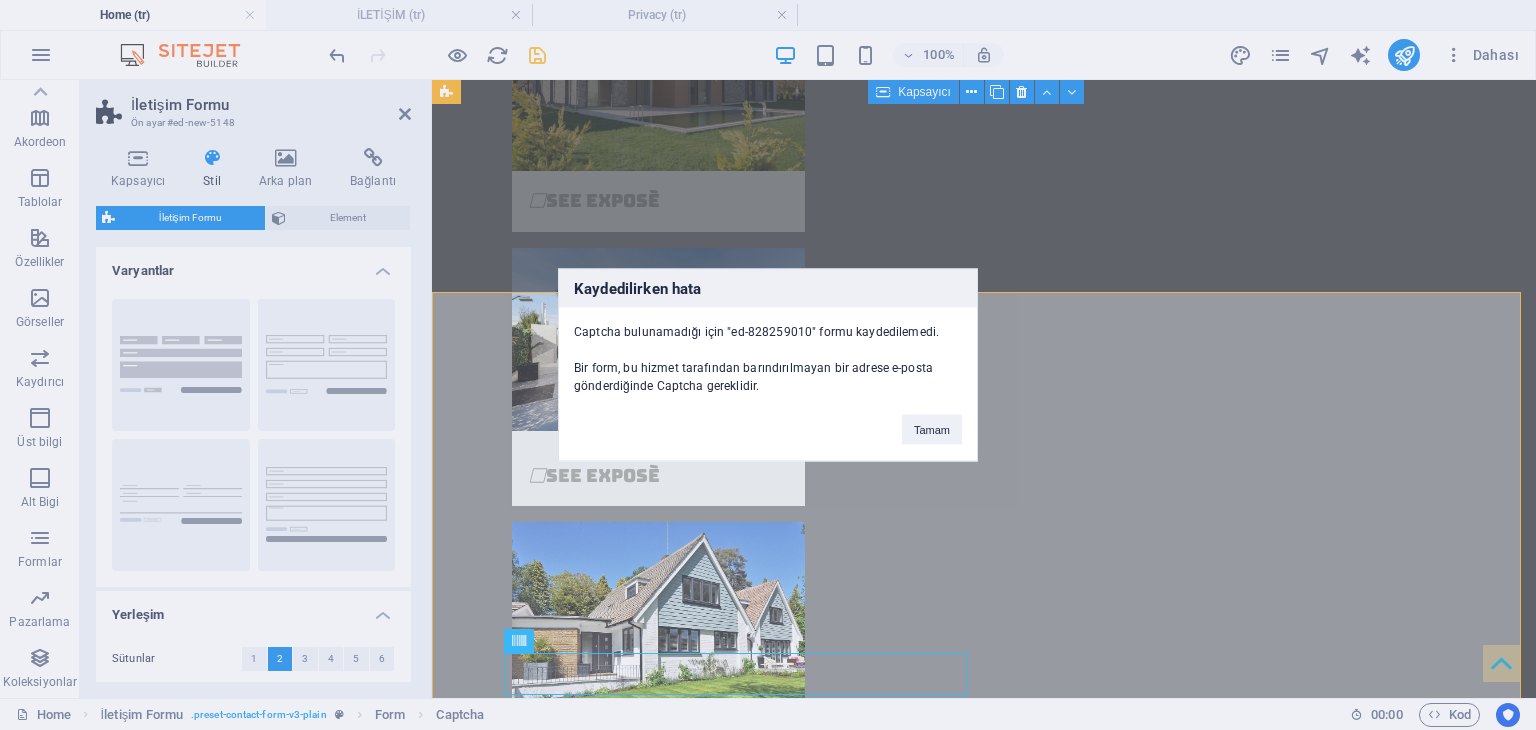 scroll, scrollTop: 4534, scrollLeft: 0, axis: vertical 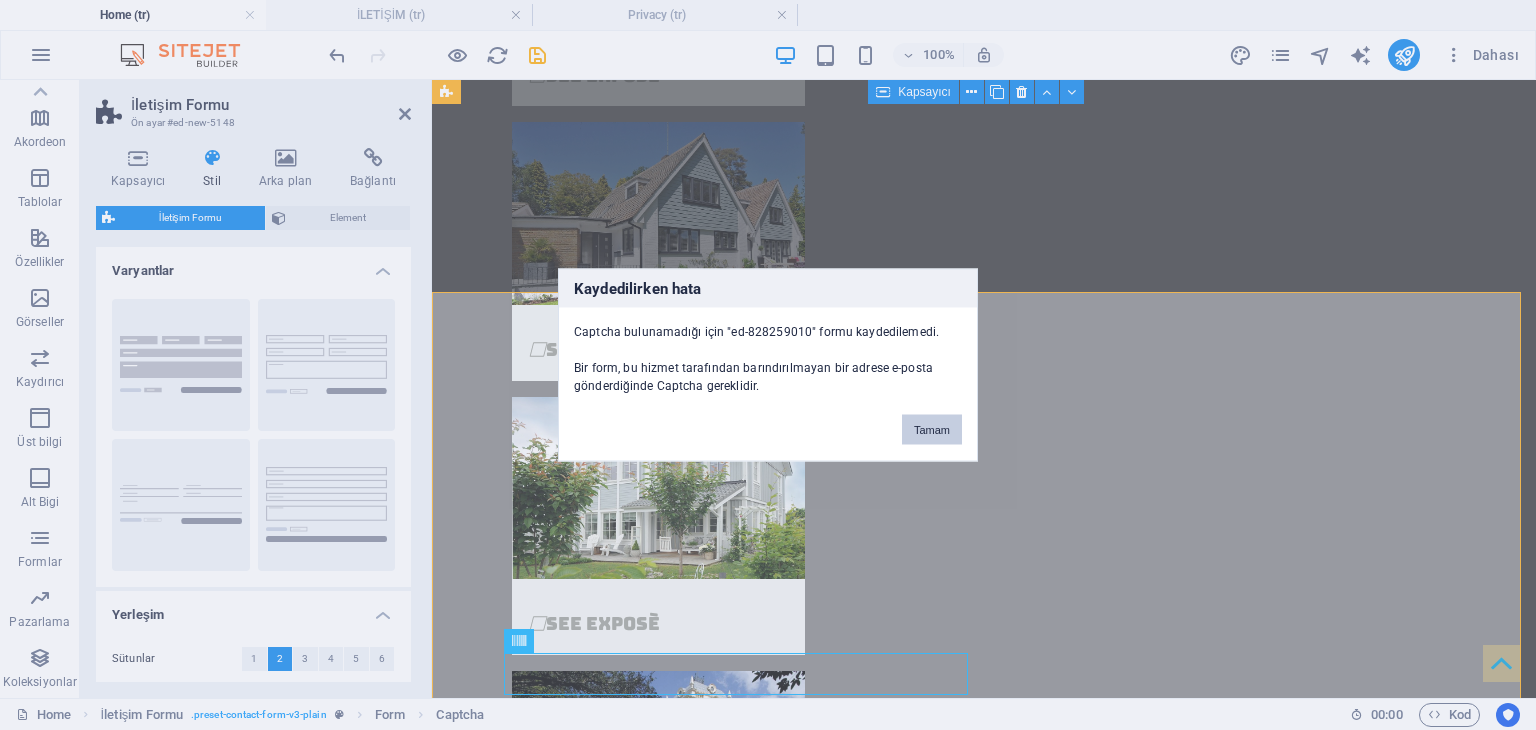 click on "Tamam" at bounding box center (932, 430) 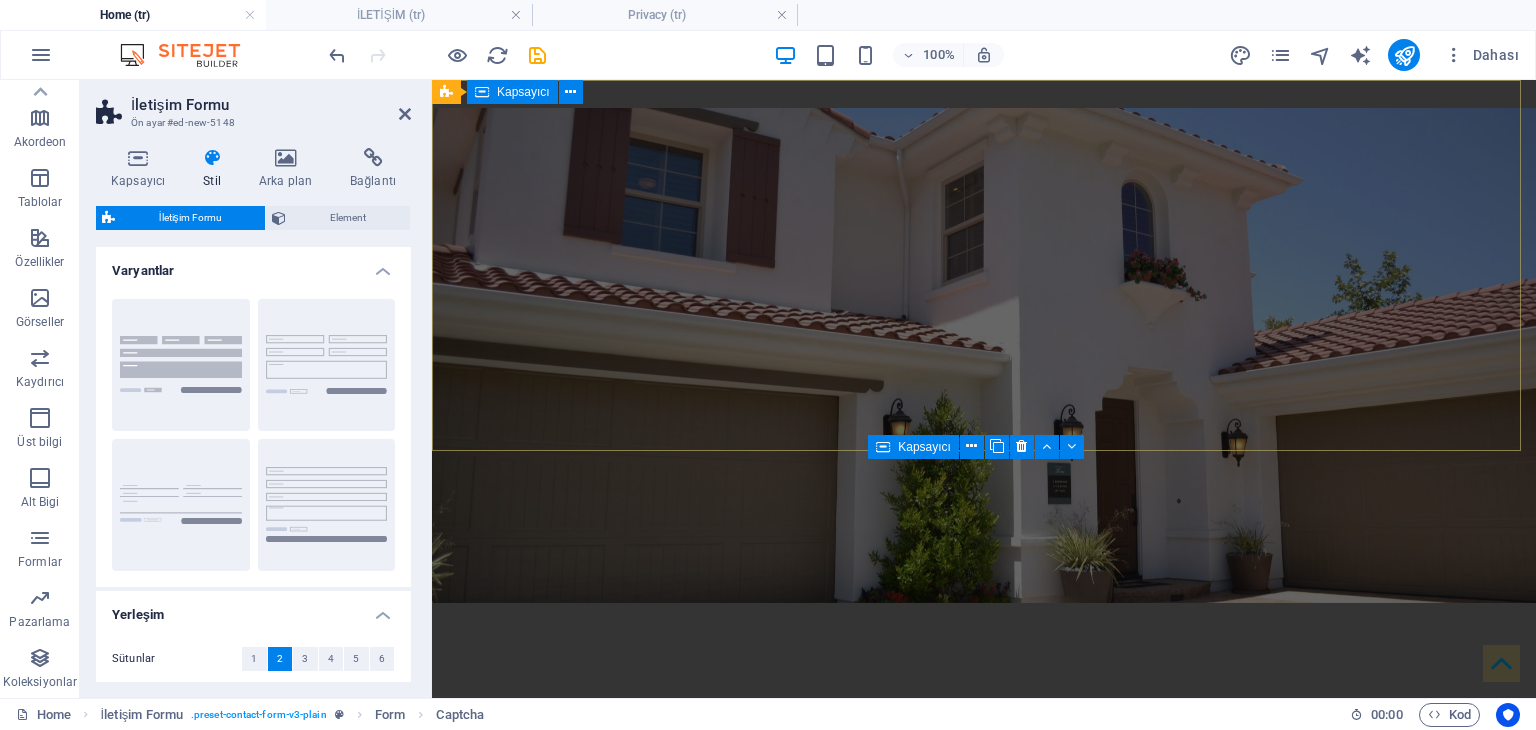 scroll, scrollTop: 0, scrollLeft: 0, axis: both 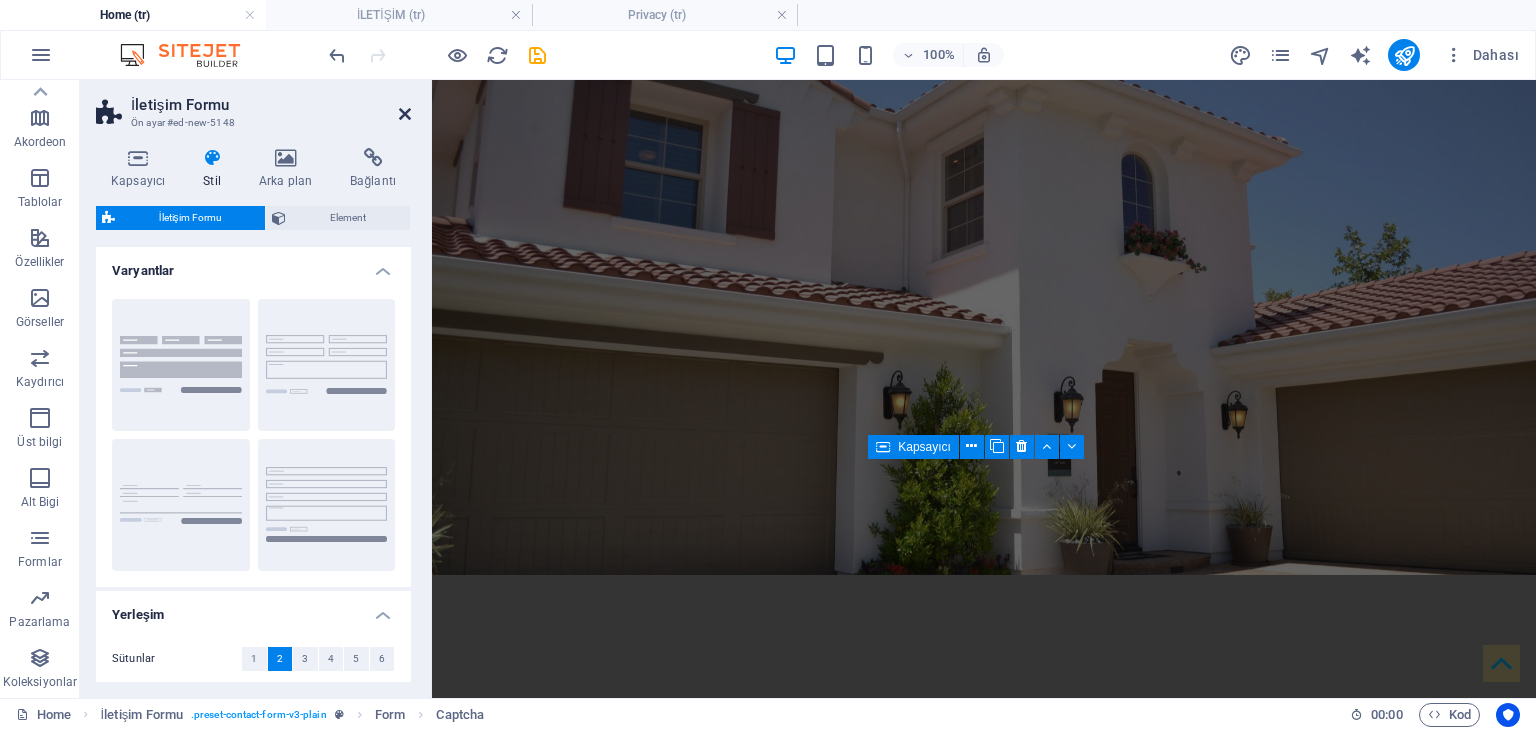 click at bounding box center (405, 114) 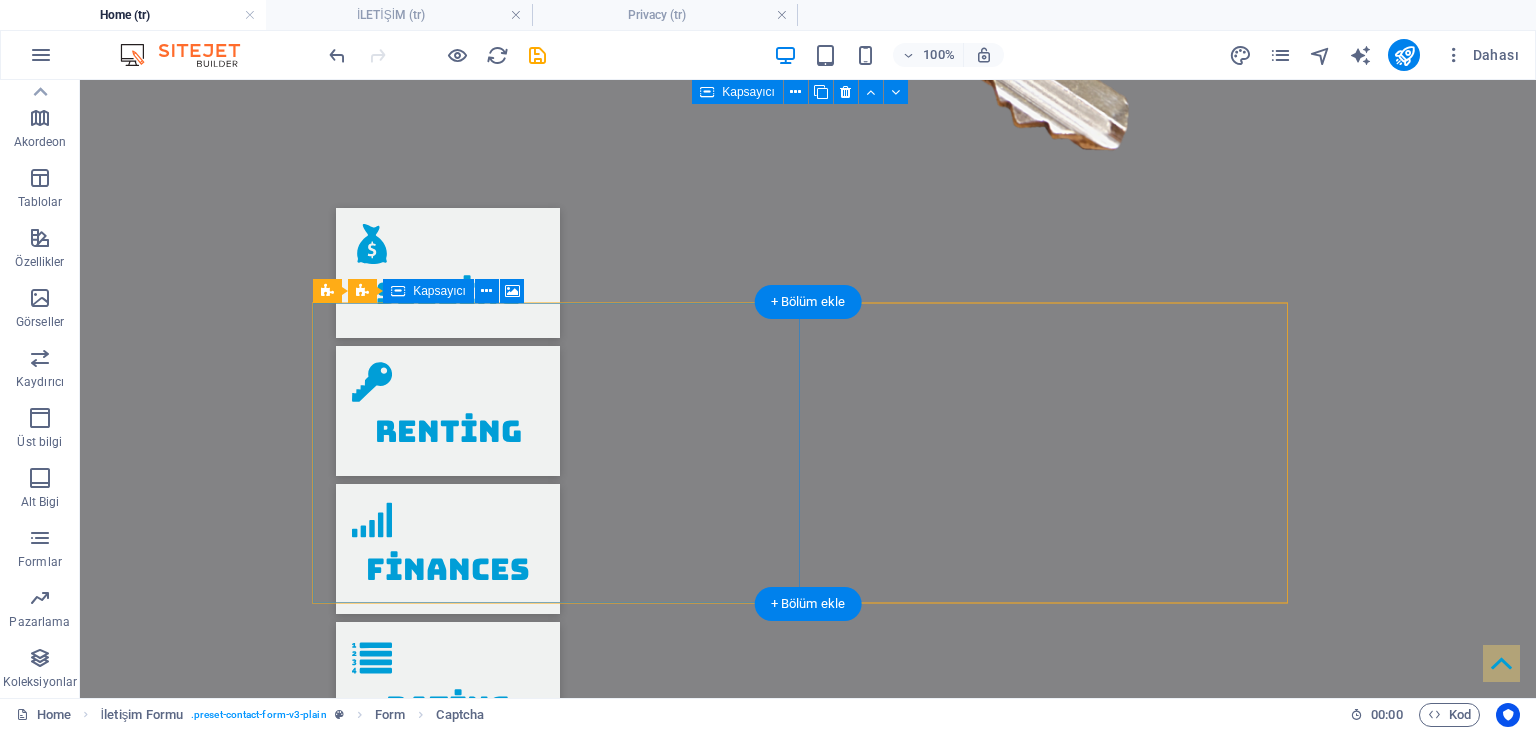 scroll, scrollTop: 1920, scrollLeft: 0, axis: vertical 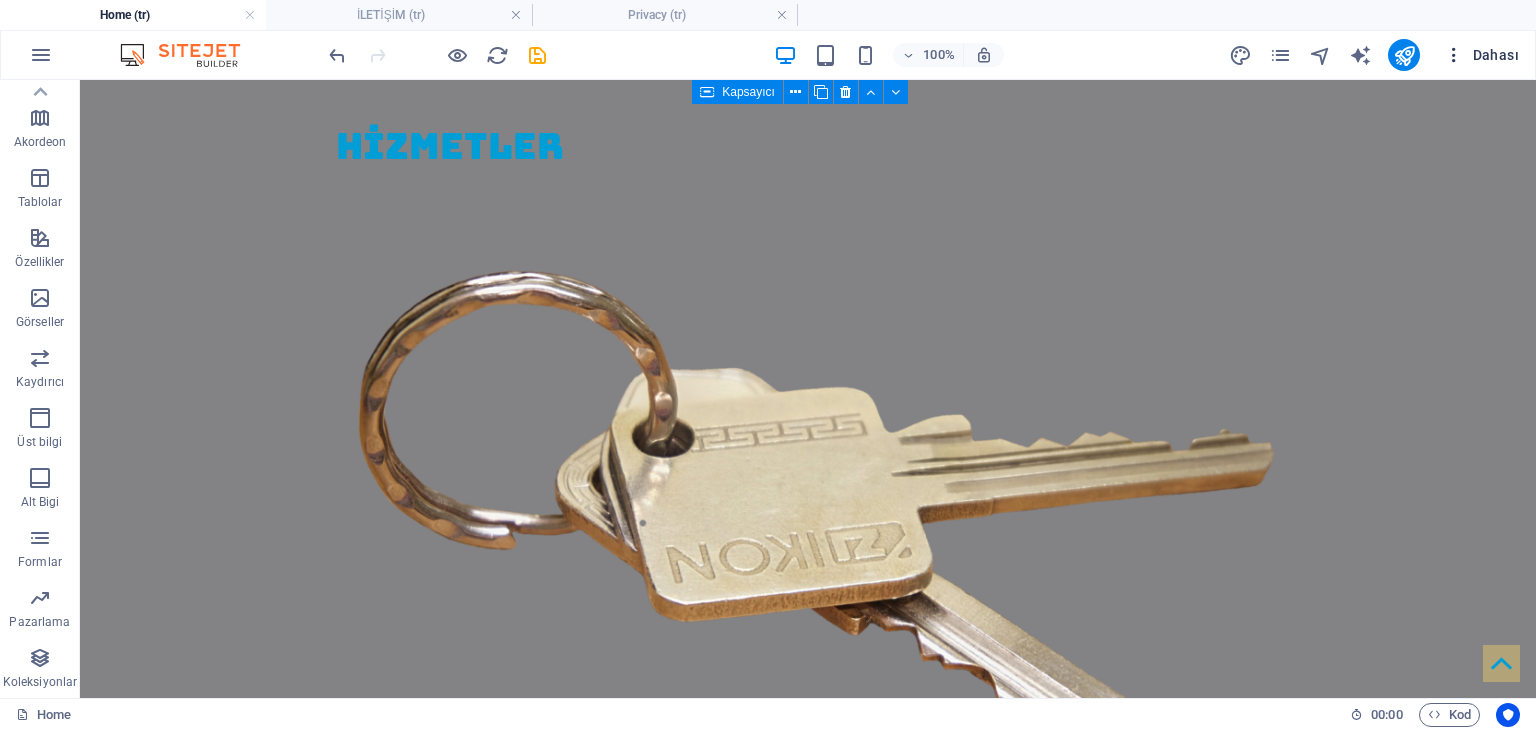 click at bounding box center (1454, 55) 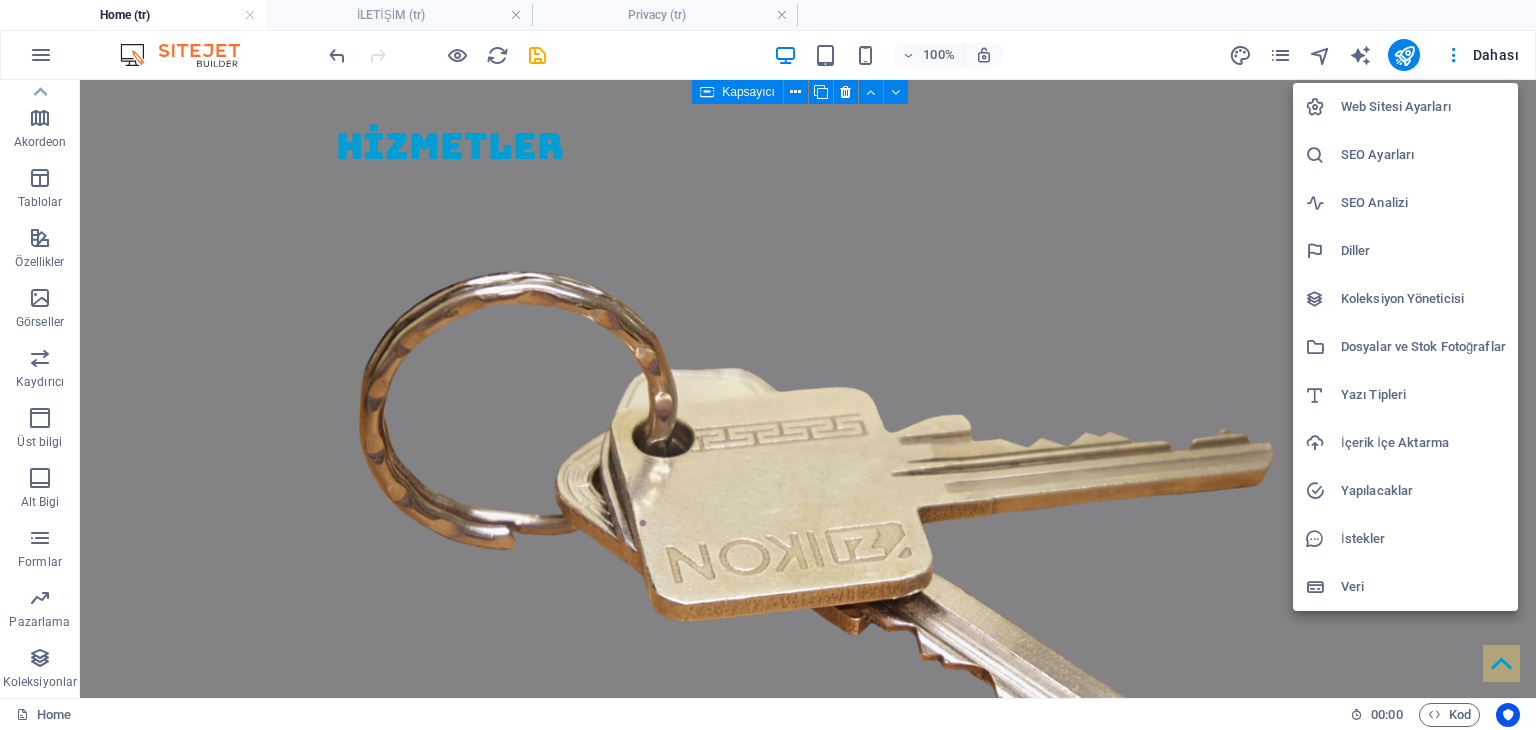 click on "Web Sitesi Ayarları" at bounding box center [1423, 107] 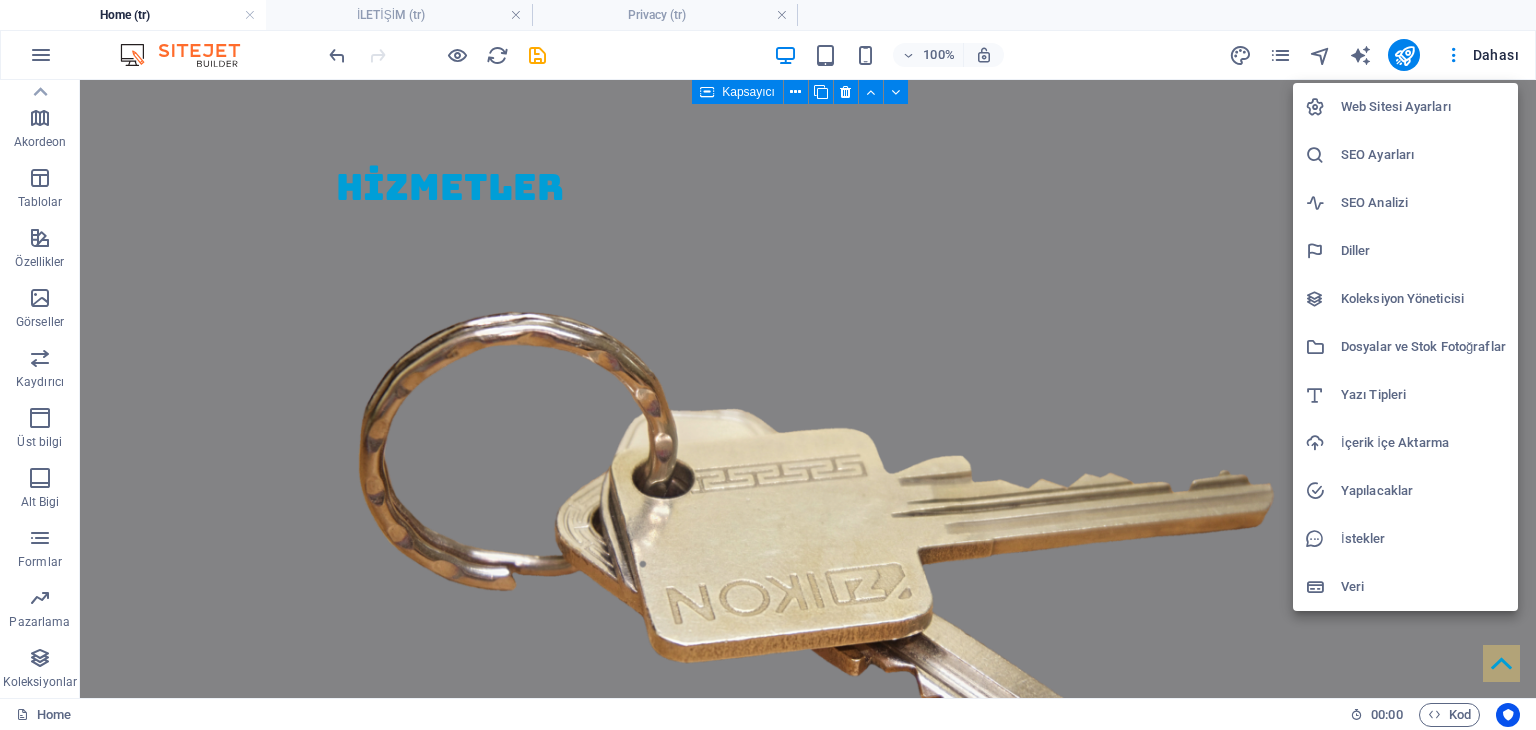 scroll, scrollTop: 1940, scrollLeft: 0, axis: vertical 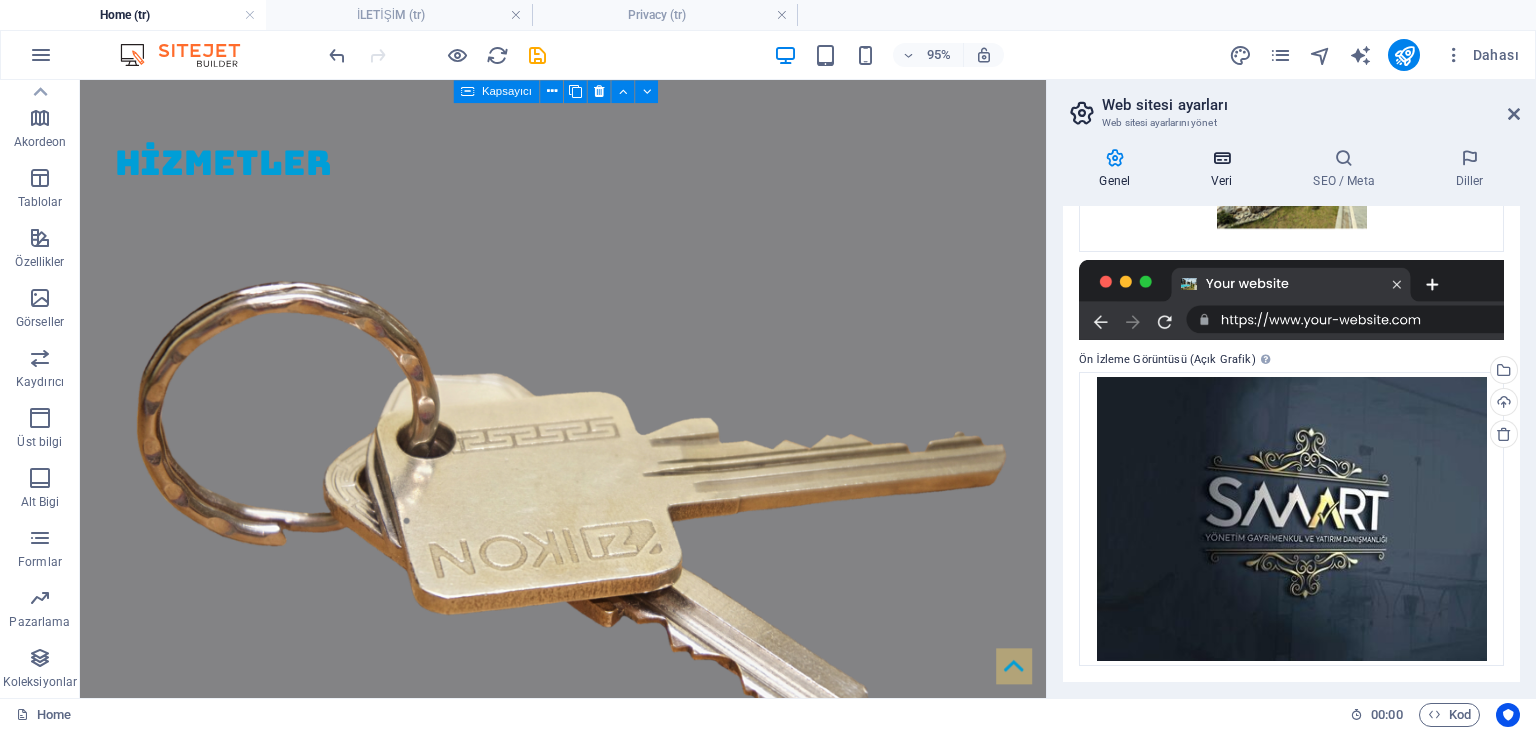 click on "Veri" at bounding box center (1226, 169) 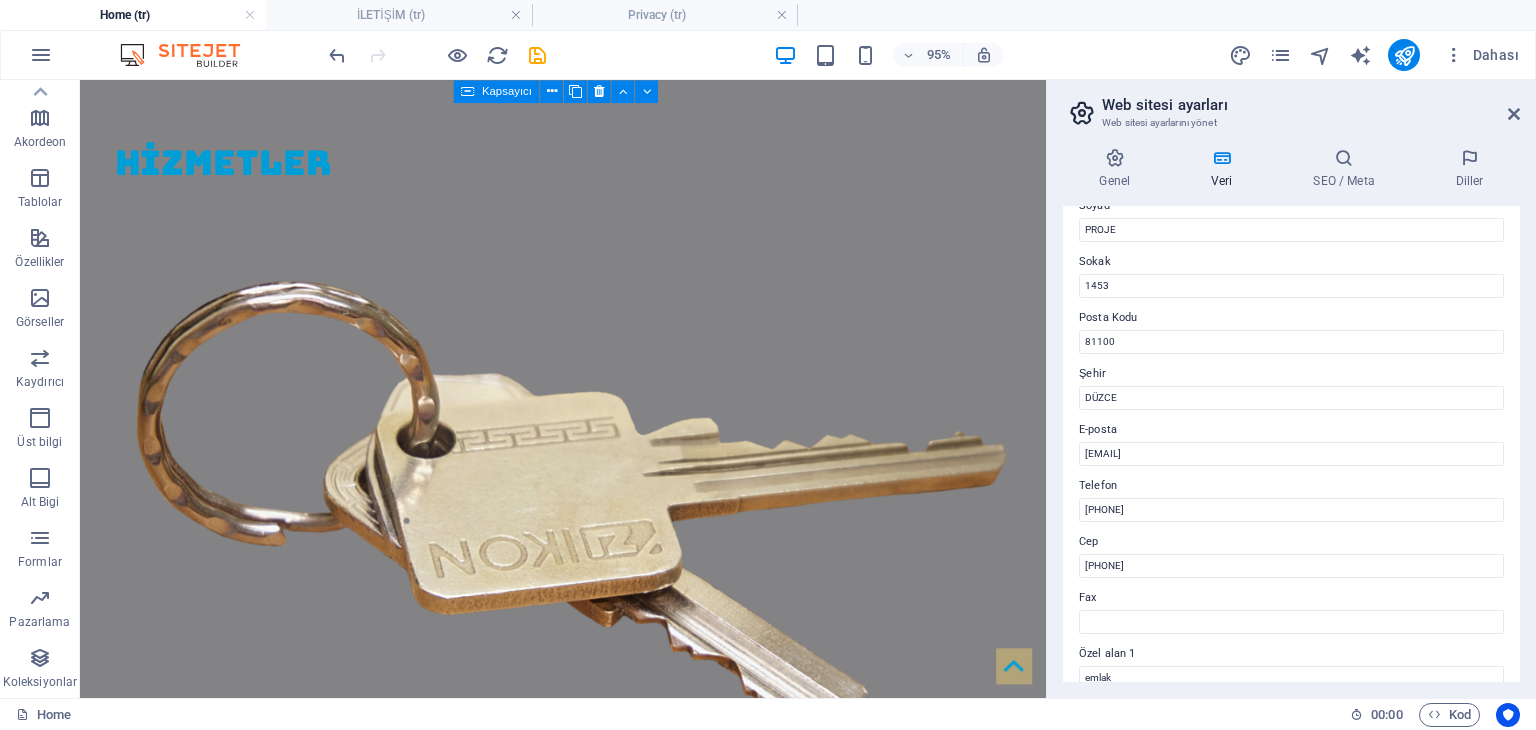 scroll, scrollTop: 200, scrollLeft: 0, axis: vertical 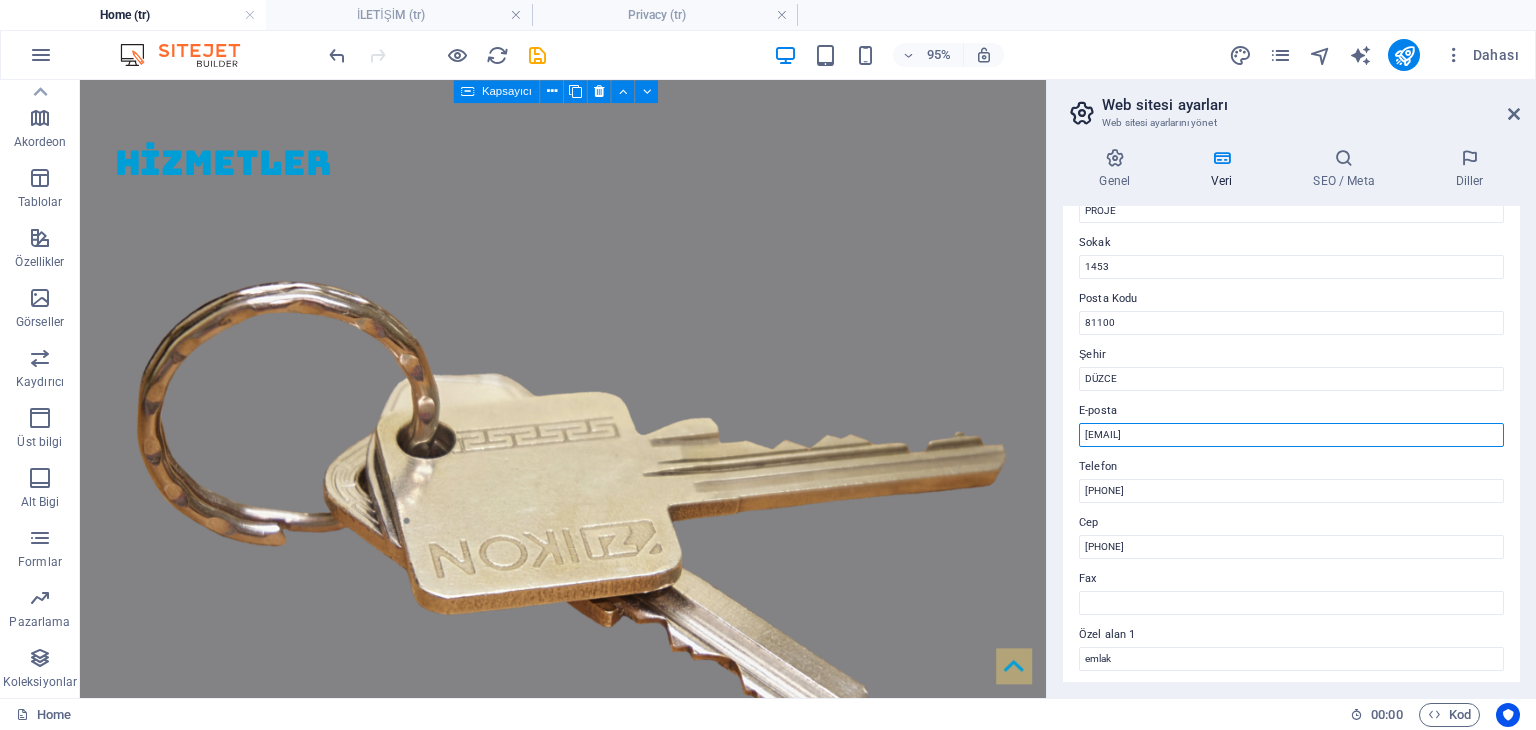 drag, startPoint x: 1306, startPoint y: 515, endPoint x: 1081, endPoint y: 444, distance: 235.93643 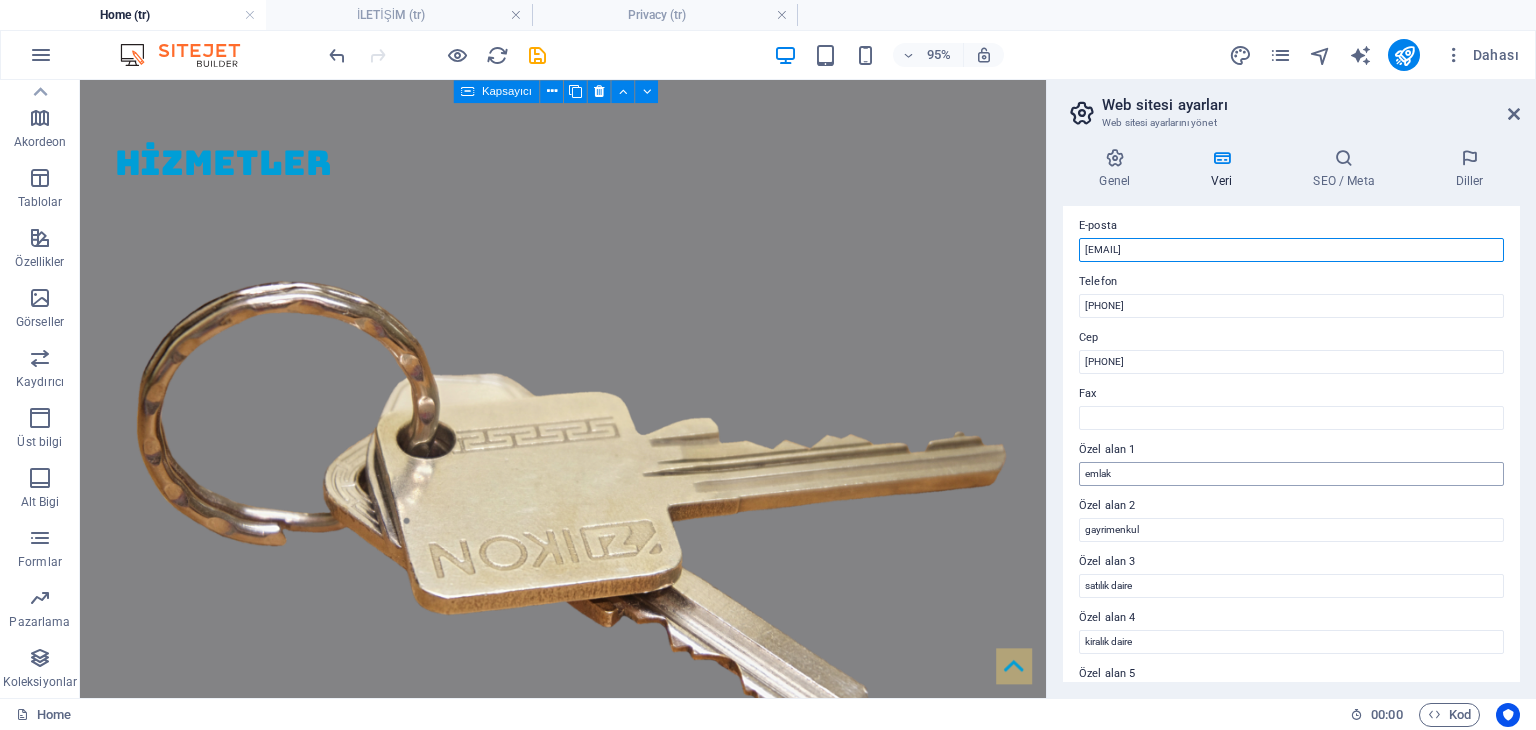scroll, scrollTop: 484, scrollLeft: 0, axis: vertical 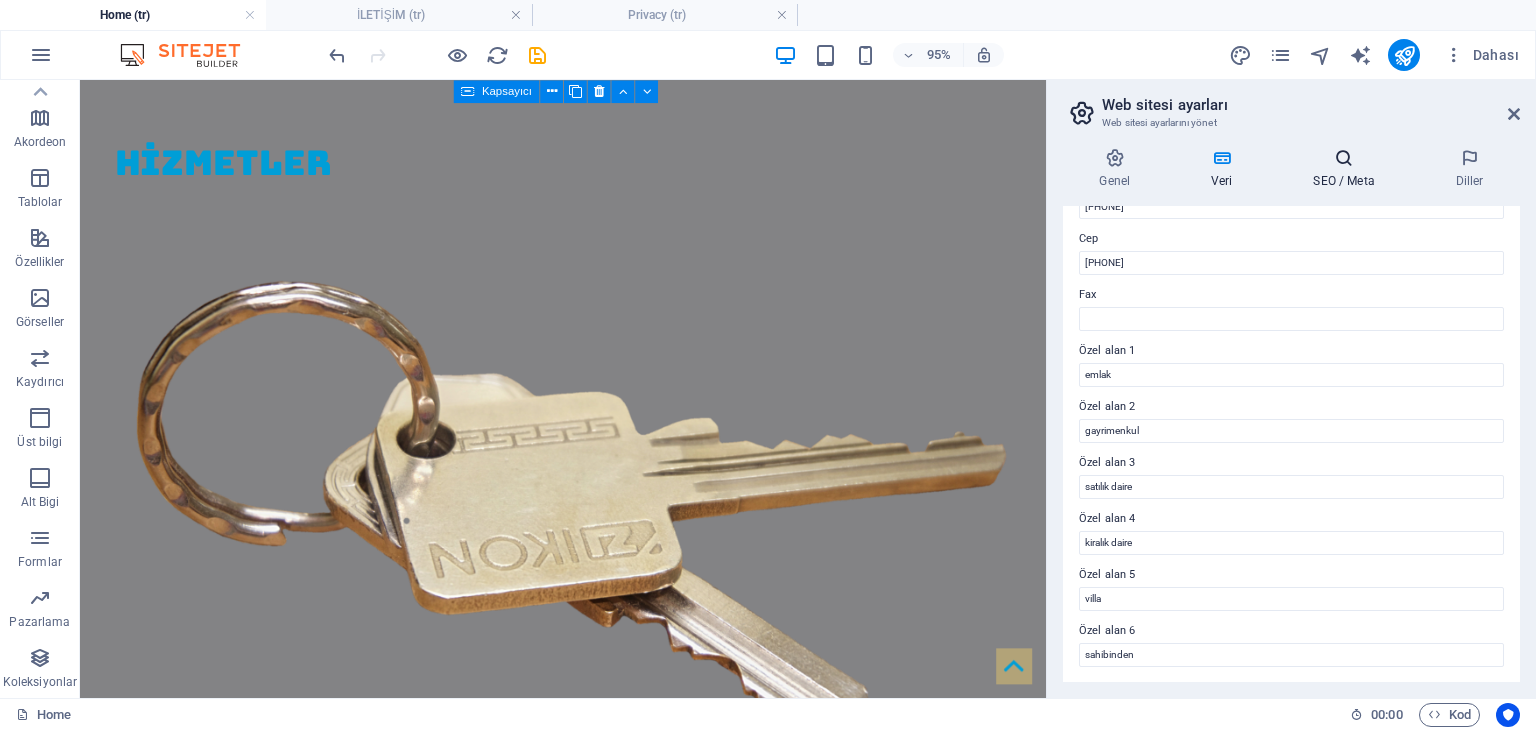 type on "[EMAIL]" 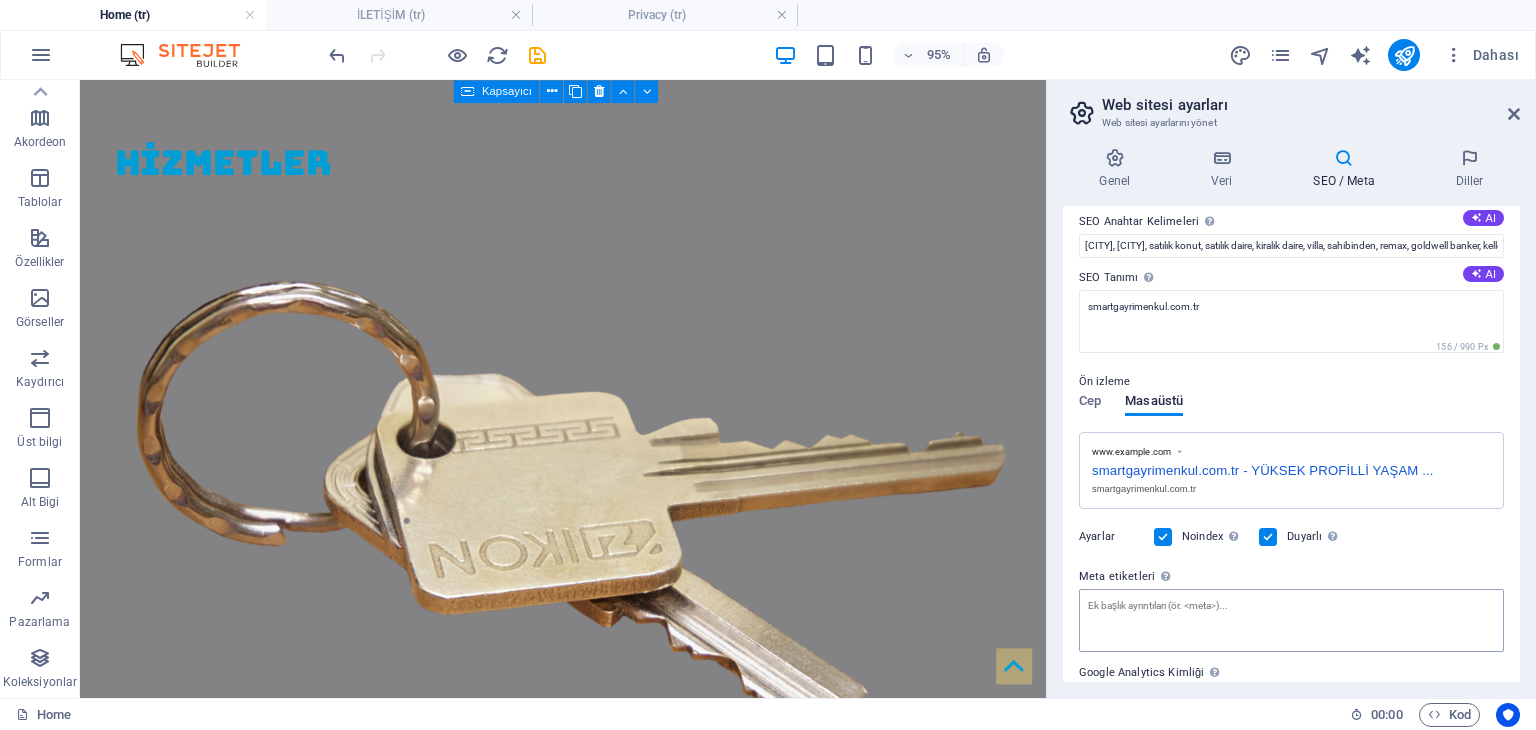 scroll, scrollTop: 222, scrollLeft: 0, axis: vertical 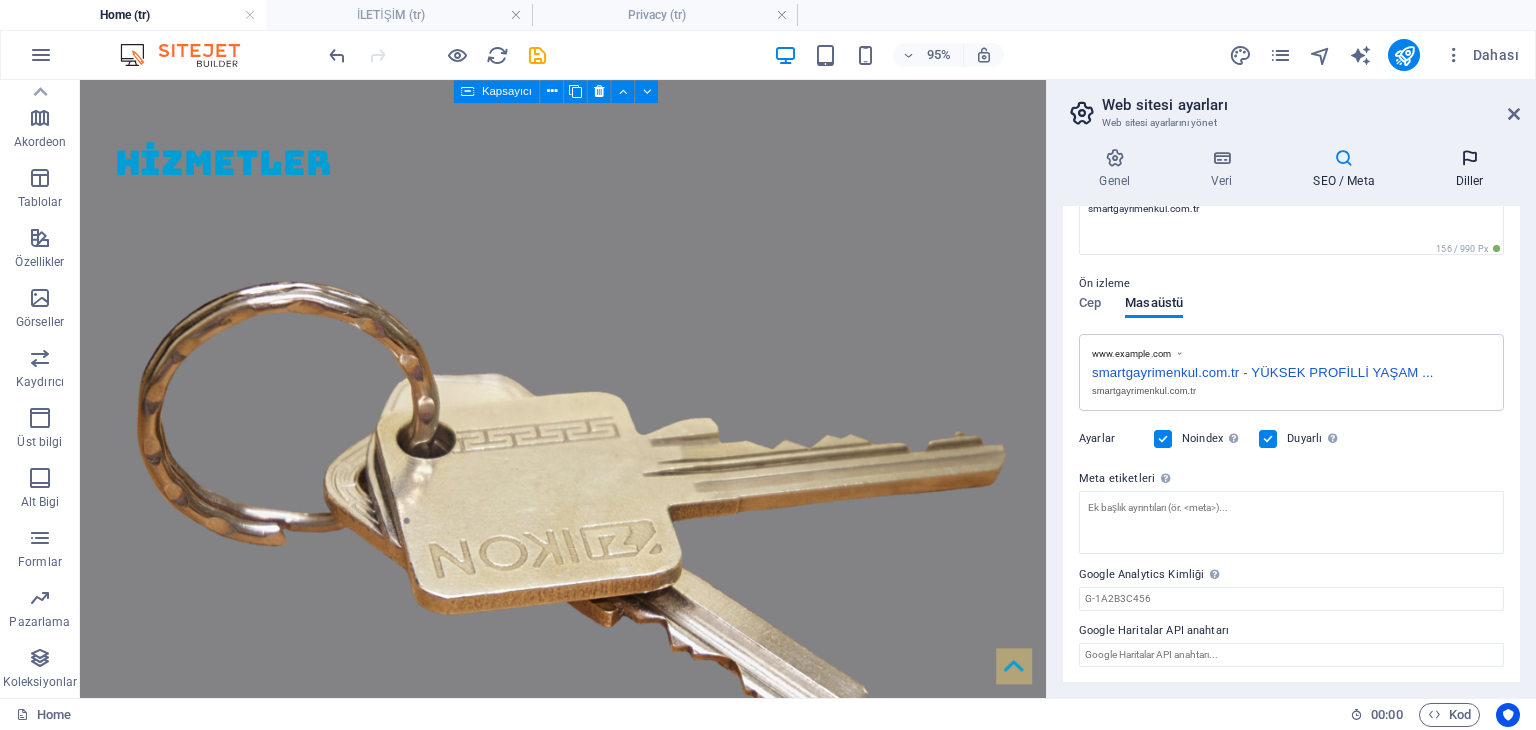 click at bounding box center [1469, 158] 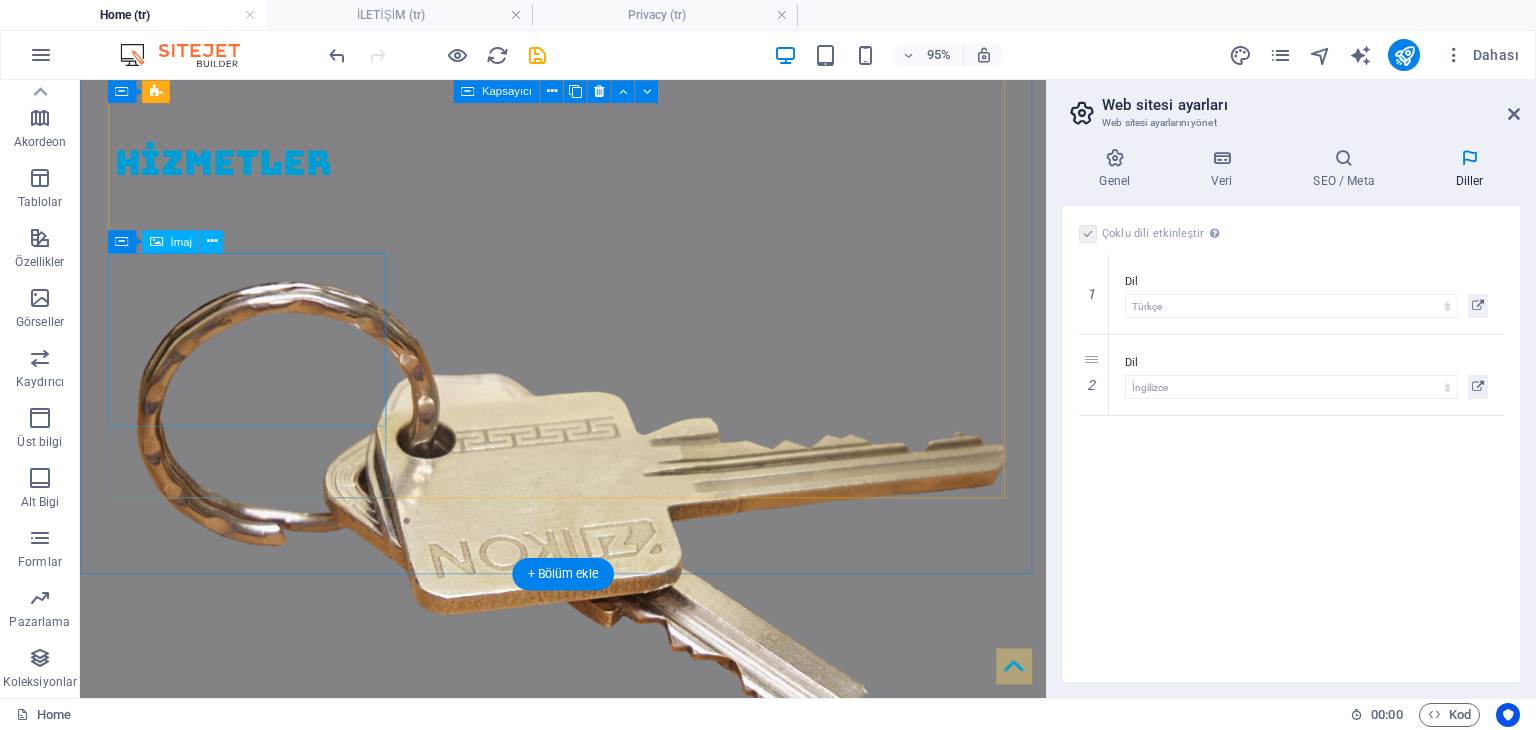 scroll, scrollTop: 2440, scrollLeft: 0, axis: vertical 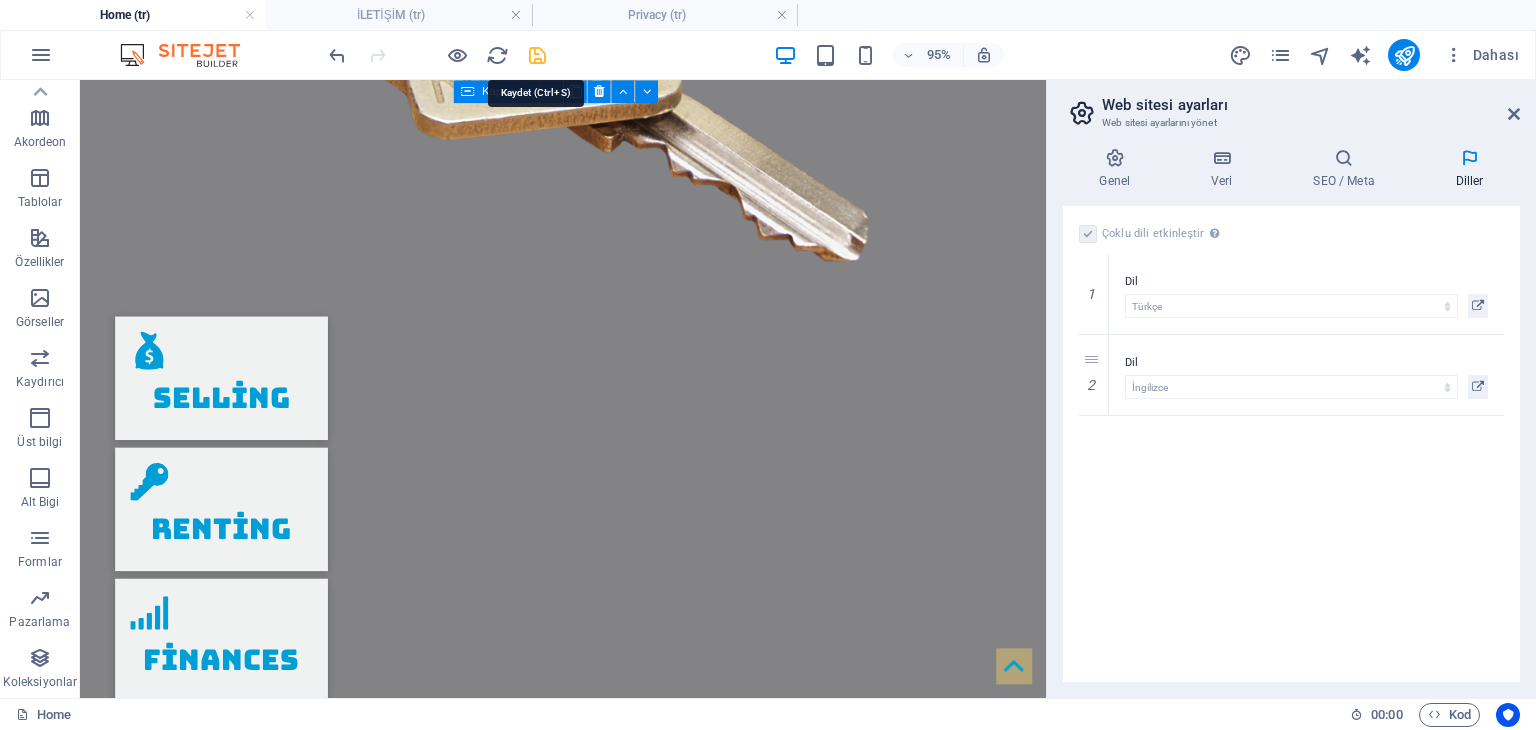 click at bounding box center (537, 55) 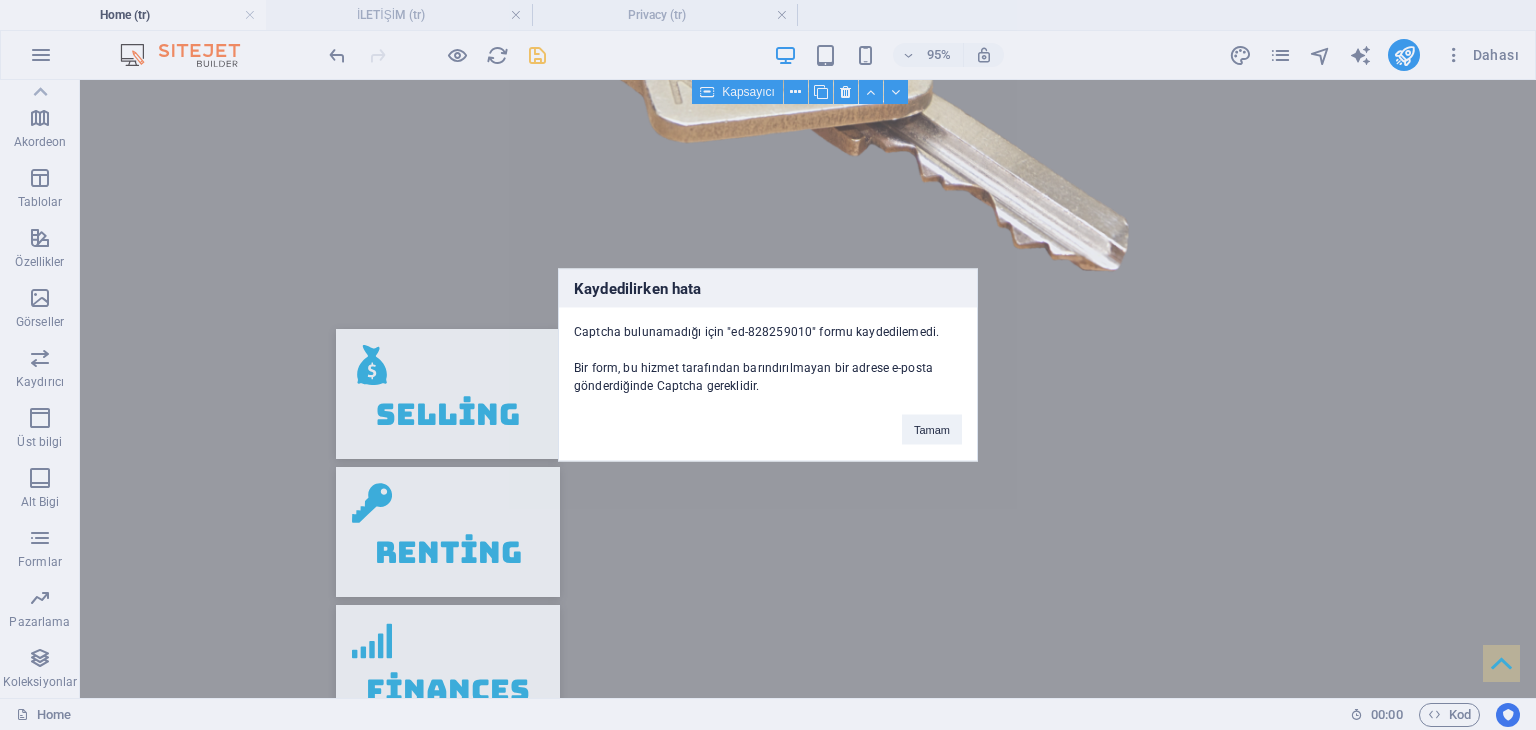 scroll, scrollTop: 4534, scrollLeft: 0, axis: vertical 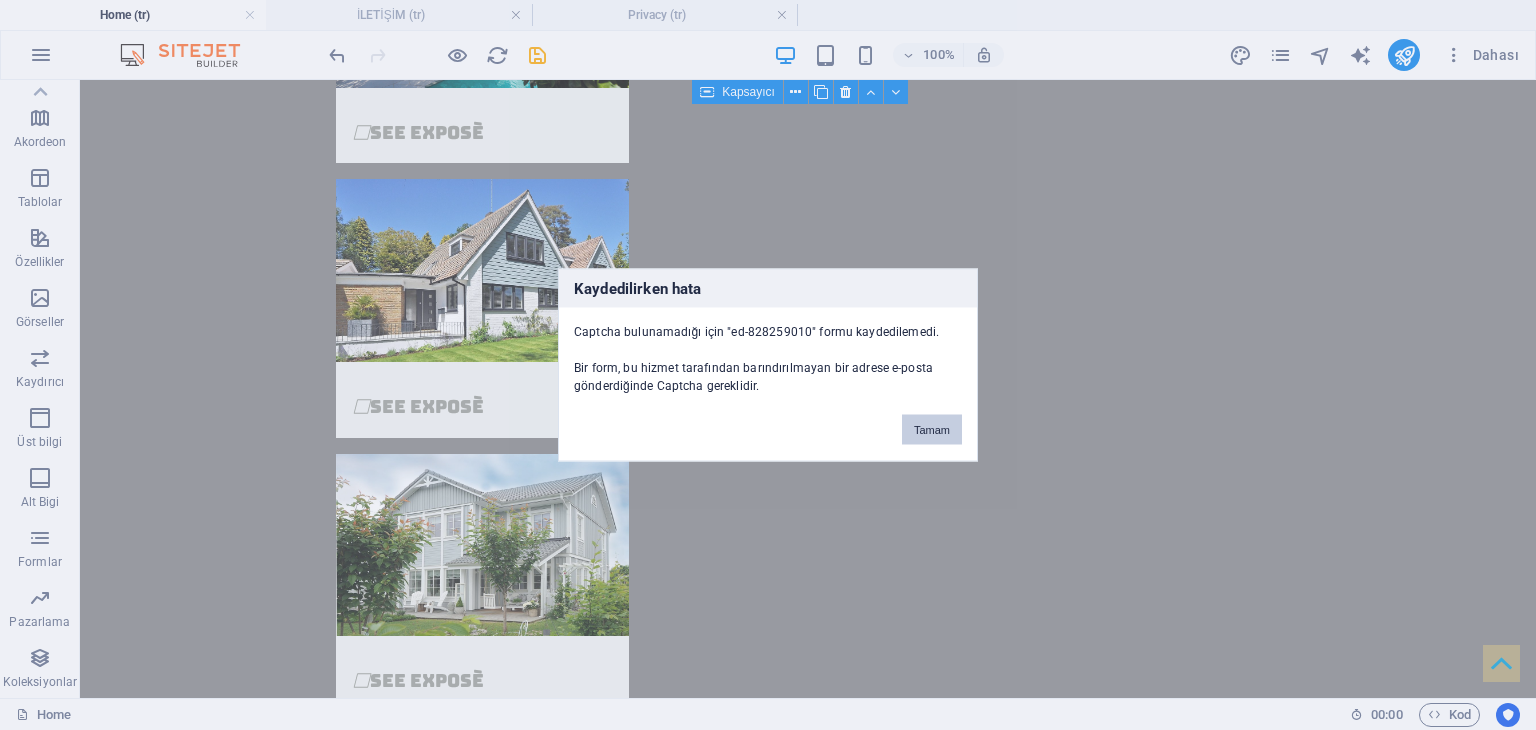 click on "Tamam" at bounding box center (932, 430) 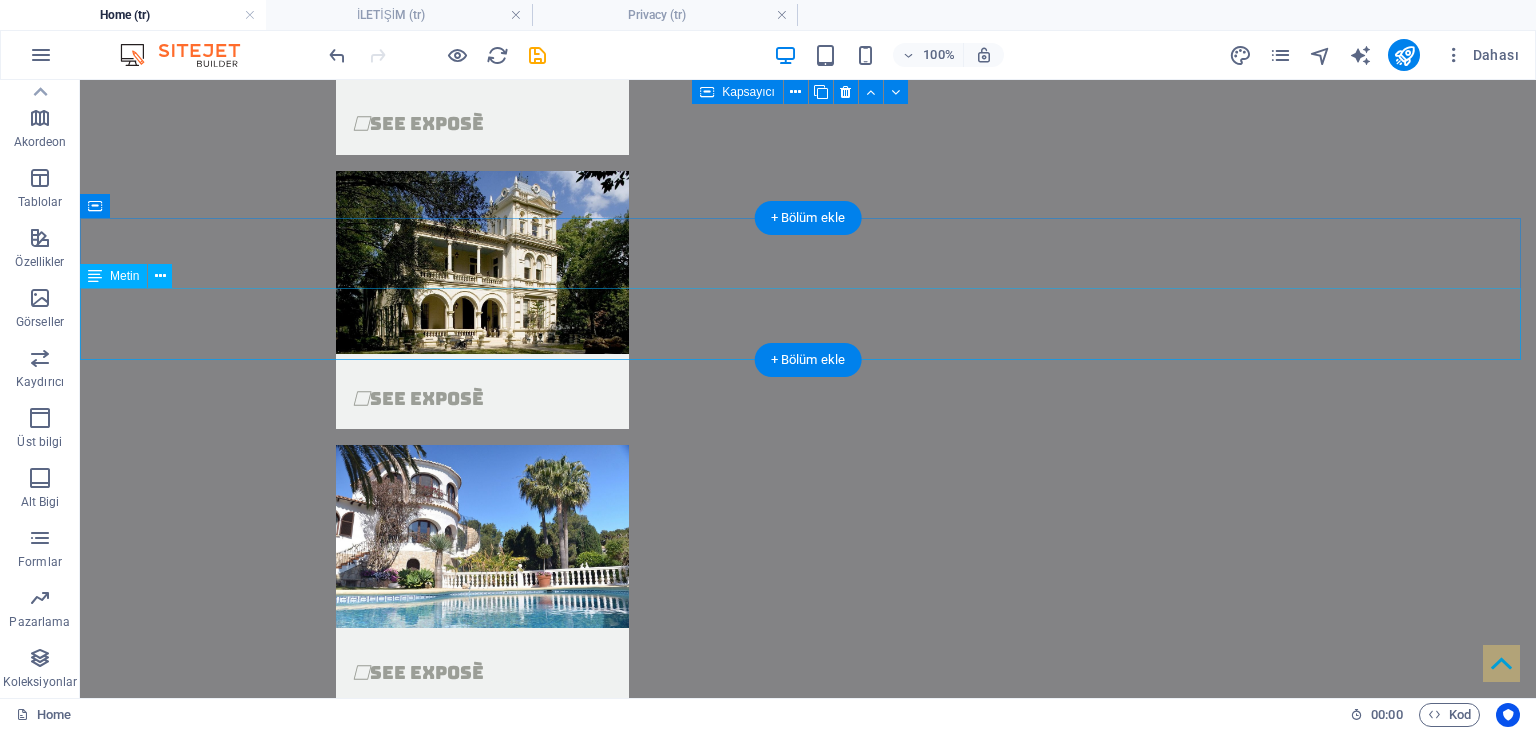 scroll, scrollTop: 5168, scrollLeft: 0, axis: vertical 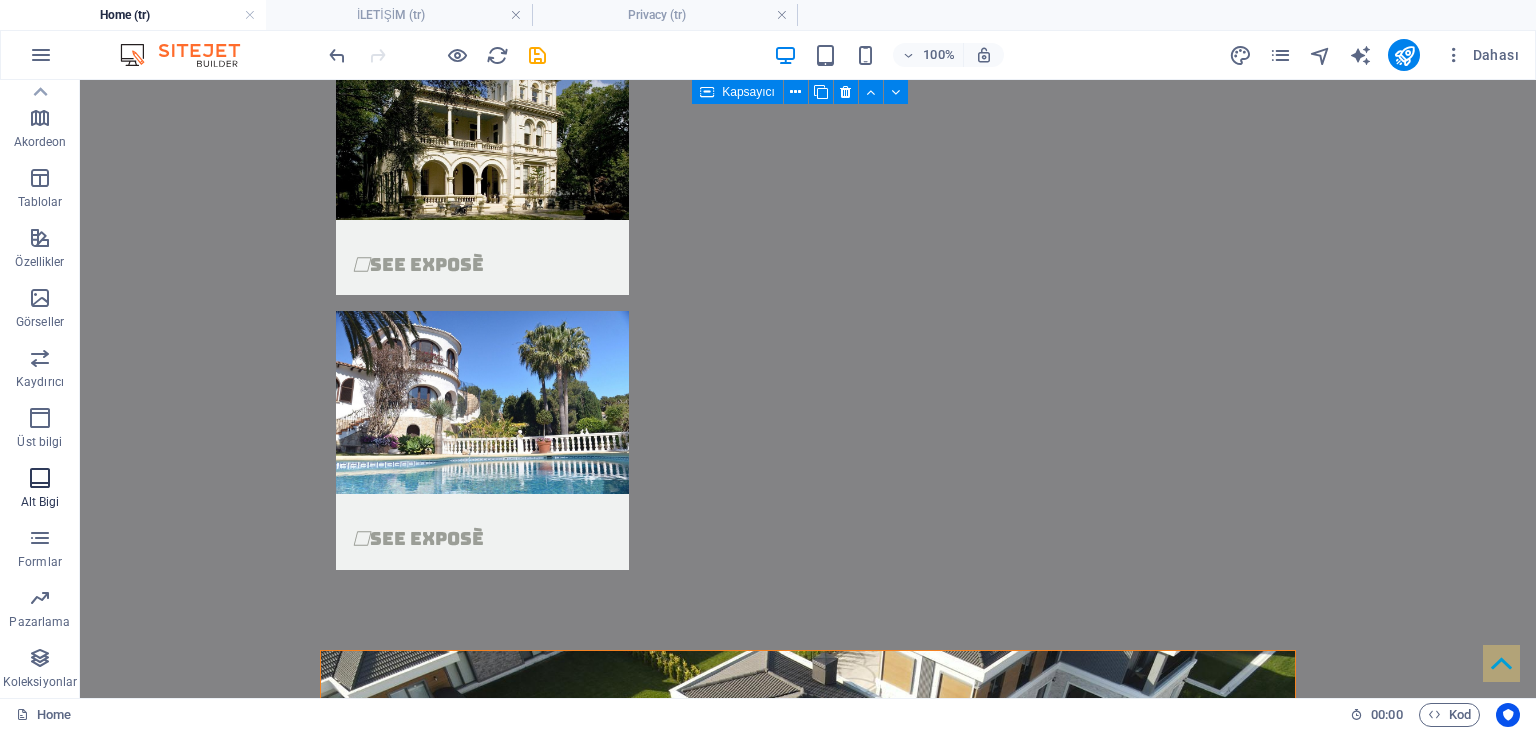 click on "Alt Bigi" at bounding box center [40, 502] 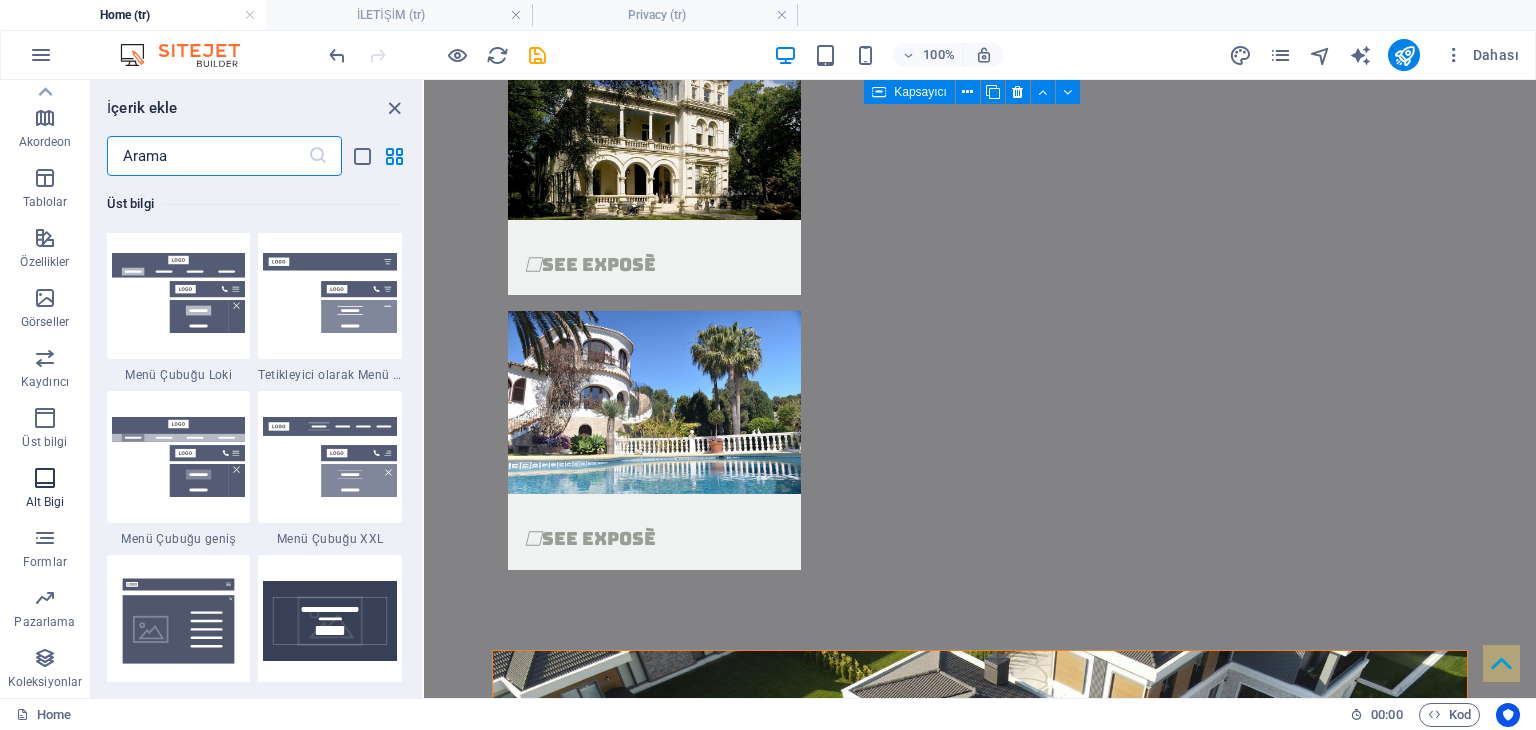 scroll, scrollTop: 13239, scrollLeft: 0, axis: vertical 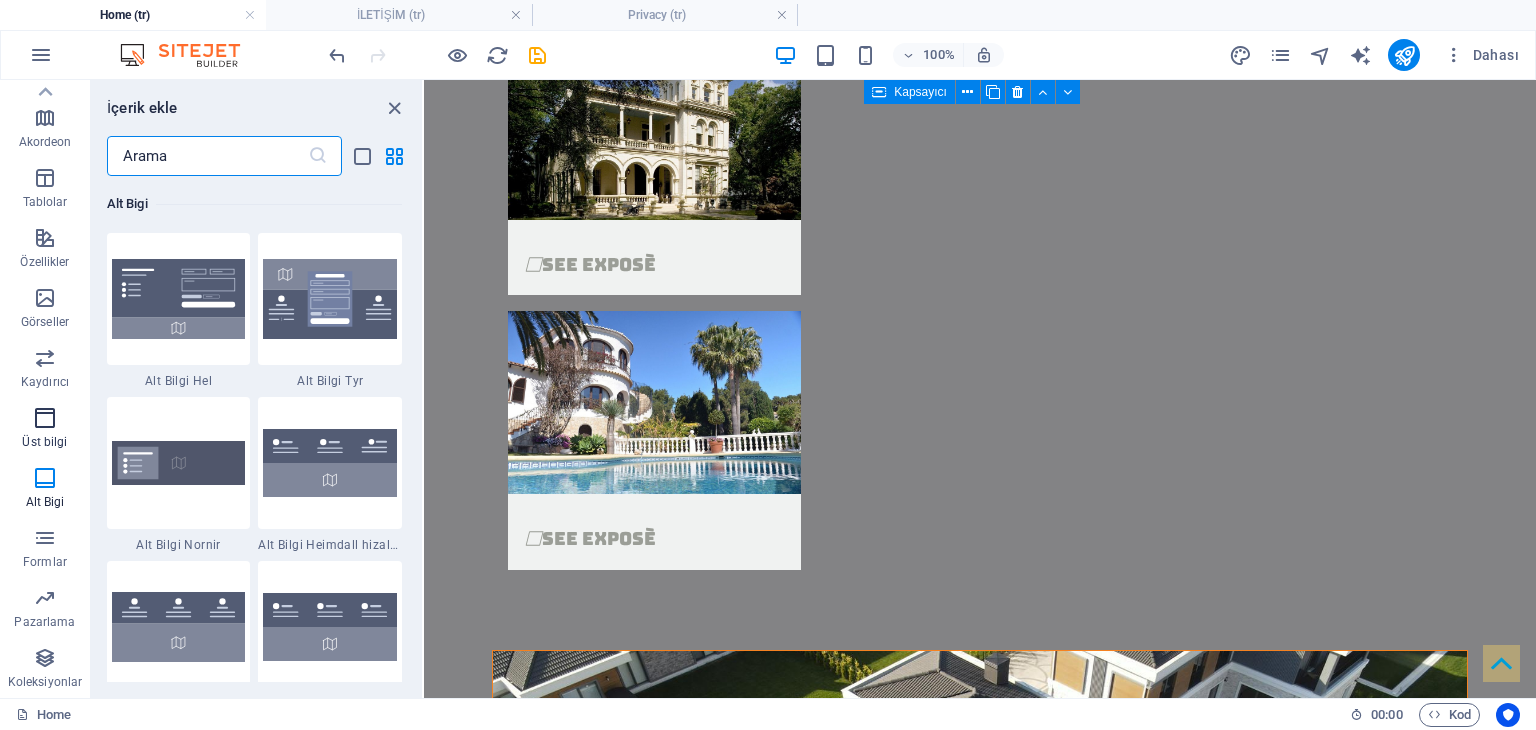 click on "Üst bilgi" at bounding box center [45, 430] 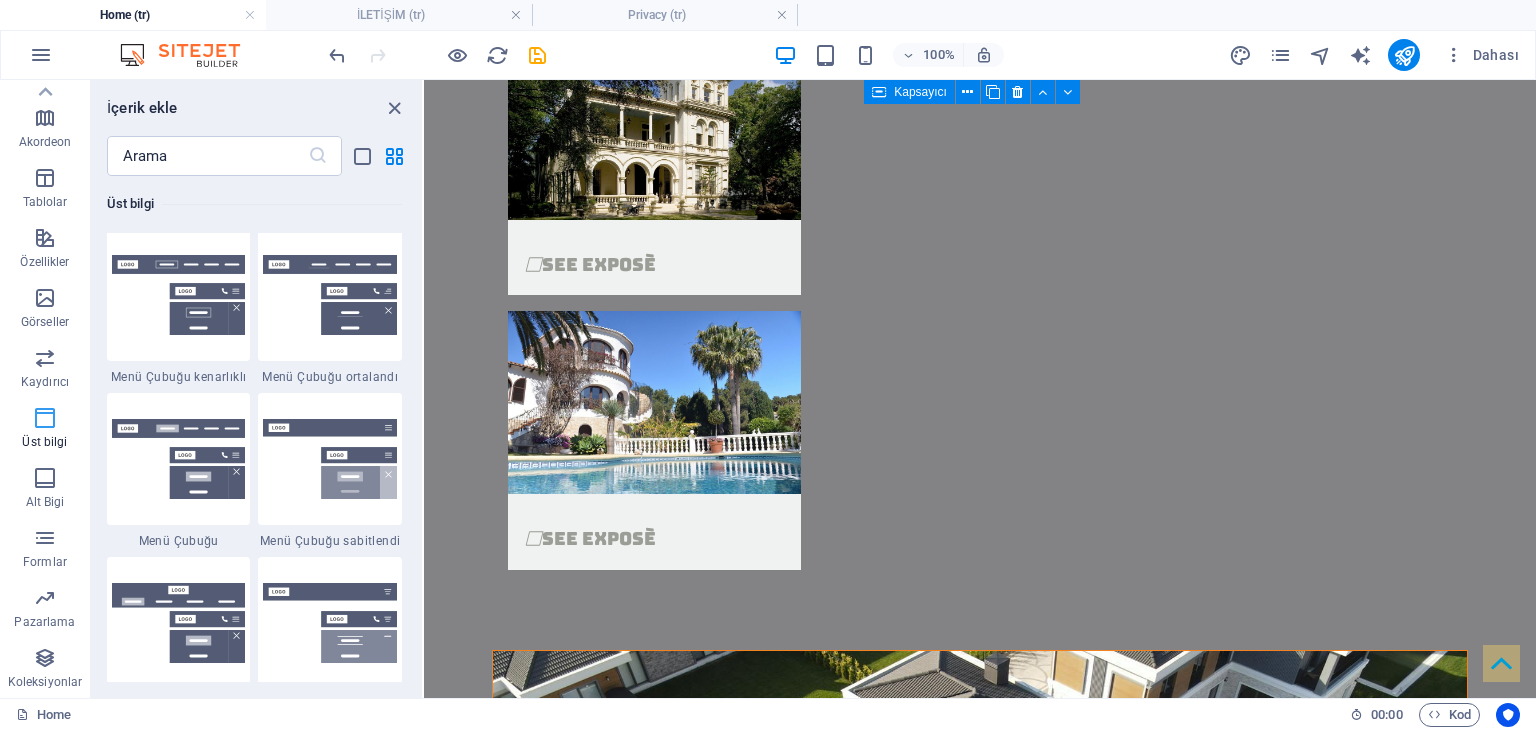 scroll, scrollTop: 12042, scrollLeft: 0, axis: vertical 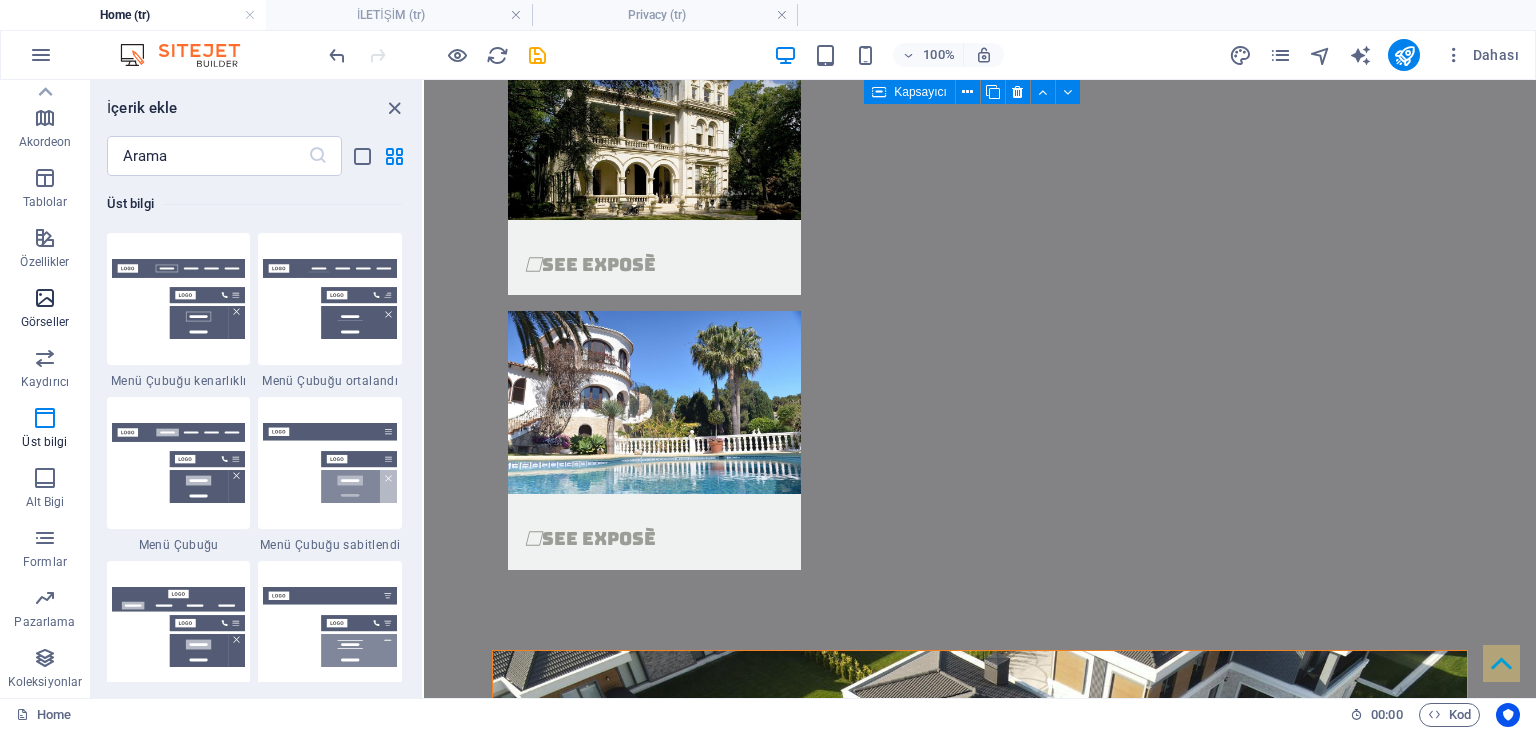 click at bounding box center (45, 298) 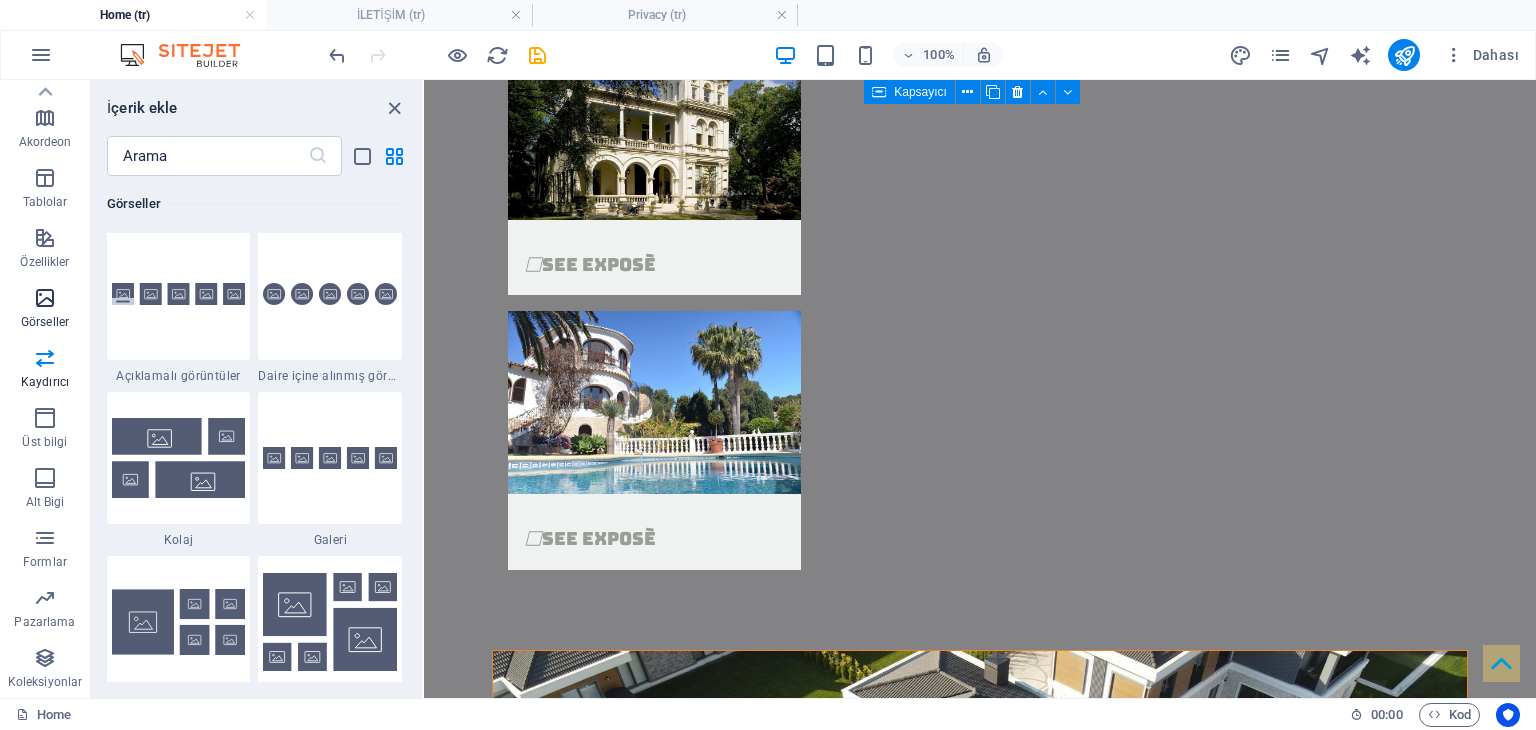 scroll, scrollTop: 10140, scrollLeft: 0, axis: vertical 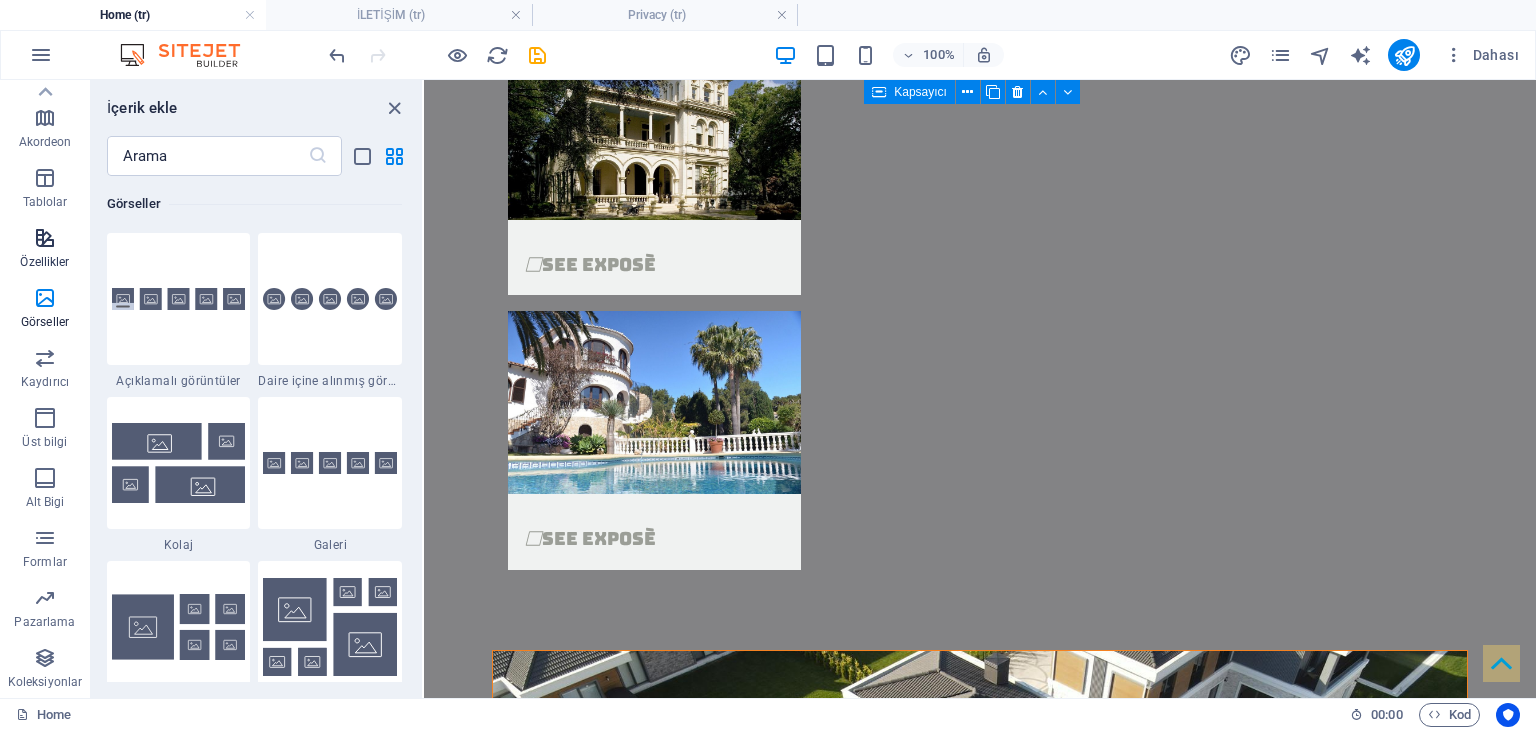 click on "Özellikler" at bounding box center (44, 262) 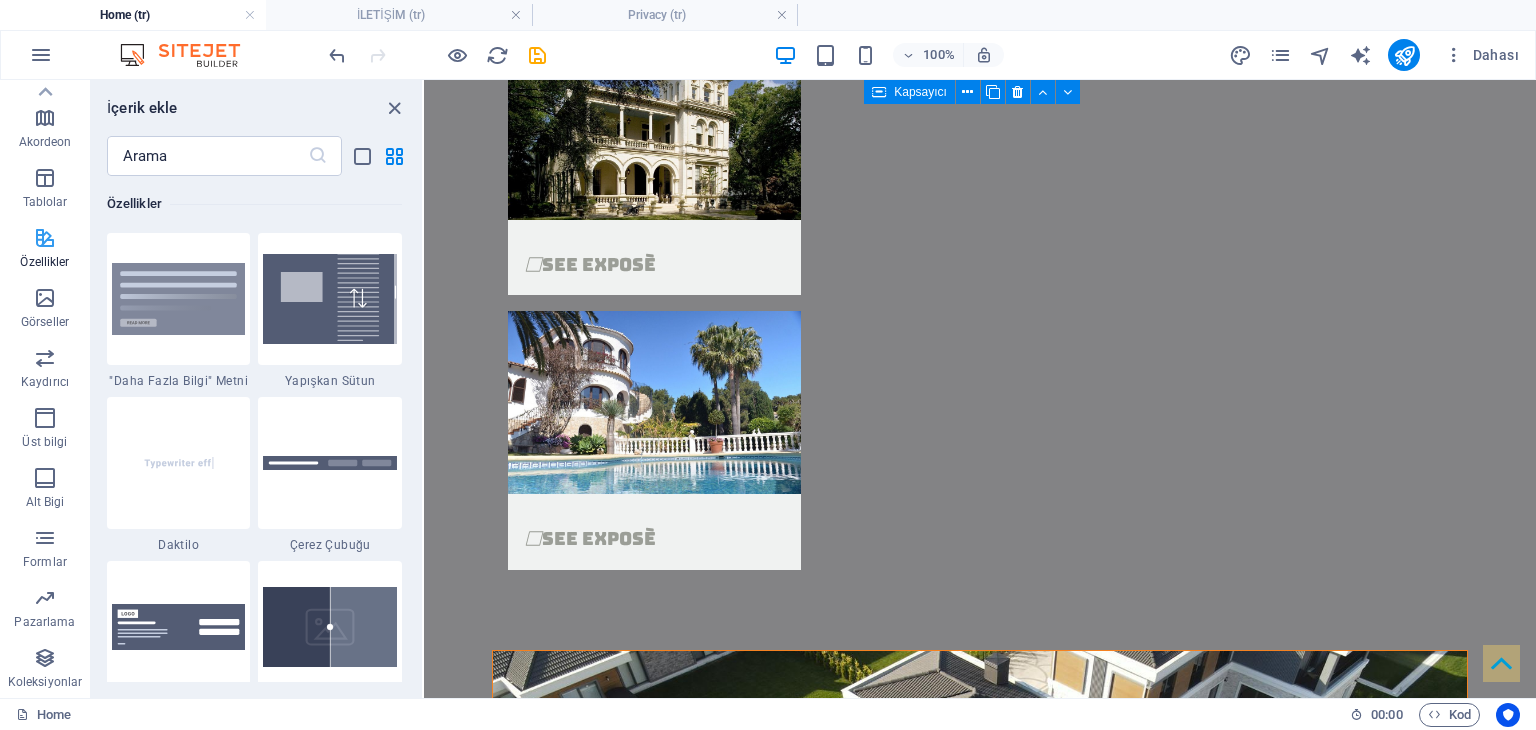 scroll, scrollTop: 7795, scrollLeft: 0, axis: vertical 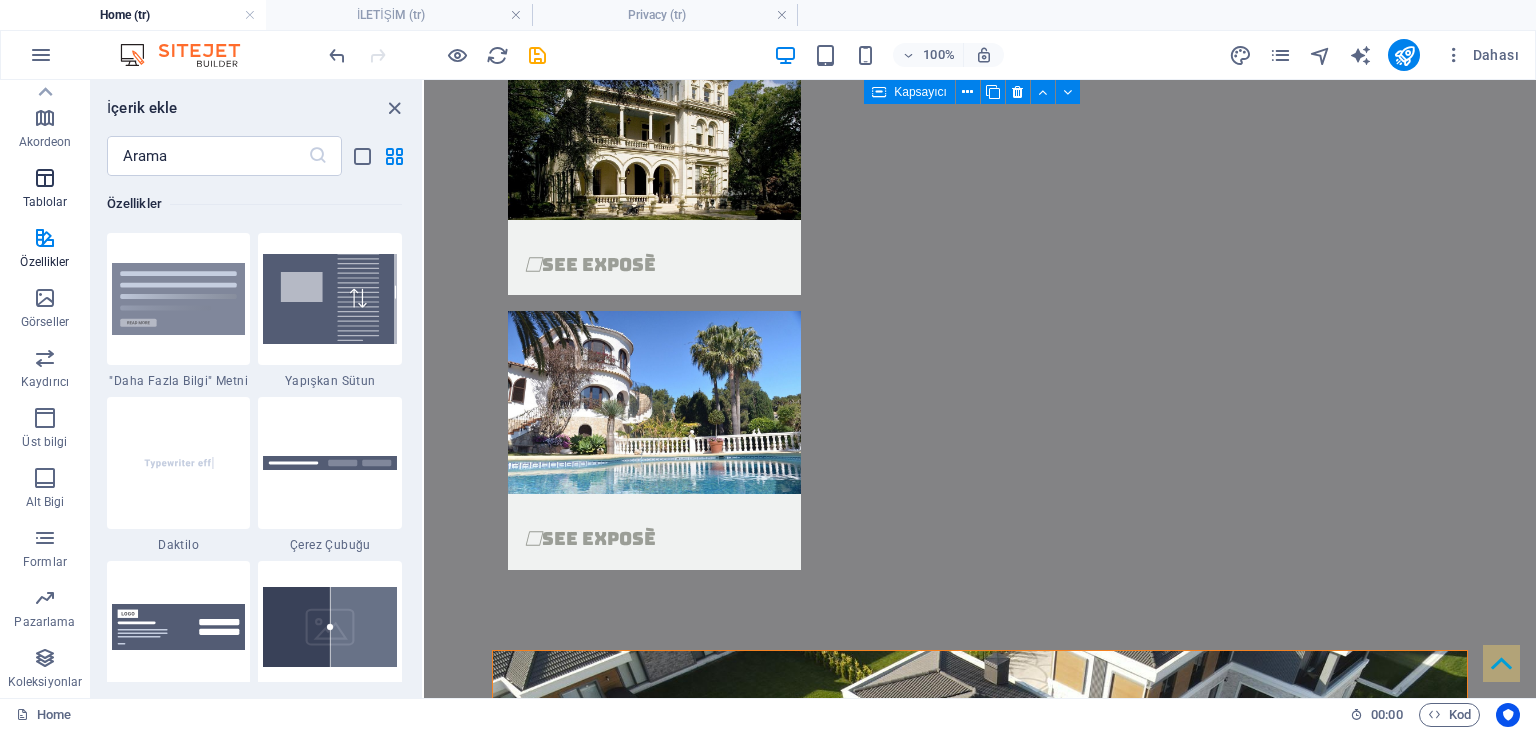 click on "Tablolar" at bounding box center (45, 202) 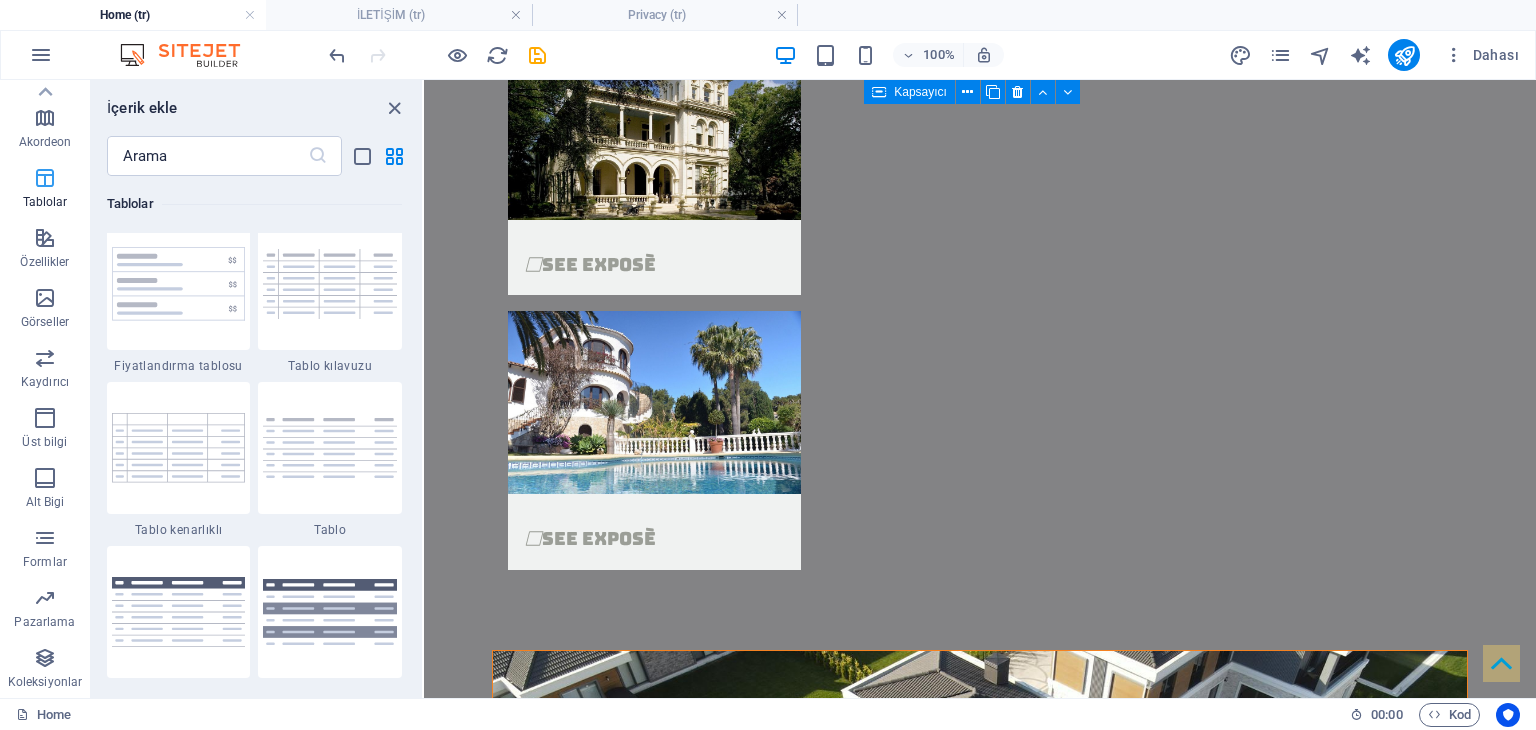 scroll, scrollTop: 6926, scrollLeft: 0, axis: vertical 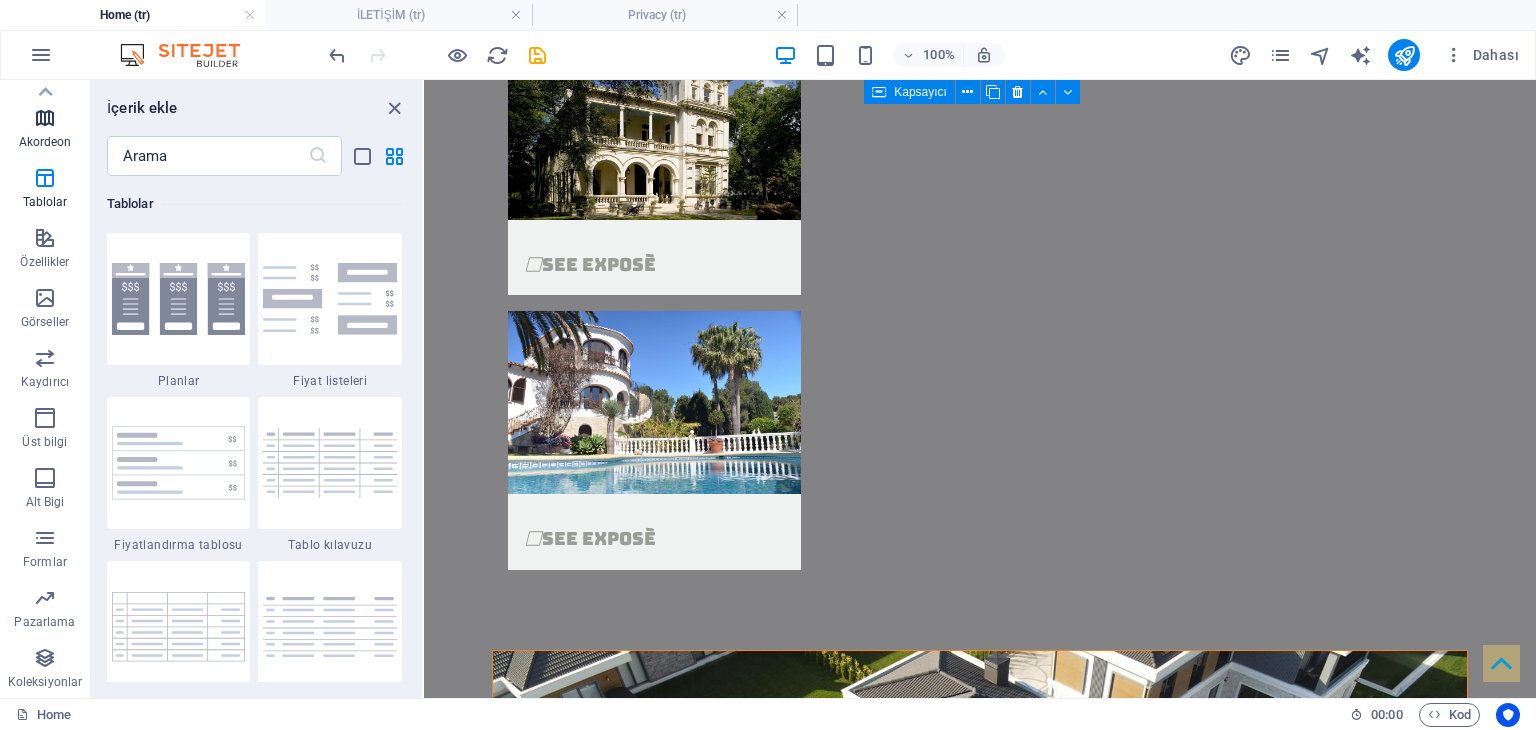 click on "Akordeon" at bounding box center [45, 130] 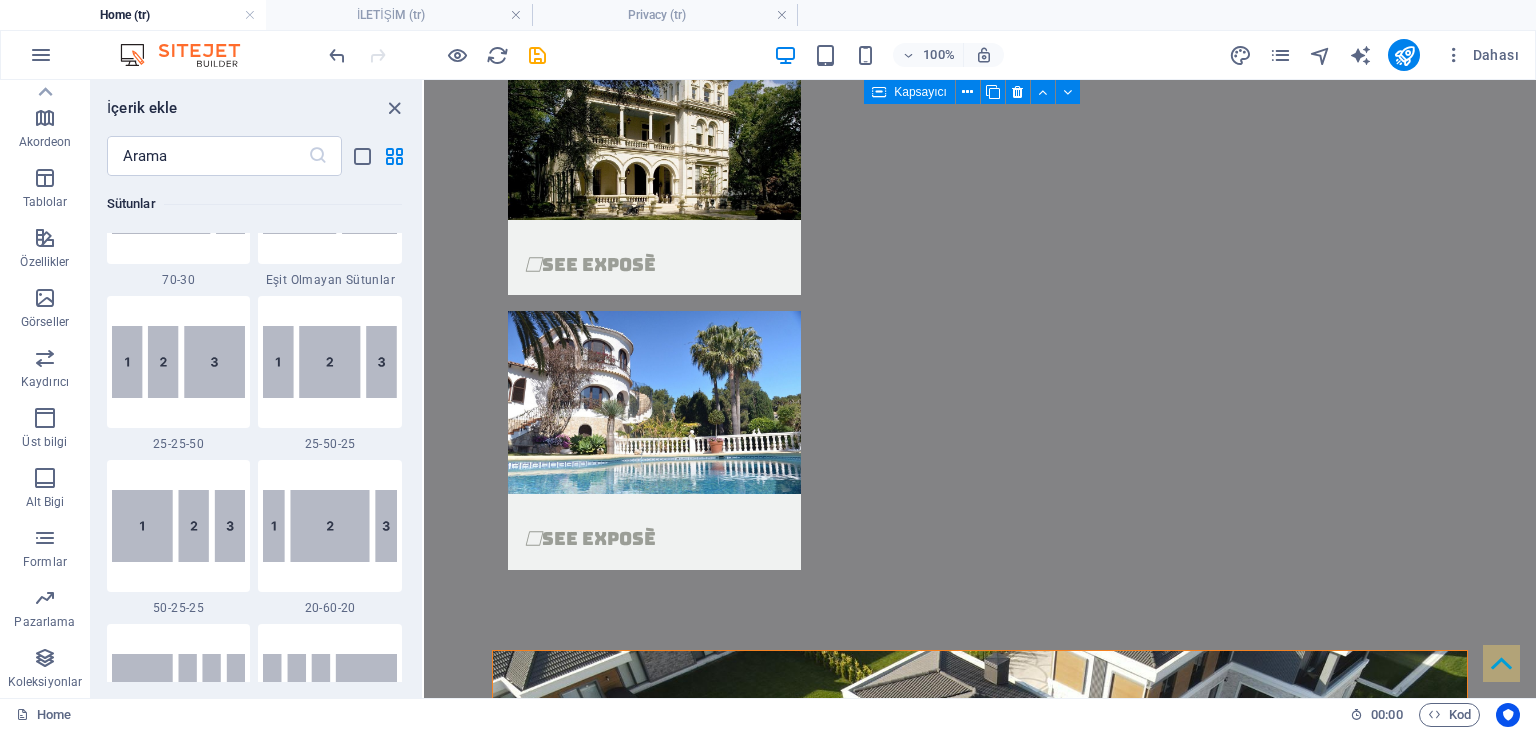 scroll, scrollTop: 1785, scrollLeft: 0, axis: vertical 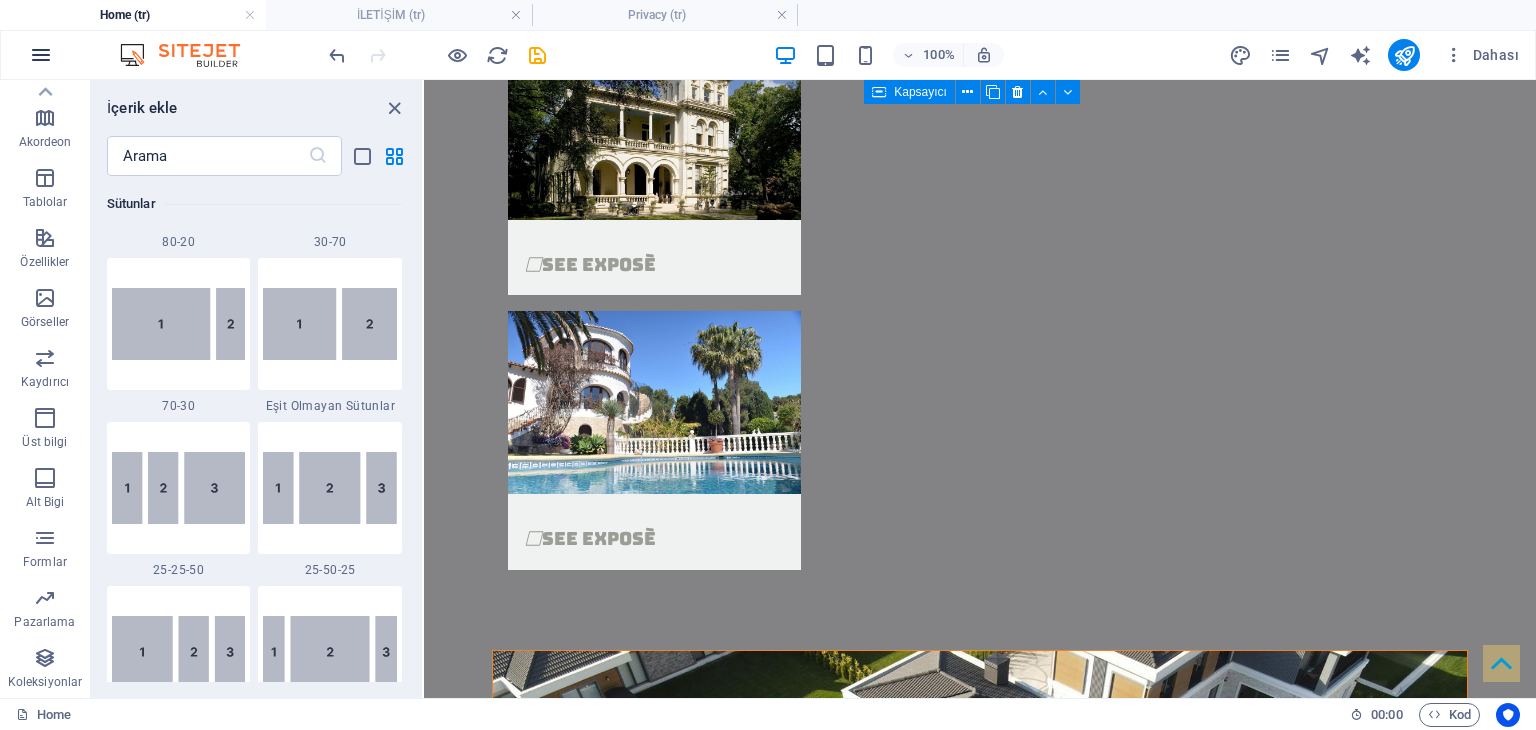 click at bounding box center [41, 55] 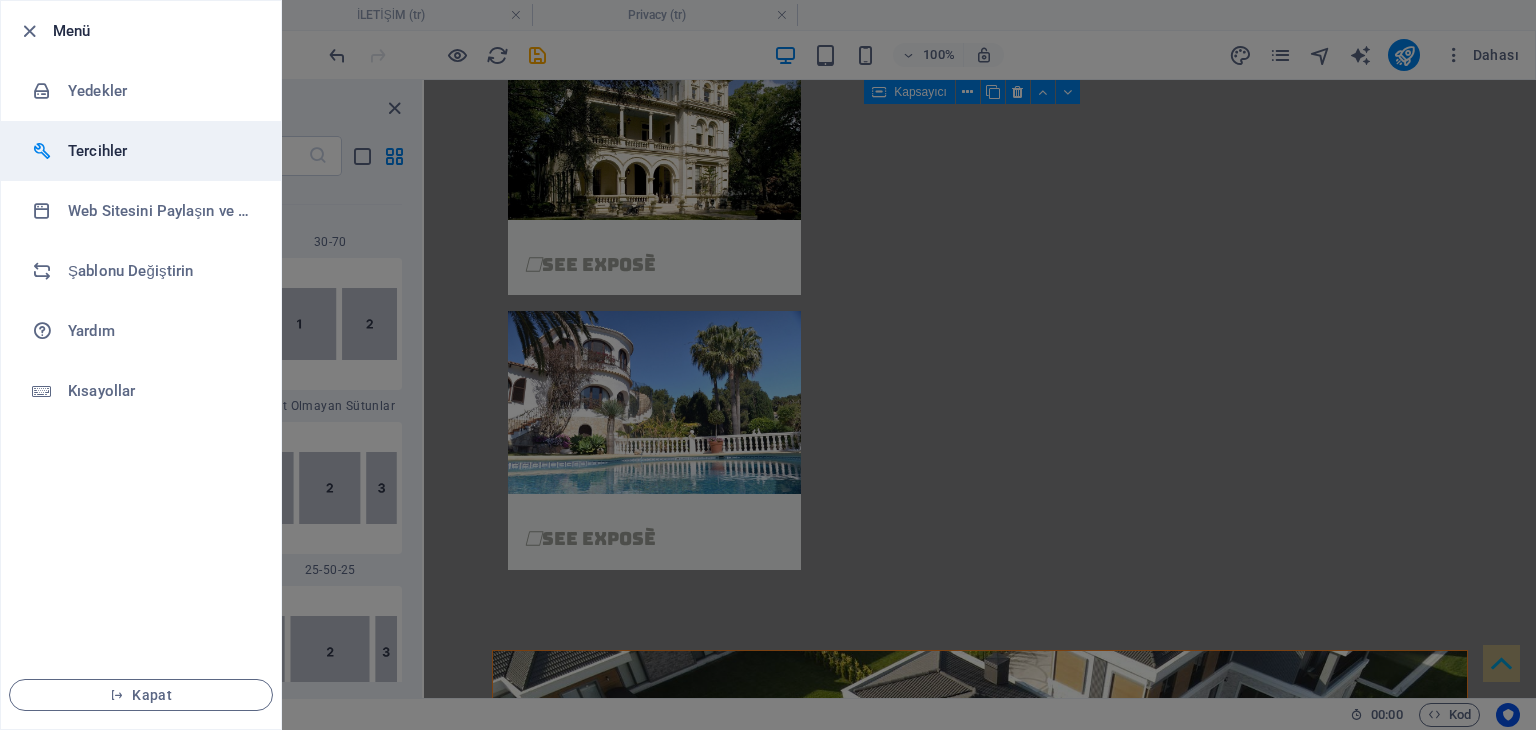 click on "Tercihler" at bounding box center [160, 151] 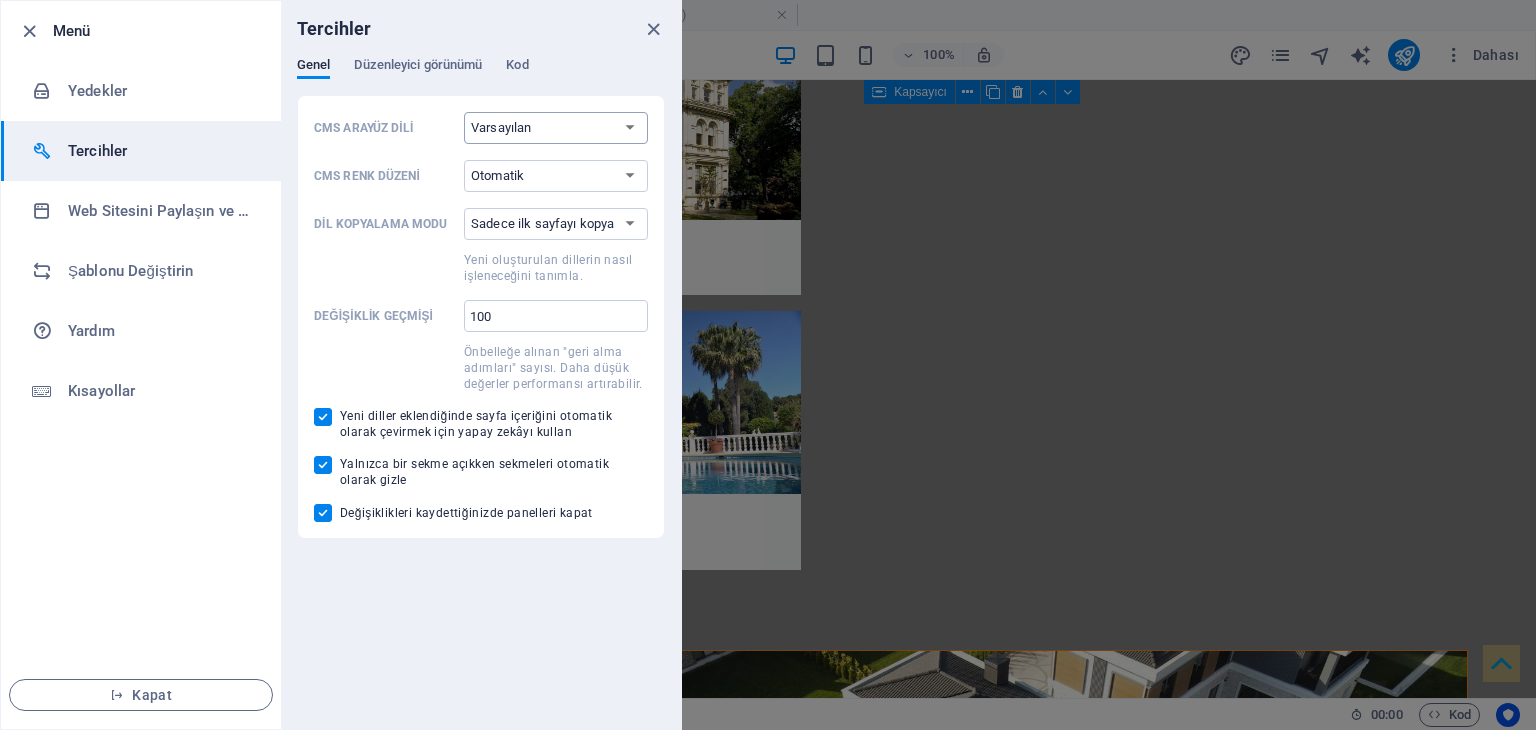 click on "Varsayılan Deutsch English Español Français Magyar Italiano Nederlands Polski Português русский язык Svenska Türkçe 日本語" at bounding box center [556, 128] 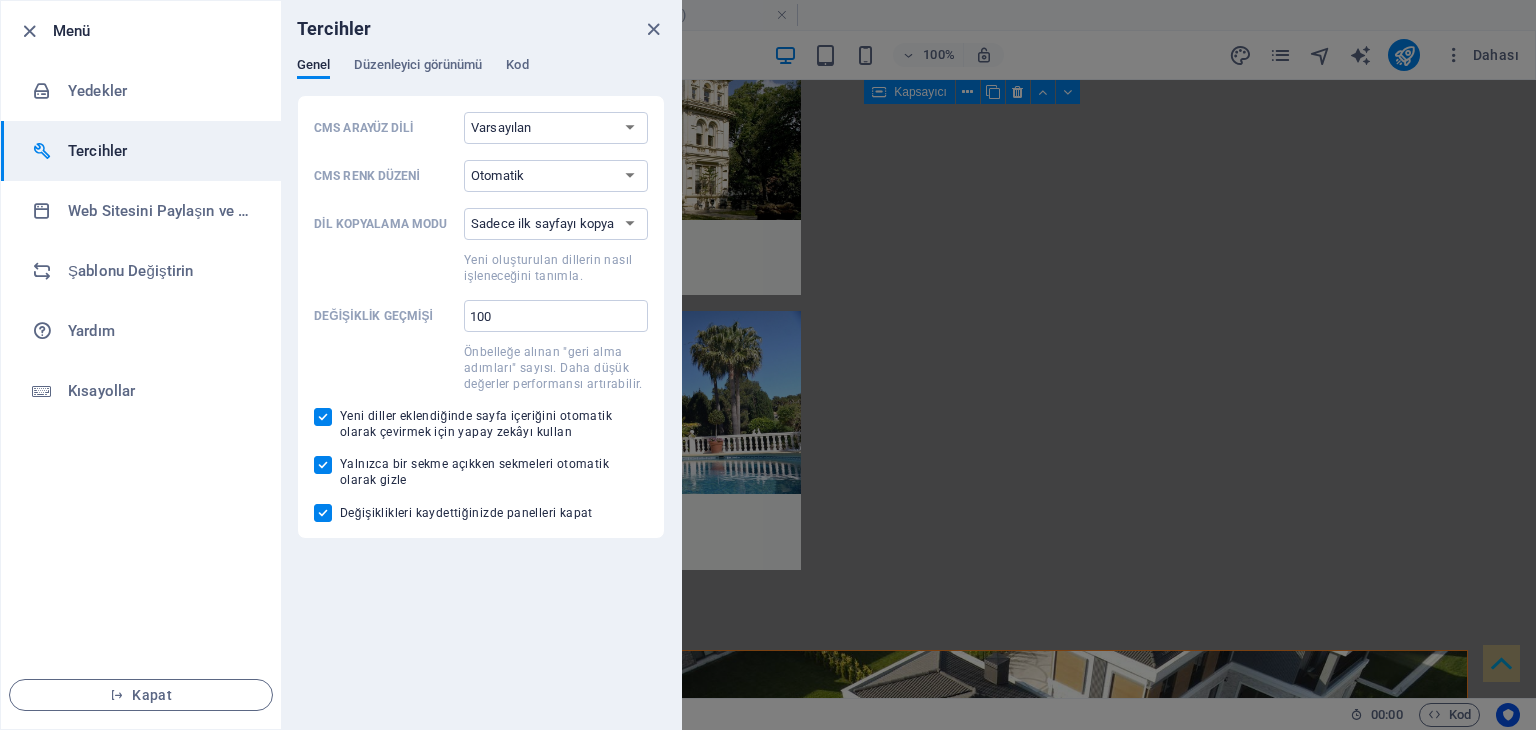 select on "tr" 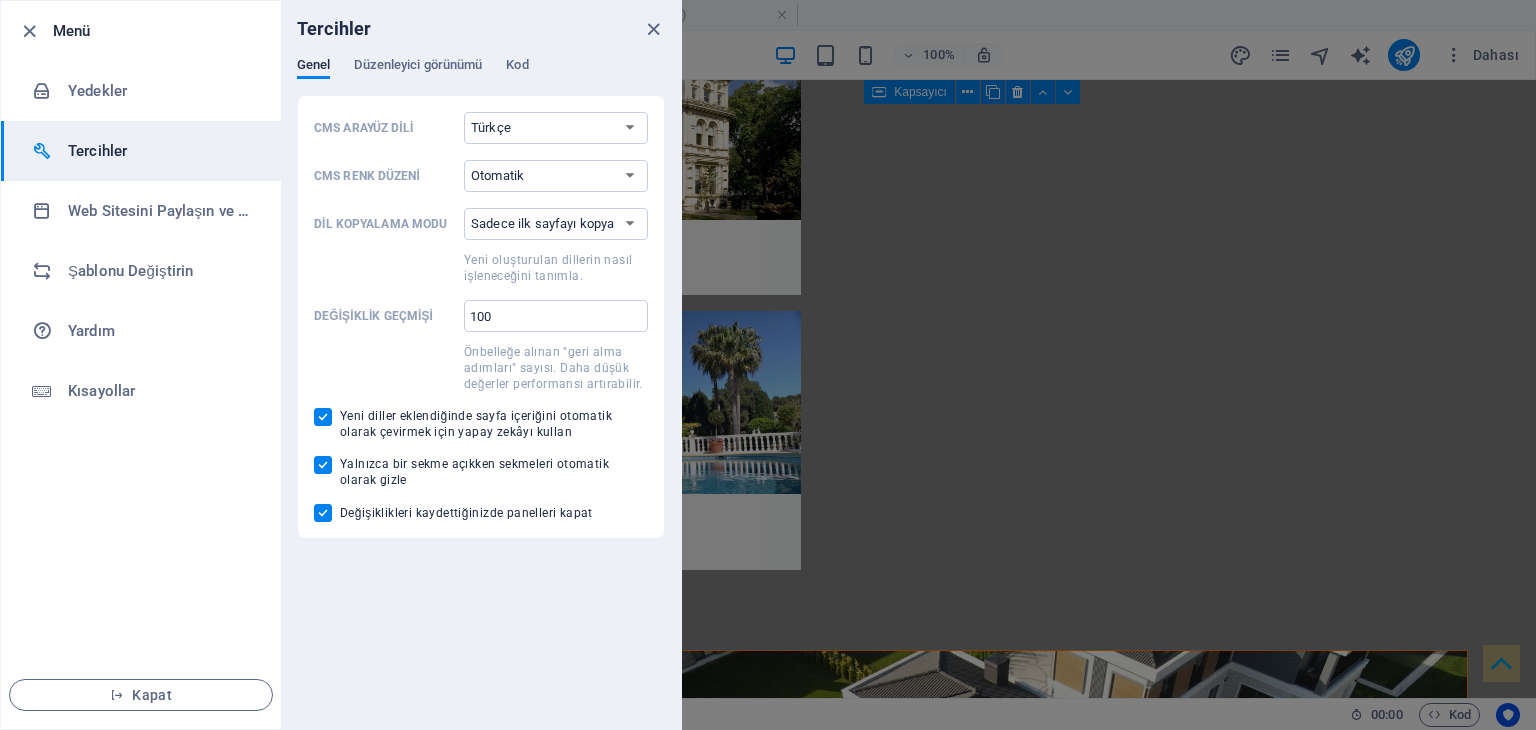 click on "Varsayılan Deutsch English Español Français Magyar Italiano Nederlands Polski Português русский язык Svenska Türkçe 日本語" at bounding box center (556, 128) 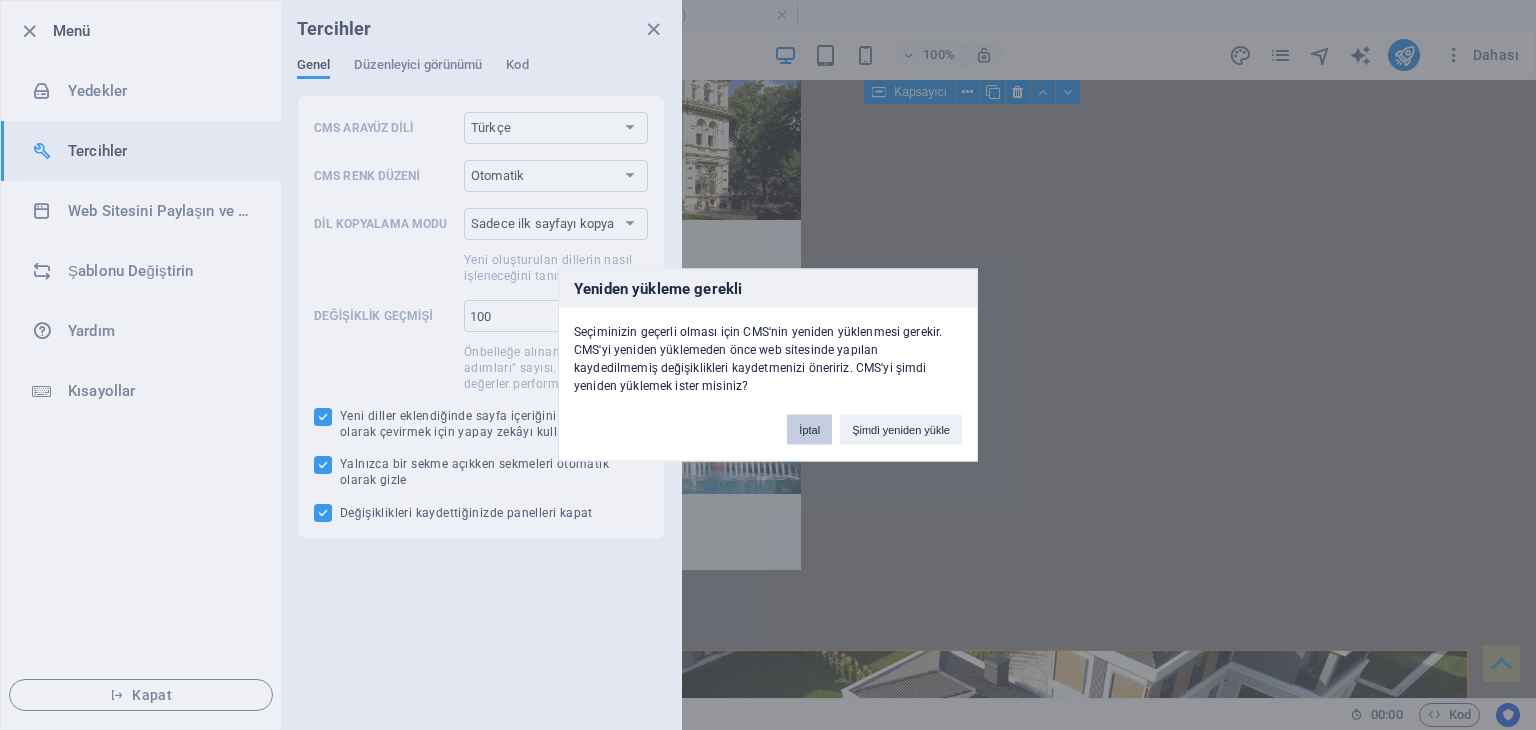 click on "İptal" at bounding box center (809, 430) 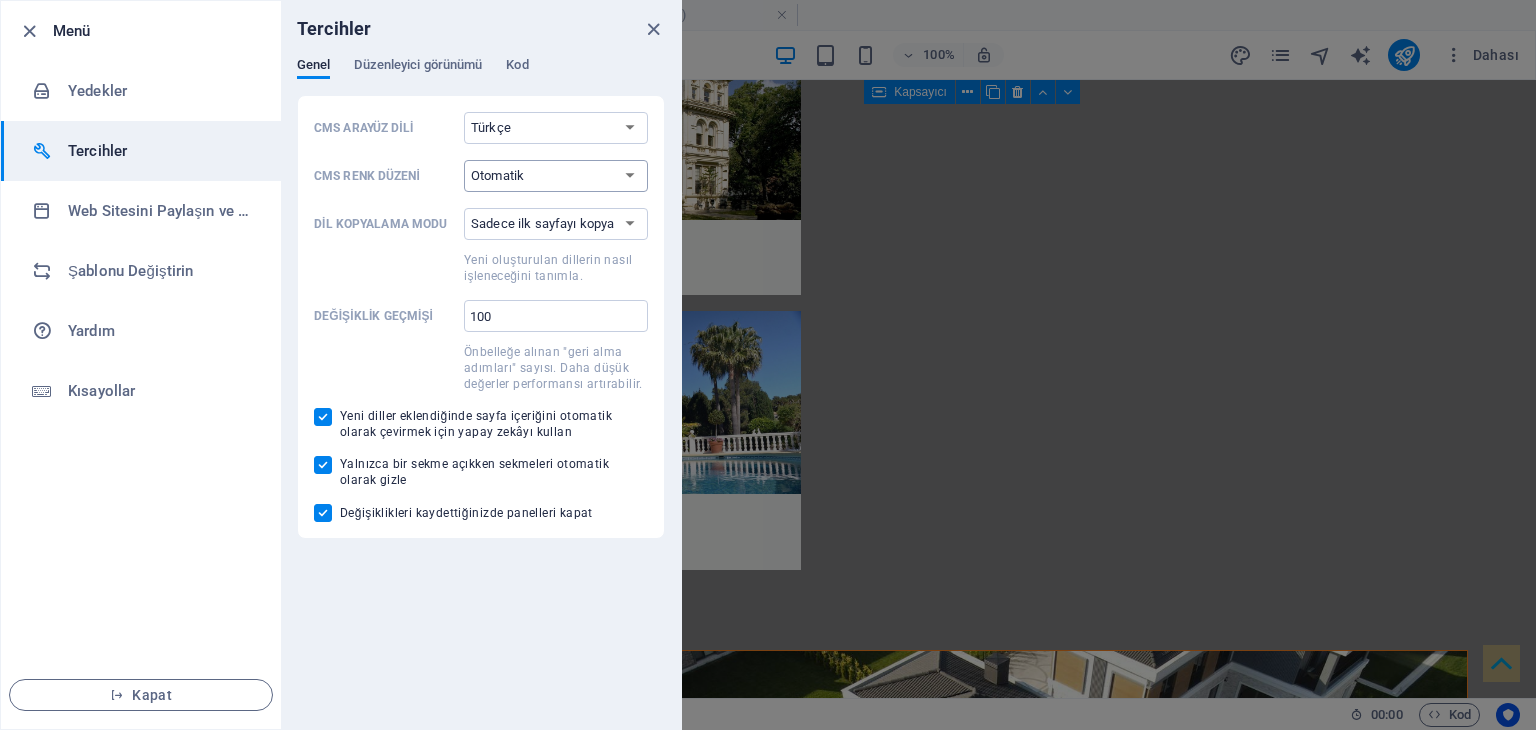 click on "Otomatik Koyu Açık" at bounding box center [556, 176] 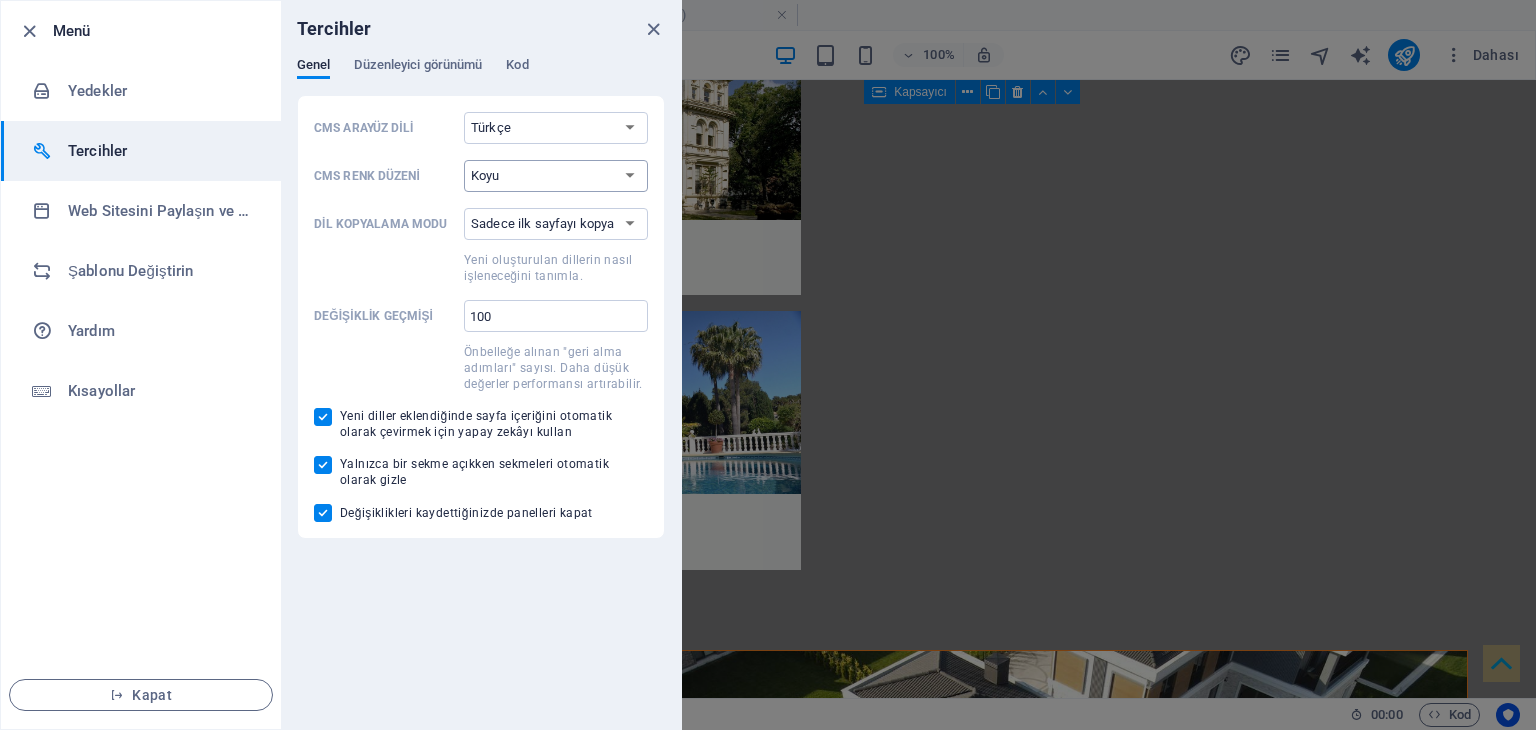 click on "Otomatik Koyu Açık" at bounding box center (556, 176) 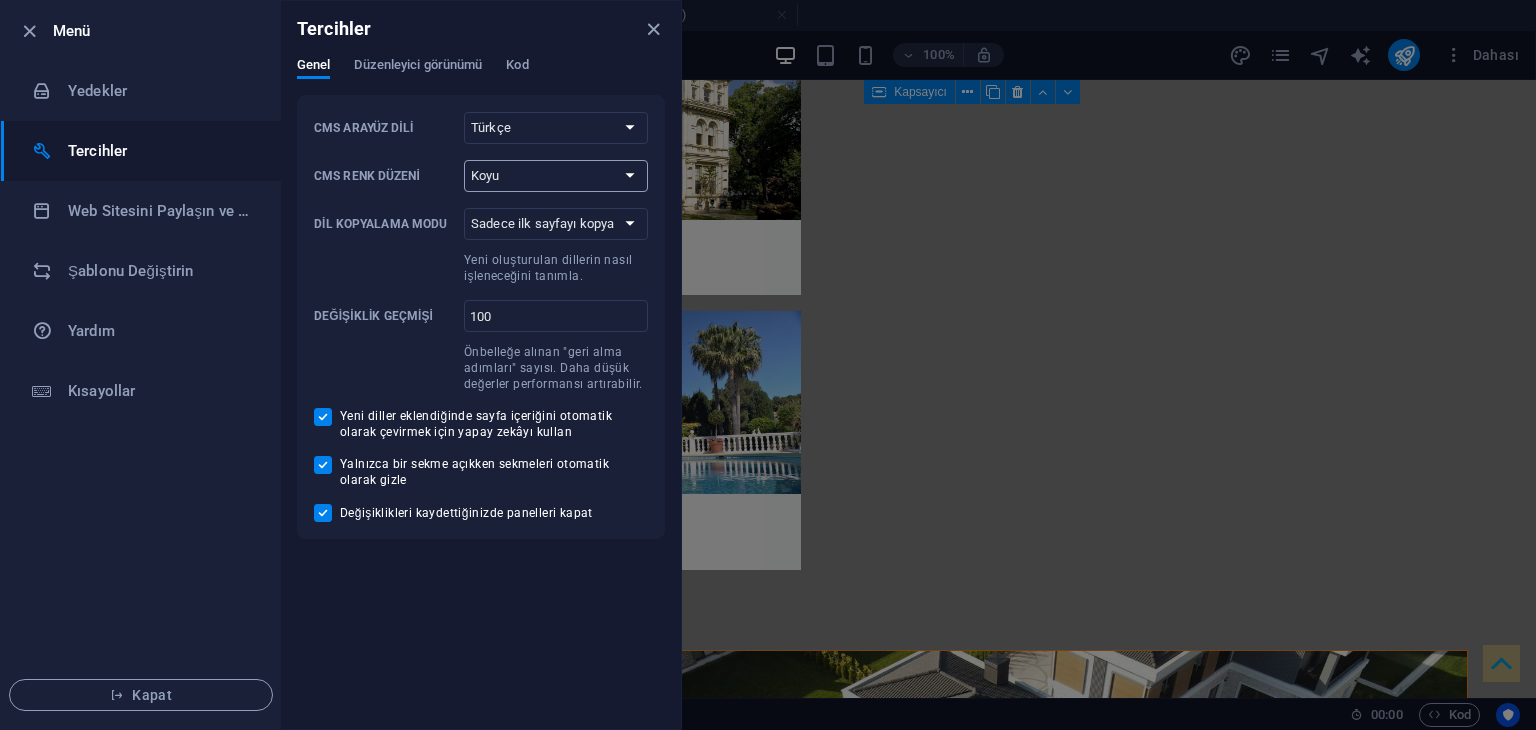 click on "Otomatik Koyu Açık" at bounding box center (556, 176) 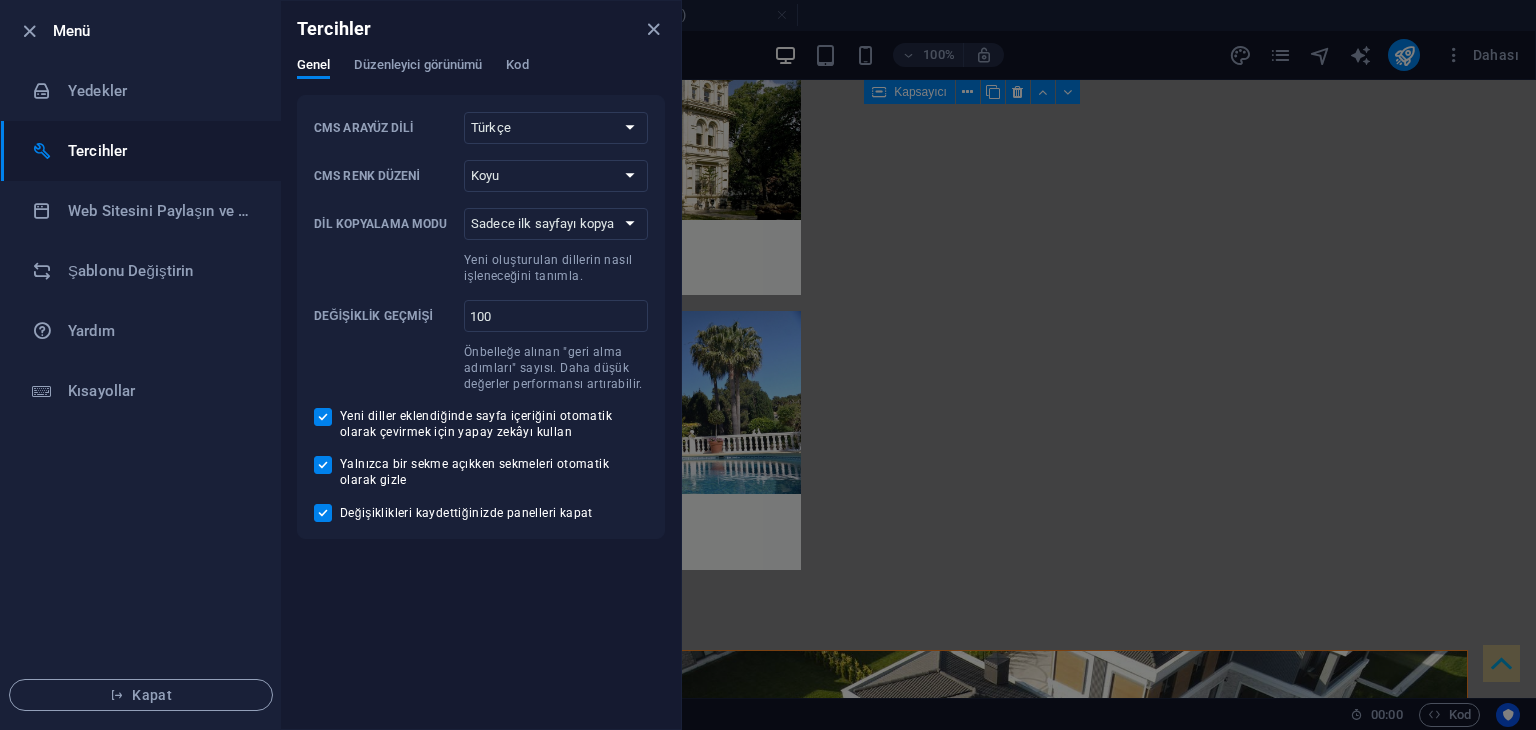 select on "light" 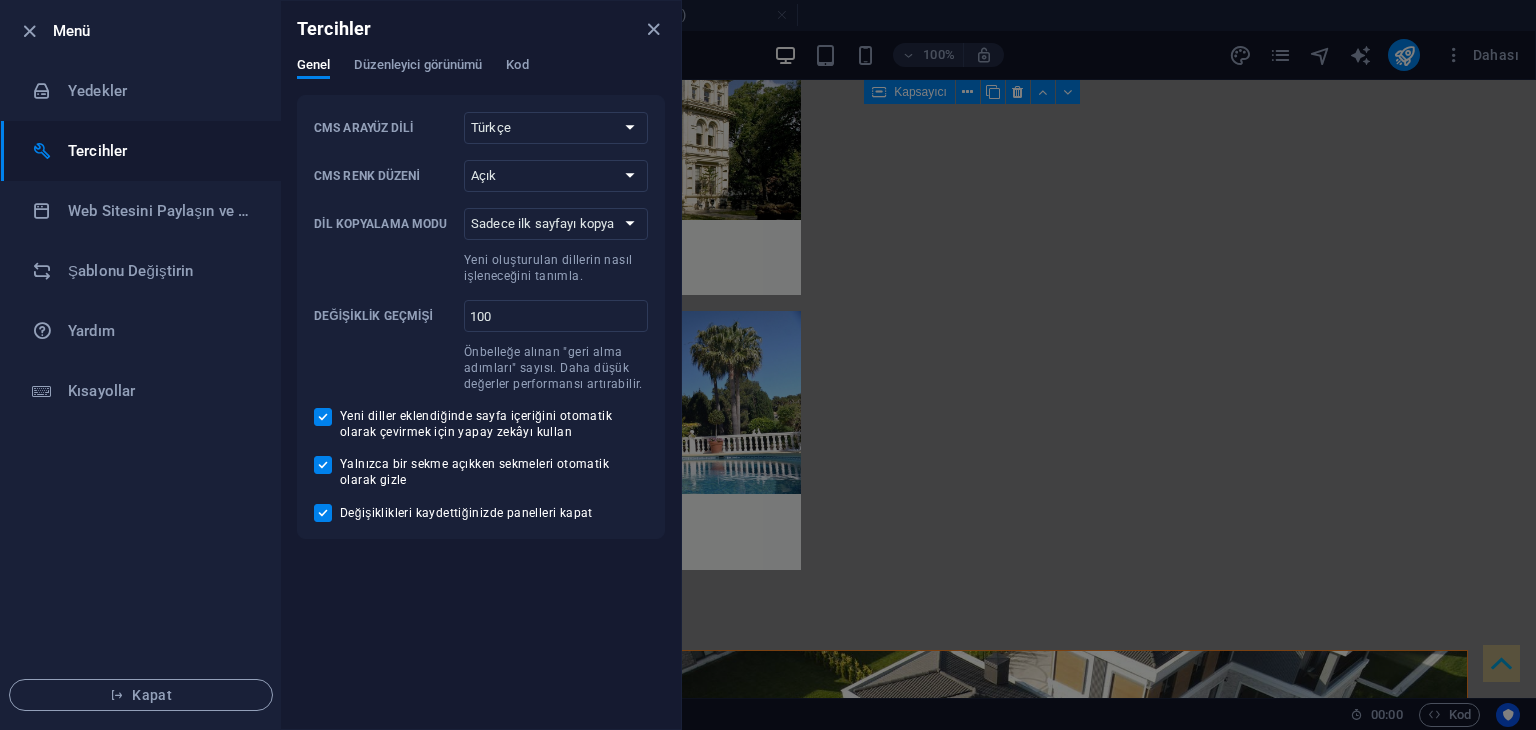 click on "Otomatik Koyu Açık" at bounding box center [556, 176] 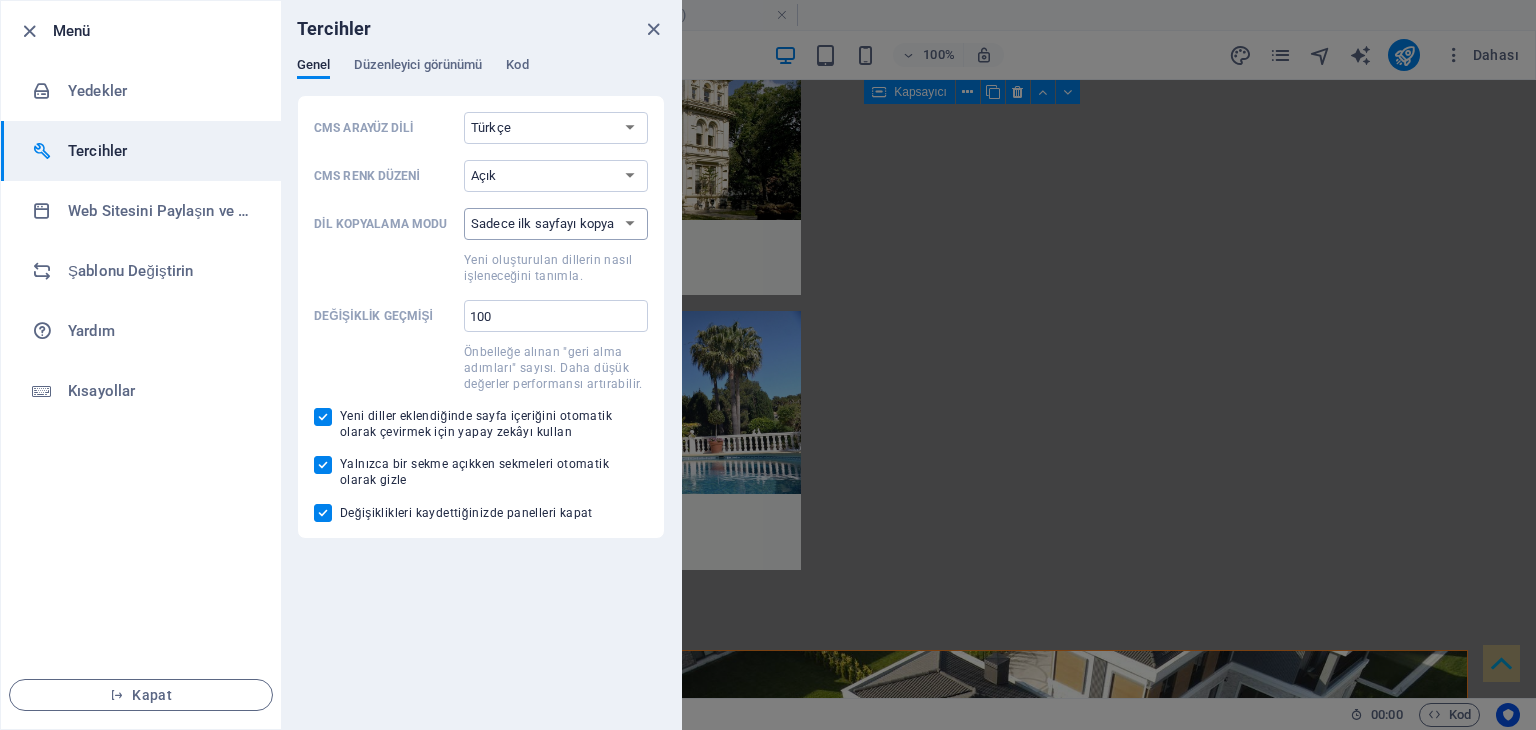 click on "Sadece ilk sayfayı kopyala Tüm sayfaları kopyala" at bounding box center (556, 224) 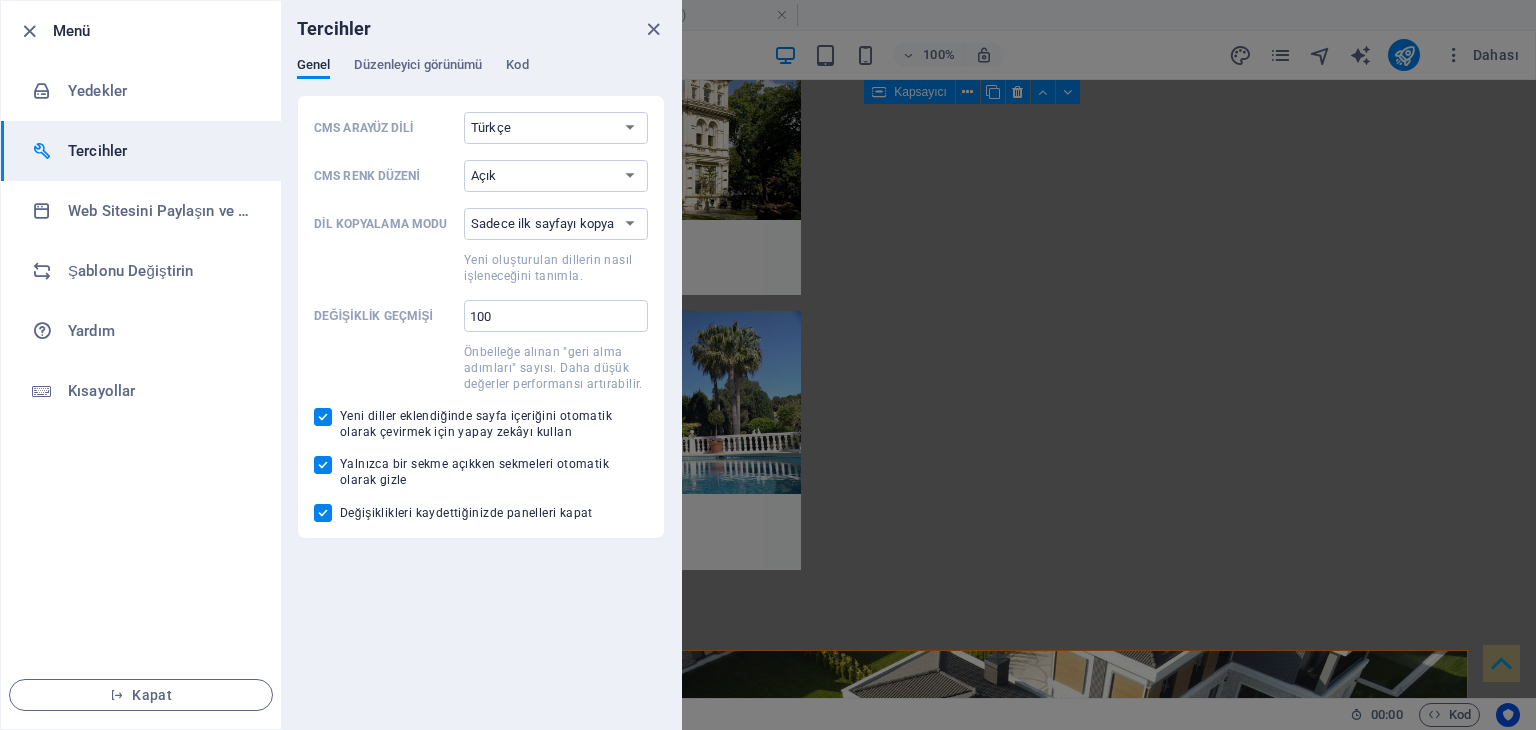 click at bounding box center [385, 266] 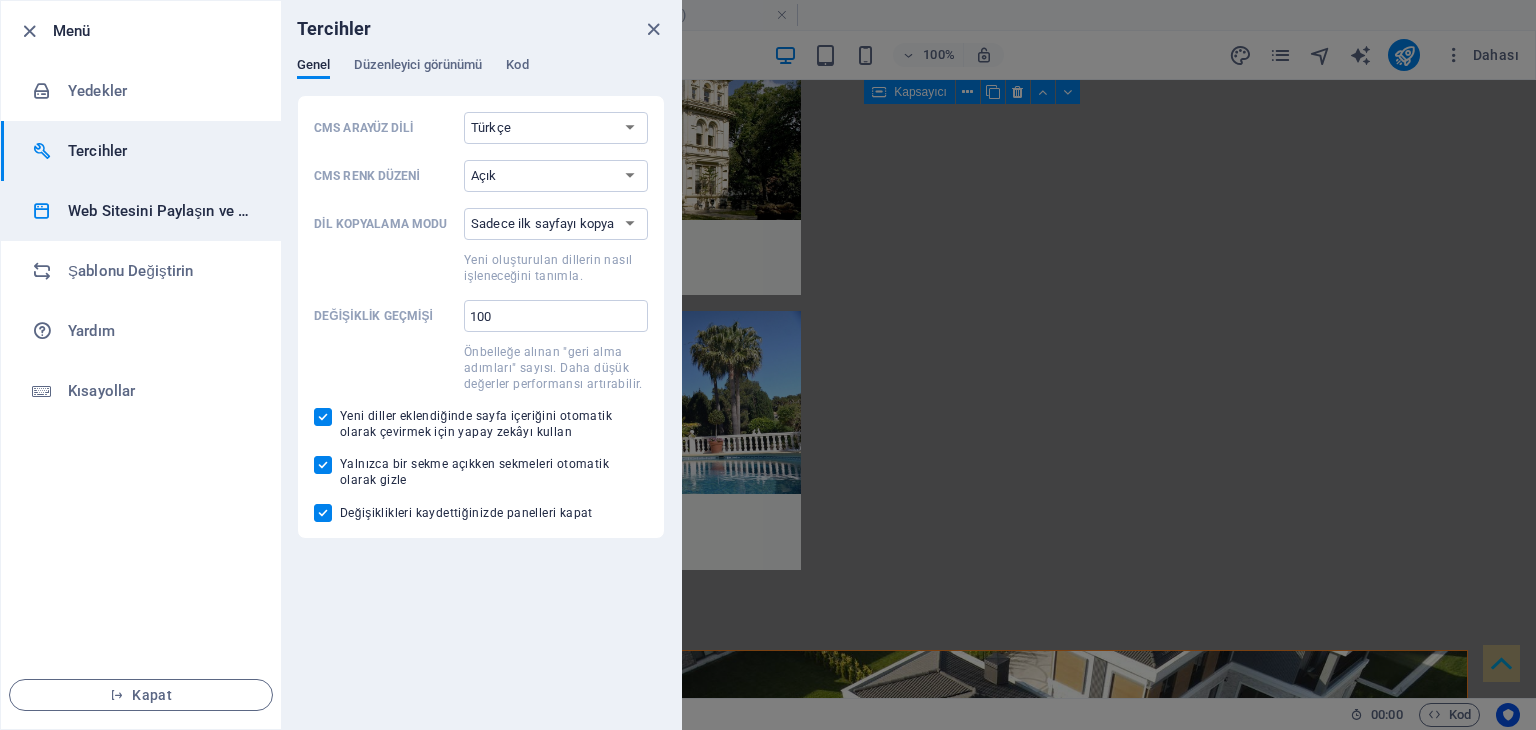 click on "Web Sitesini Paylaşın ve Kopyalayın" at bounding box center (160, 211) 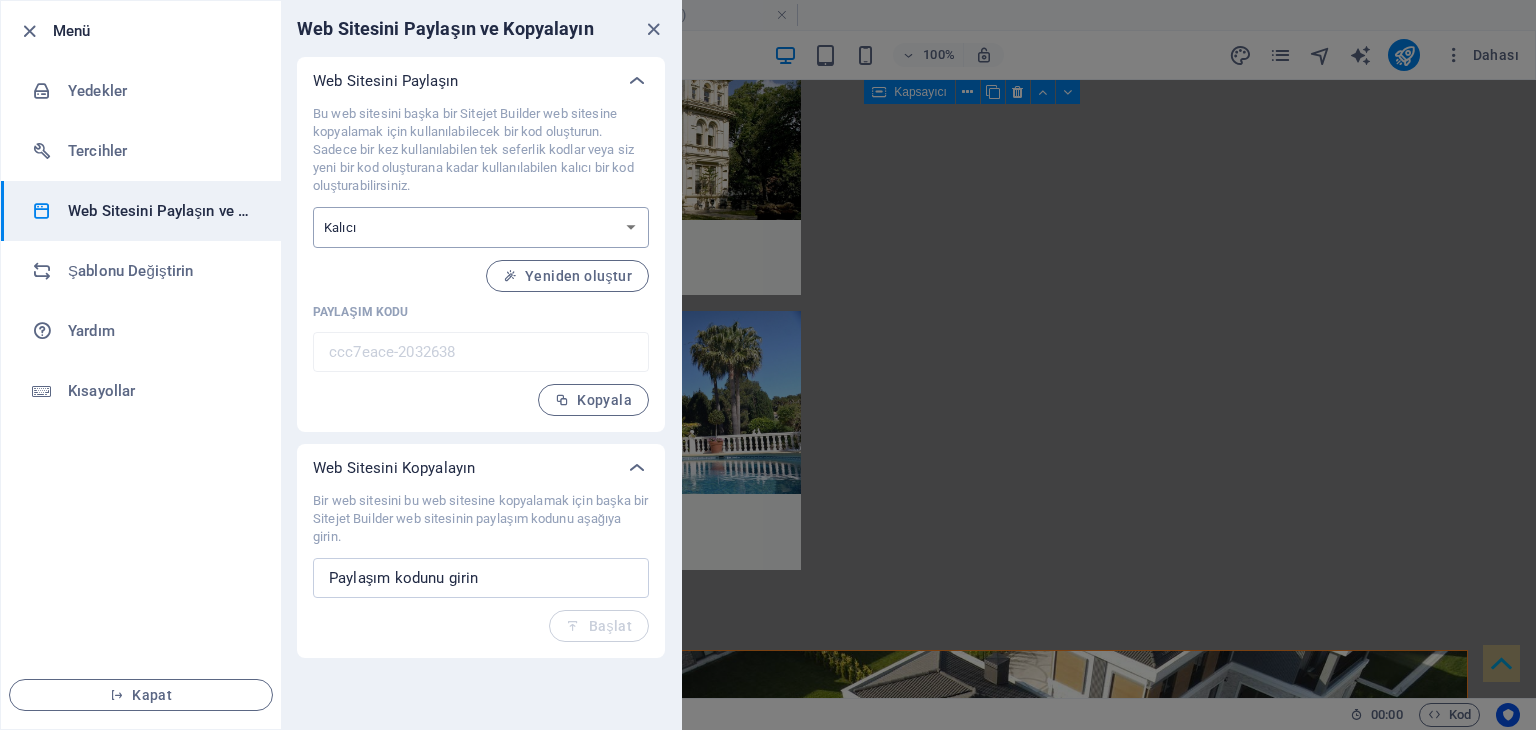 click on "Tek seferlik Kalıcı" at bounding box center (481, 227) 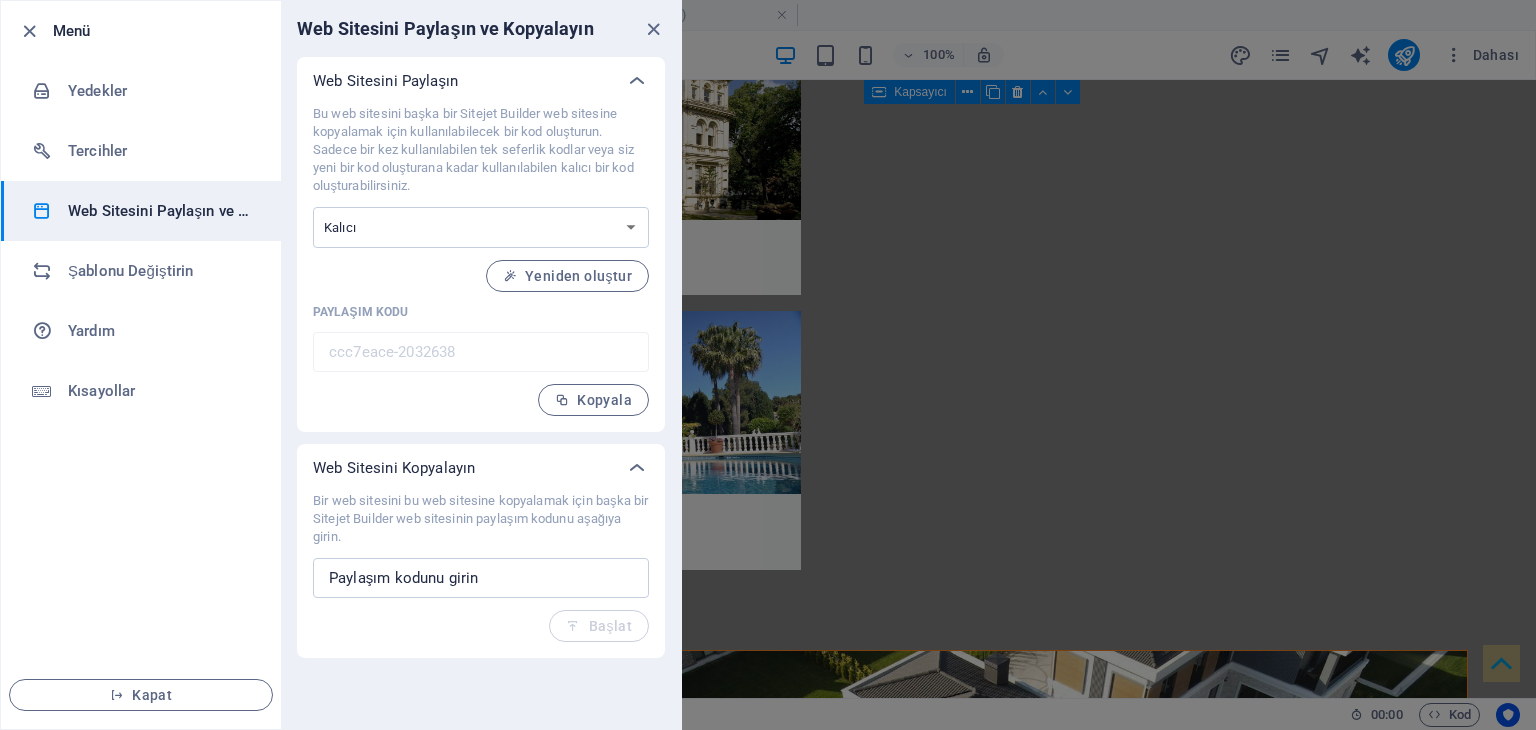 click on "Menü Yedekler Tercihler Web Sitesini Paylaşın ve Kopyalayın Şablonu Değiştirin Yardım Kısayollar Kapat" at bounding box center [141, 365] 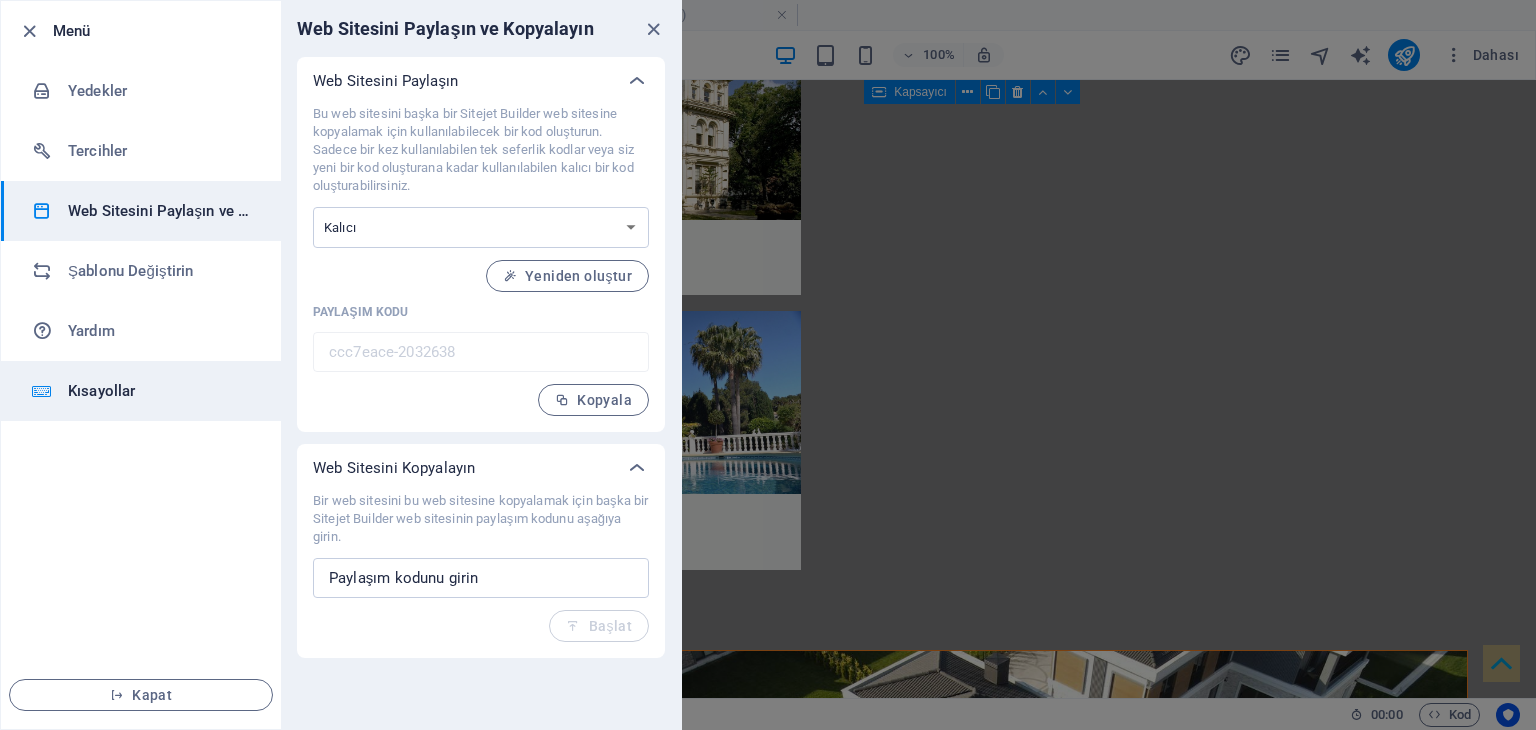 click on "Kısayollar" at bounding box center (160, 391) 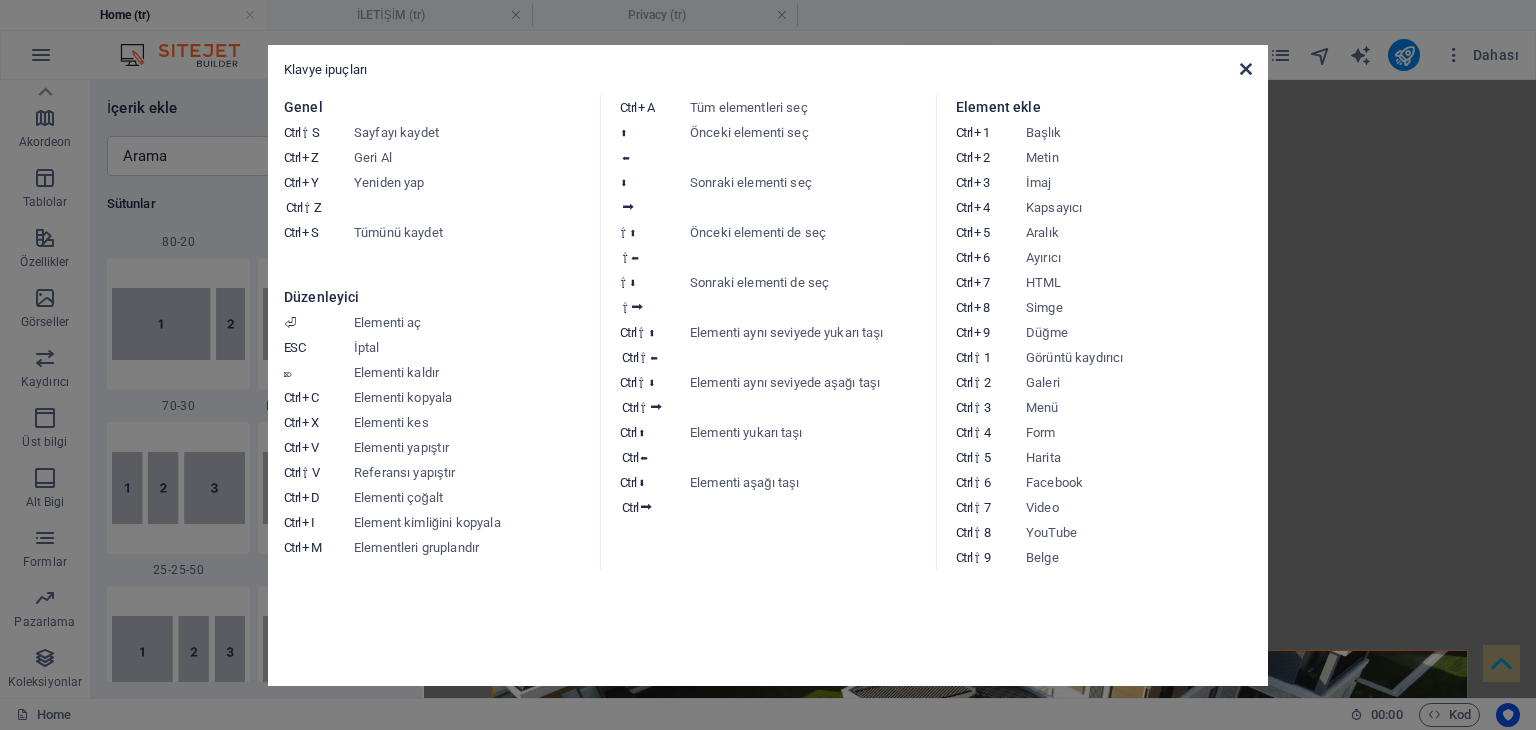 click at bounding box center (1246, 69) 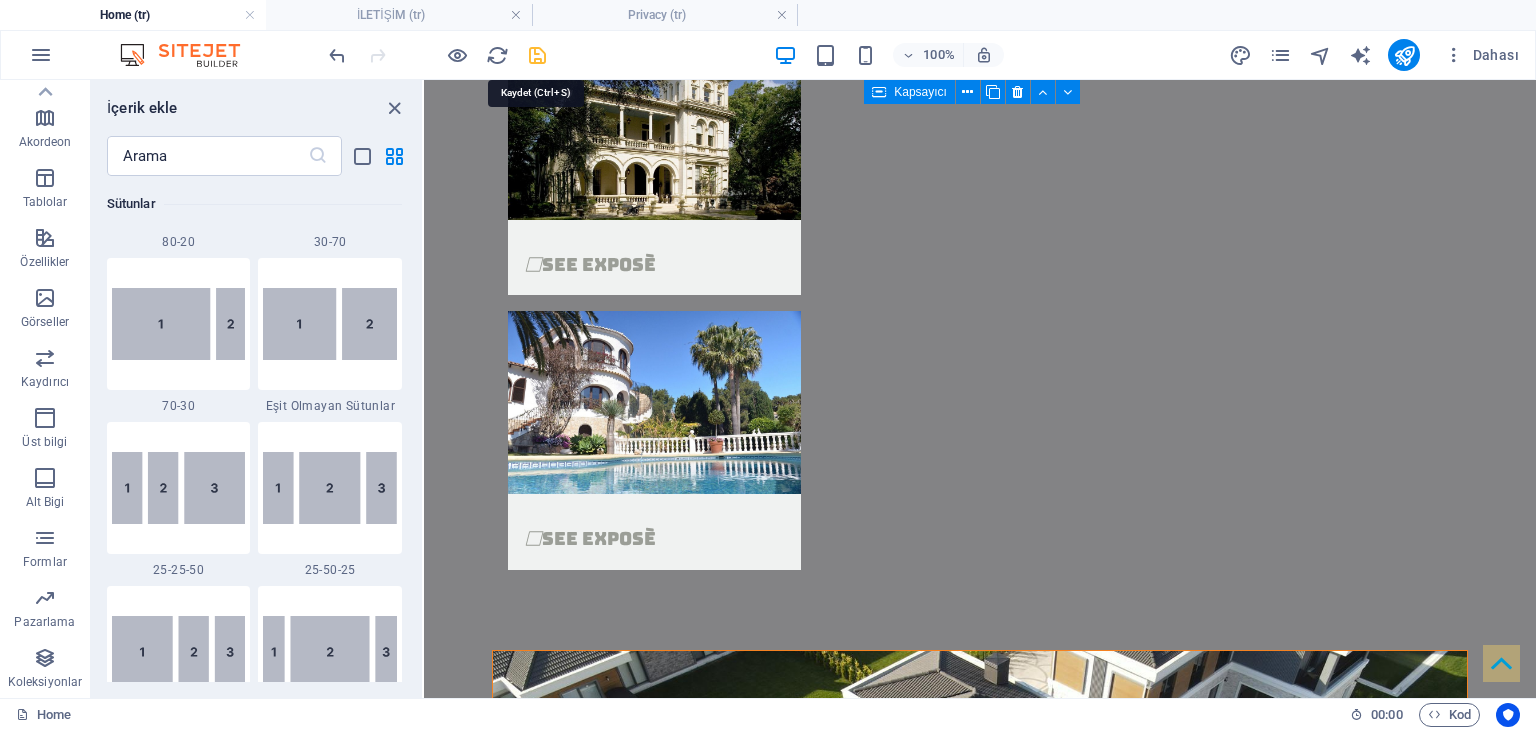 click at bounding box center [537, 55] 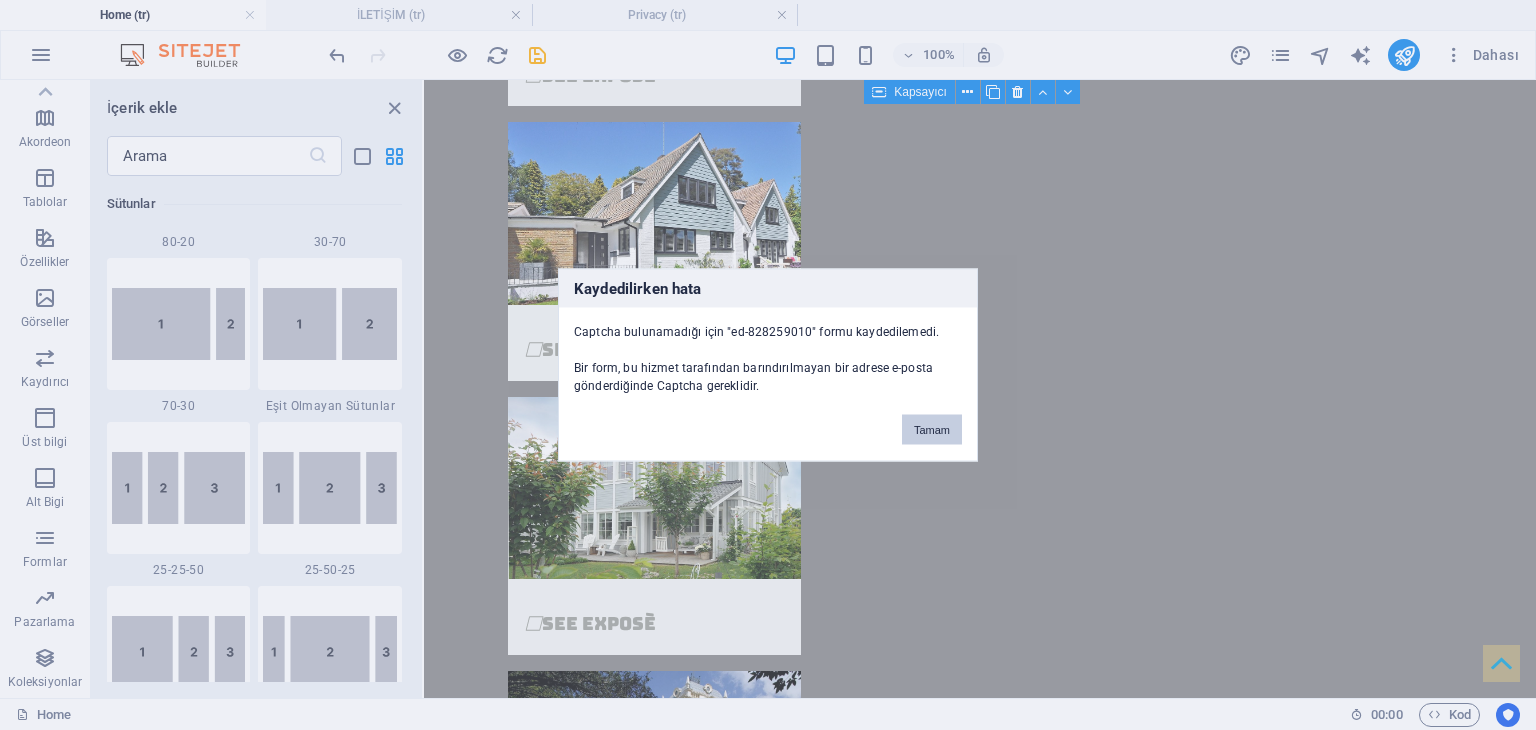 click on "Tamam" at bounding box center [932, 430] 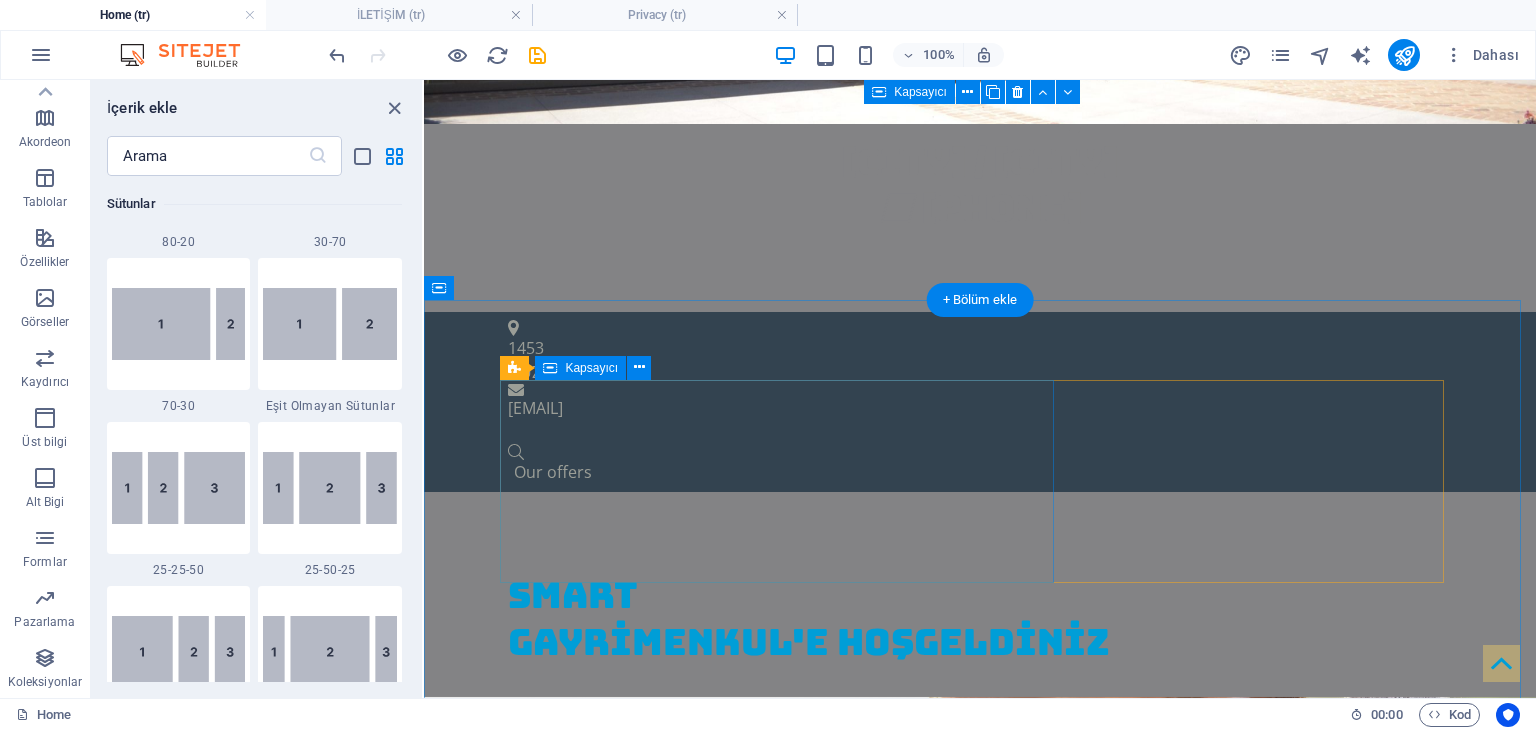 scroll, scrollTop: 568, scrollLeft: 0, axis: vertical 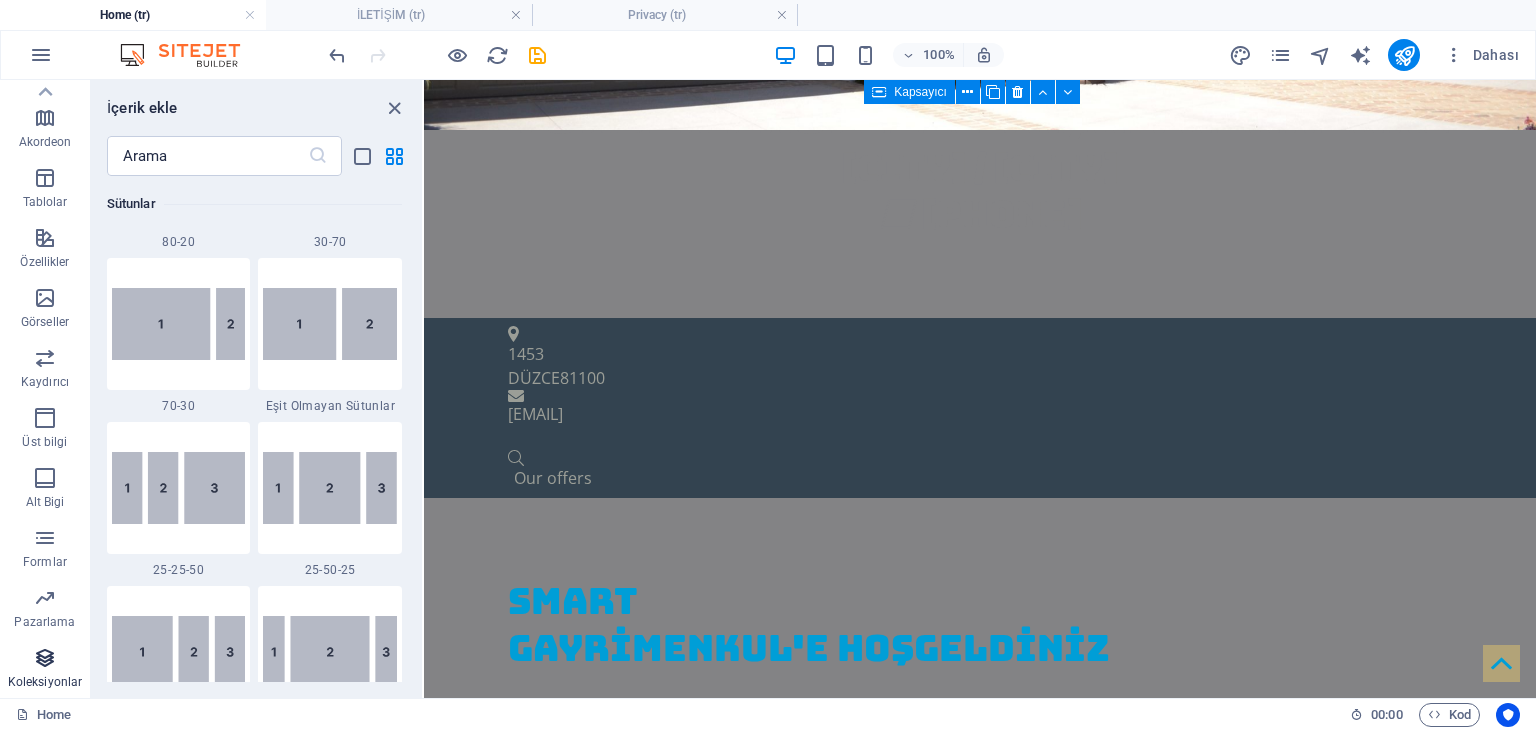 click at bounding box center [45, 658] 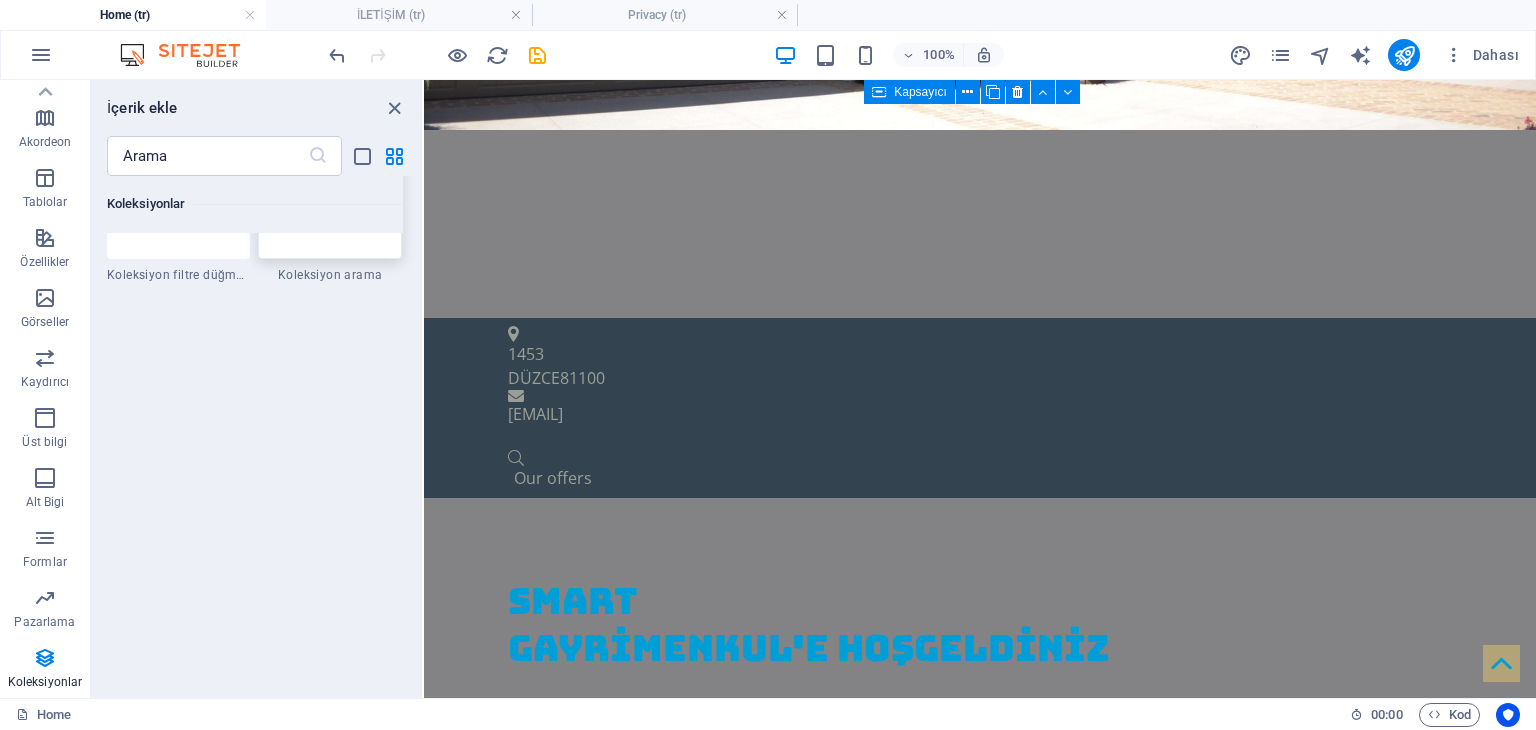 scroll, scrollTop: 19195, scrollLeft: 0, axis: vertical 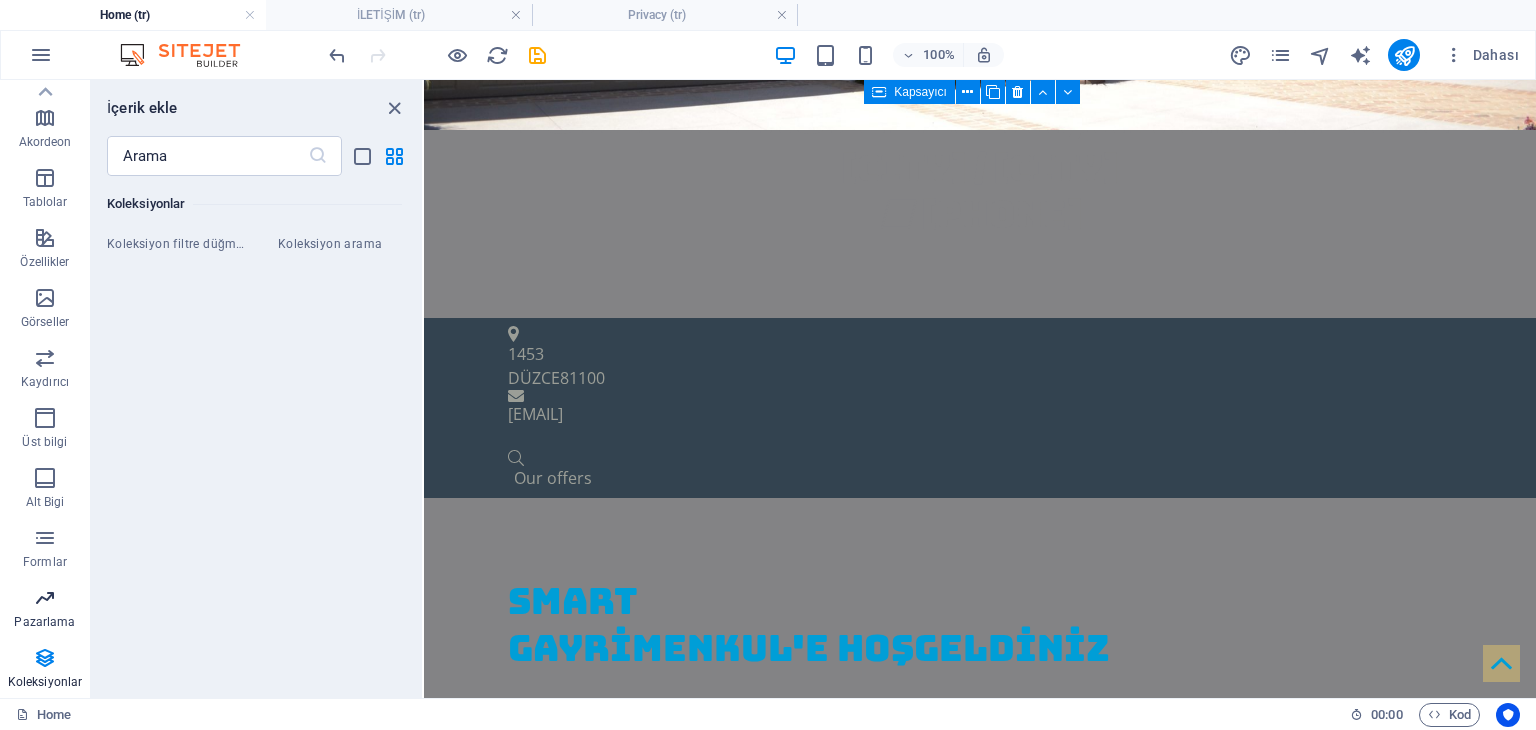 click on "Pazarlama" at bounding box center [45, 610] 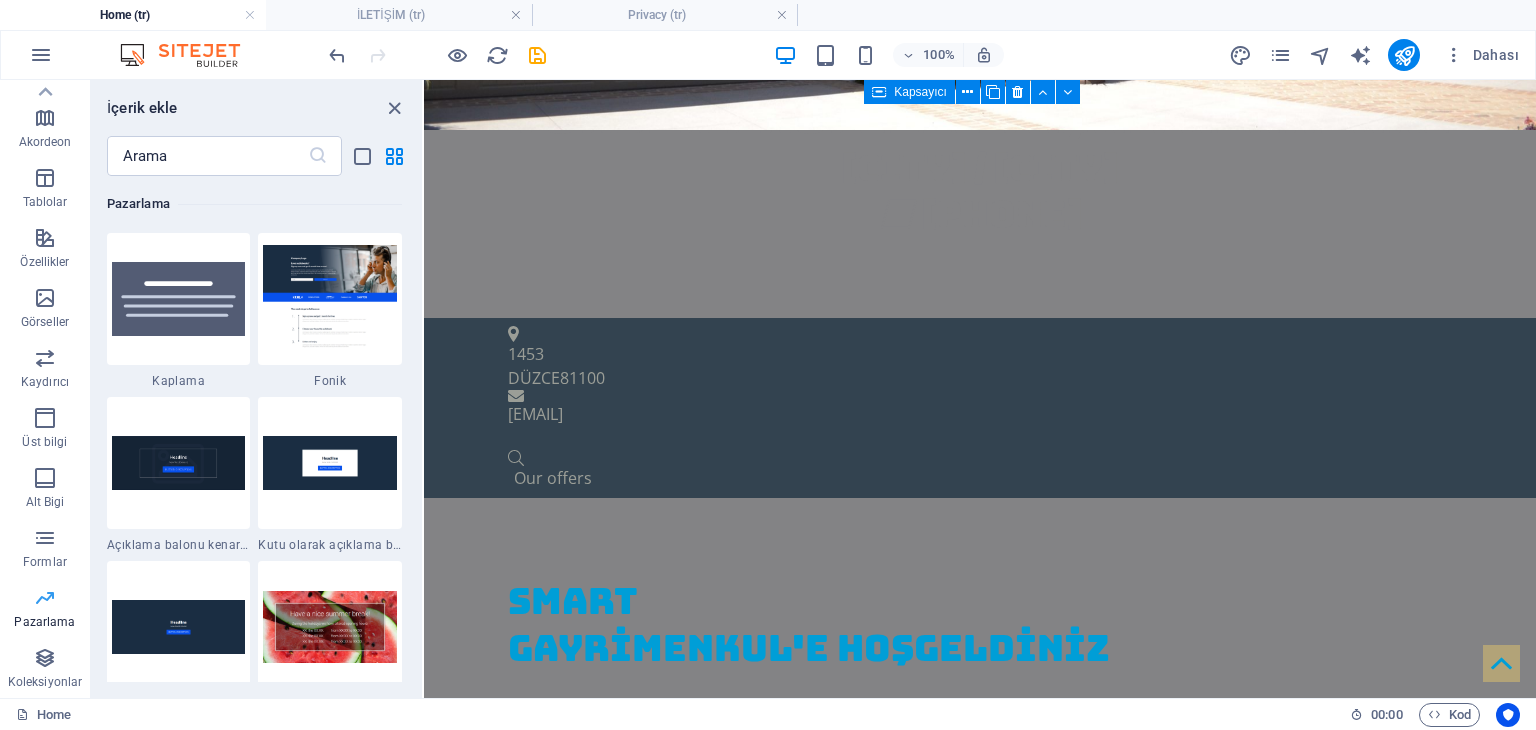 scroll, scrollTop: 16289, scrollLeft: 0, axis: vertical 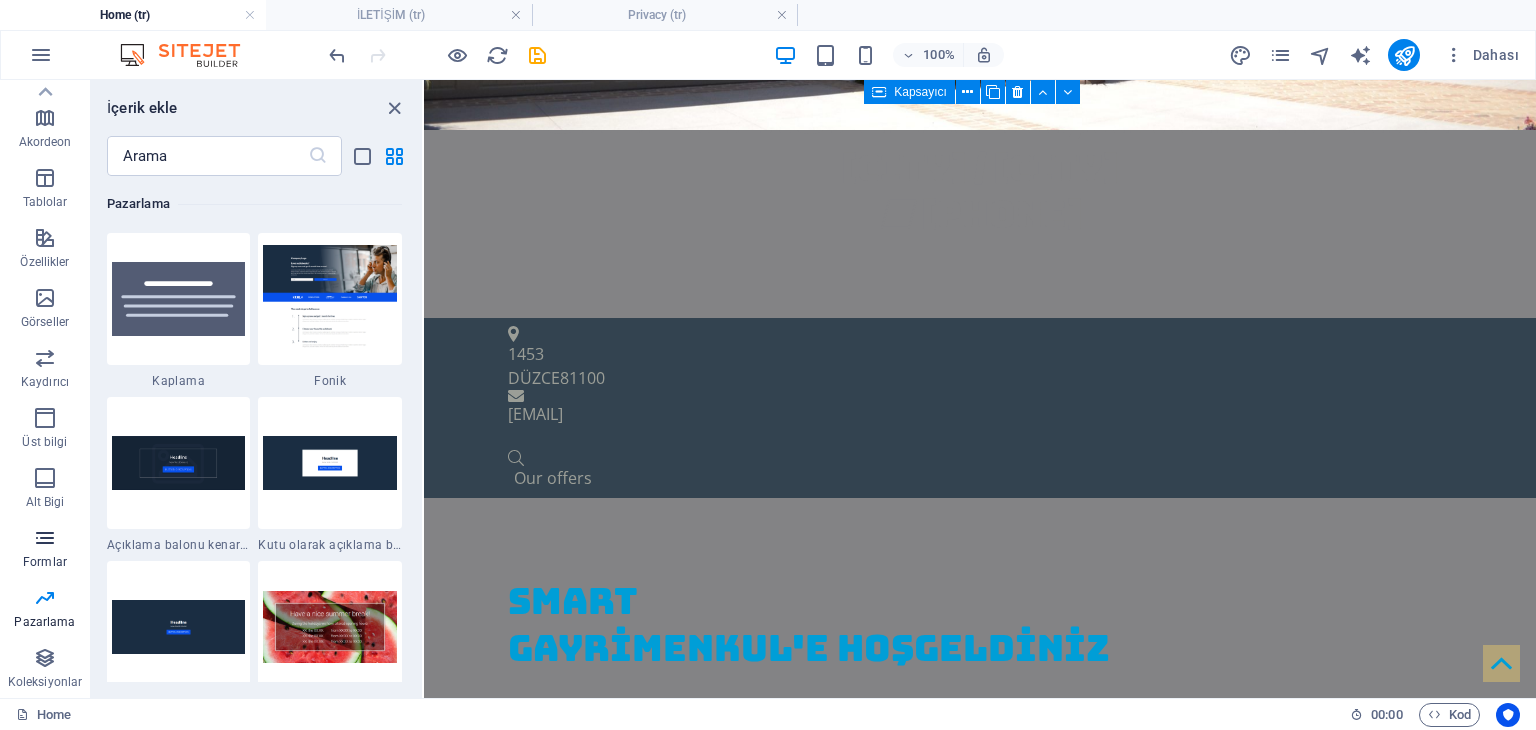 click at bounding box center [45, 538] 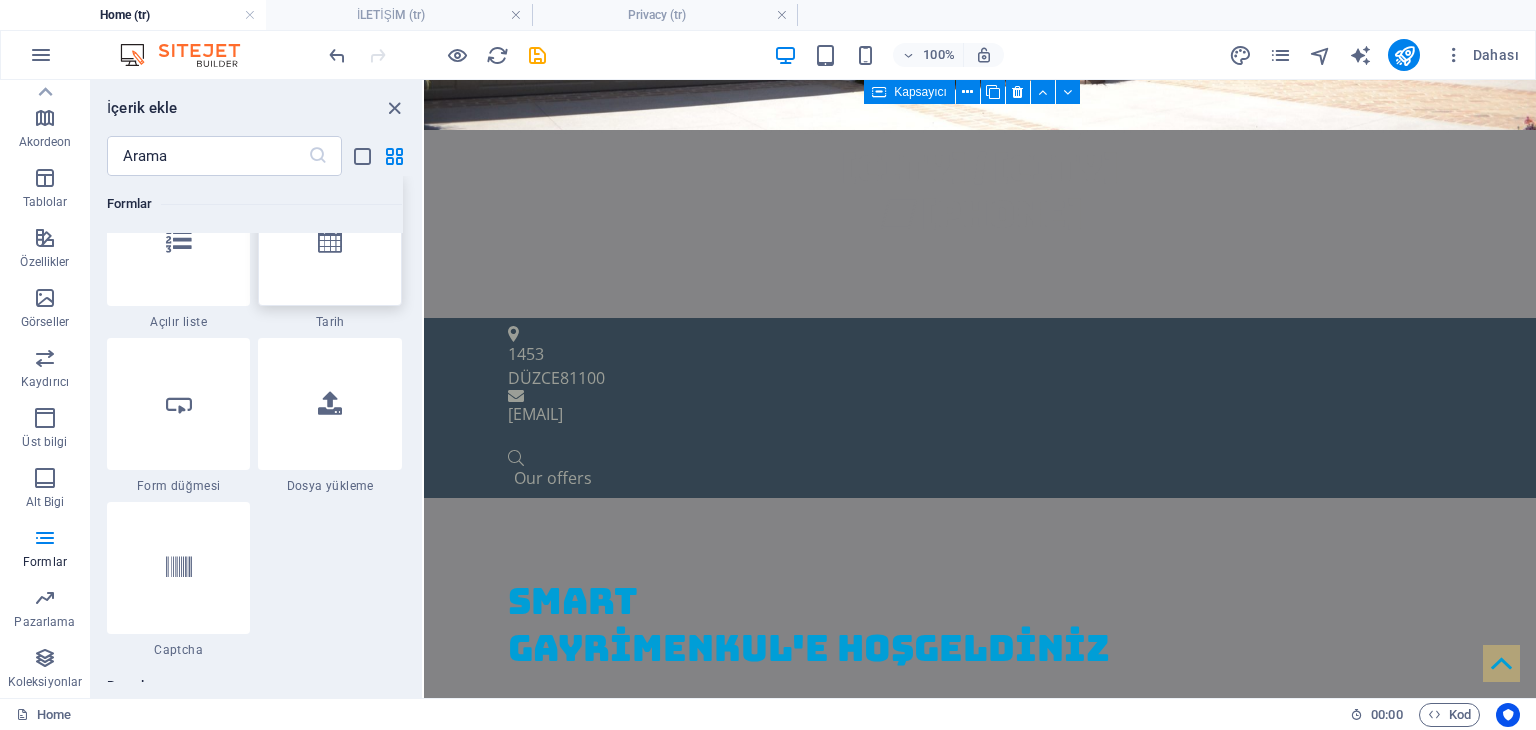 scroll, scrollTop: 15900, scrollLeft: 0, axis: vertical 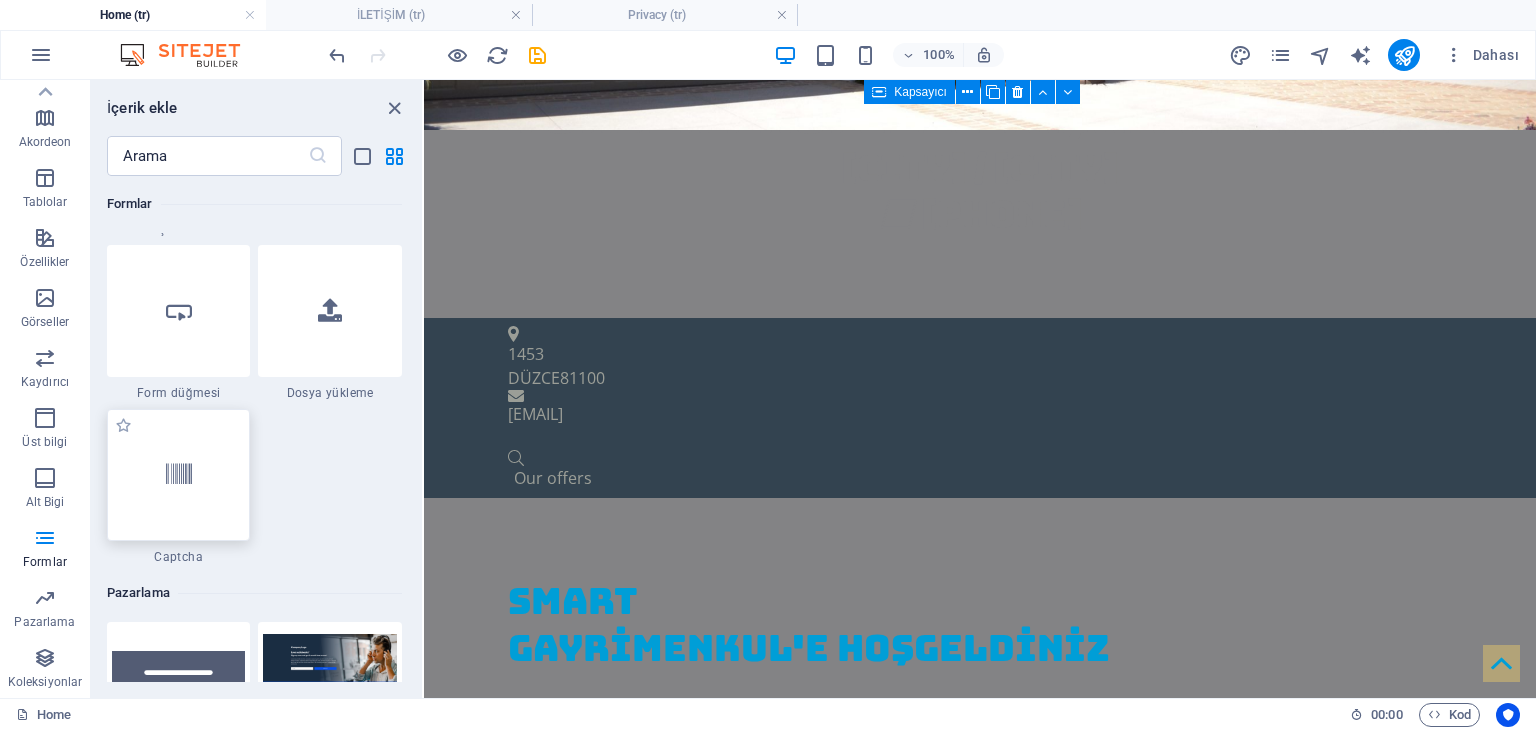click at bounding box center (179, 475) 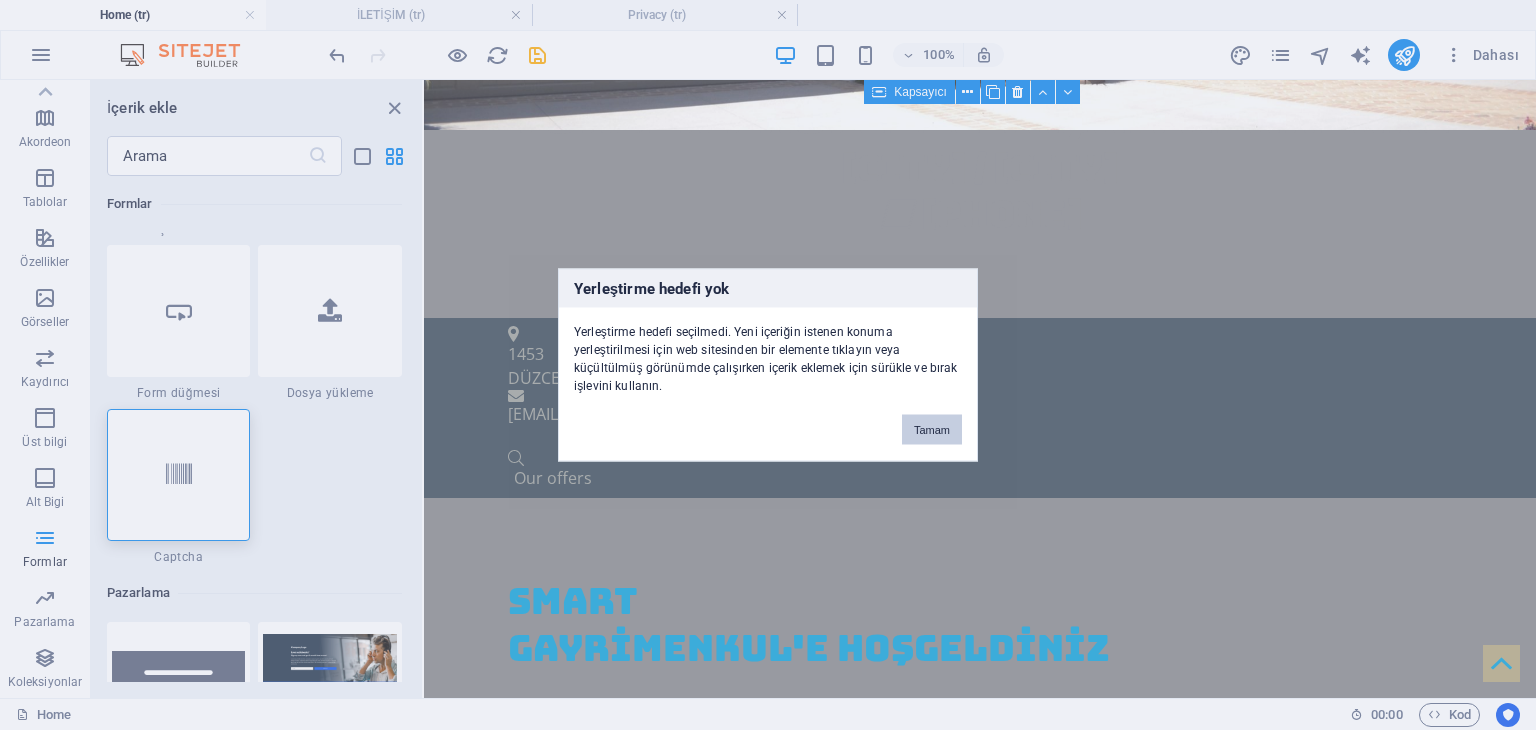 click on "Tamam" at bounding box center (932, 430) 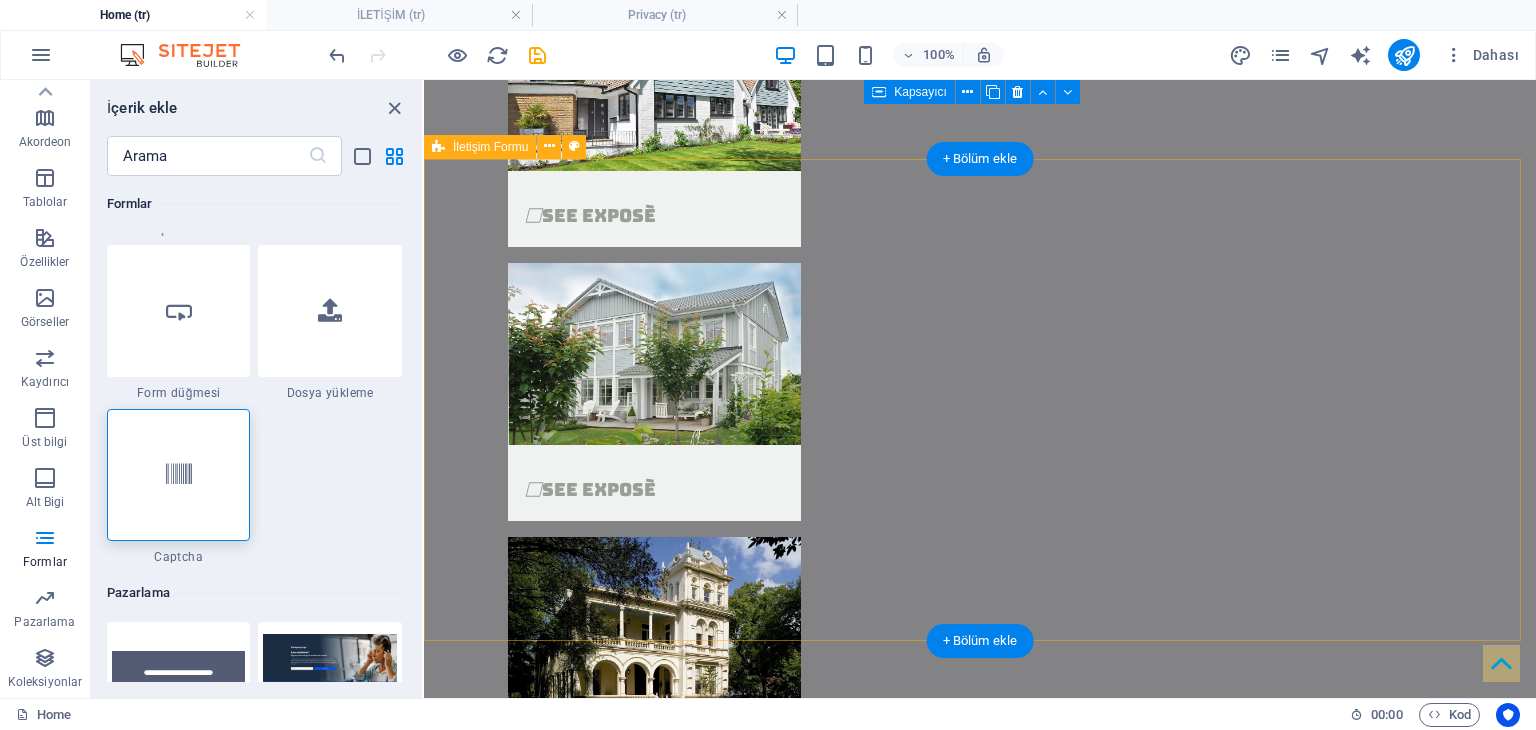 scroll, scrollTop: 4768, scrollLeft: 0, axis: vertical 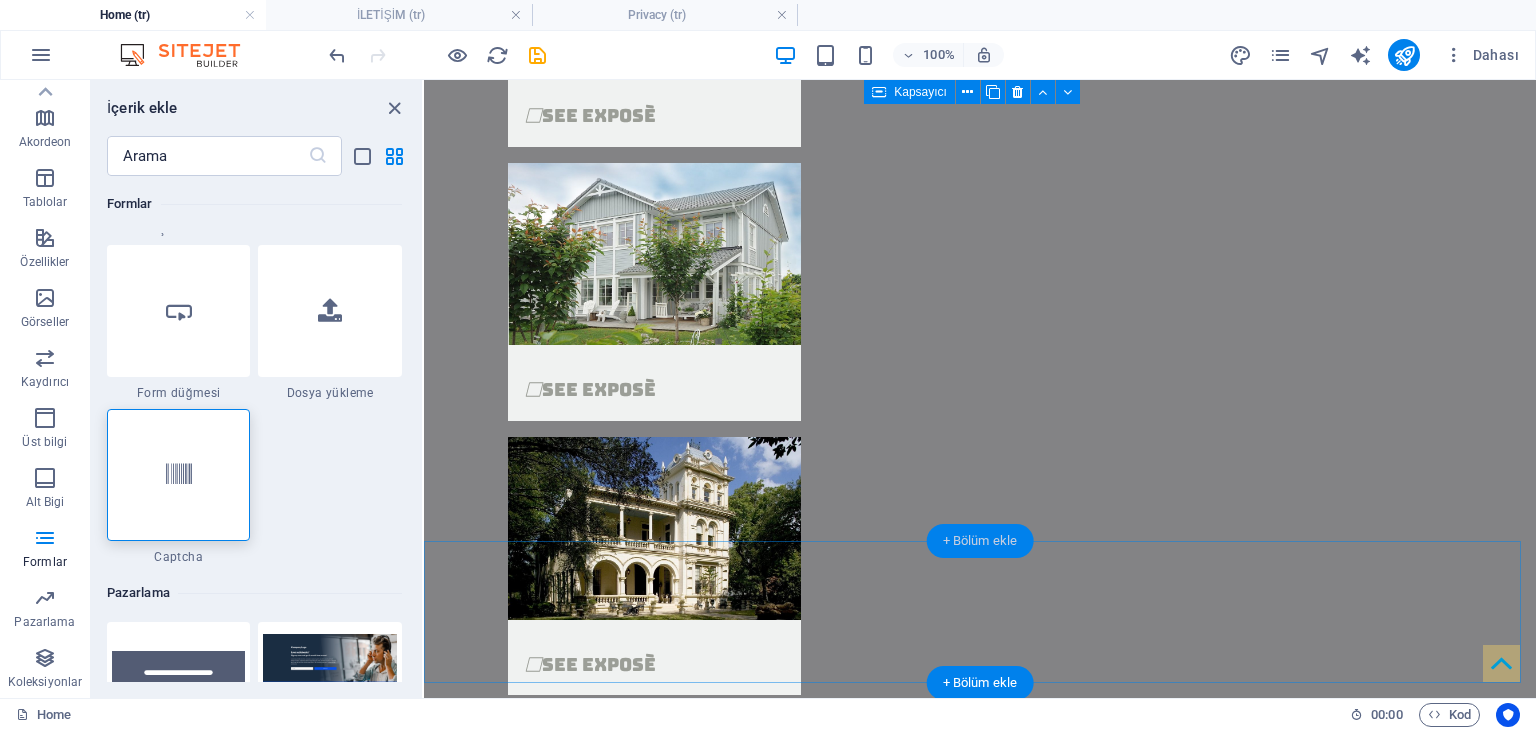 click on "+ Bölüm ekle" at bounding box center (980, 541) 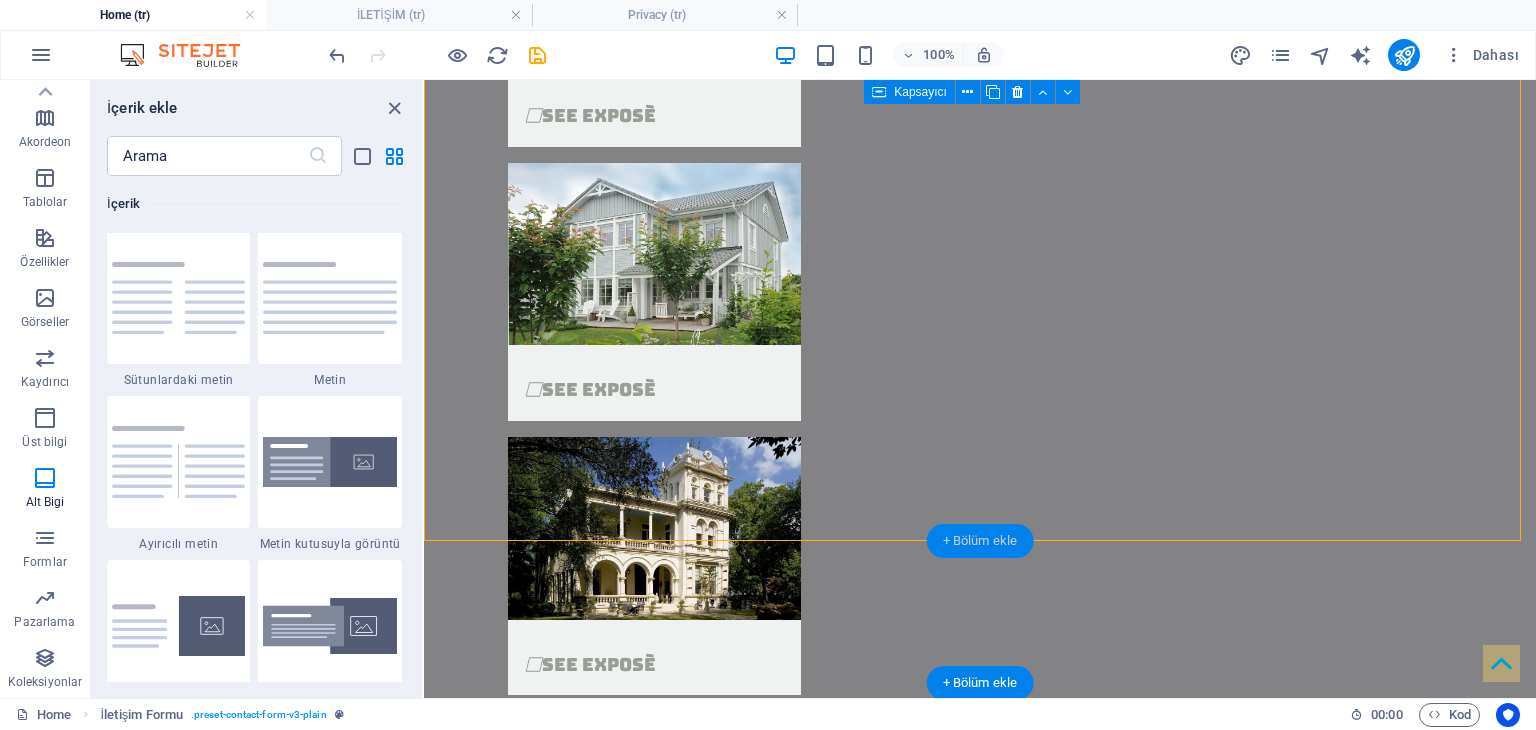 scroll, scrollTop: 3499, scrollLeft: 0, axis: vertical 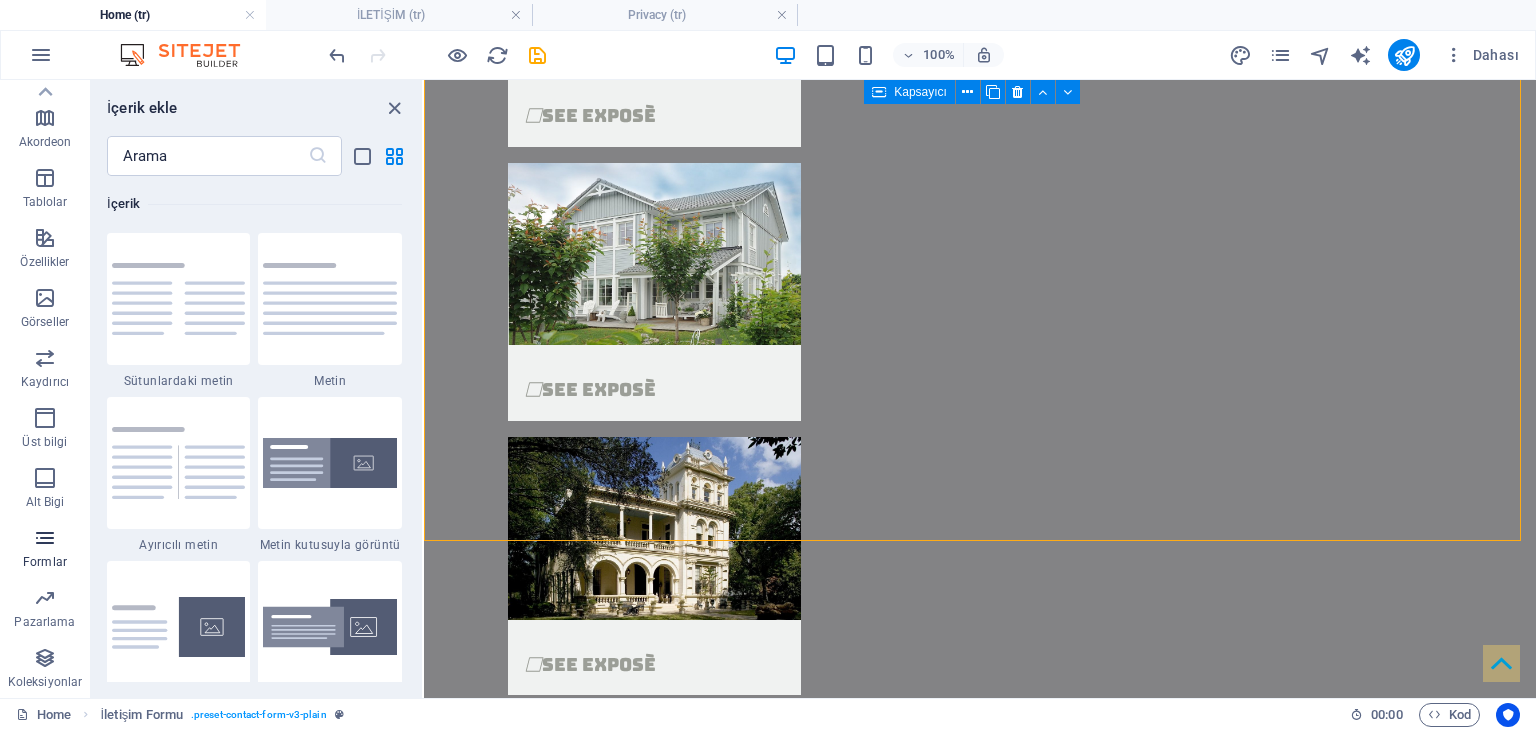 click at bounding box center (45, 538) 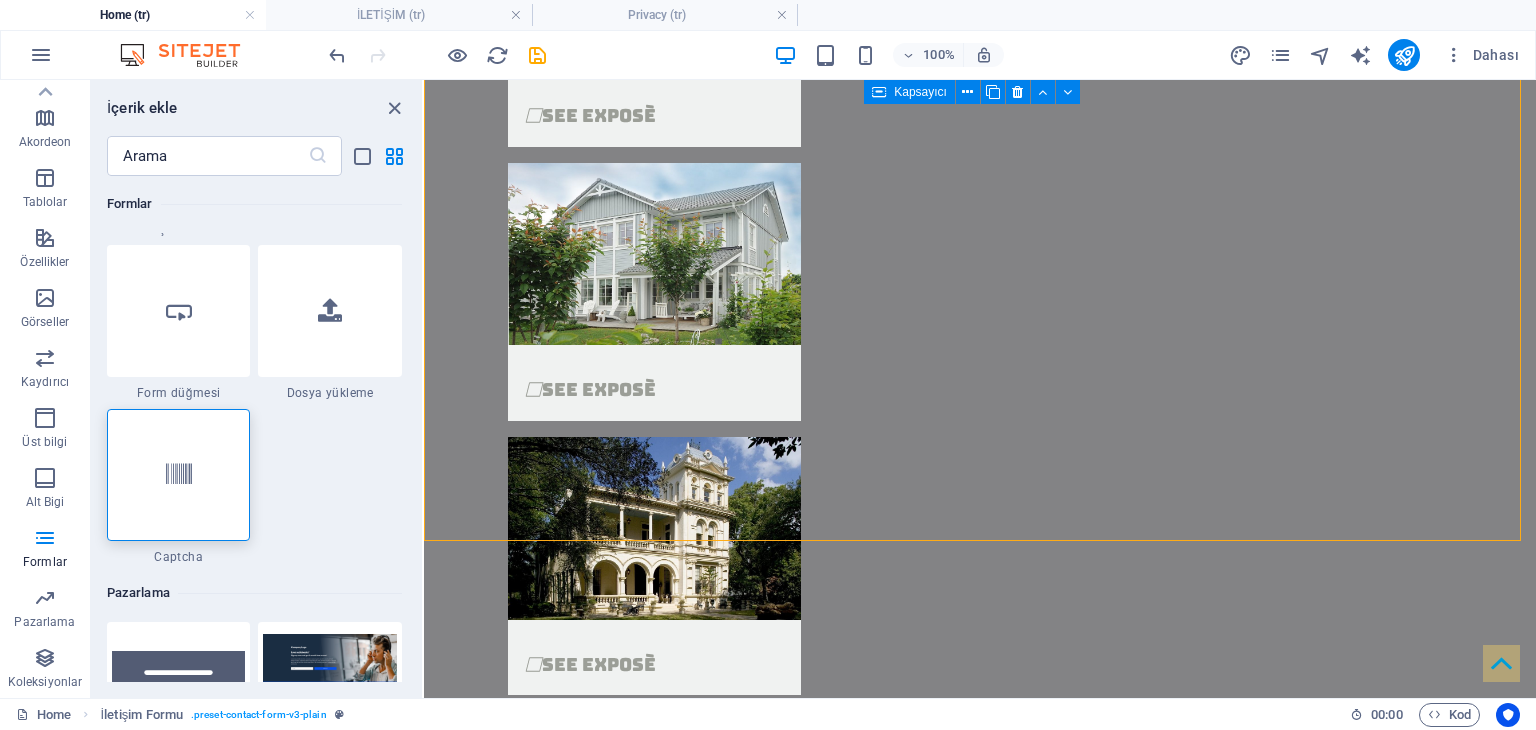 scroll, scrollTop: 15985, scrollLeft: 0, axis: vertical 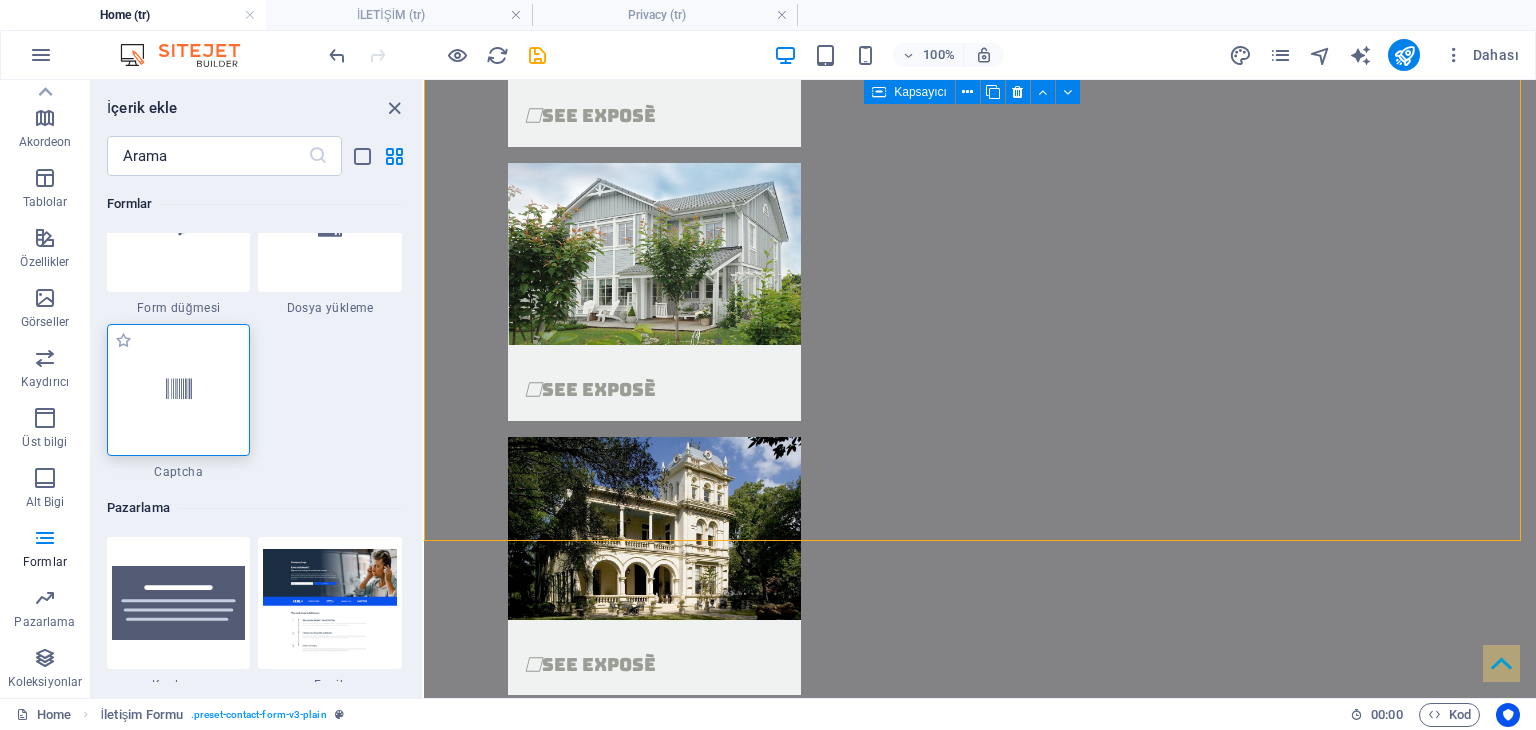 click at bounding box center [179, 390] 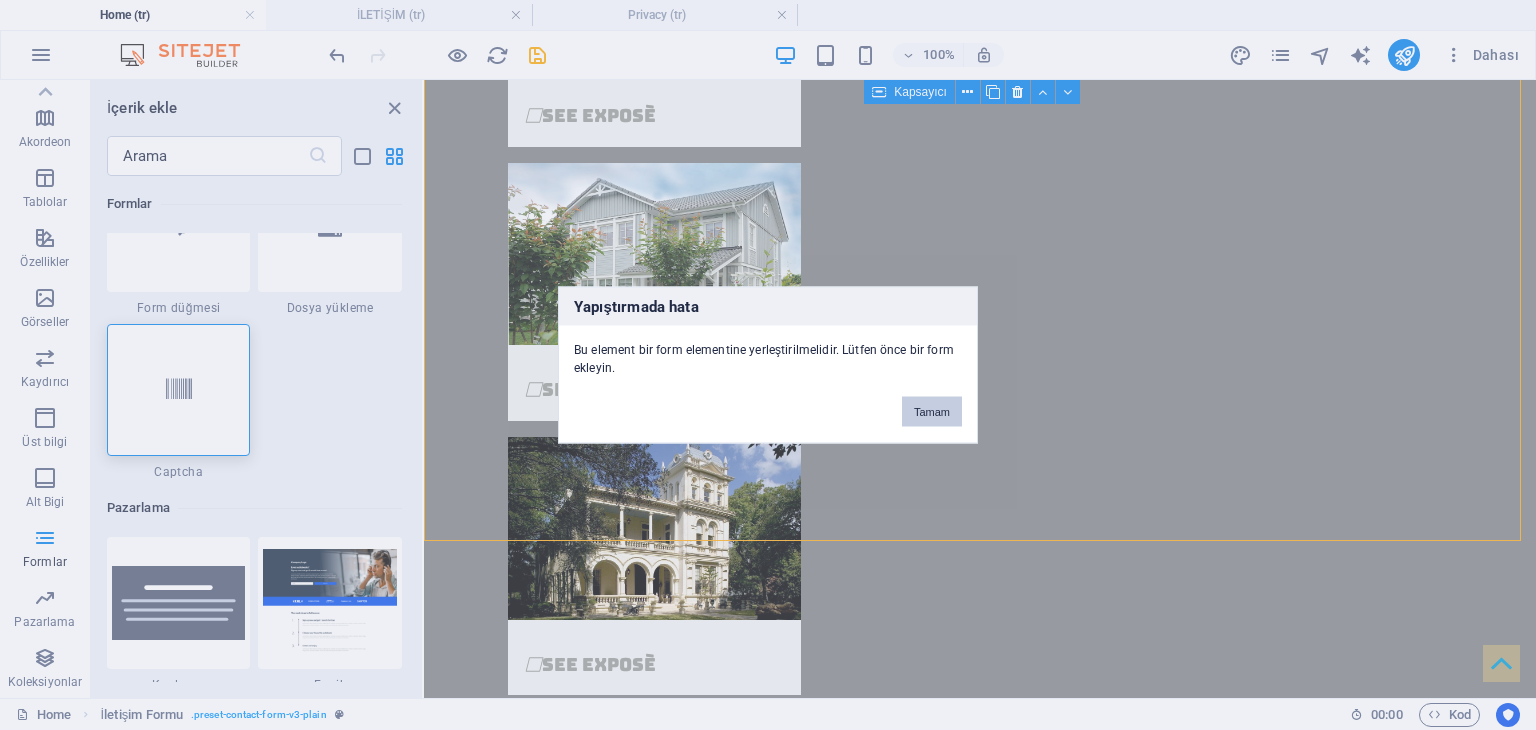 click on "Tamam" at bounding box center [932, 412] 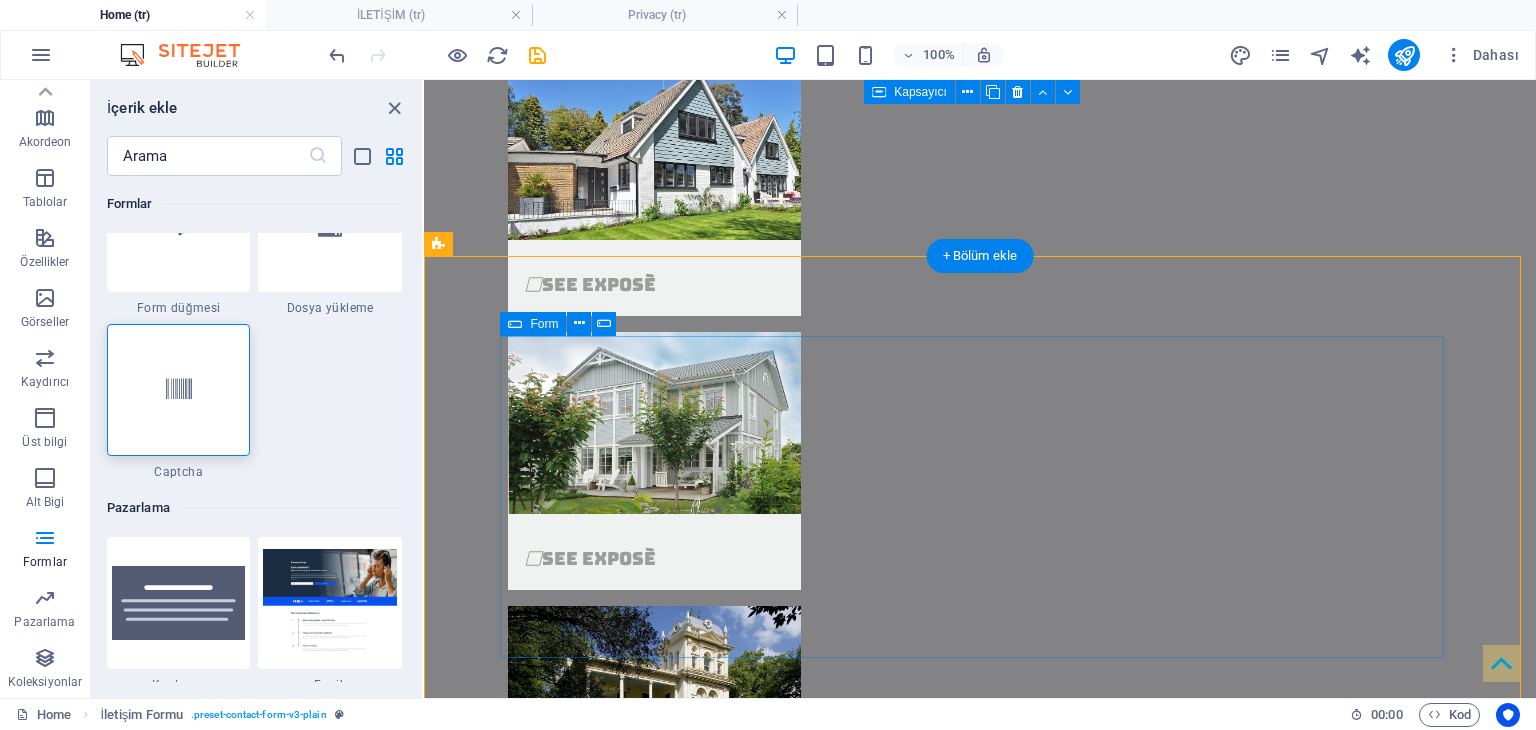 scroll, scrollTop: 4568, scrollLeft: 0, axis: vertical 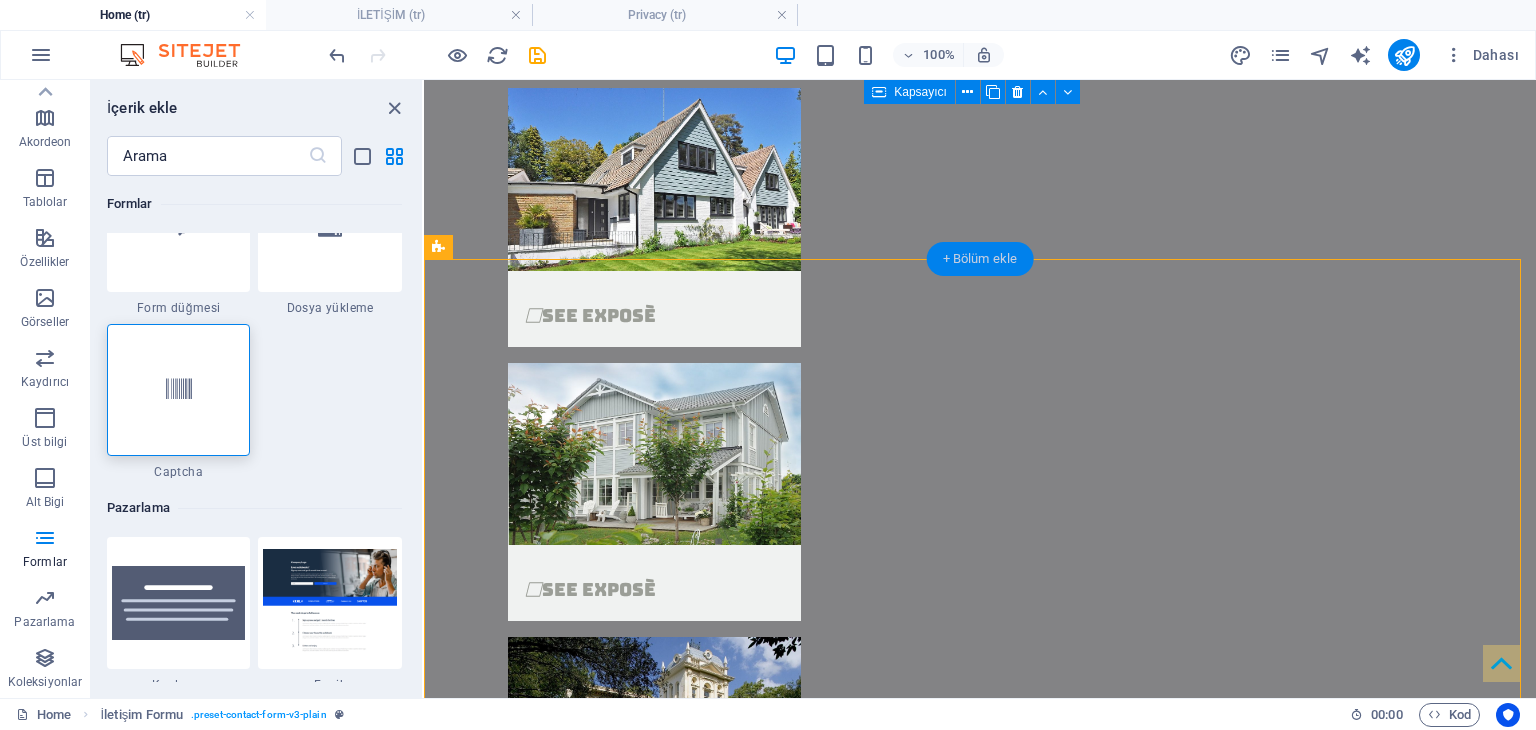 click on "+ Bölüm ekle" at bounding box center [980, 259] 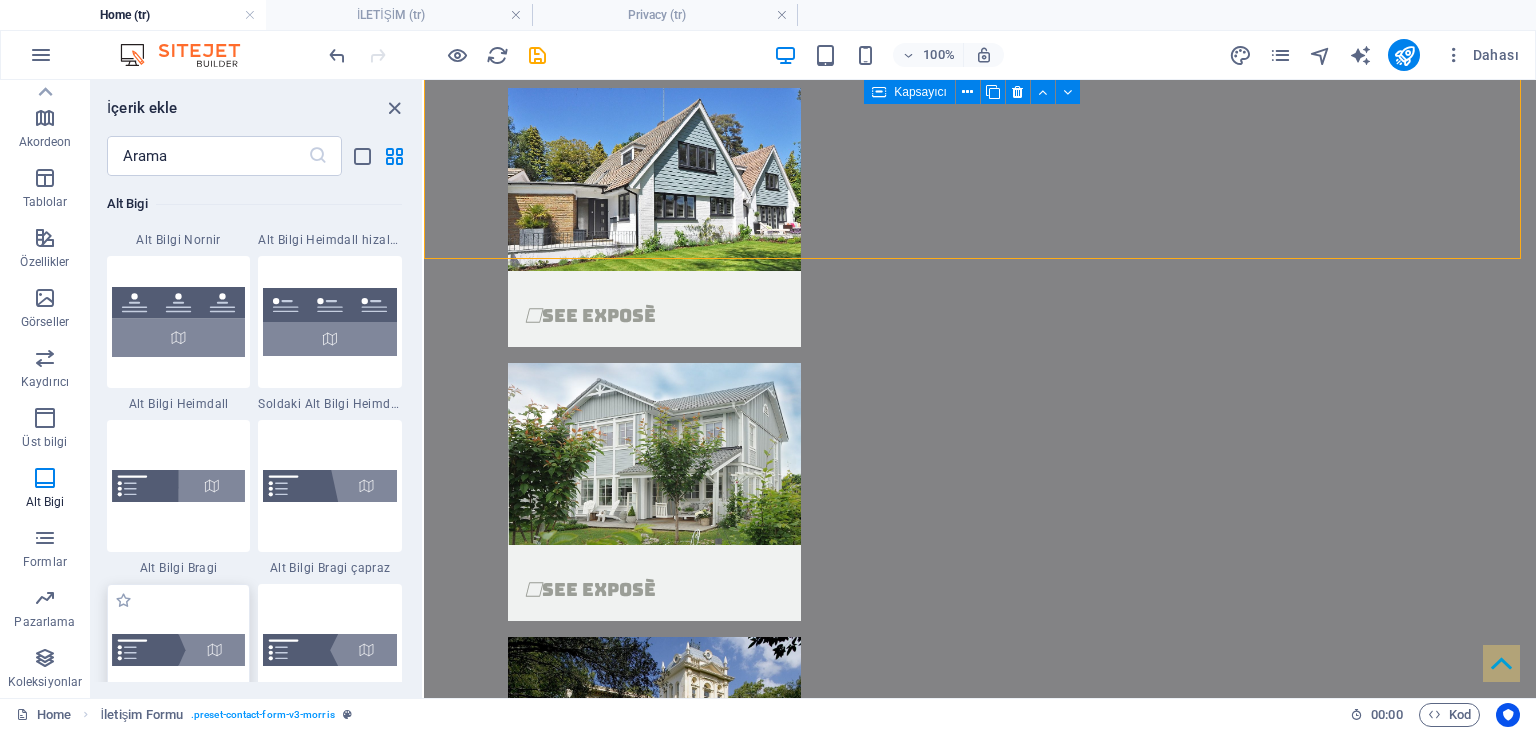 scroll, scrollTop: 13698, scrollLeft: 0, axis: vertical 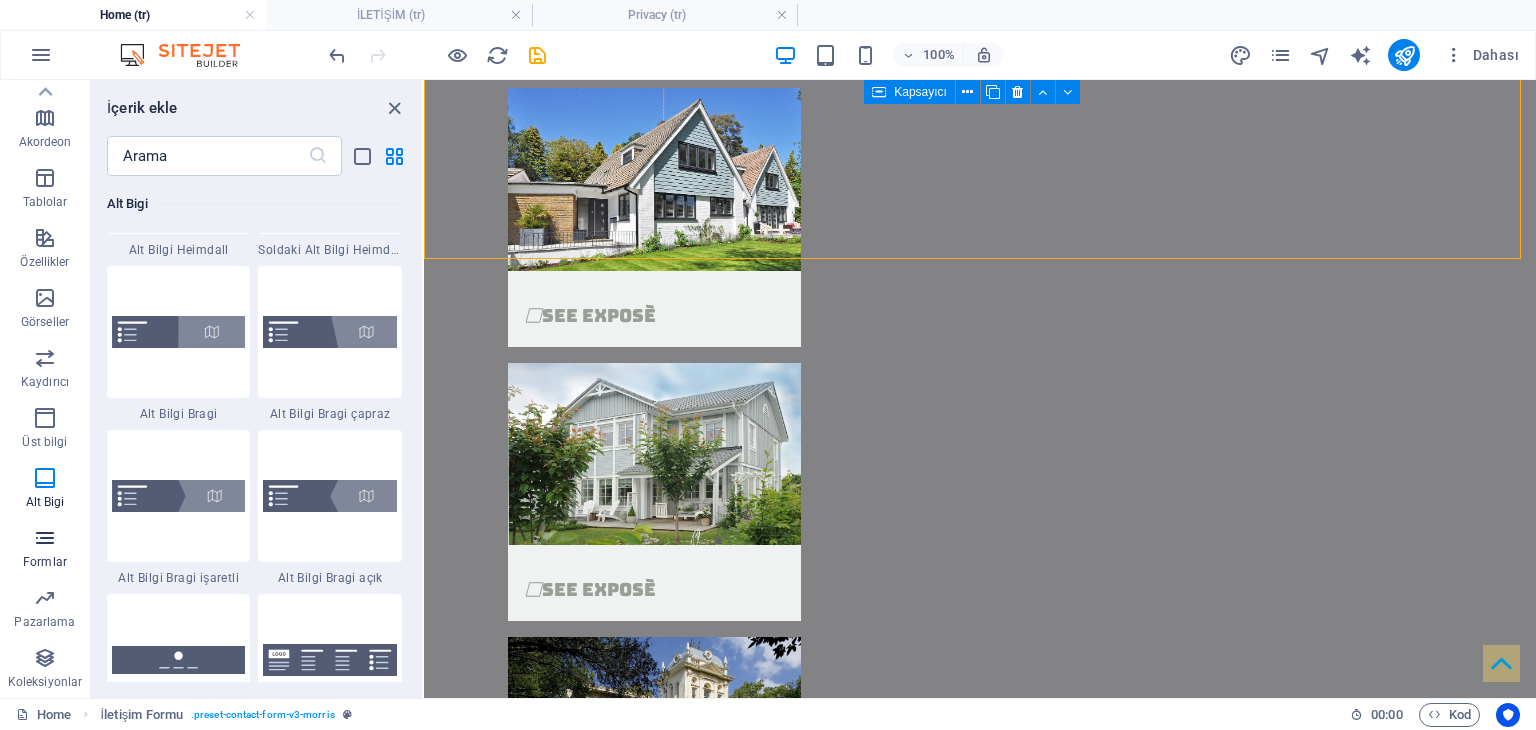 click on "Formlar" at bounding box center (45, 562) 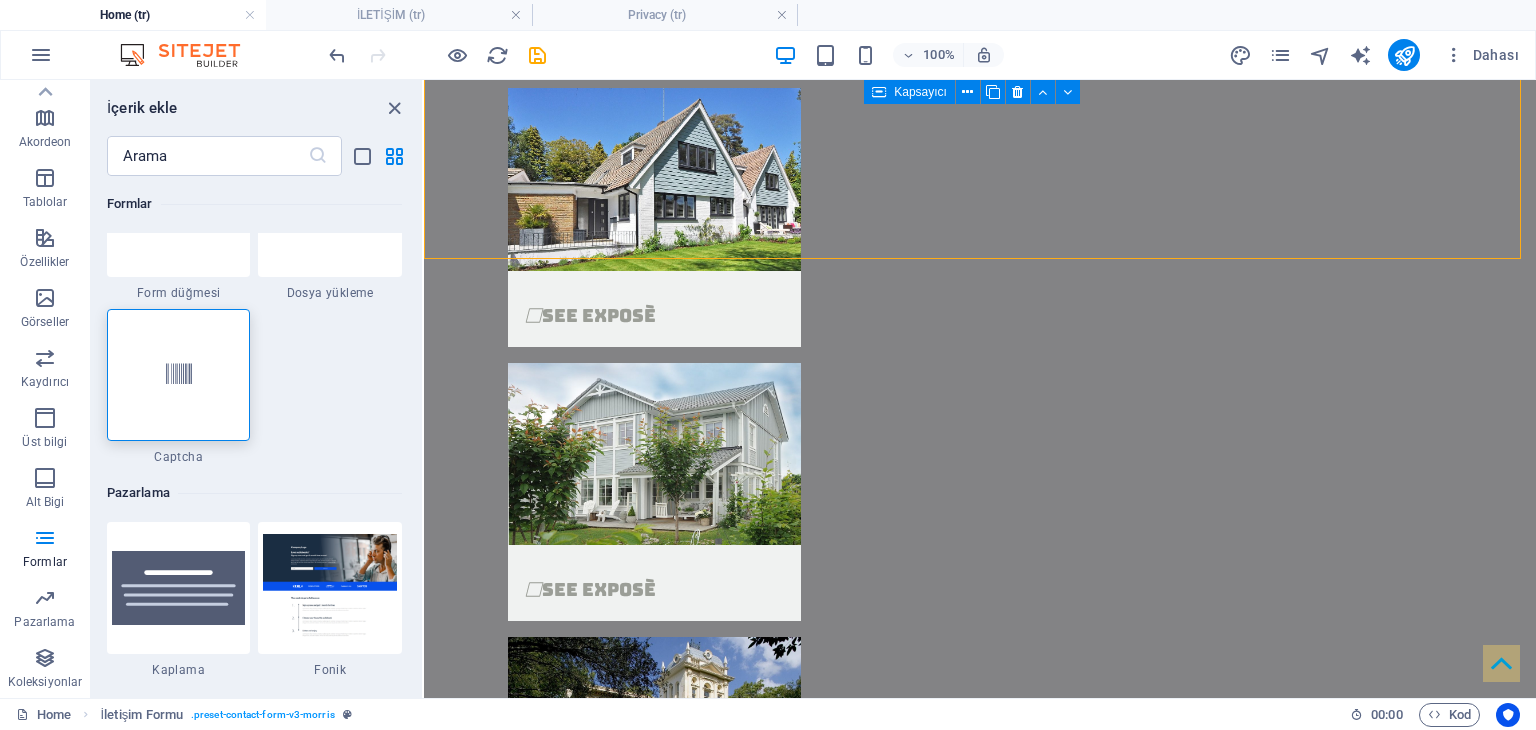 scroll, scrollTop: 16000, scrollLeft: 0, axis: vertical 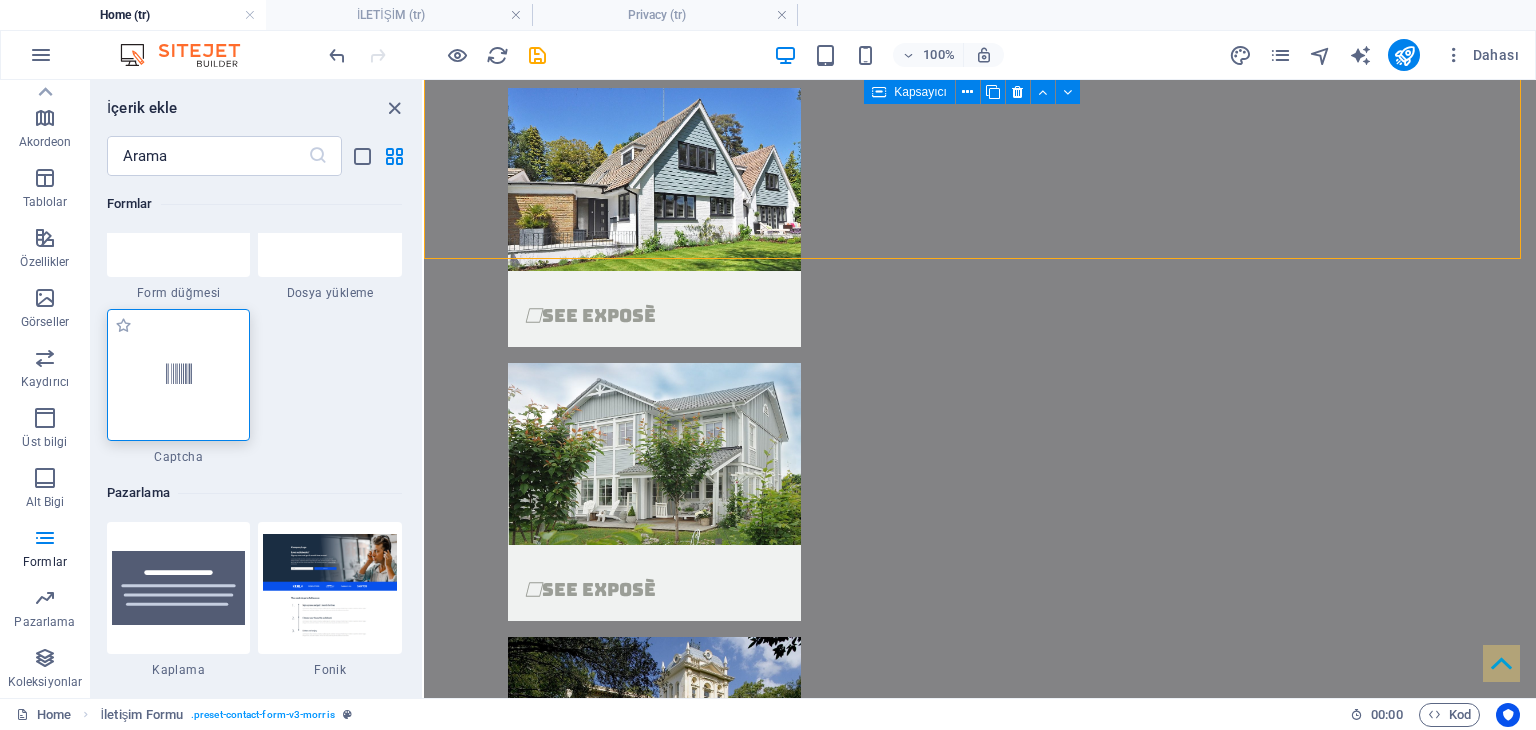 click at bounding box center (179, 375) 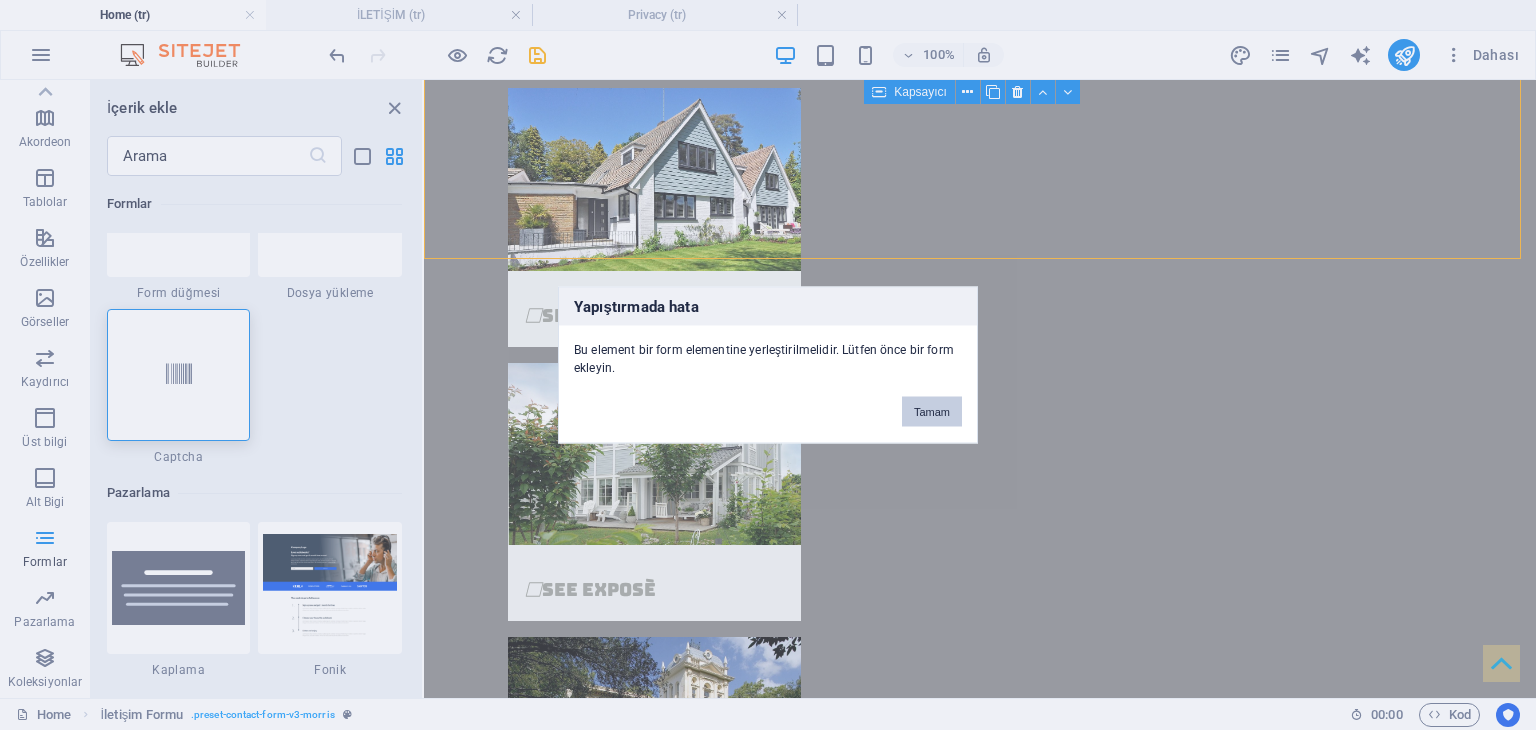 click on "Tamam" at bounding box center (932, 412) 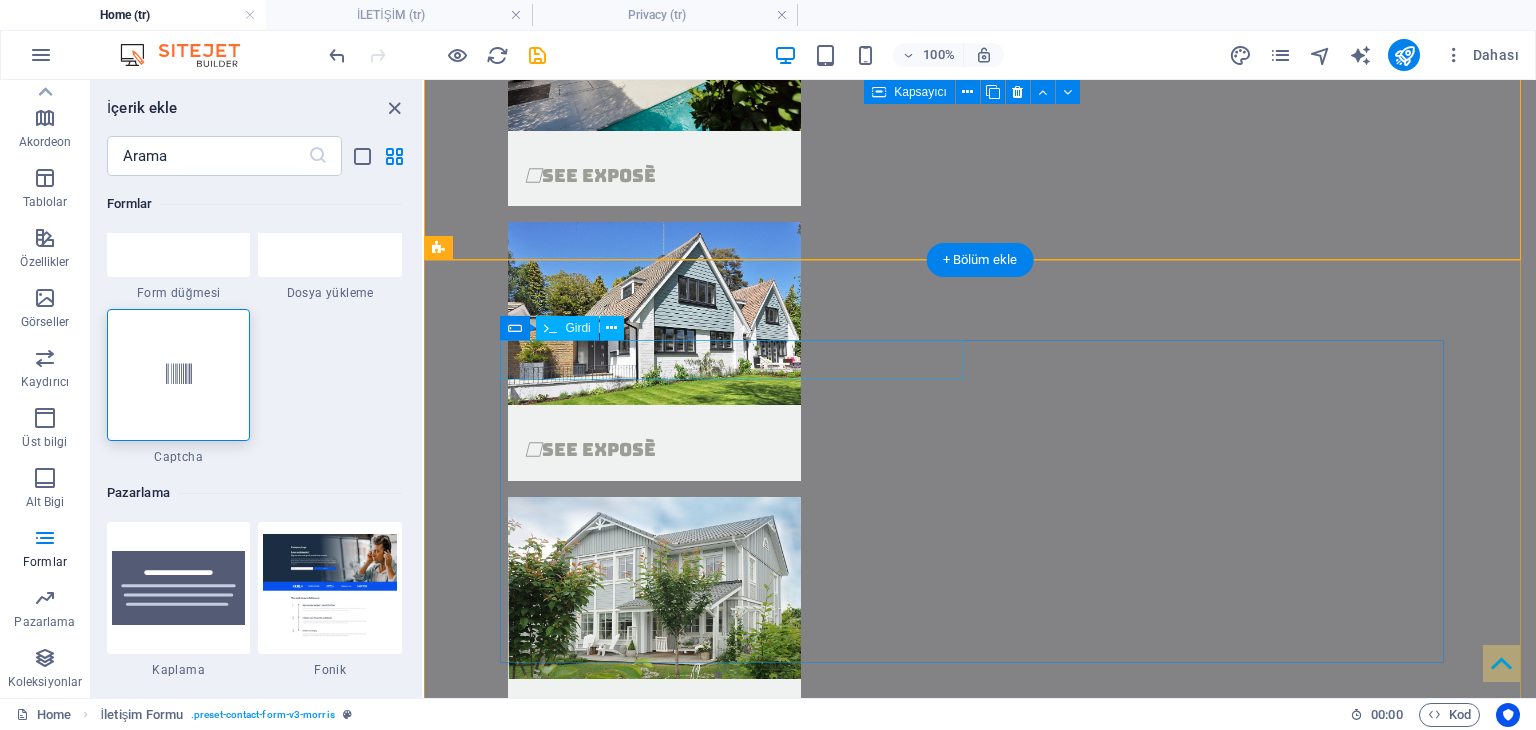 scroll, scrollTop: 4368, scrollLeft: 0, axis: vertical 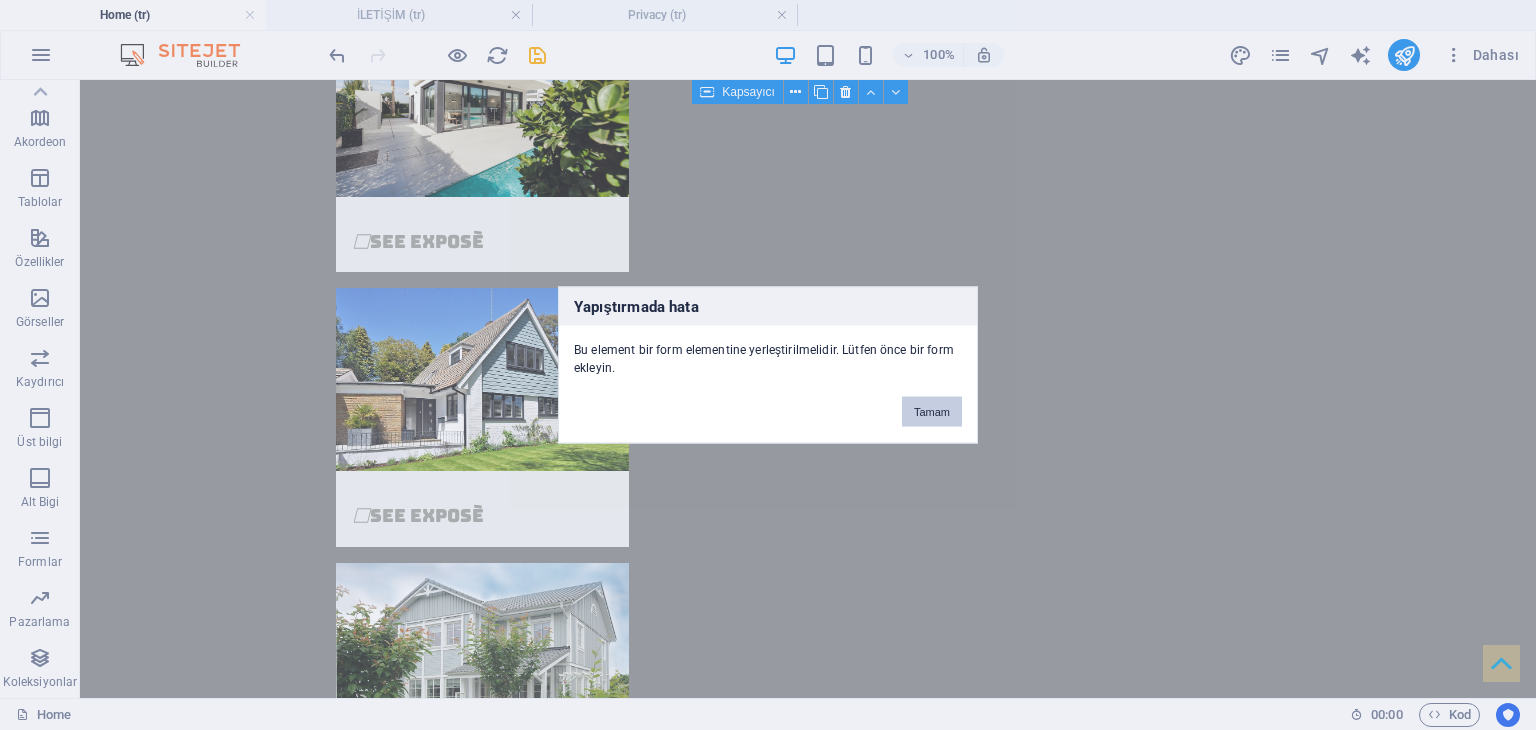 click on "Tamam" at bounding box center [932, 412] 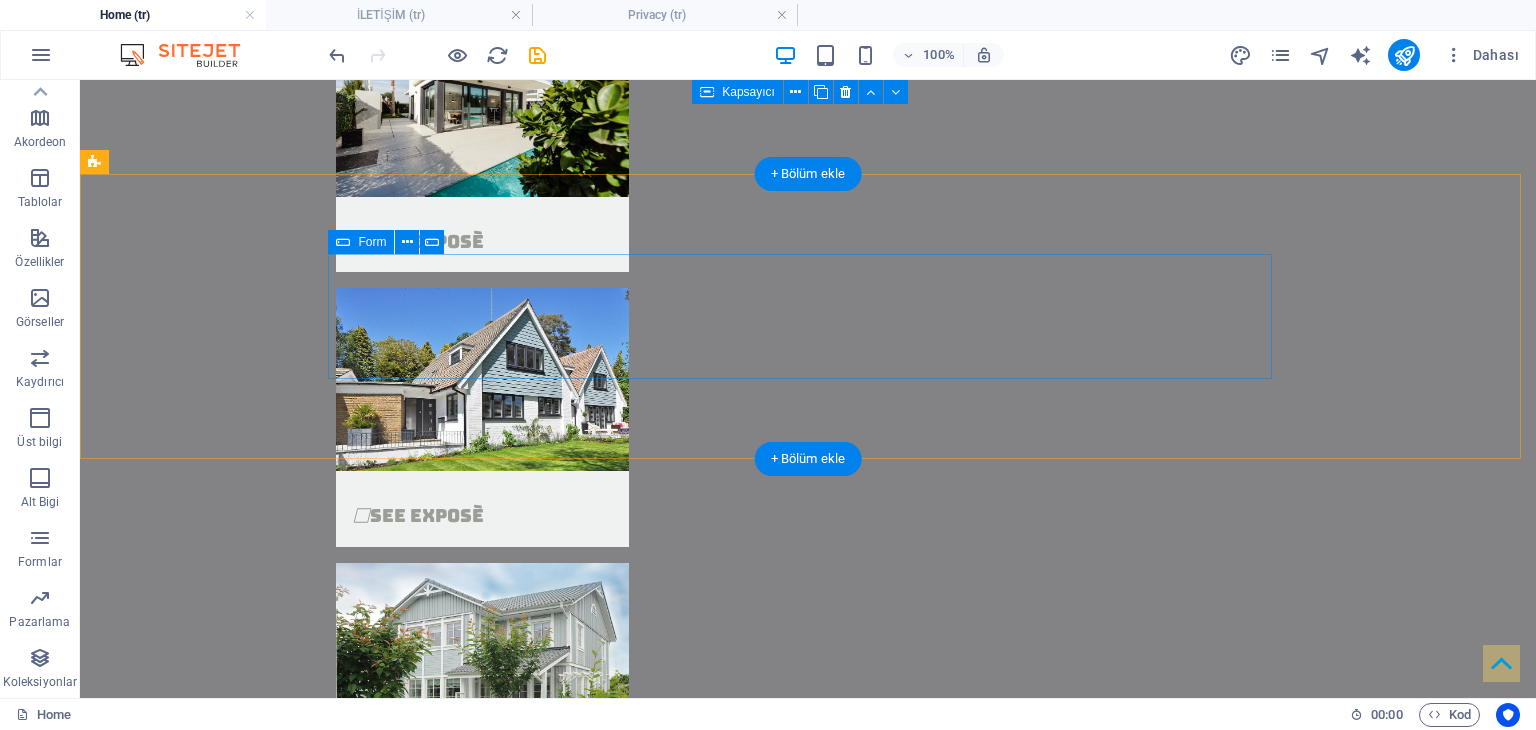 click on "Element ekle" at bounding box center [748, 6198] 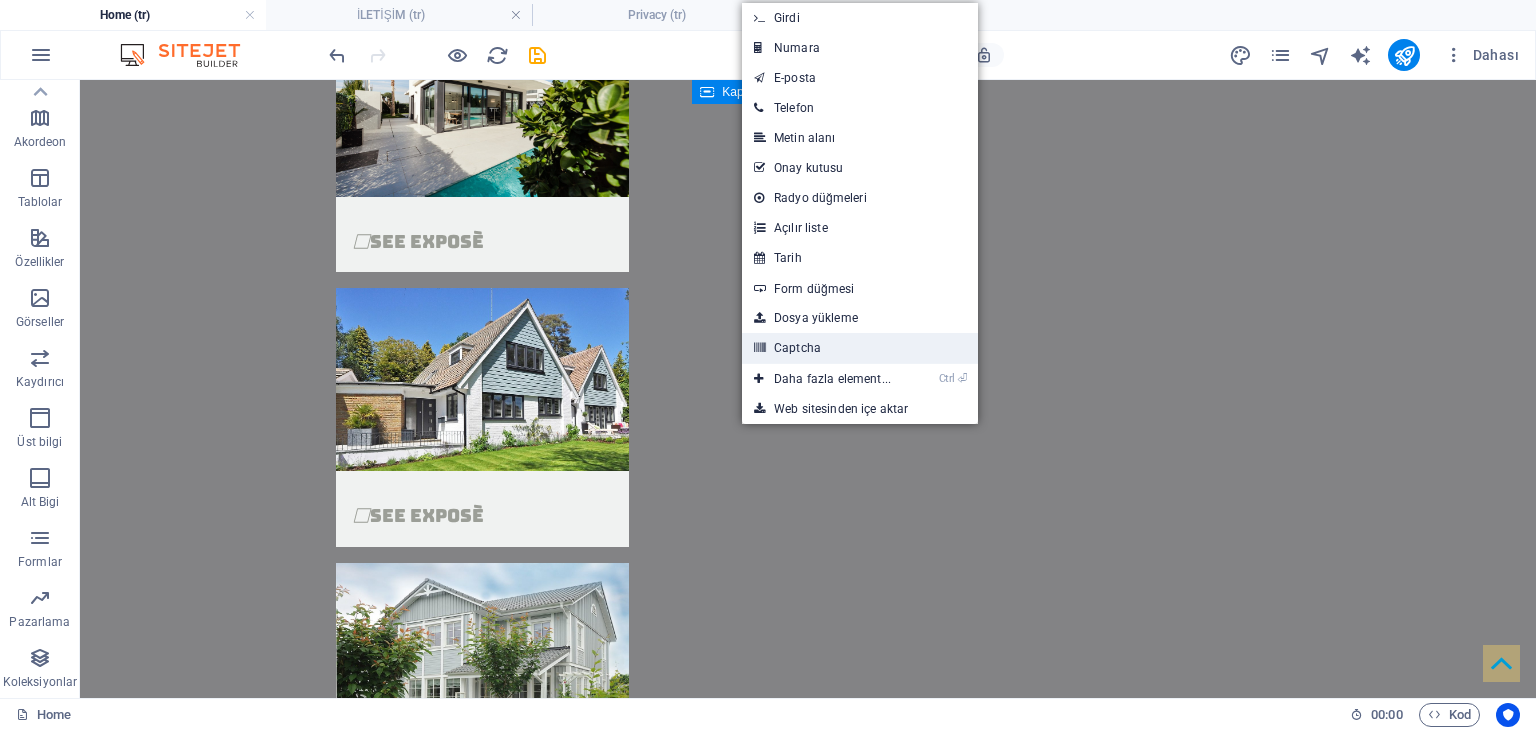 click on "Captcha" at bounding box center (860, 348) 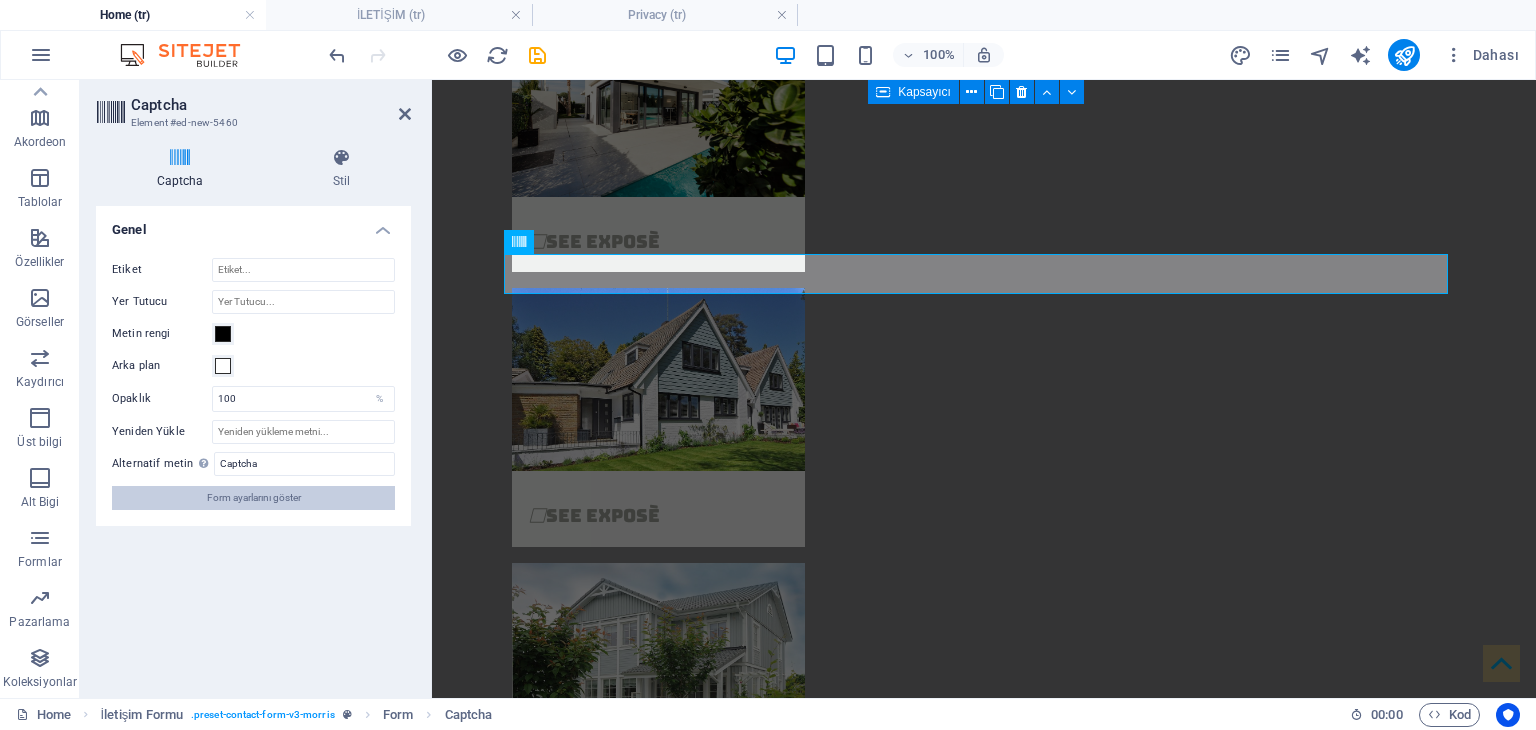 click on "Form ayarlarını göster" at bounding box center (254, 498) 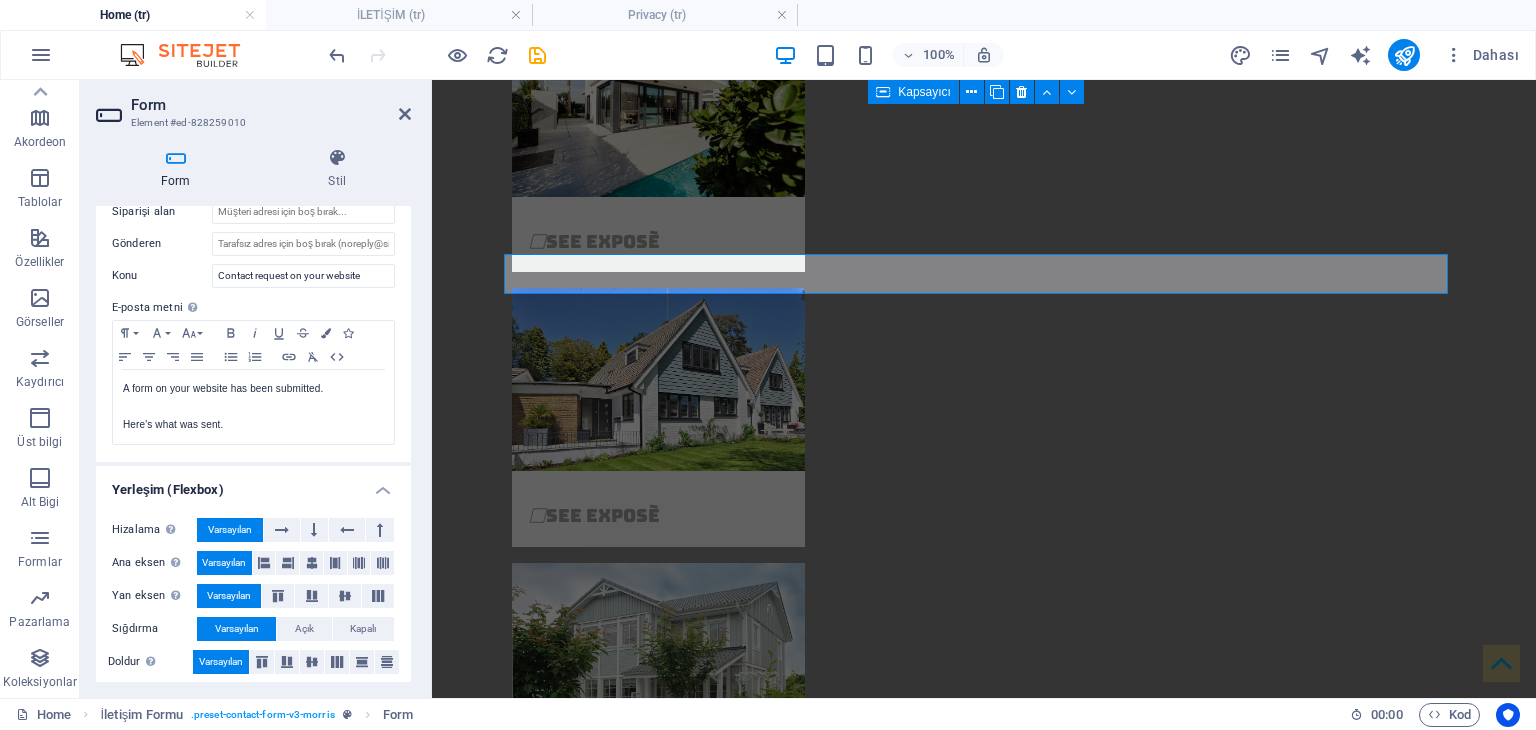 scroll, scrollTop: 641, scrollLeft: 0, axis: vertical 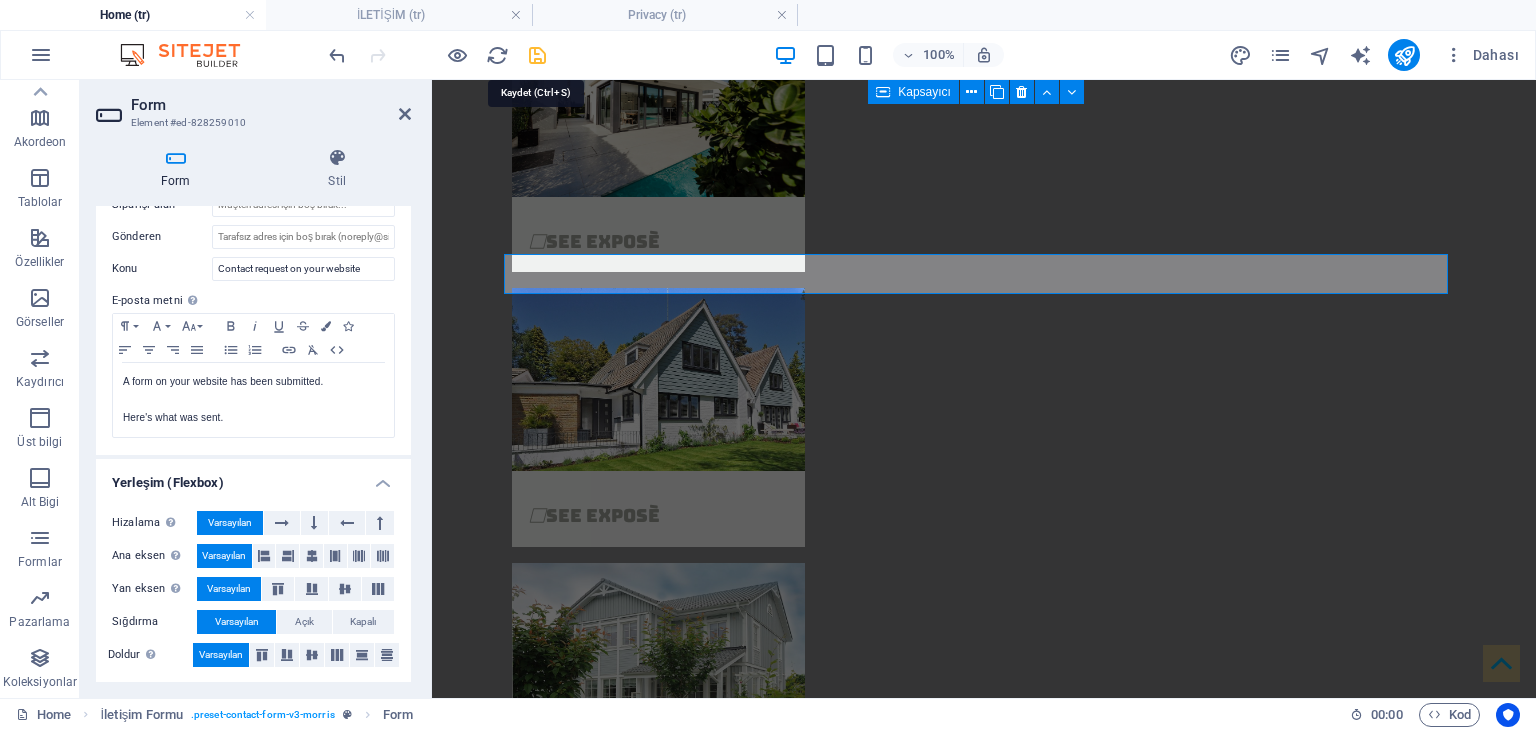 click at bounding box center [537, 55] 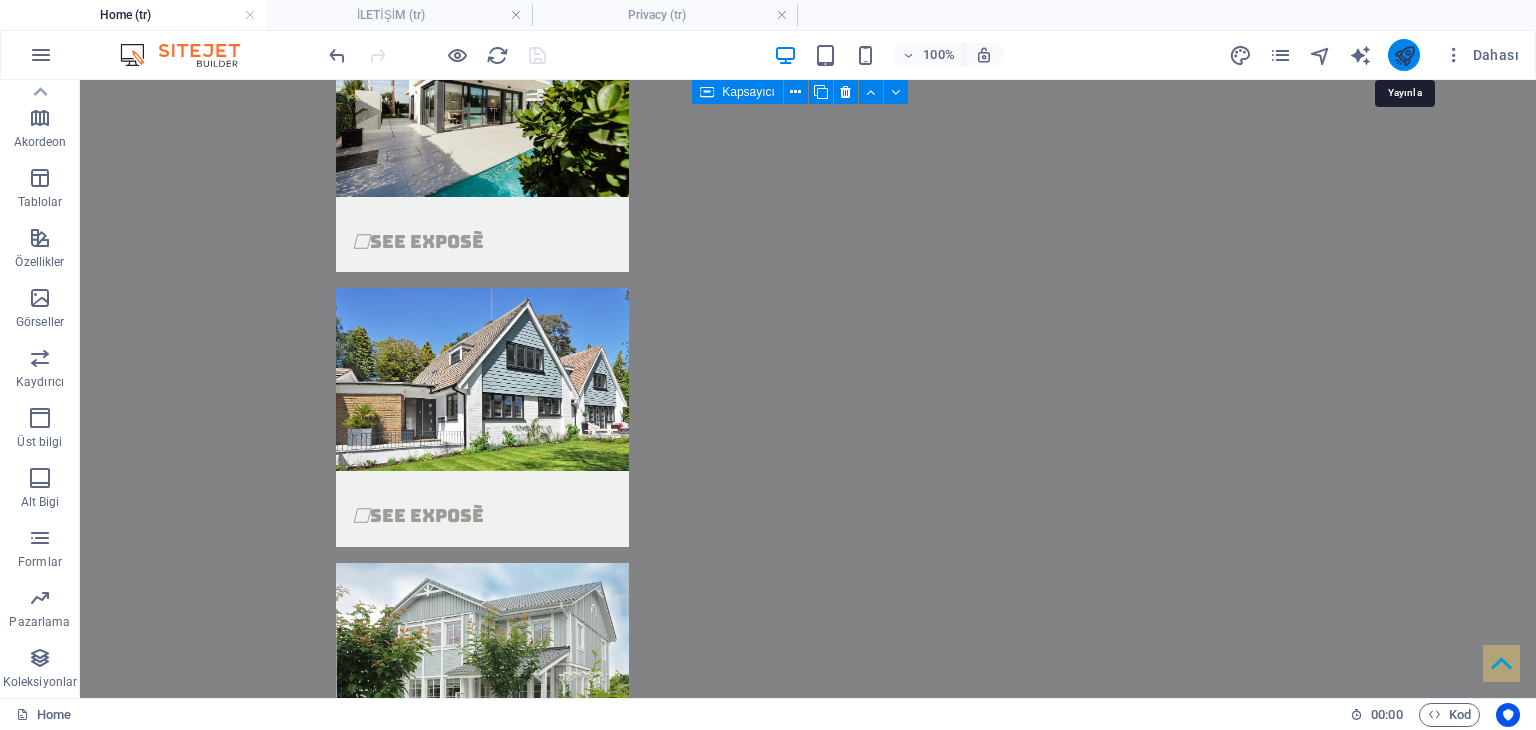 click at bounding box center (1404, 55) 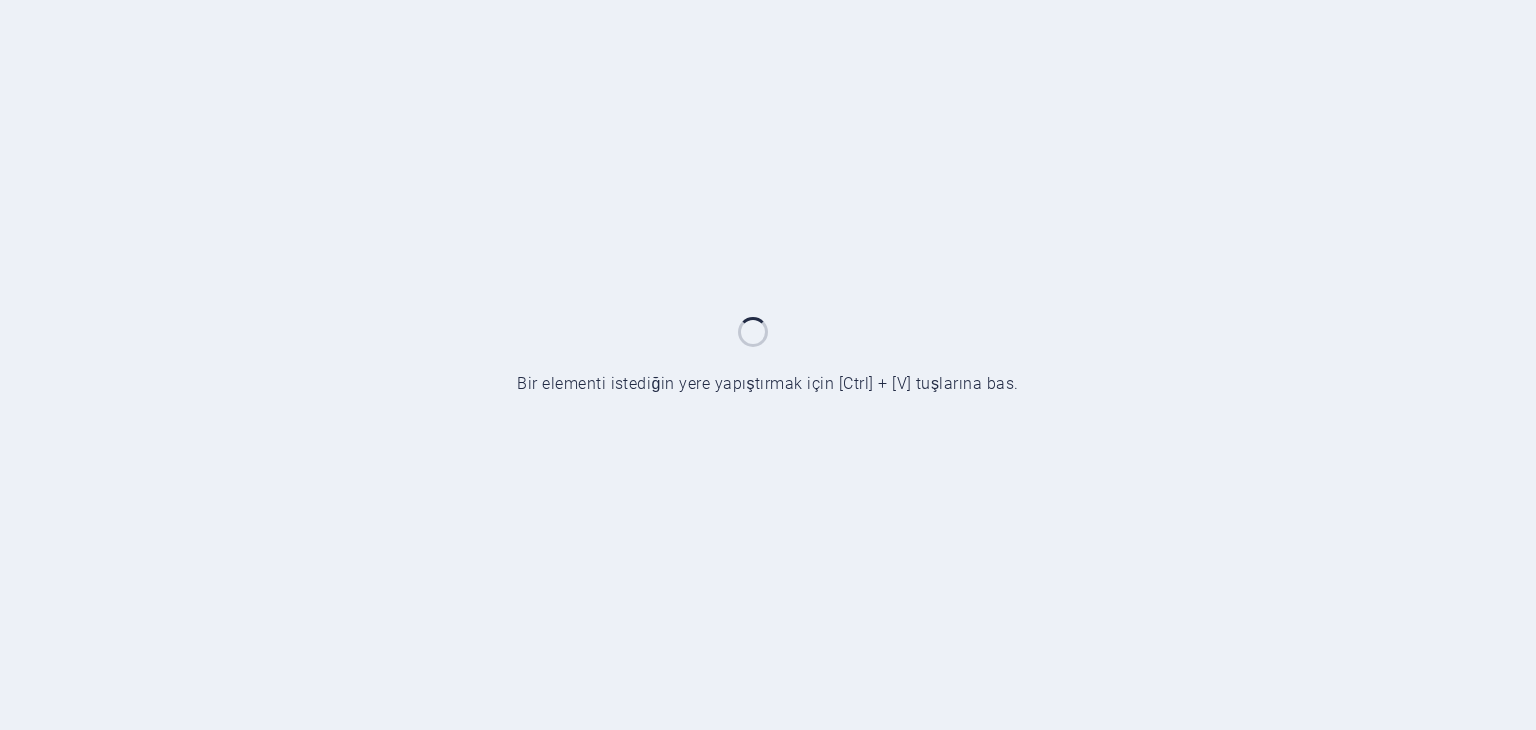 scroll, scrollTop: 0, scrollLeft: 0, axis: both 